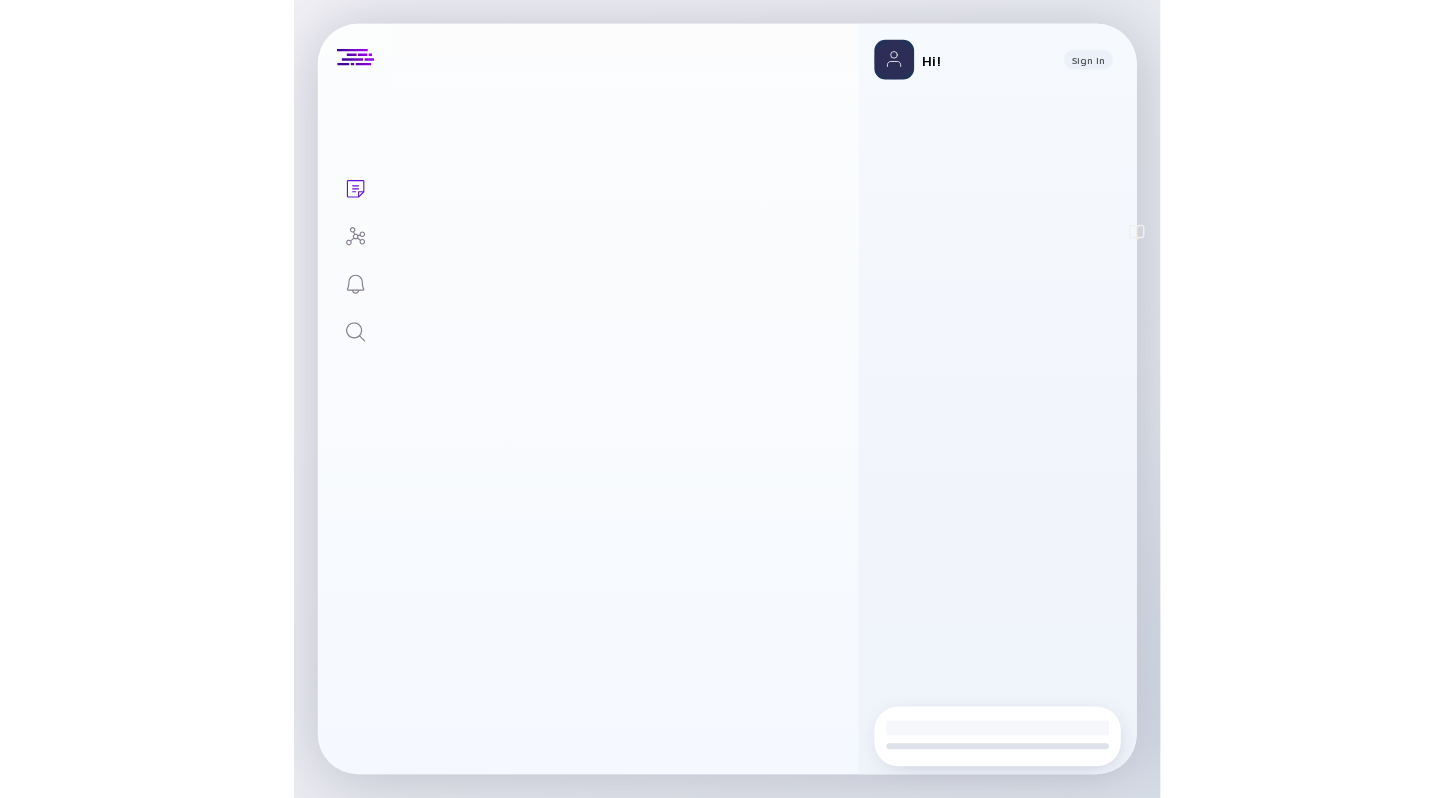 scroll, scrollTop: 0, scrollLeft: 0, axis: both 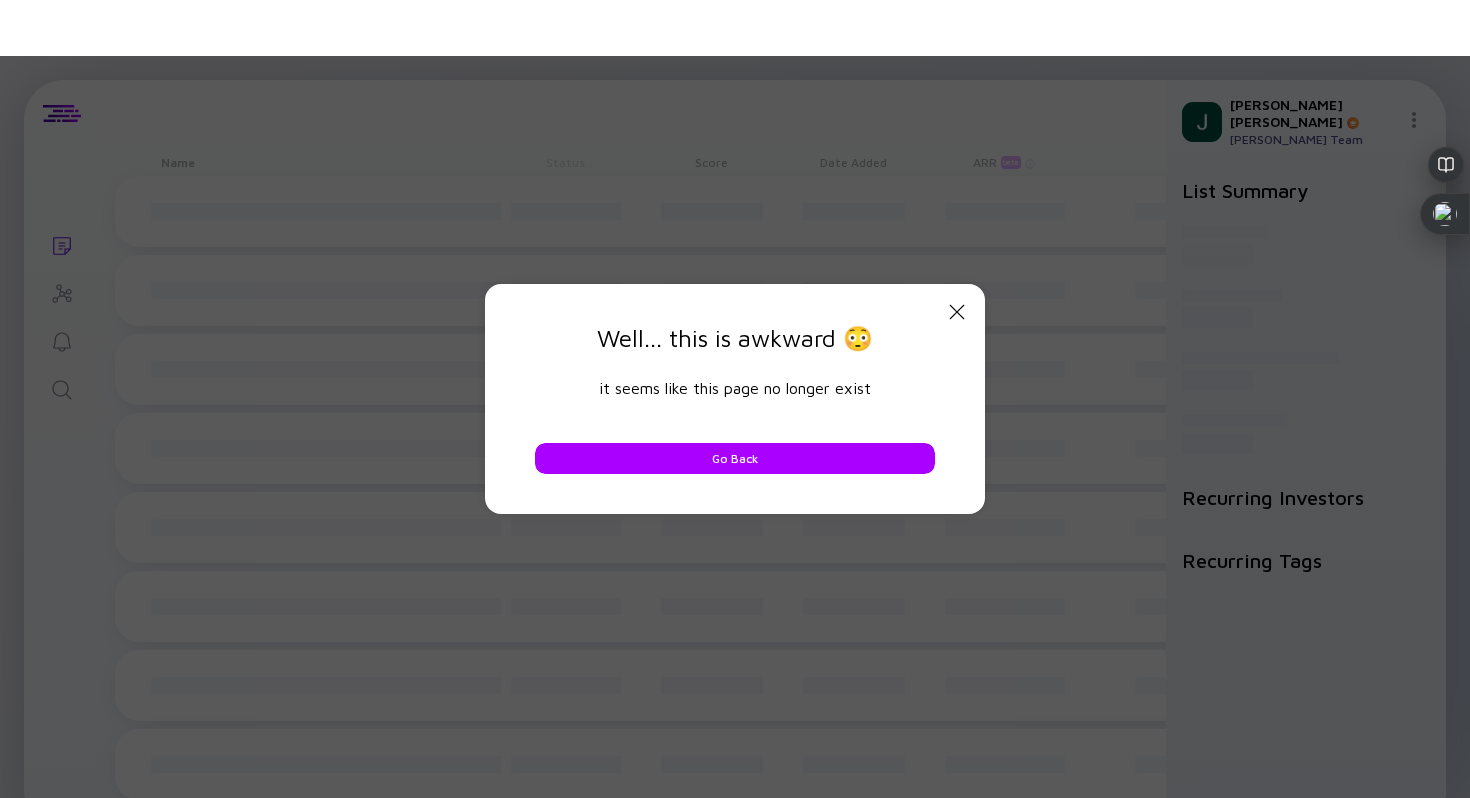 click on "Close Modal" 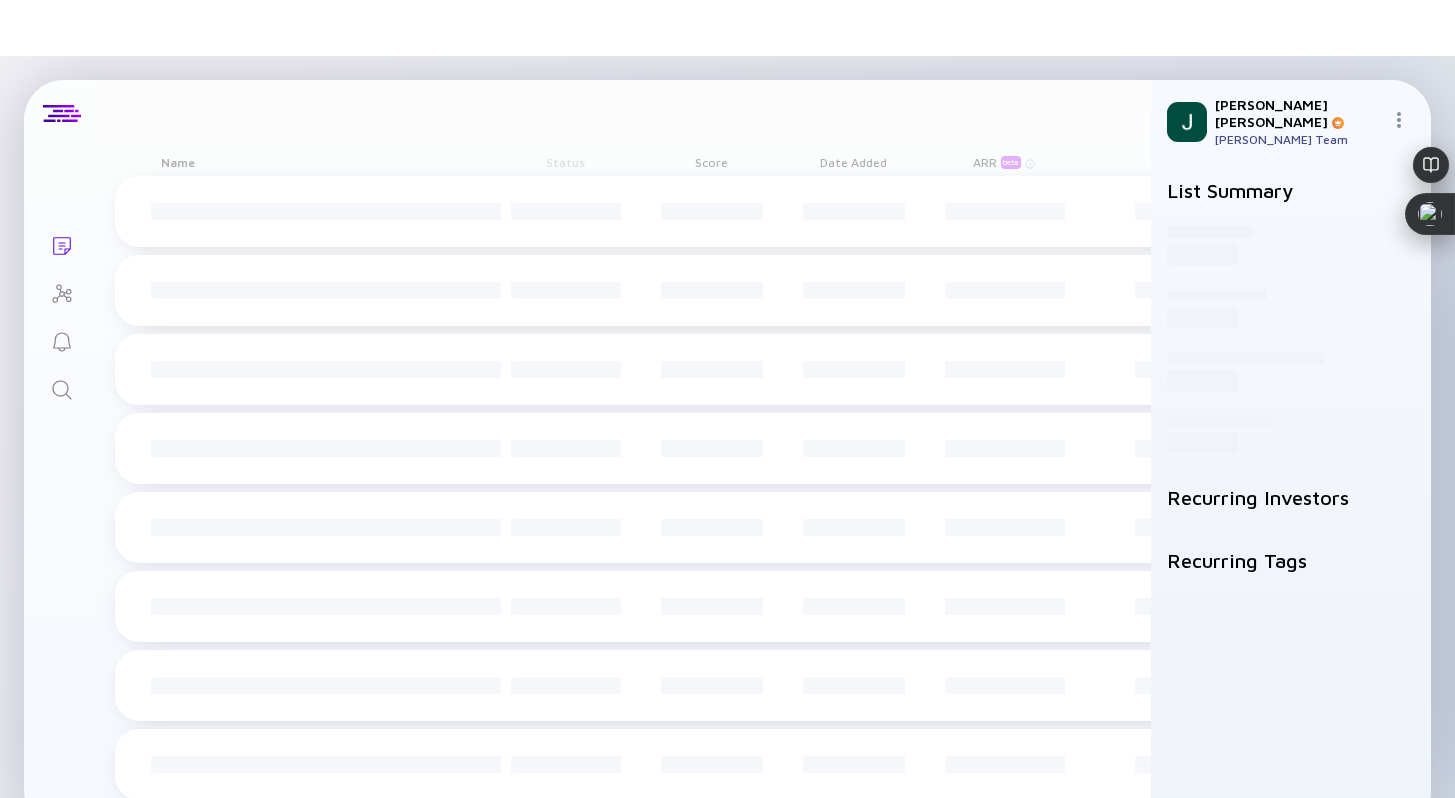 click on "Lists" 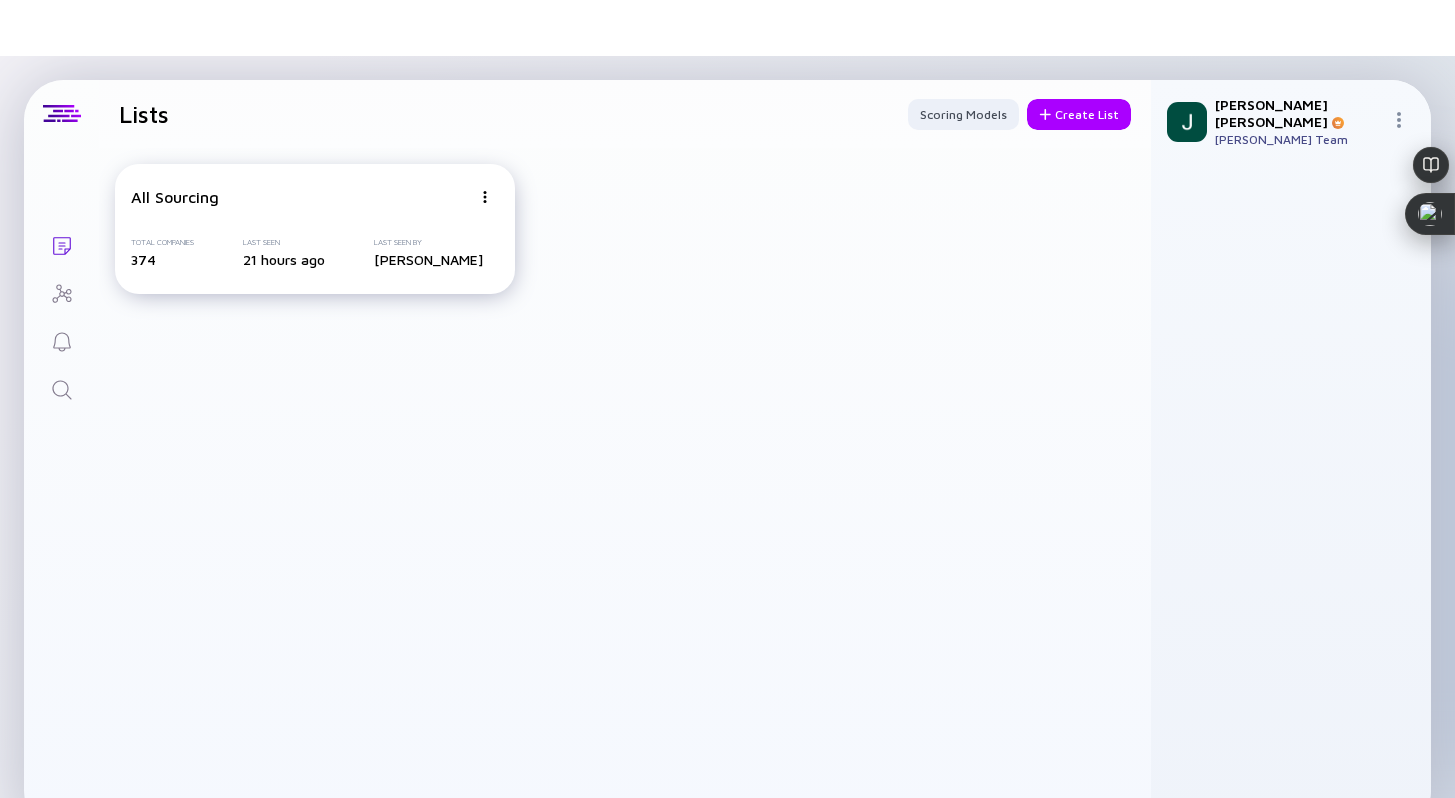click on "All Sourcing Total Companies 374 Last Seen 21 hours ago Last Seen By Jared Lederman" at bounding box center (315, 229) 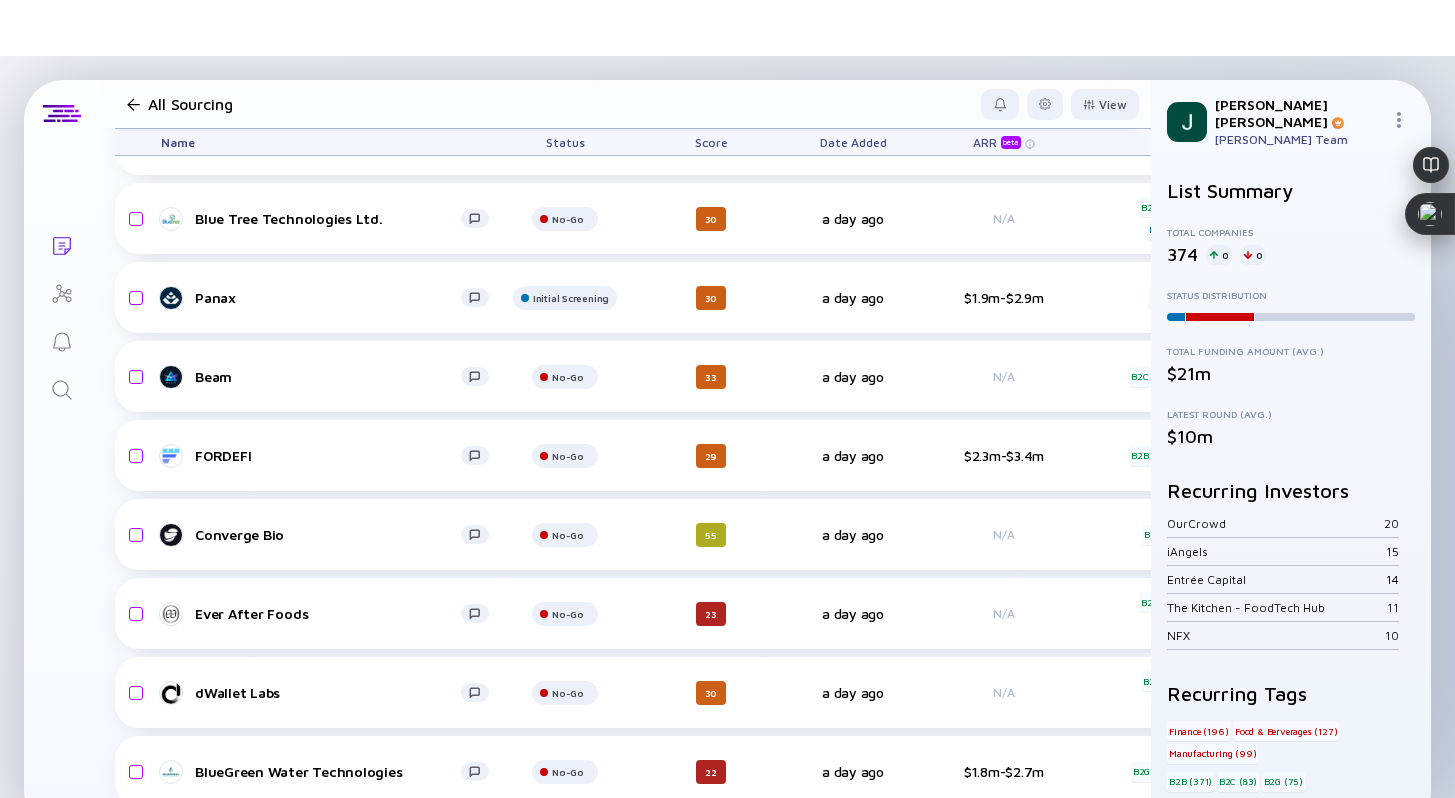 scroll, scrollTop: 1037, scrollLeft: 0, axis: vertical 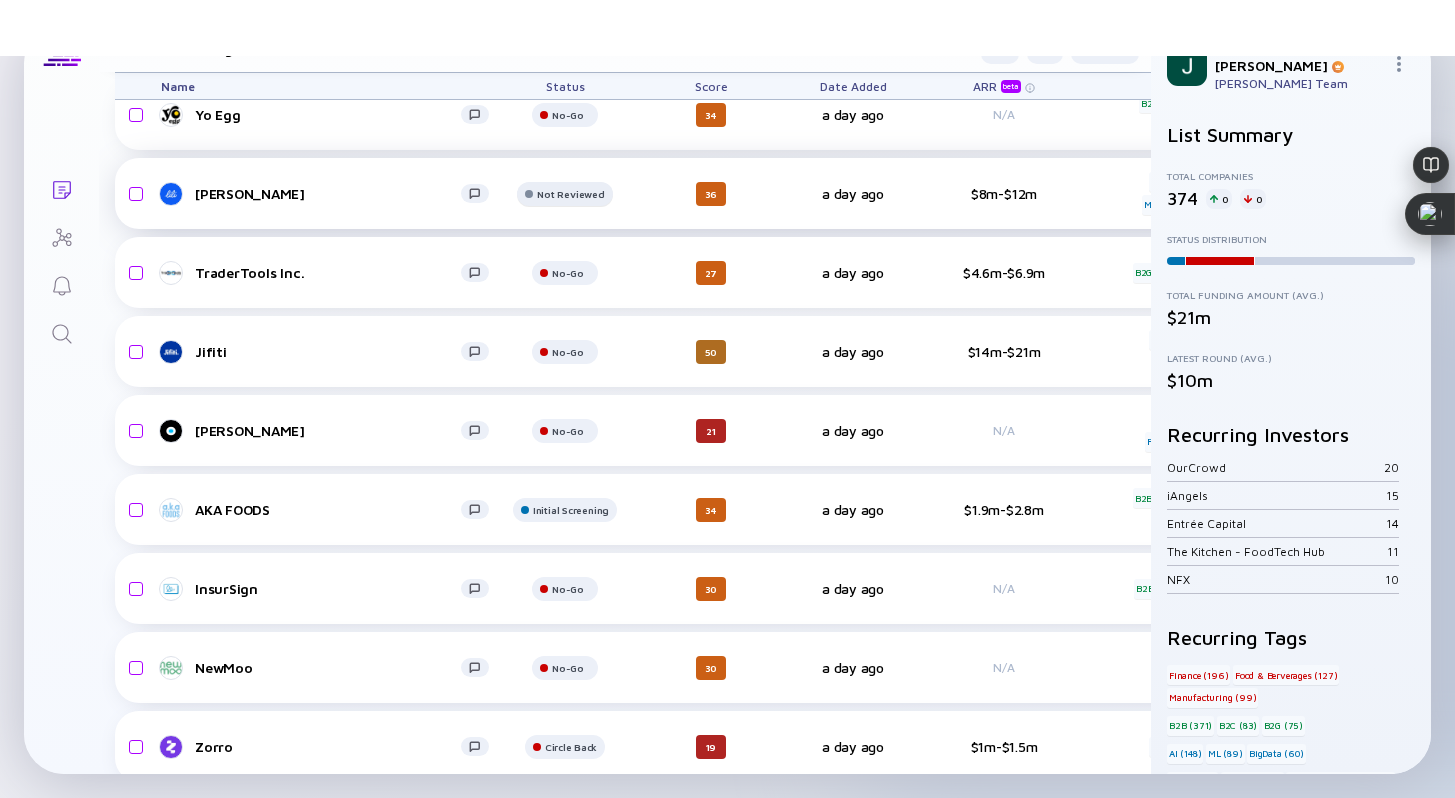 click on "Not Reviewed" at bounding box center (568, 36) 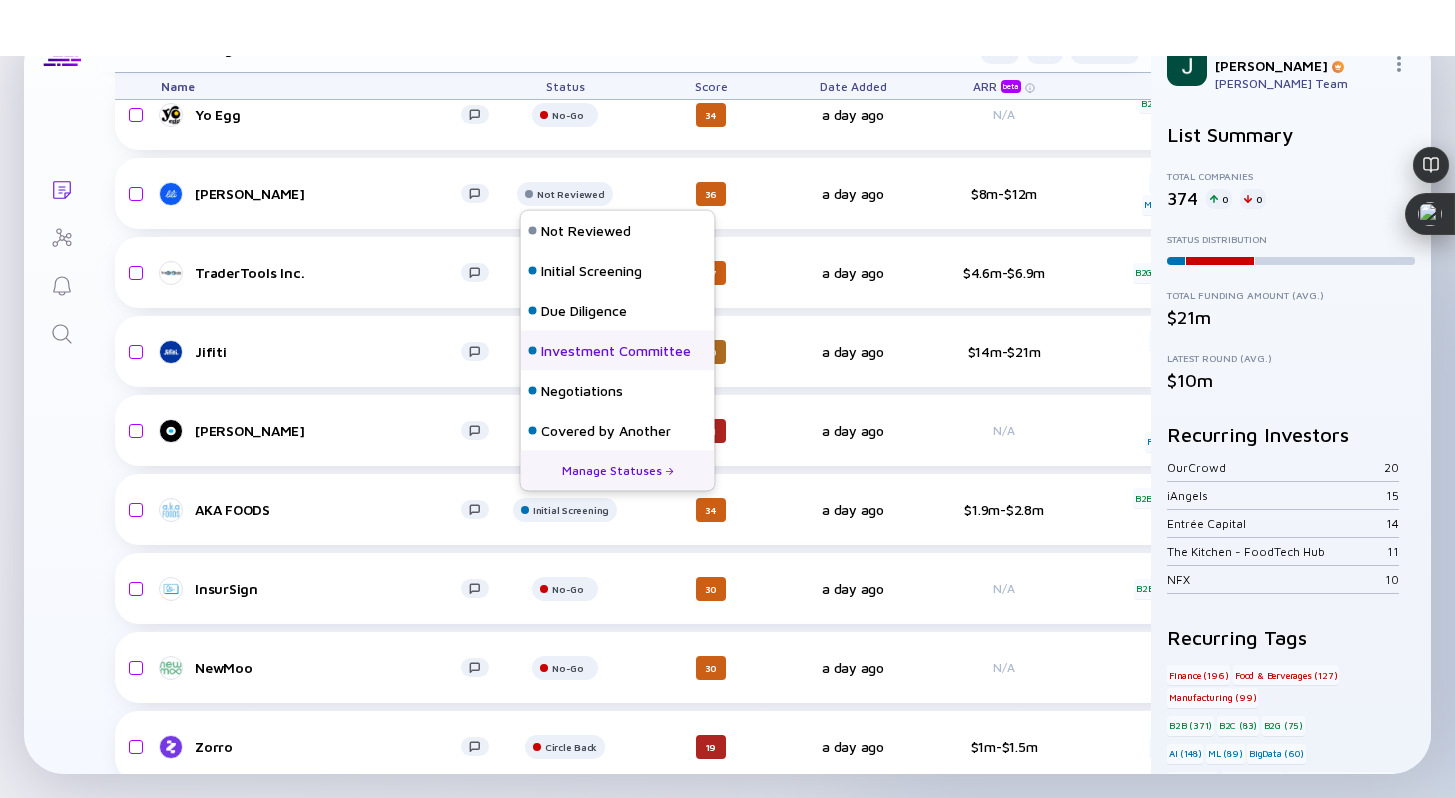 scroll, scrollTop: 128, scrollLeft: 0, axis: vertical 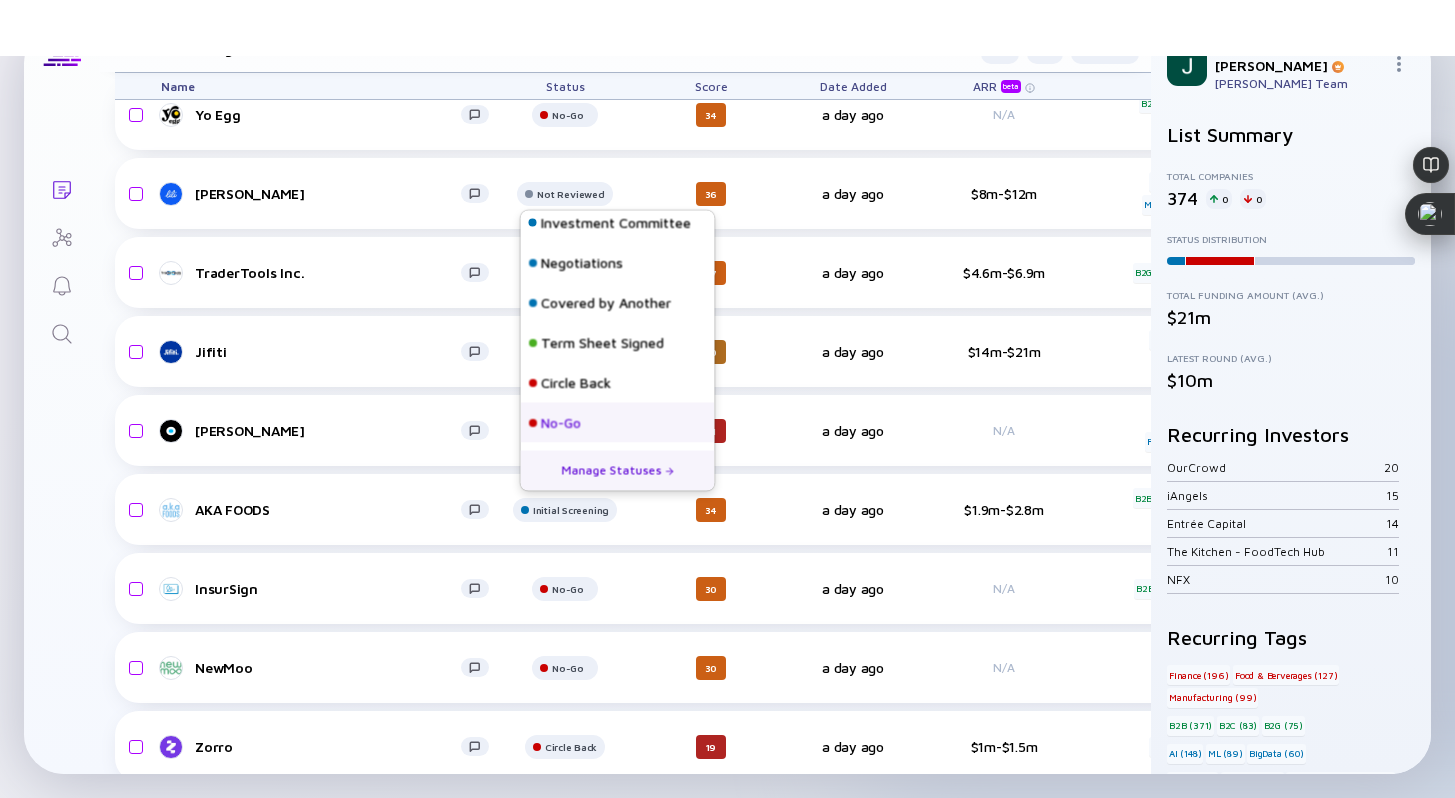click on "No-Go" at bounding box center (561, 423) 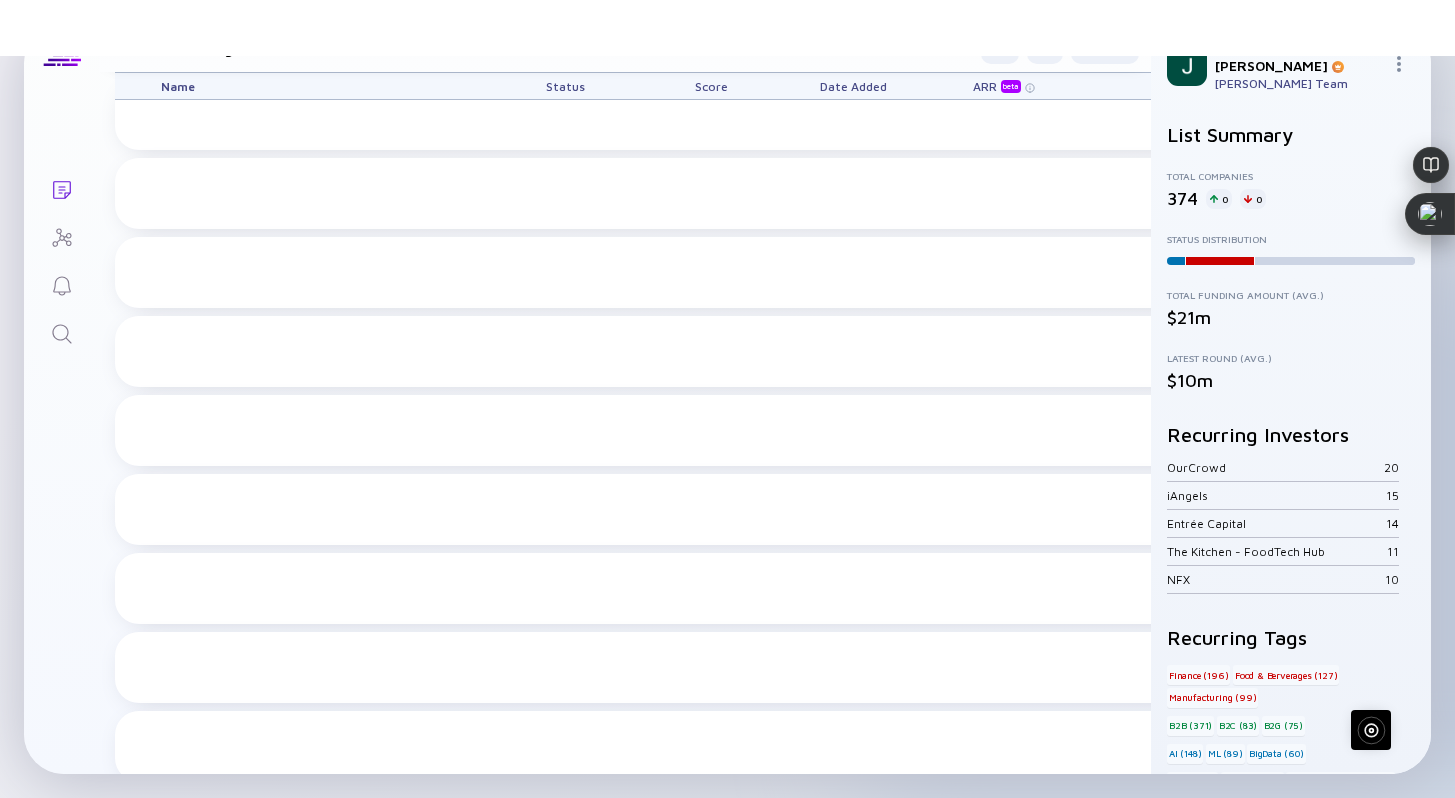 scroll, scrollTop: 8937, scrollLeft: 0, axis: vertical 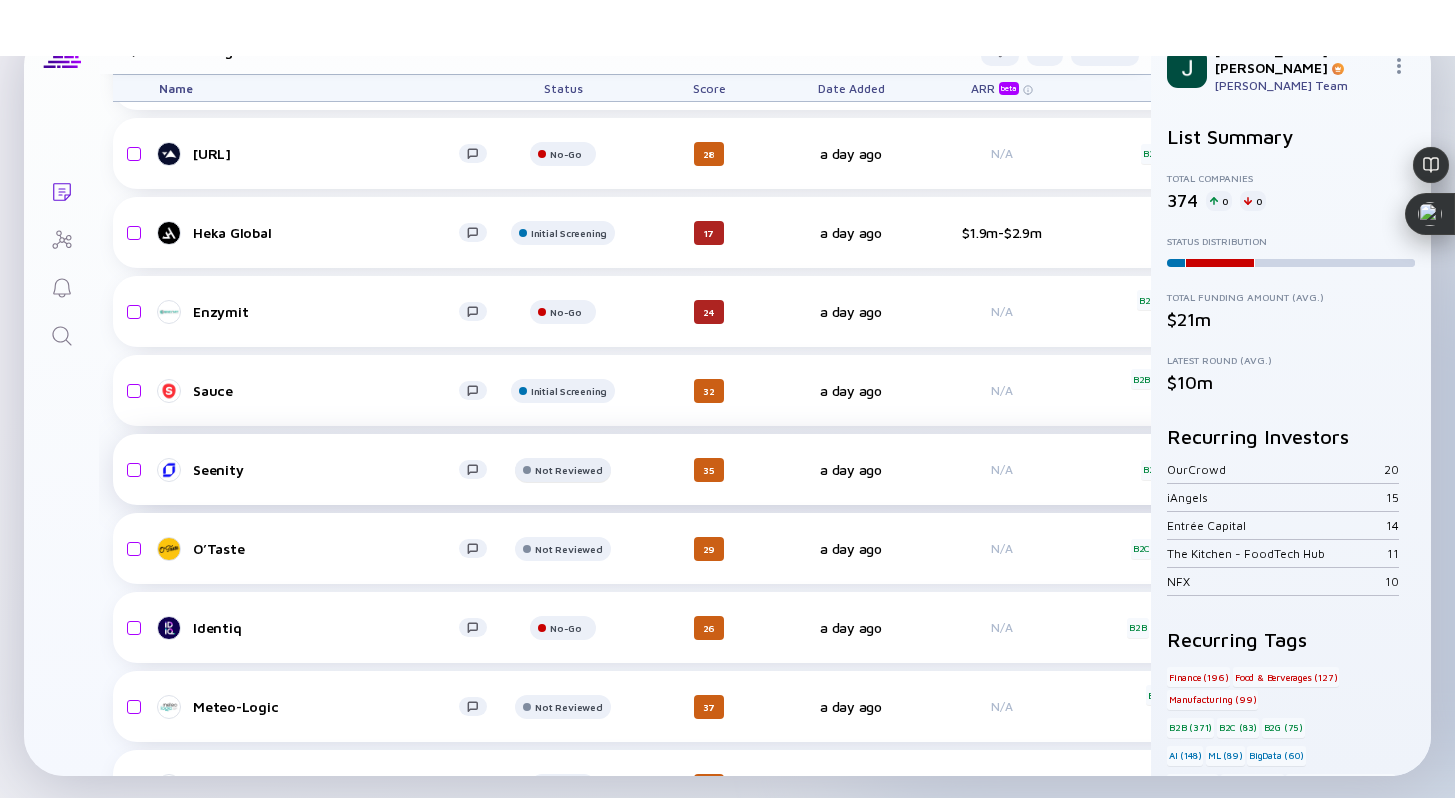 click on "Not Reviewed" at bounding box center [568, -4] 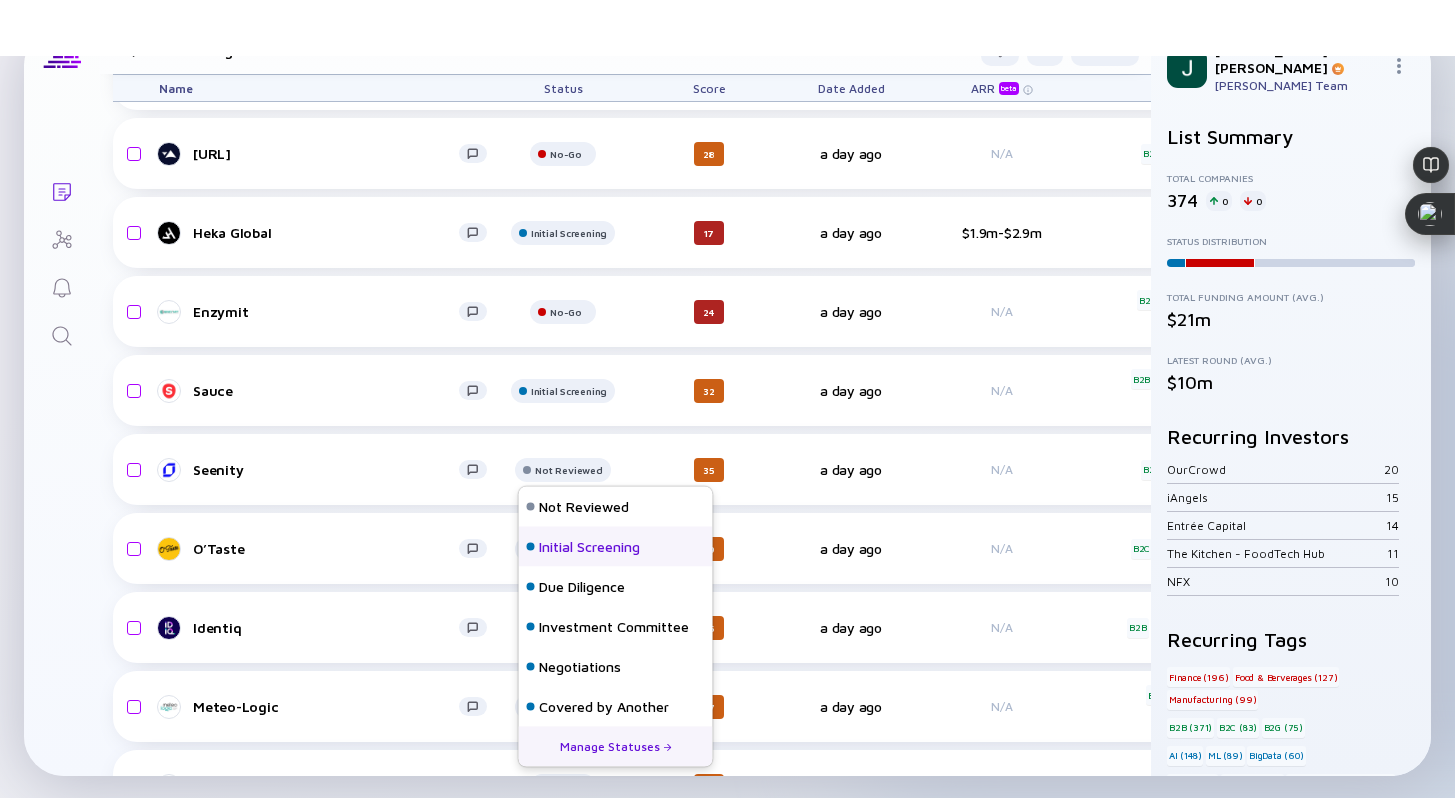 click on "Initial Screening" at bounding box center (589, 547) 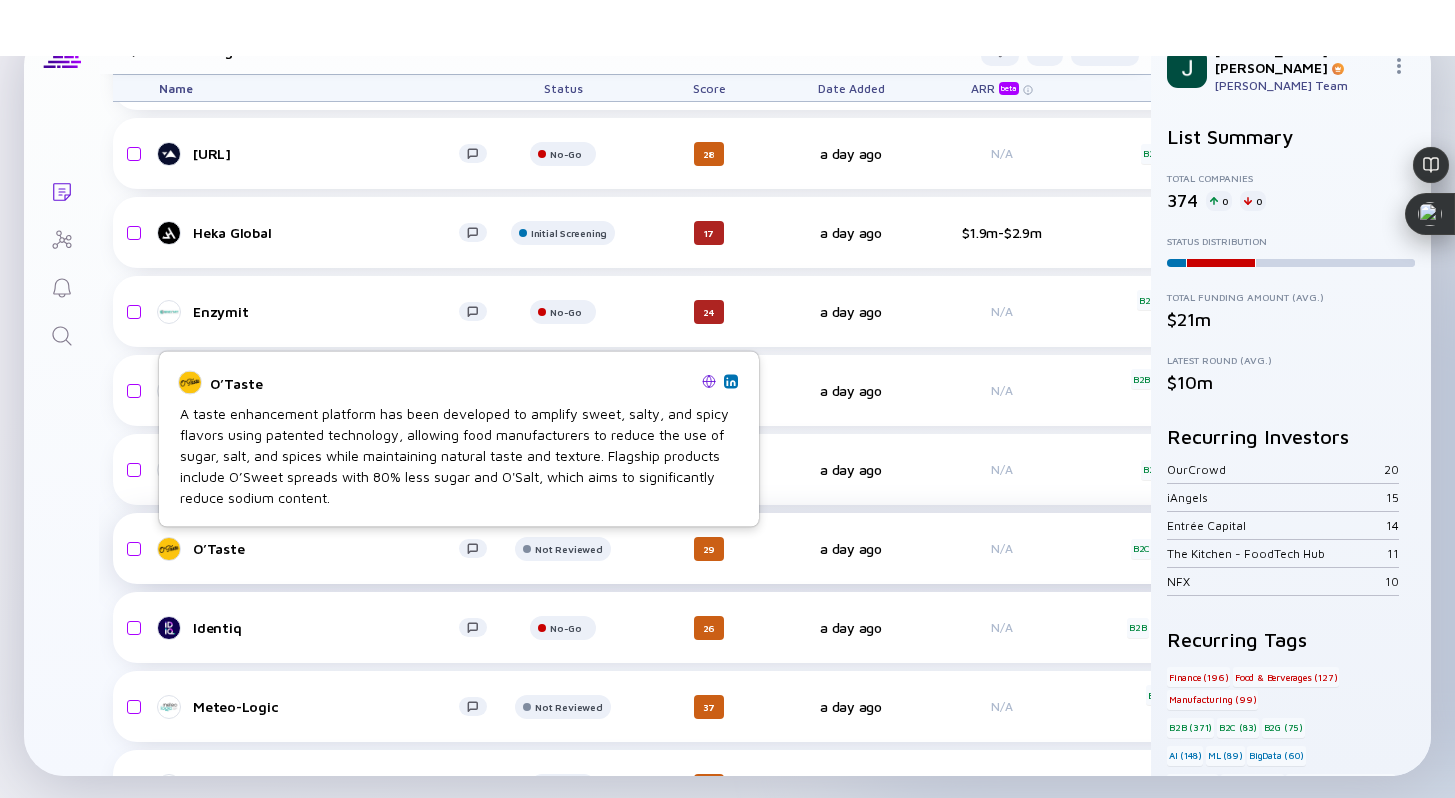 click on "O’Taste" at bounding box center [326, 548] 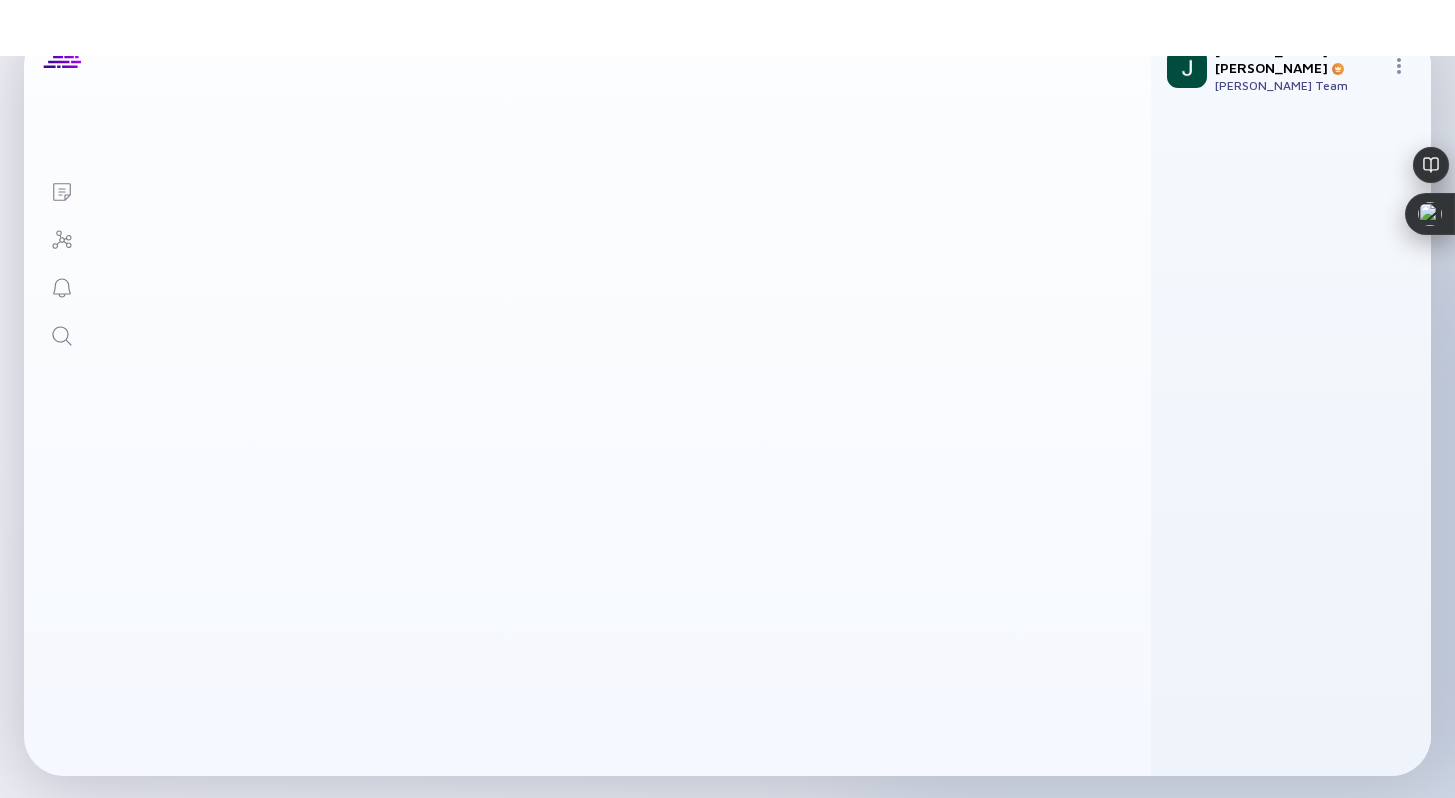 scroll, scrollTop: 0, scrollLeft: 0, axis: both 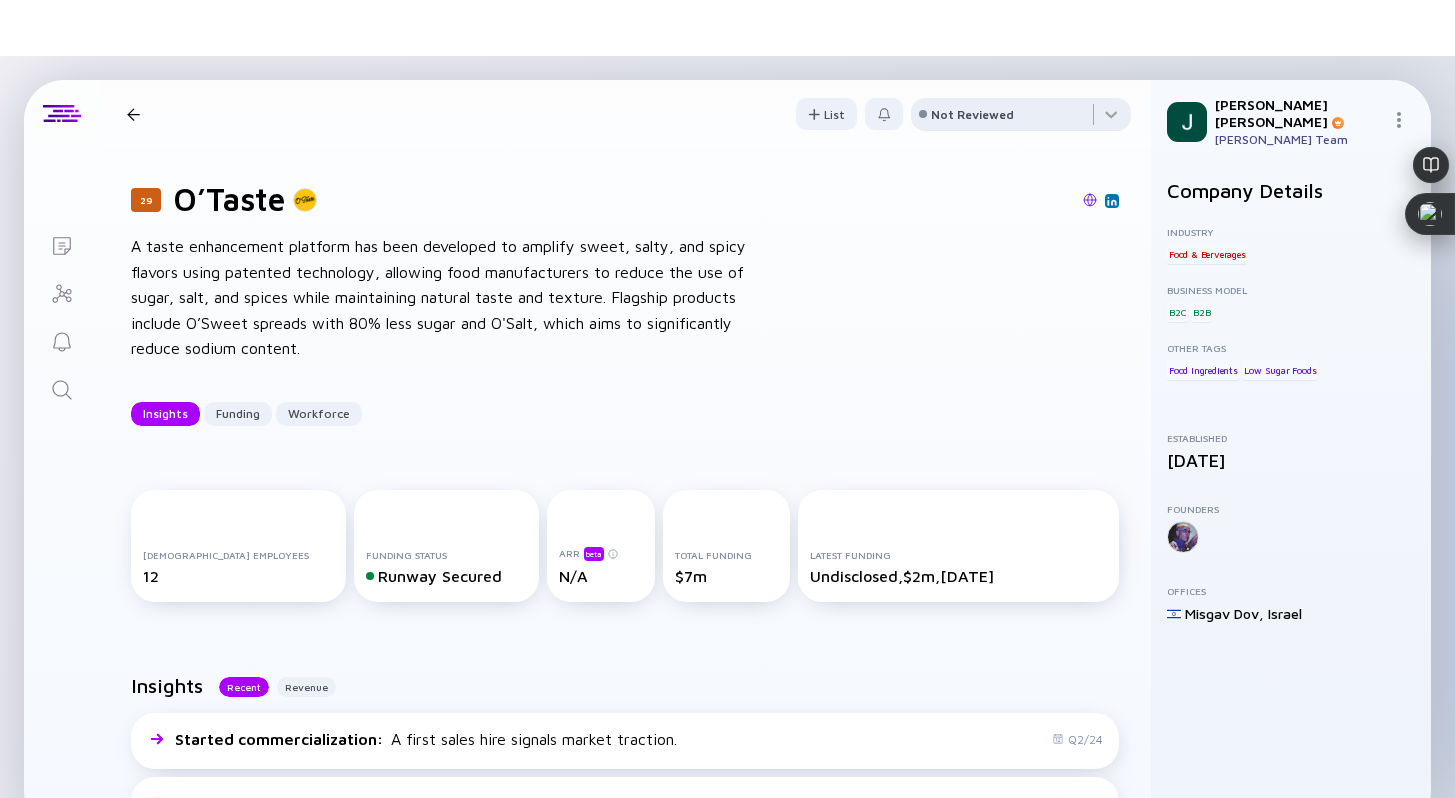 click on "Not Reviewed" at bounding box center [972, 114] 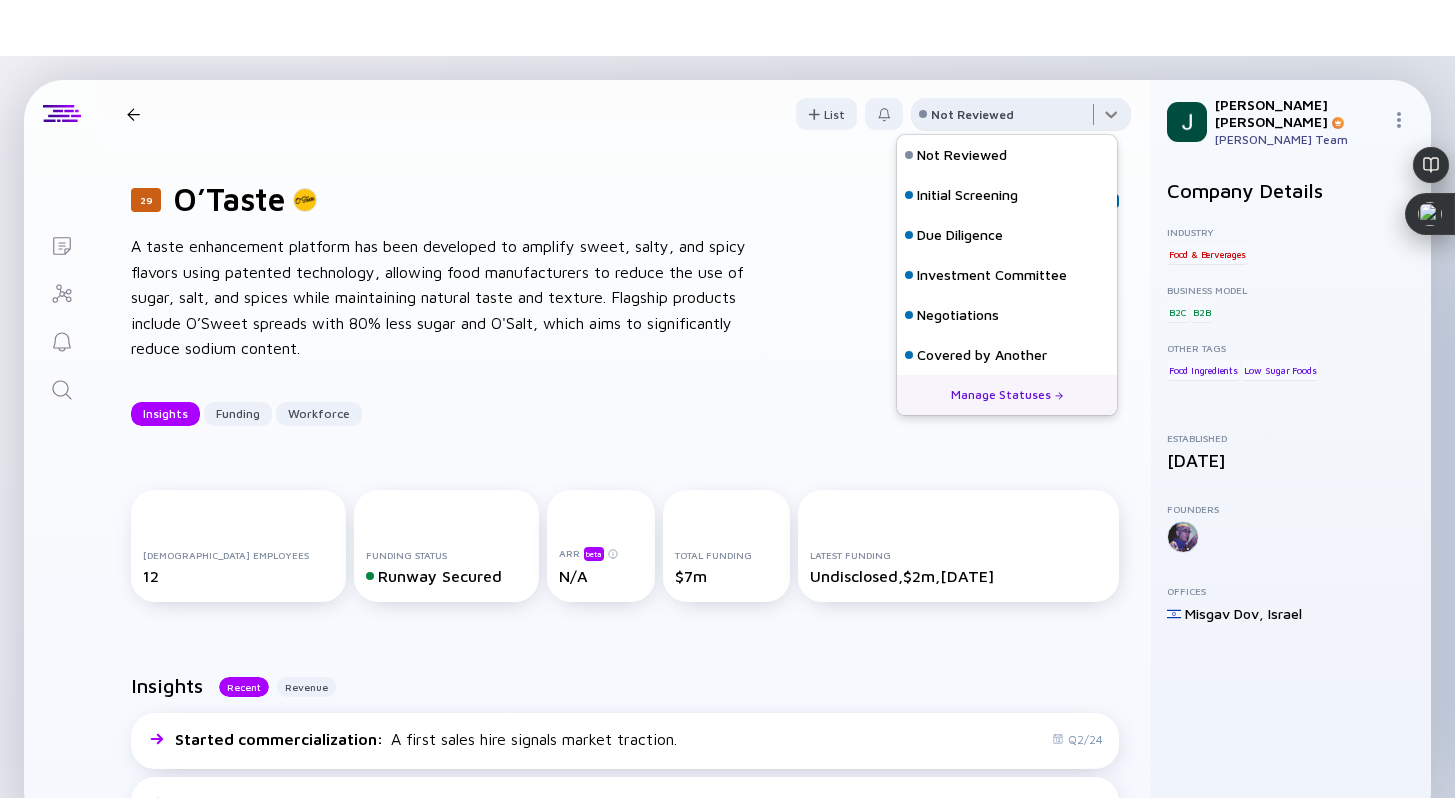 scroll, scrollTop: 128, scrollLeft: 0, axis: vertical 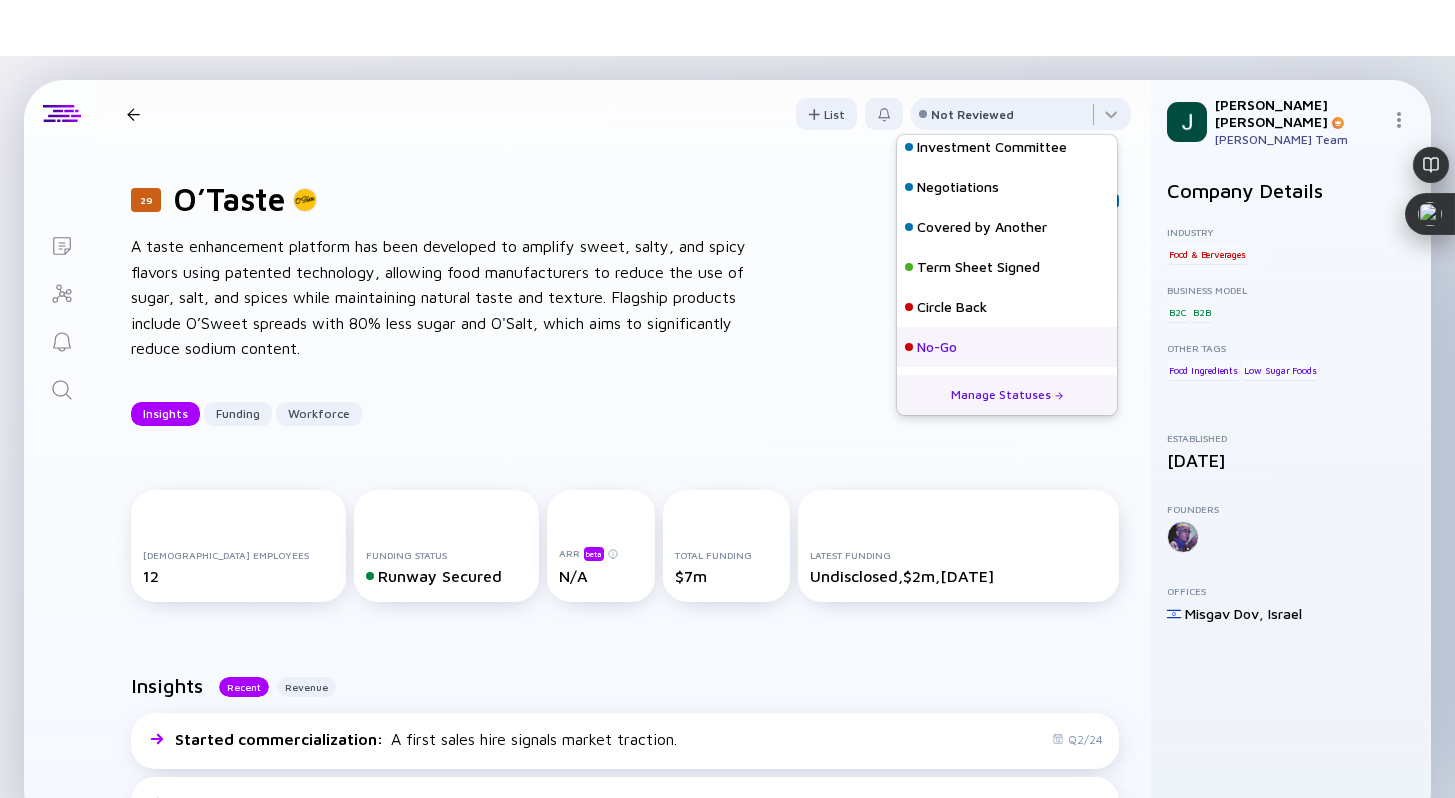 click on "No-Go" at bounding box center (937, 347) 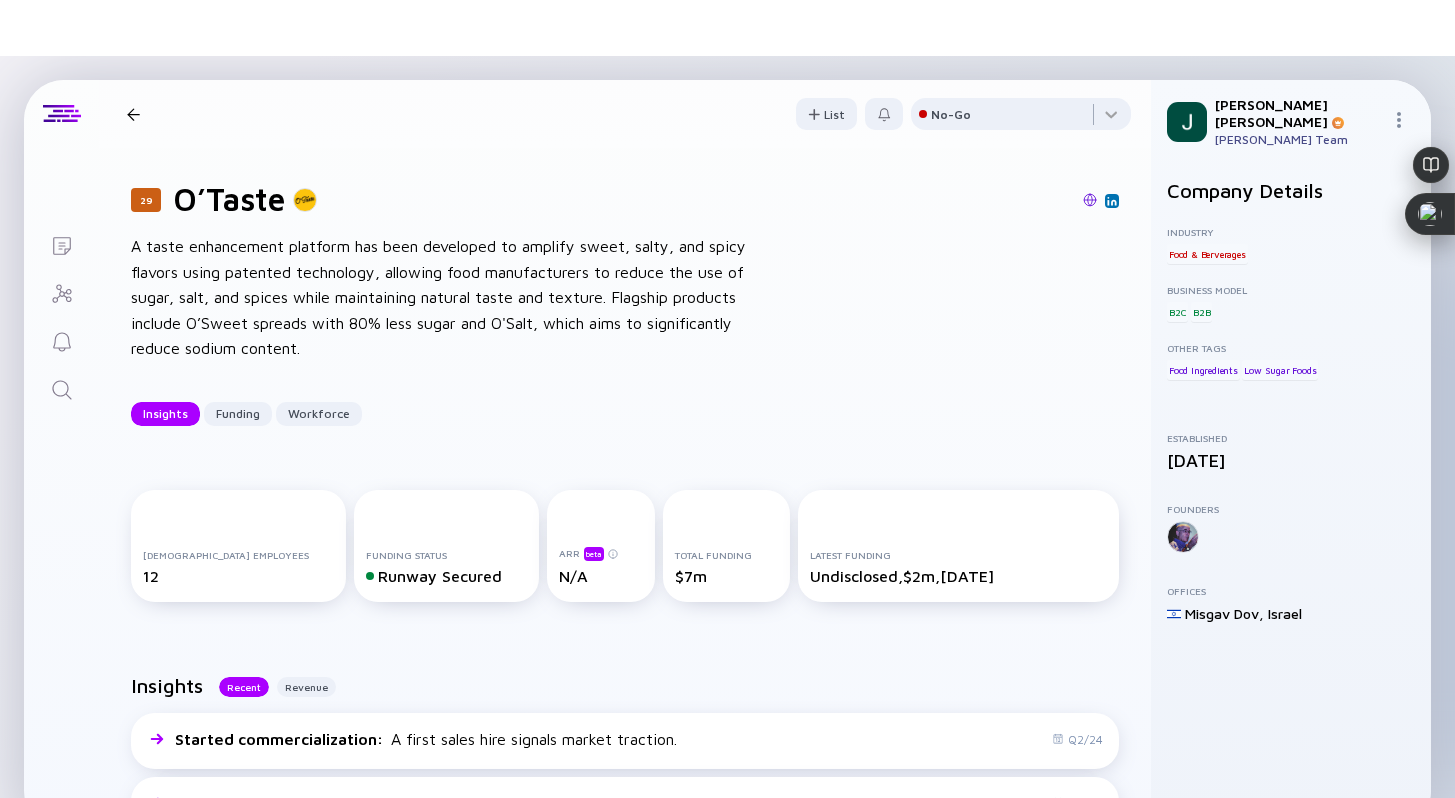 click at bounding box center (133, 114) 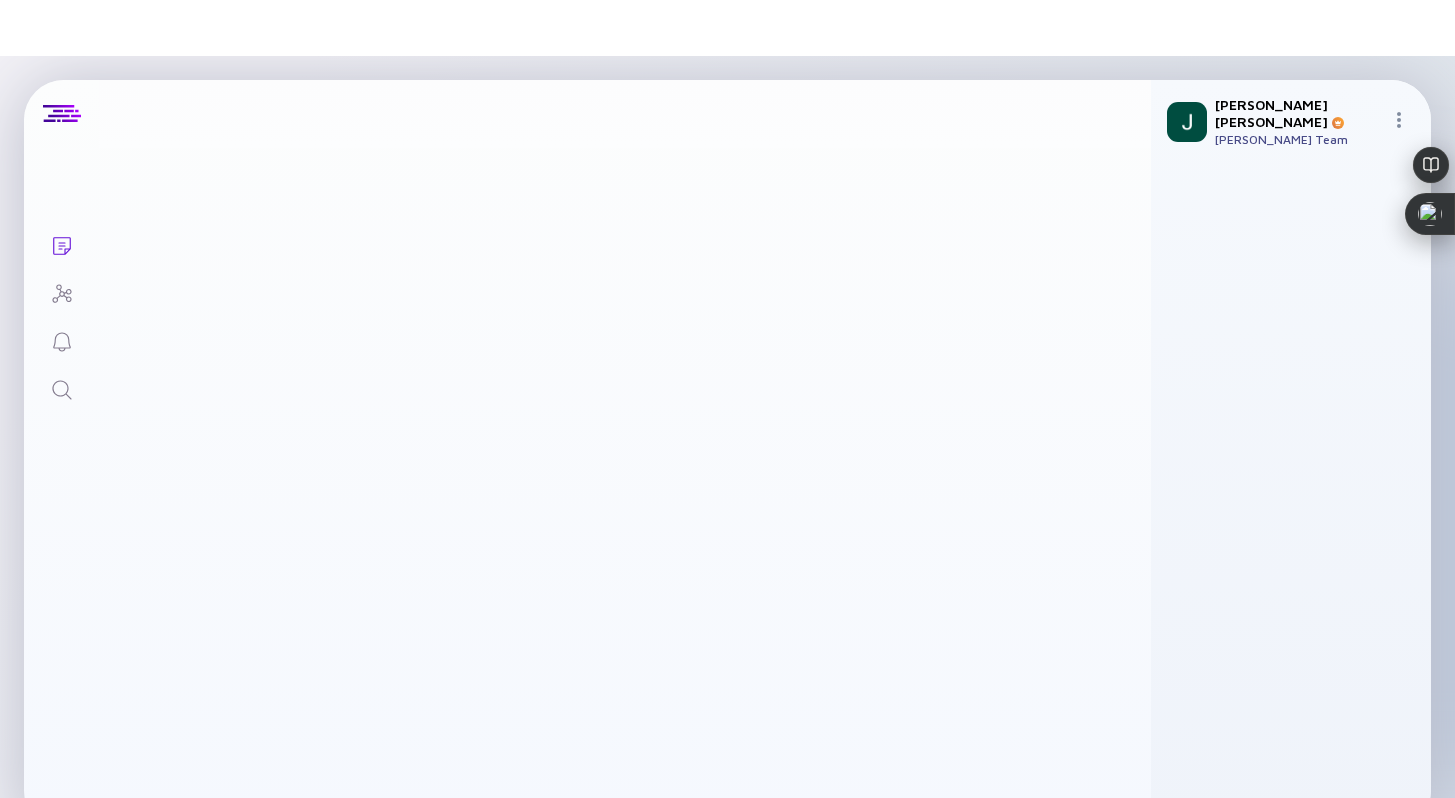 scroll, scrollTop: 7, scrollLeft: 0, axis: vertical 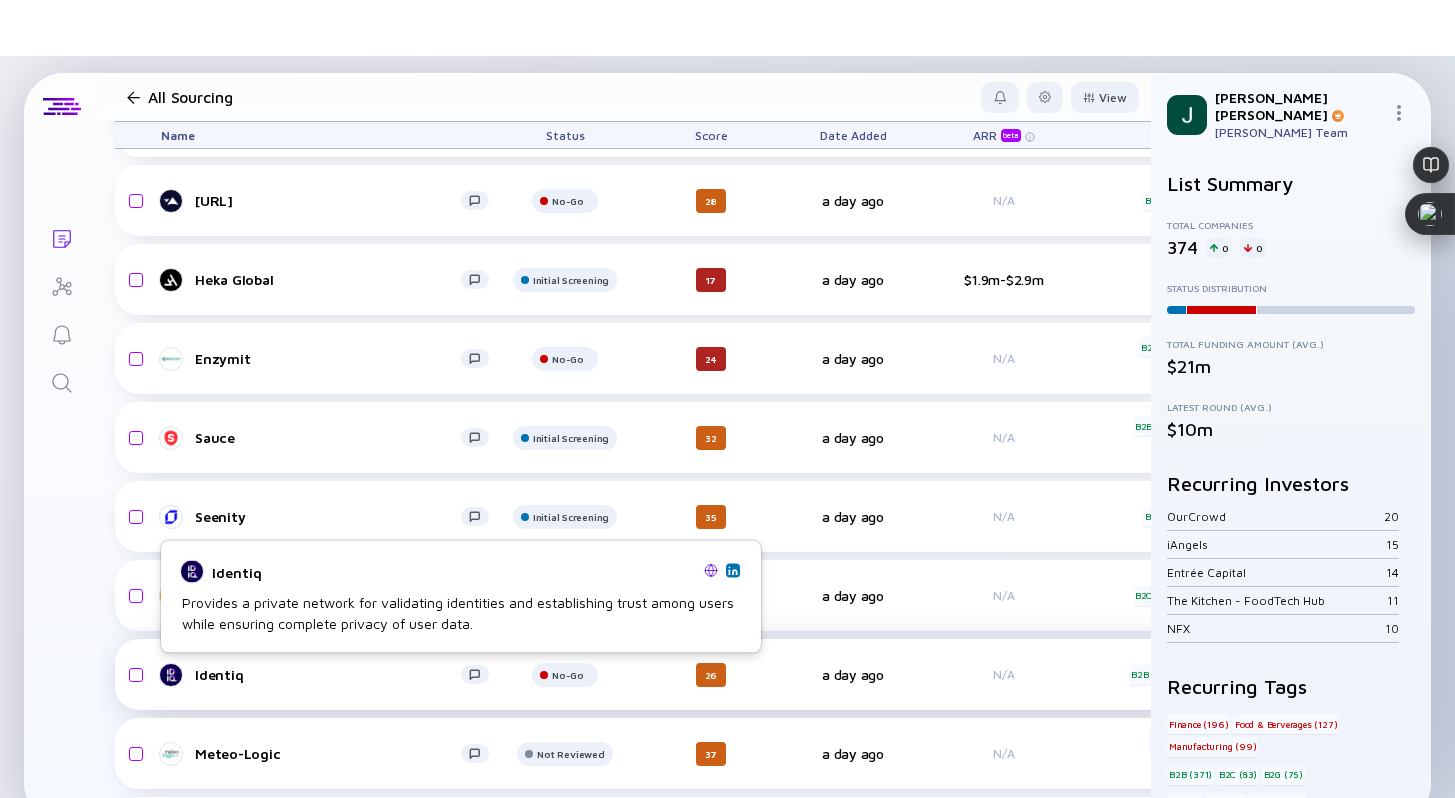 click on "Identiq" at bounding box center [328, 674] 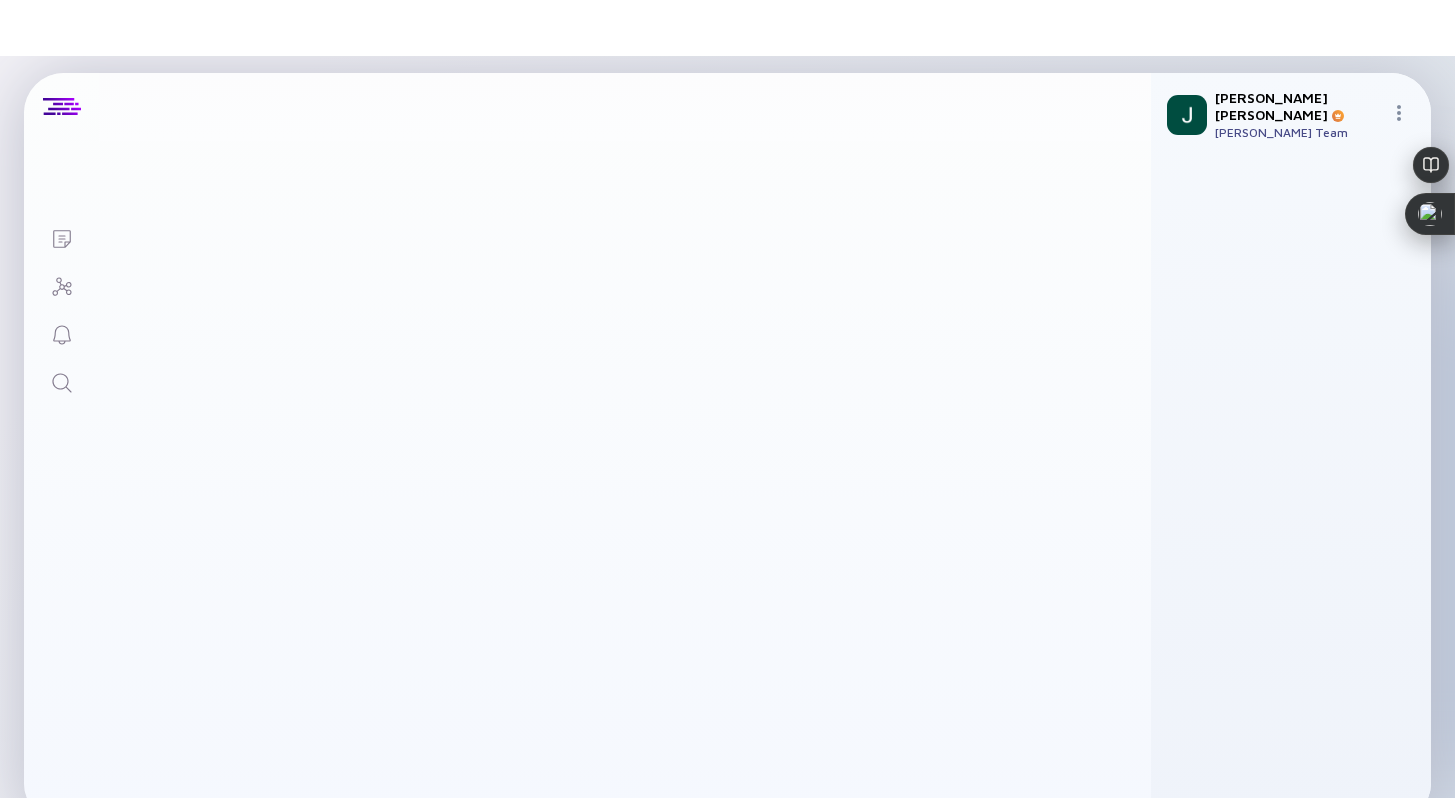 scroll, scrollTop: 0, scrollLeft: 0, axis: both 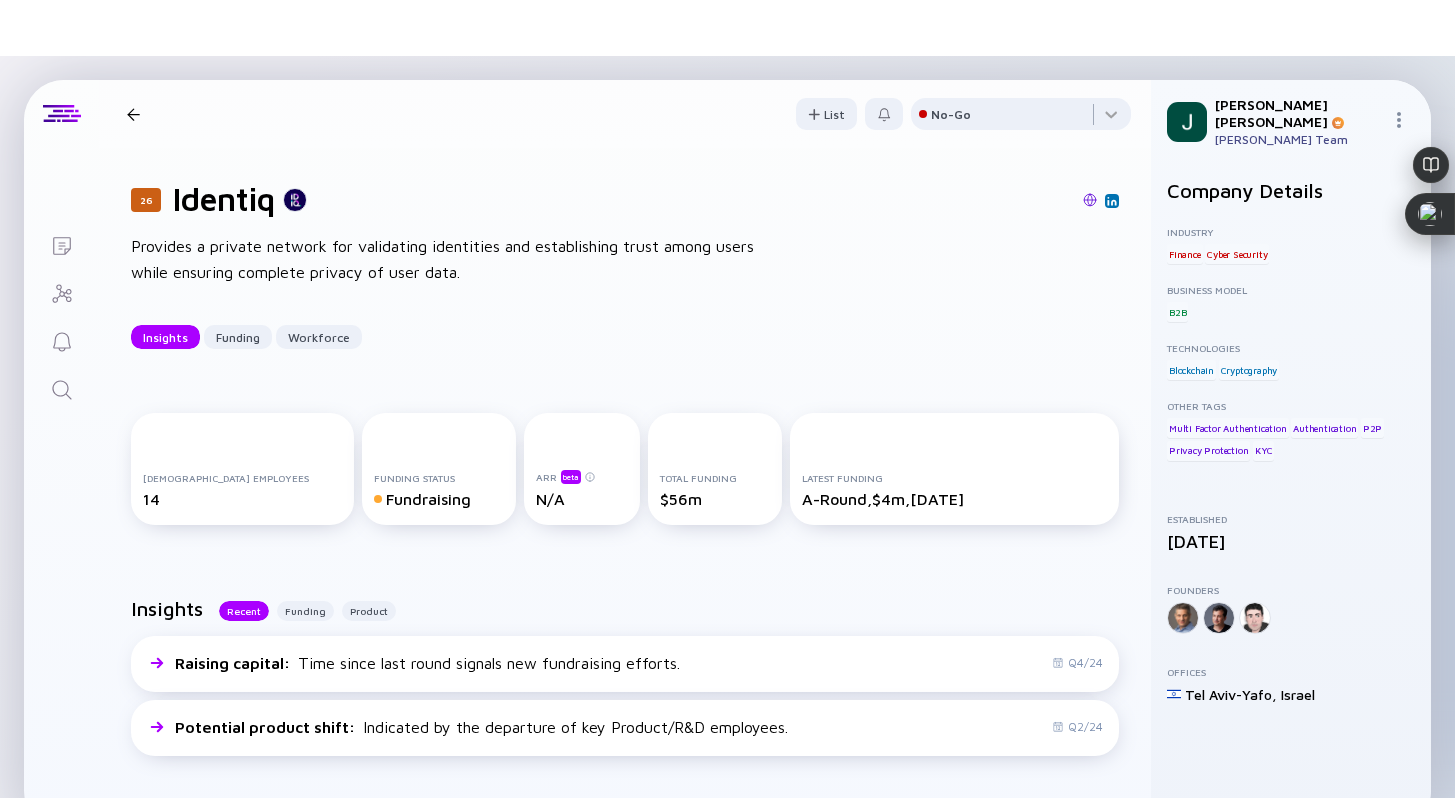 click at bounding box center [1090, 200] 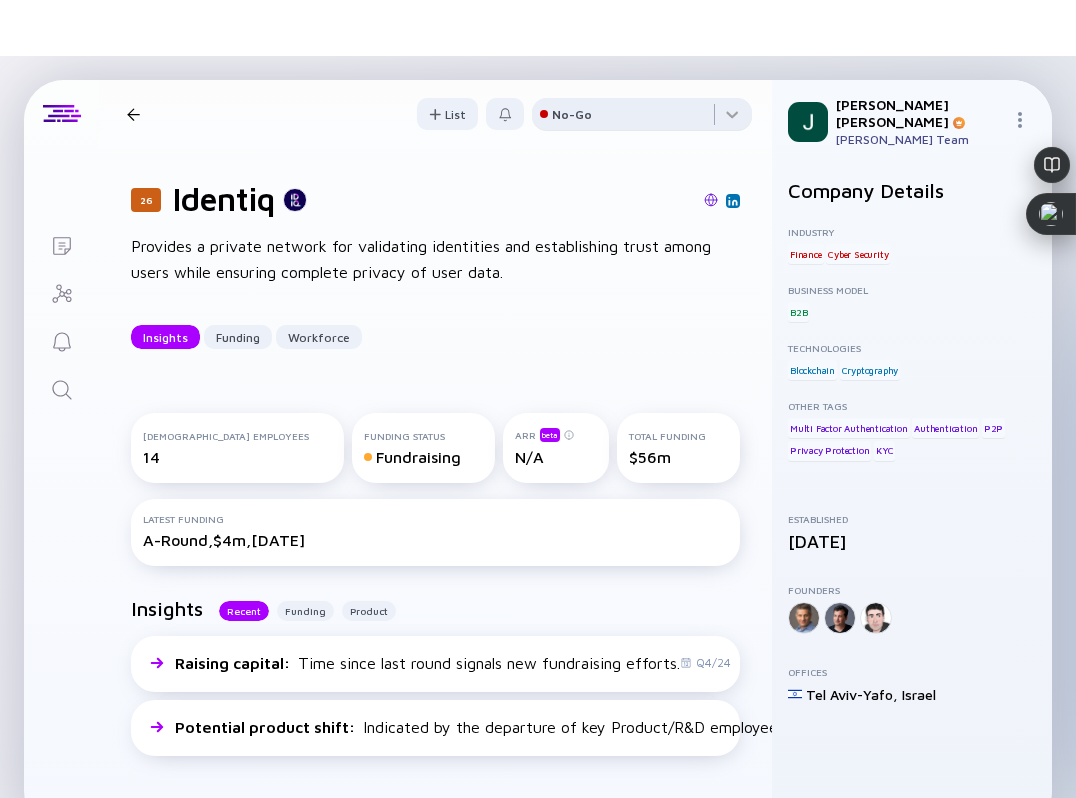 click on "No-Go" at bounding box center [566, 114] 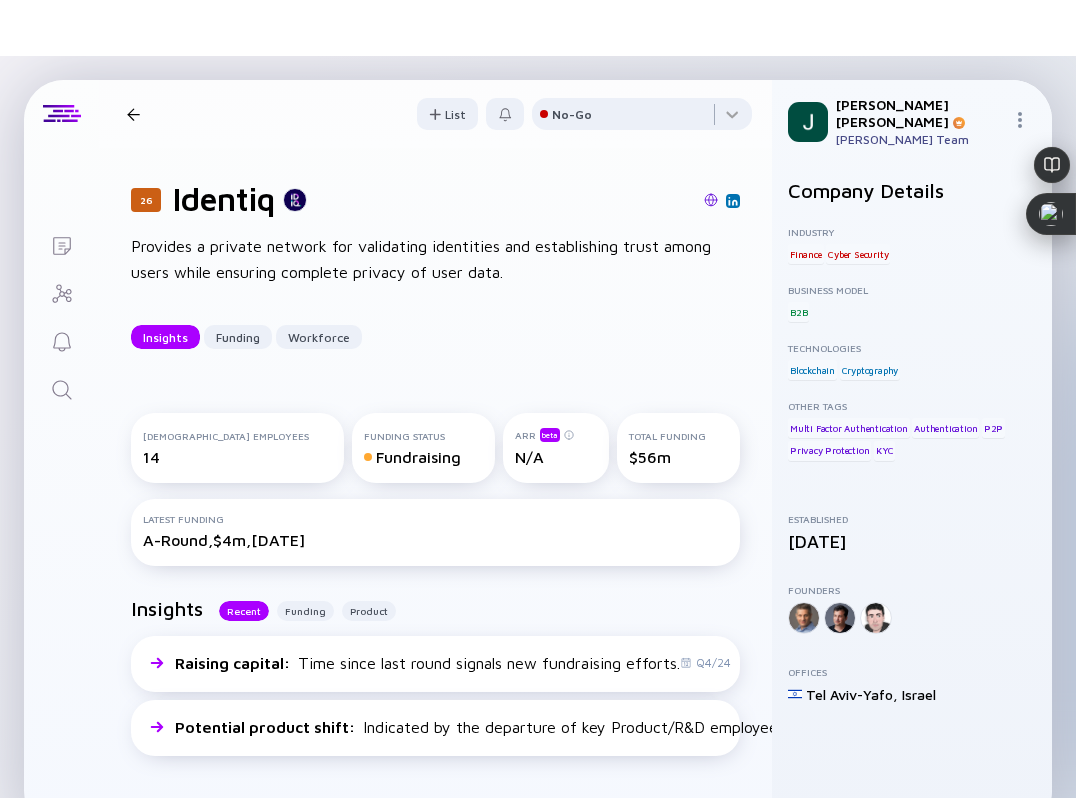 click on "26 Identiq Insights Funding Workforce List No-Go" at bounding box center [435, 114] 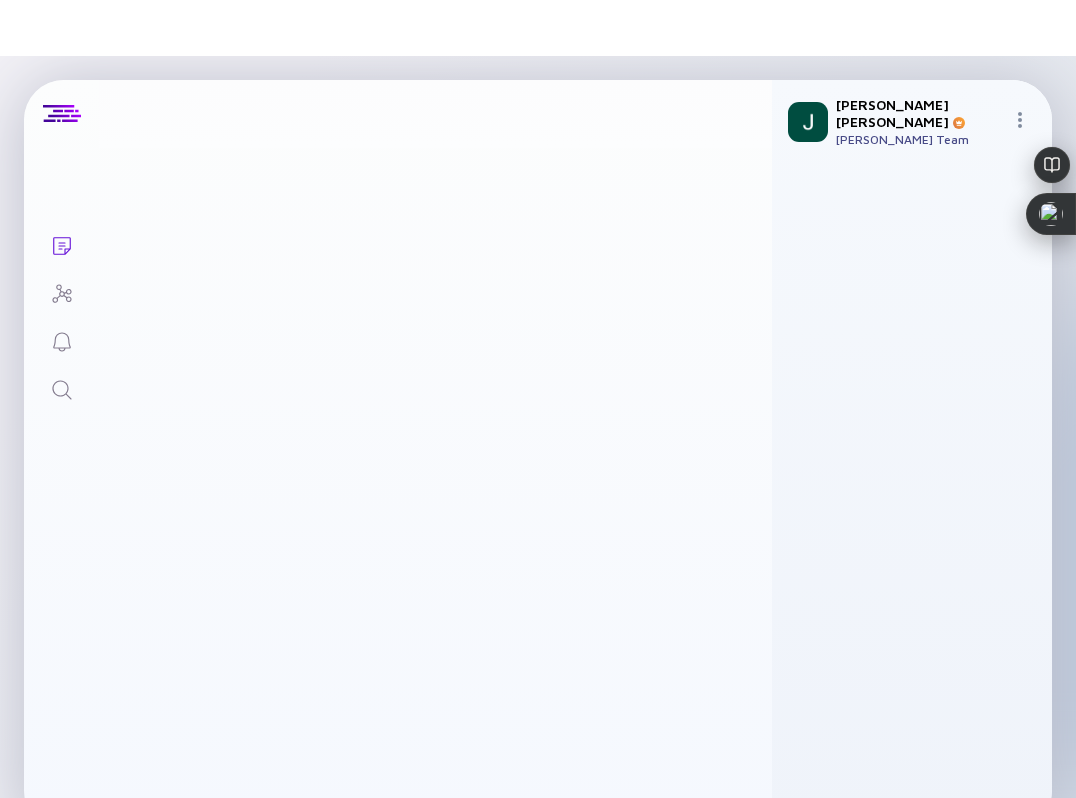 scroll, scrollTop: 7, scrollLeft: 0, axis: vertical 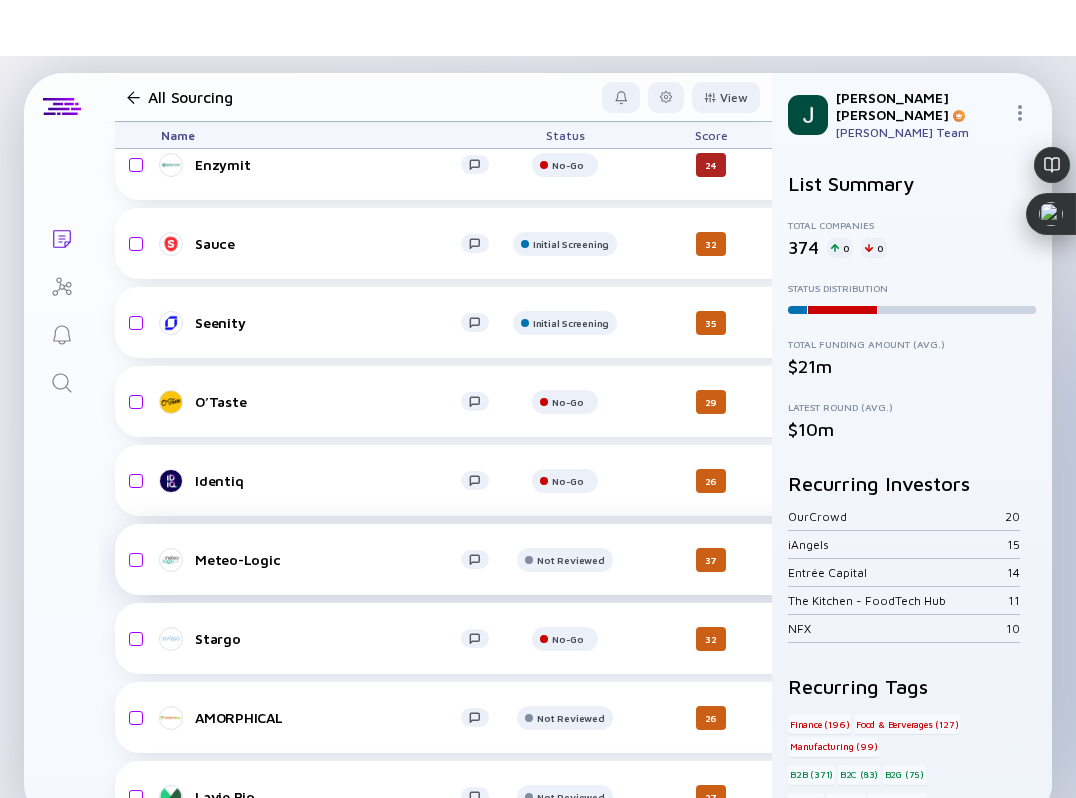 click on "Meteo-Logic" at bounding box center (328, 559) 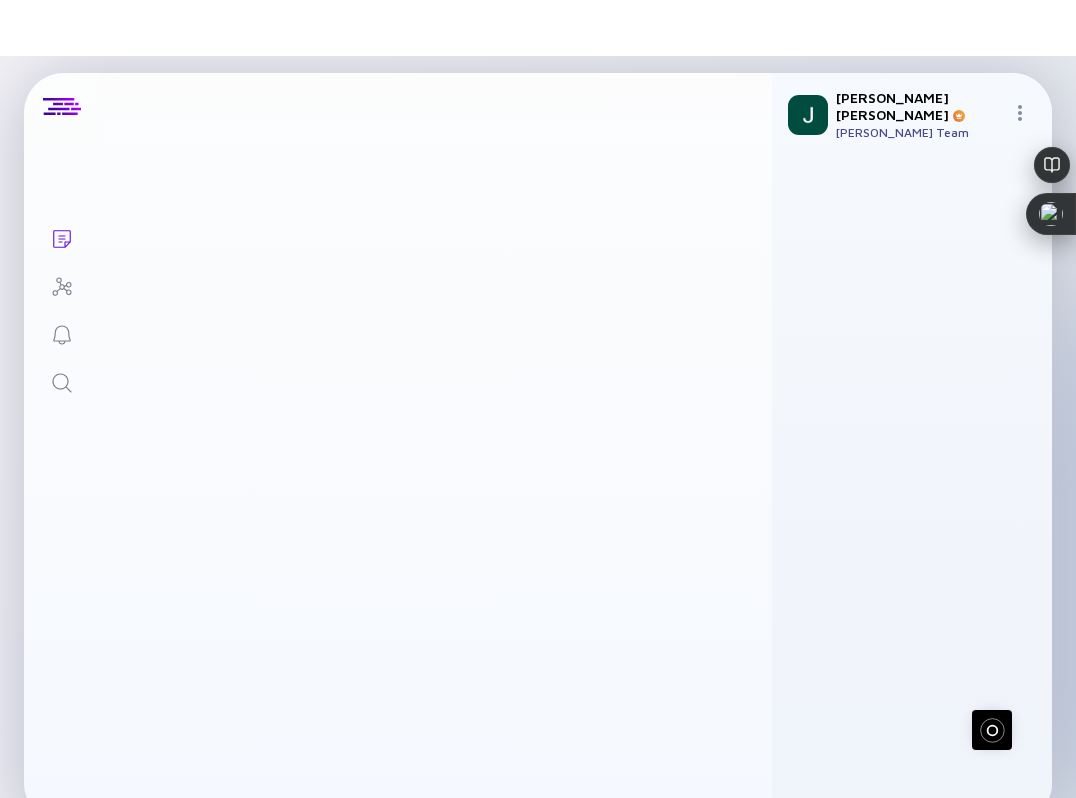 scroll, scrollTop: 0, scrollLeft: 0, axis: both 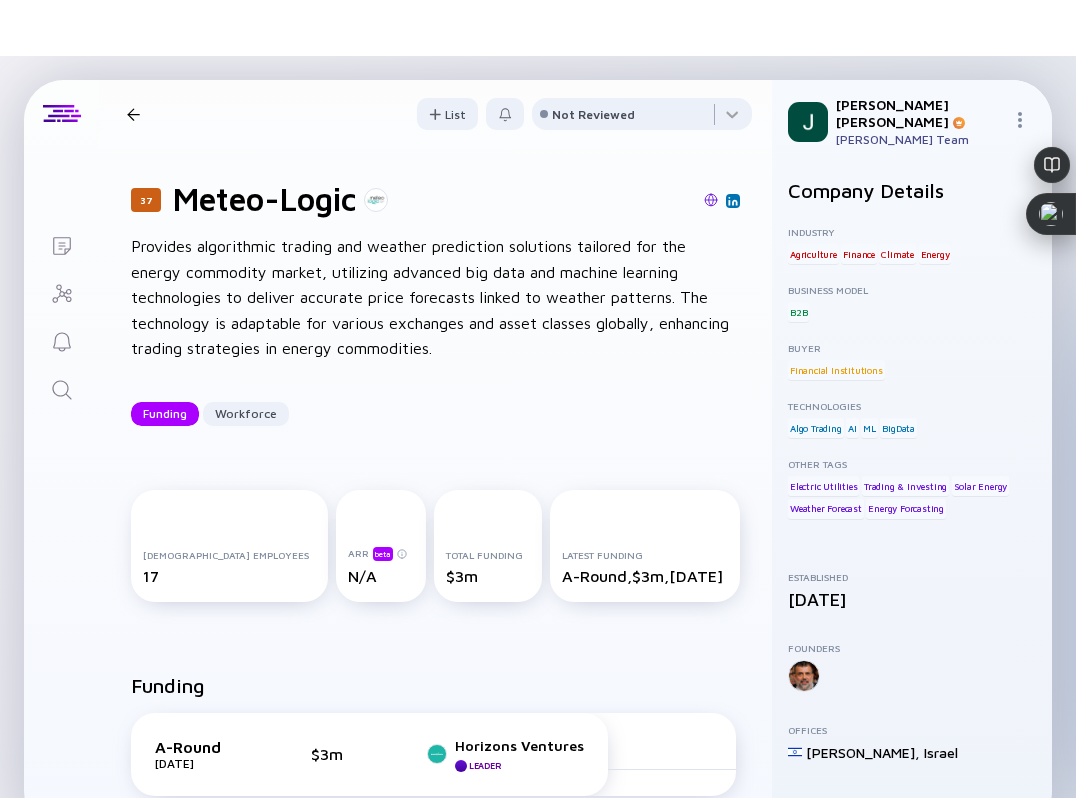 click at bounding box center [711, 200] 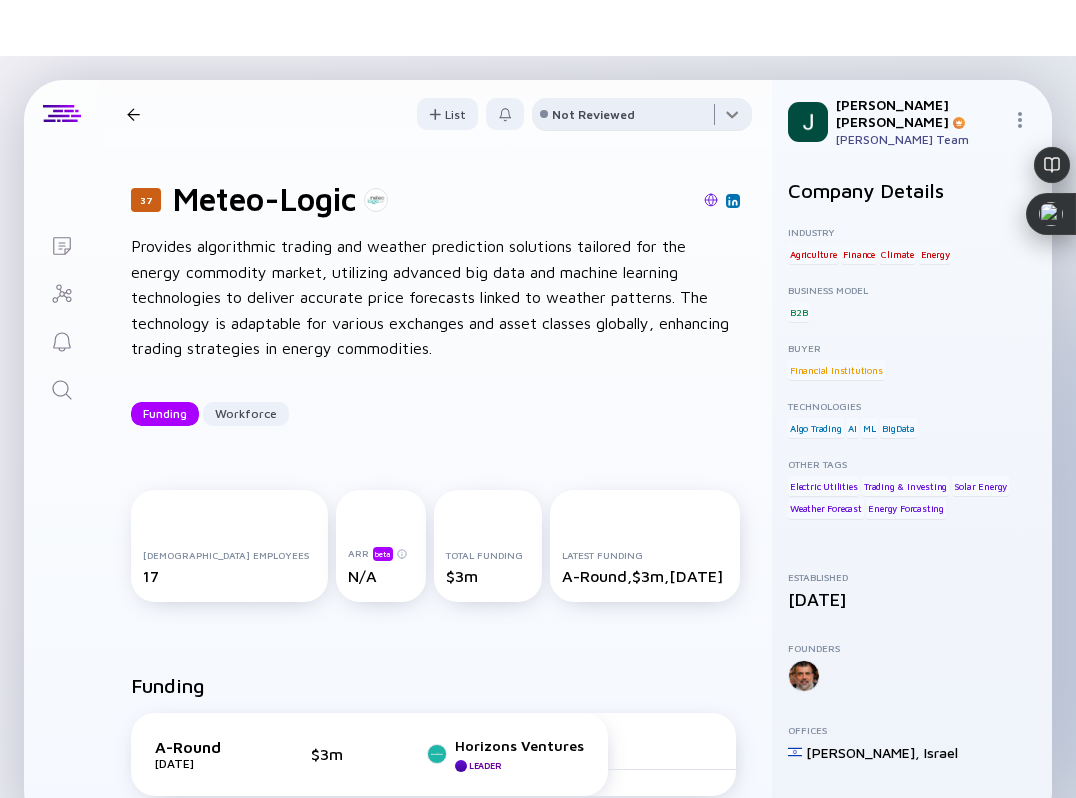 click at bounding box center (642, 118) 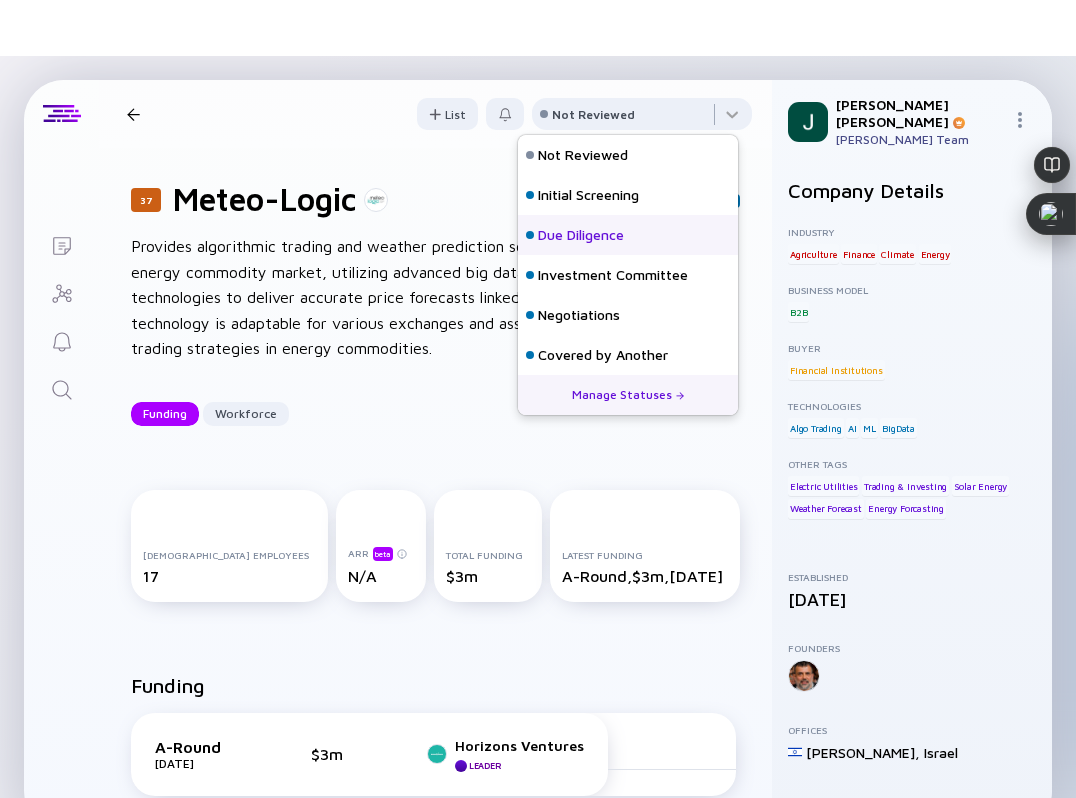 scroll, scrollTop: 128, scrollLeft: 0, axis: vertical 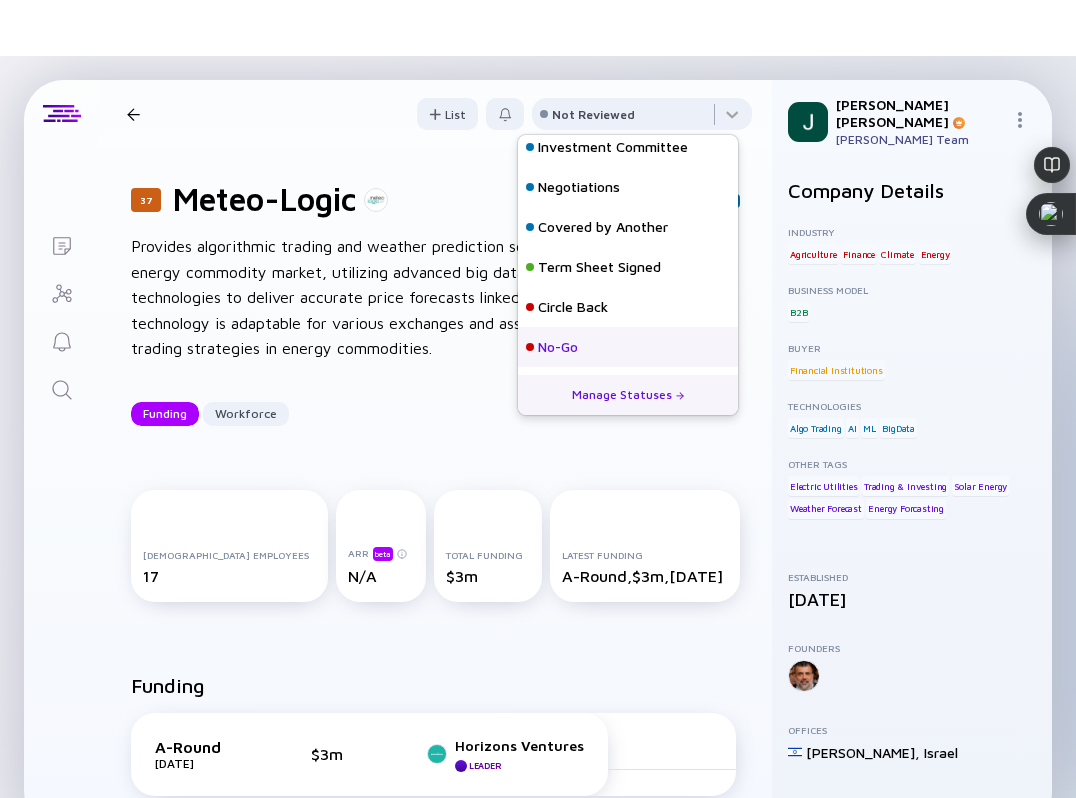 click on "No-Go" at bounding box center (628, 347) 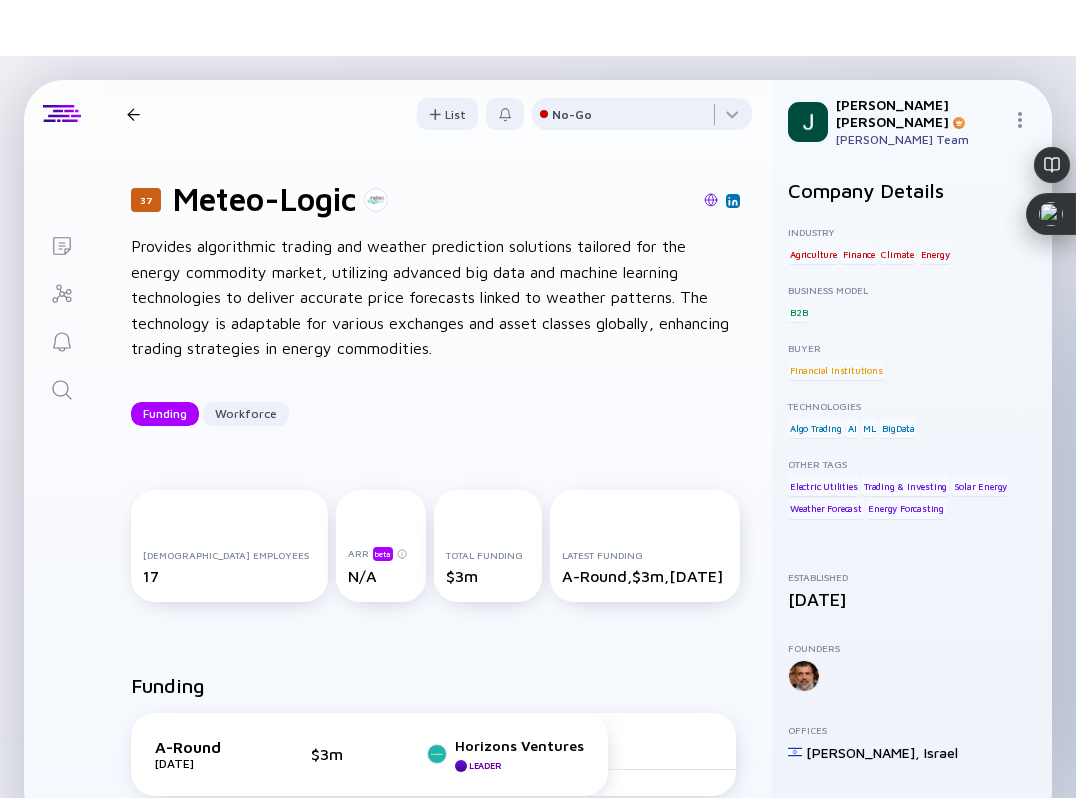 click at bounding box center (133, 114) 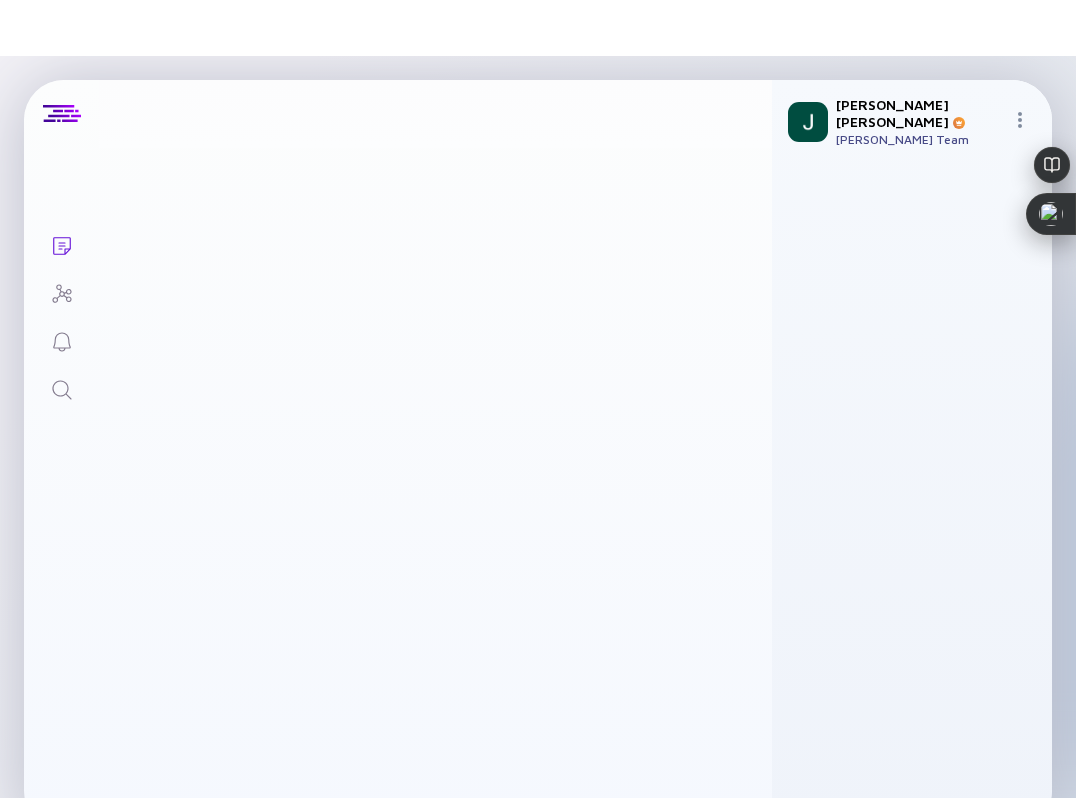 scroll, scrollTop: 1, scrollLeft: 0, axis: vertical 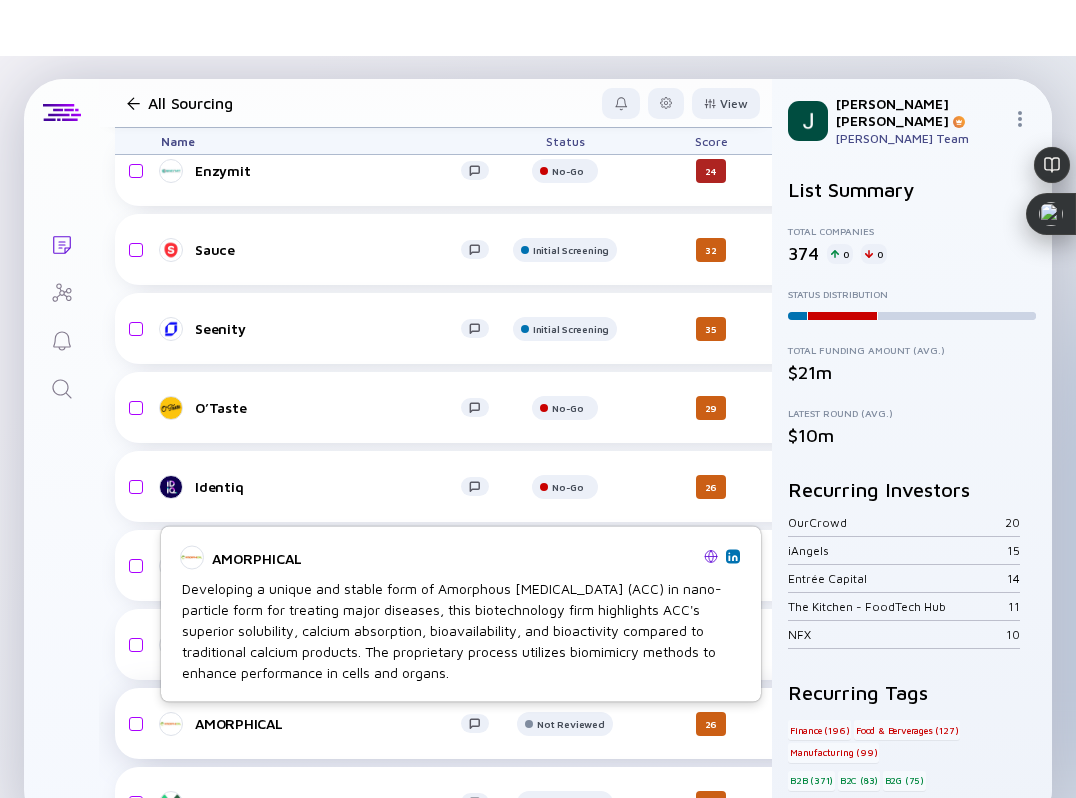 click on "AMORPHICAL Not Reviewed 26 a day ago N/A B2B Manufacturing Dietary Supplements headcount-amorphical 16 Headcount salesColumn-amorphical 2 ( 13% ) Sales marketingColumn-amorphical 4 ( 25% ) Marketing F-Round $6m,
Jan 2021 N/A" at bounding box center [1036, 723] 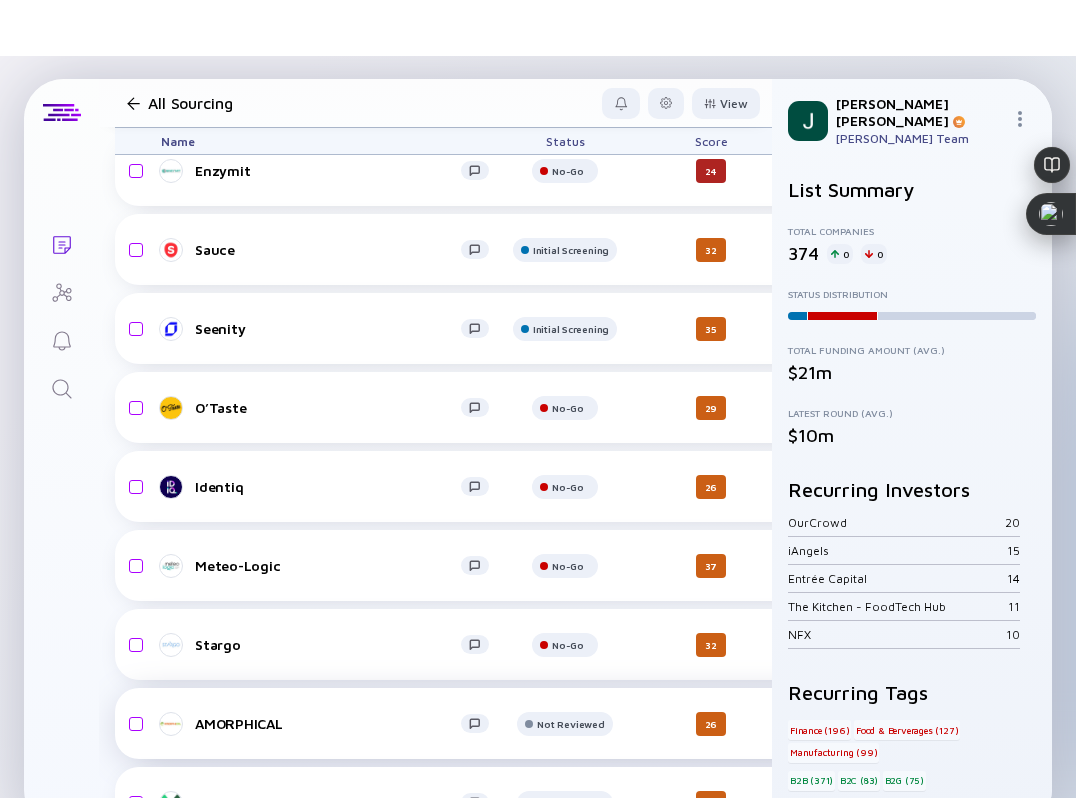 click on "AMORPHICAL Not Reviewed 26 a day ago N/A B2B Manufacturing Dietary Supplements headcount-amorphical 16 Headcount salesColumn-amorphical 2 ( 13% ) Sales marketingColumn-amorphical 4 ( 25% ) Marketing F-Round $6m,
Jan 2021 N/A" at bounding box center [1036, 723] 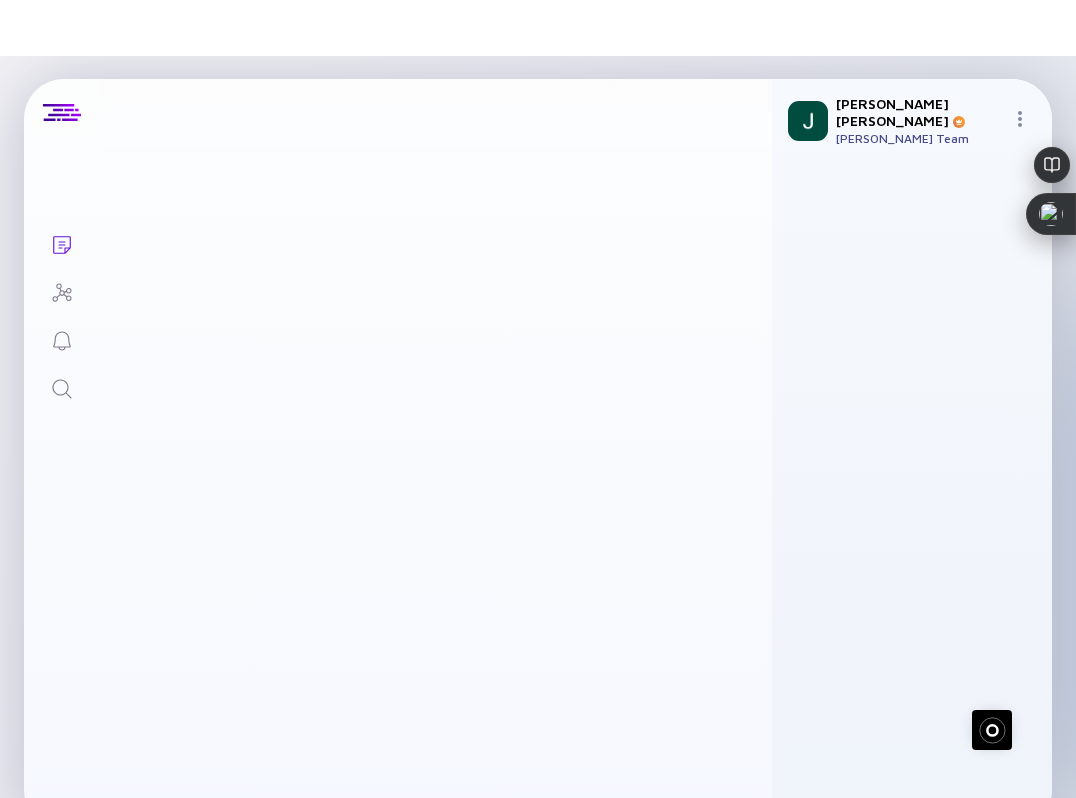 scroll, scrollTop: 0, scrollLeft: 0, axis: both 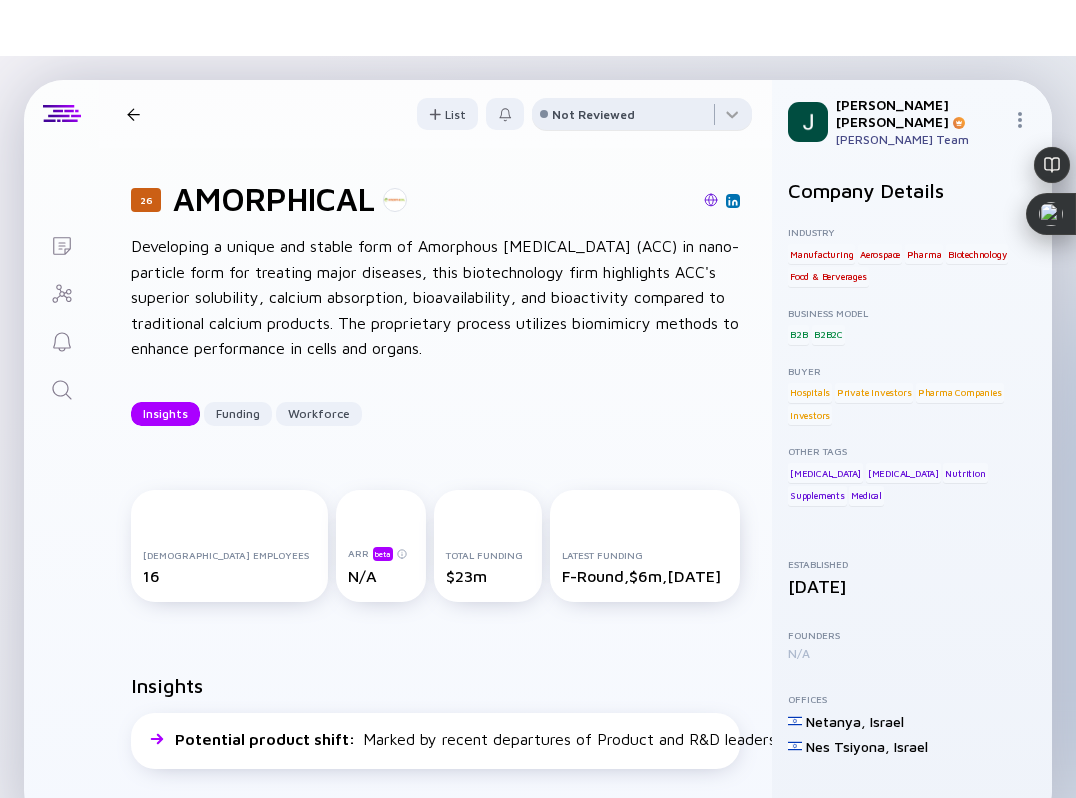 click on "Not Reviewed" at bounding box center (593, 114) 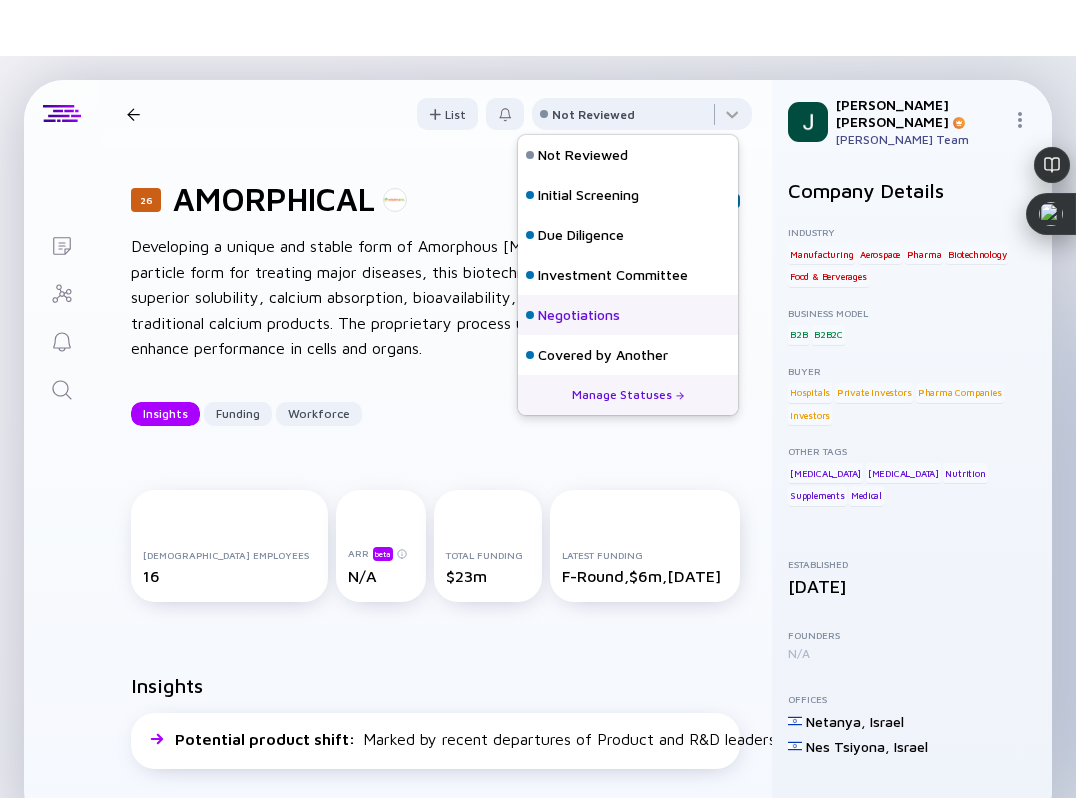 scroll, scrollTop: 128, scrollLeft: 0, axis: vertical 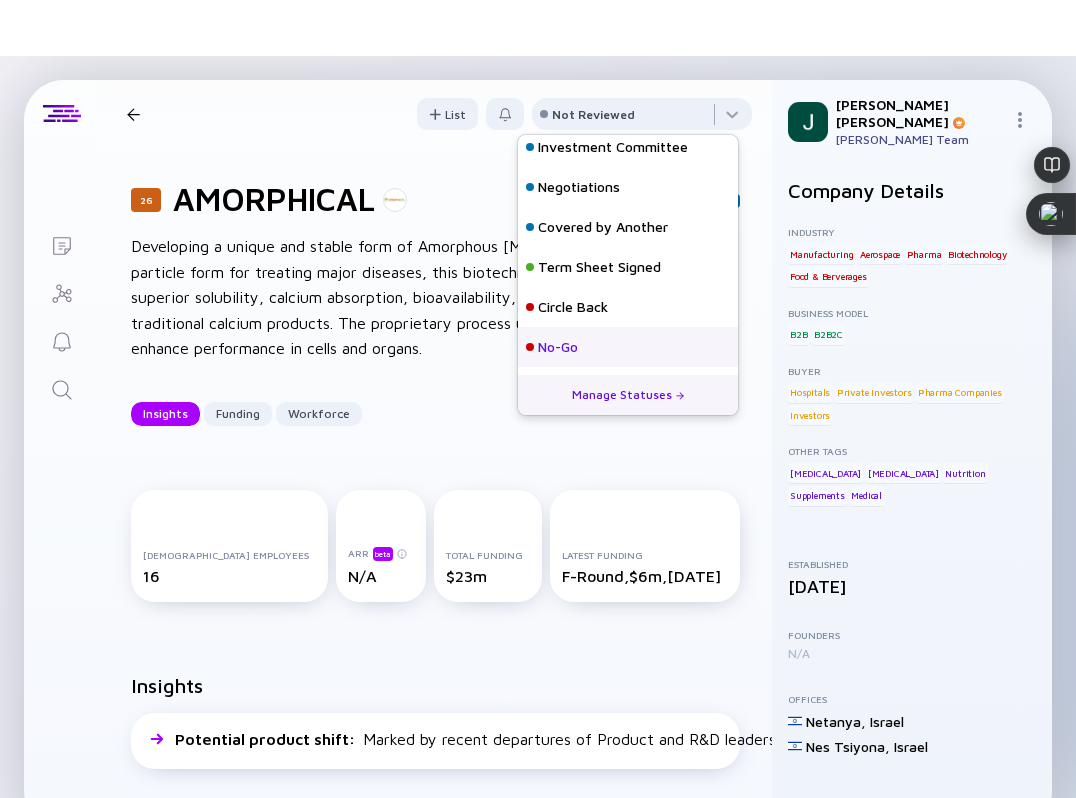 click on "No-Go" at bounding box center (558, 347) 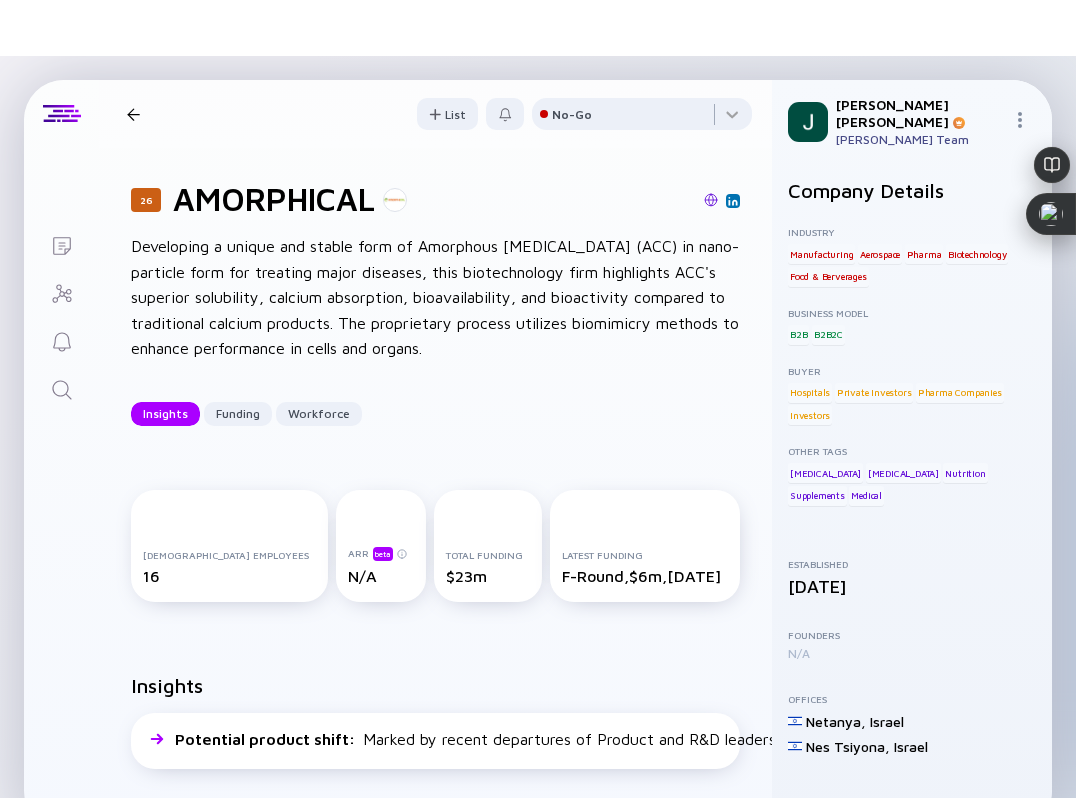 click on "26 AMORPHICAL Insights Funding Workforce" at bounding box center (318, 114) 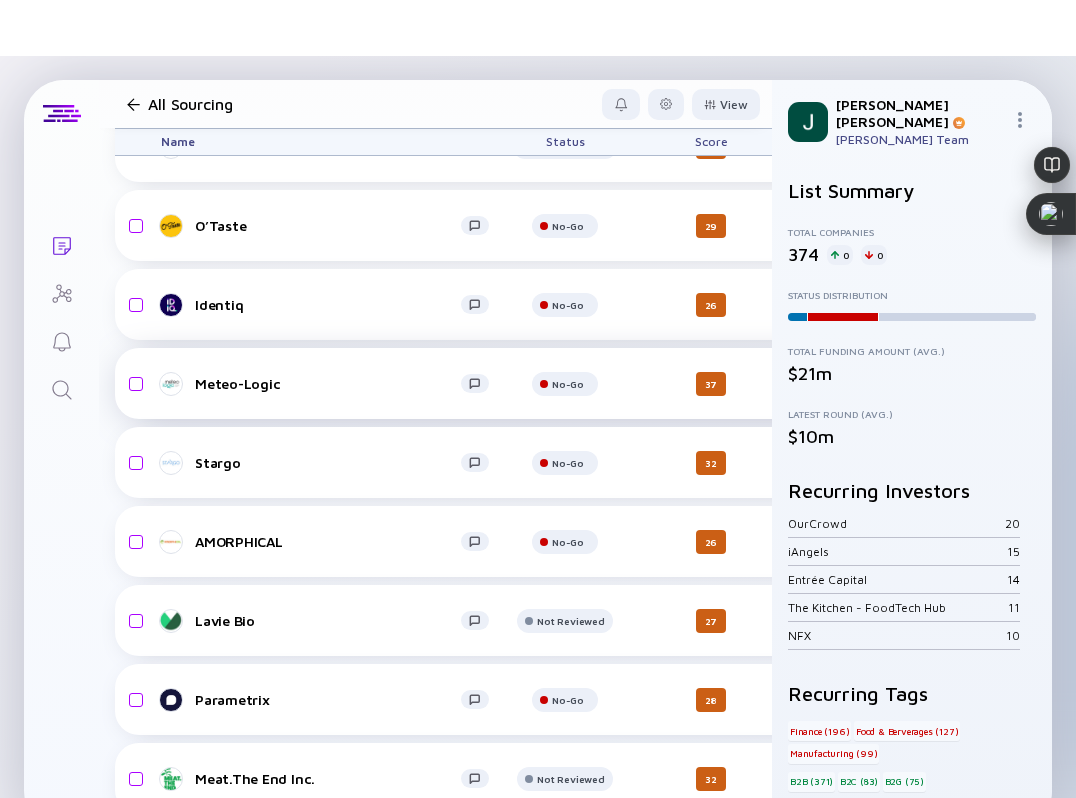 scroll, scrollTop: 8020, scrollLeft: 0, axis: vertical 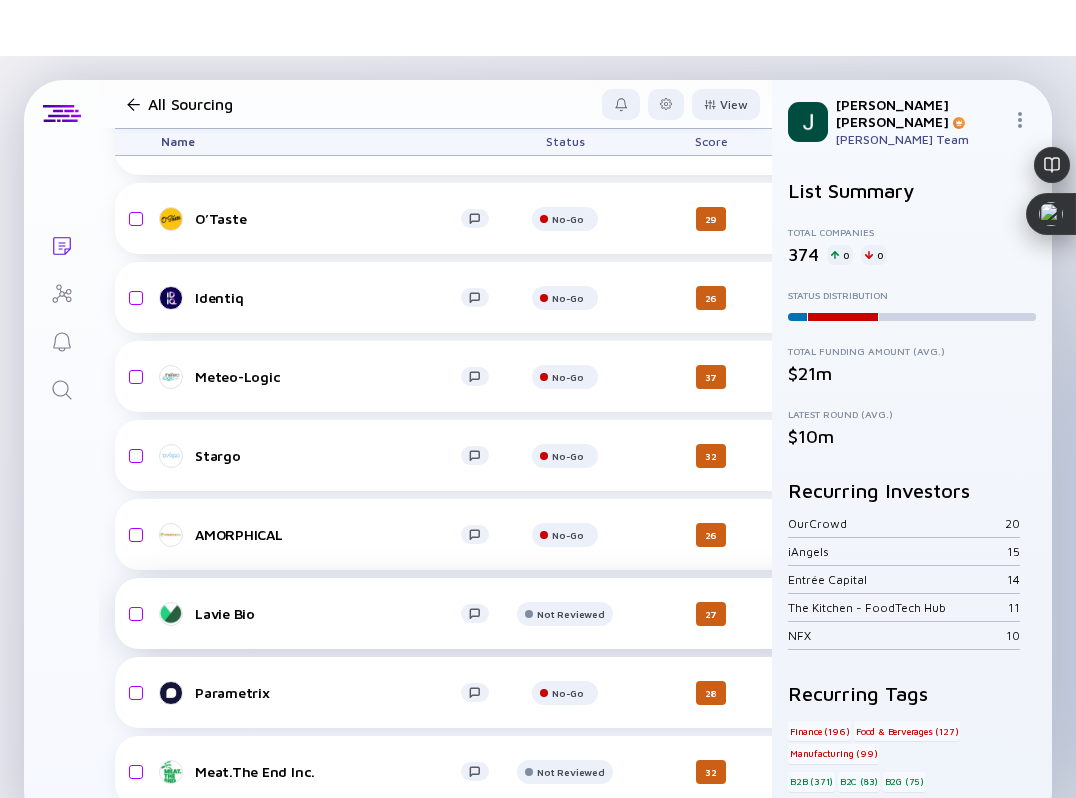 click on "Lavie Bio" at bounding box center [328, 613] 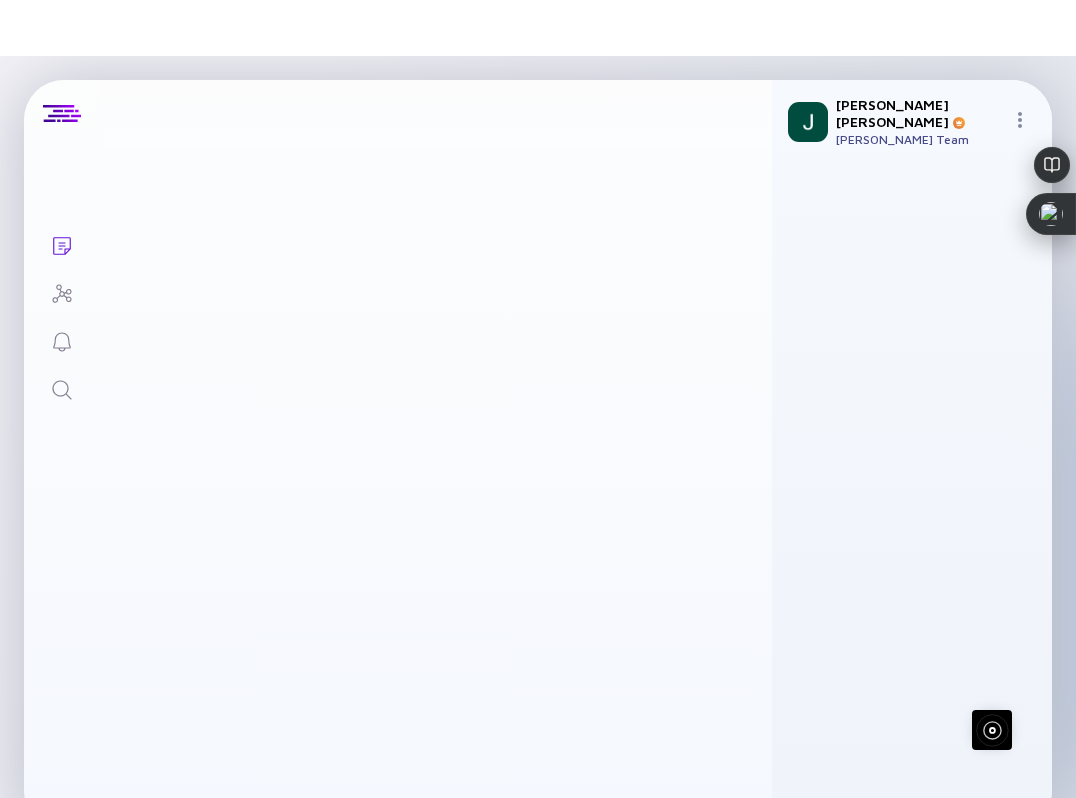 scroll, scrollTop: 0, scrollLeft: 0, axis: both 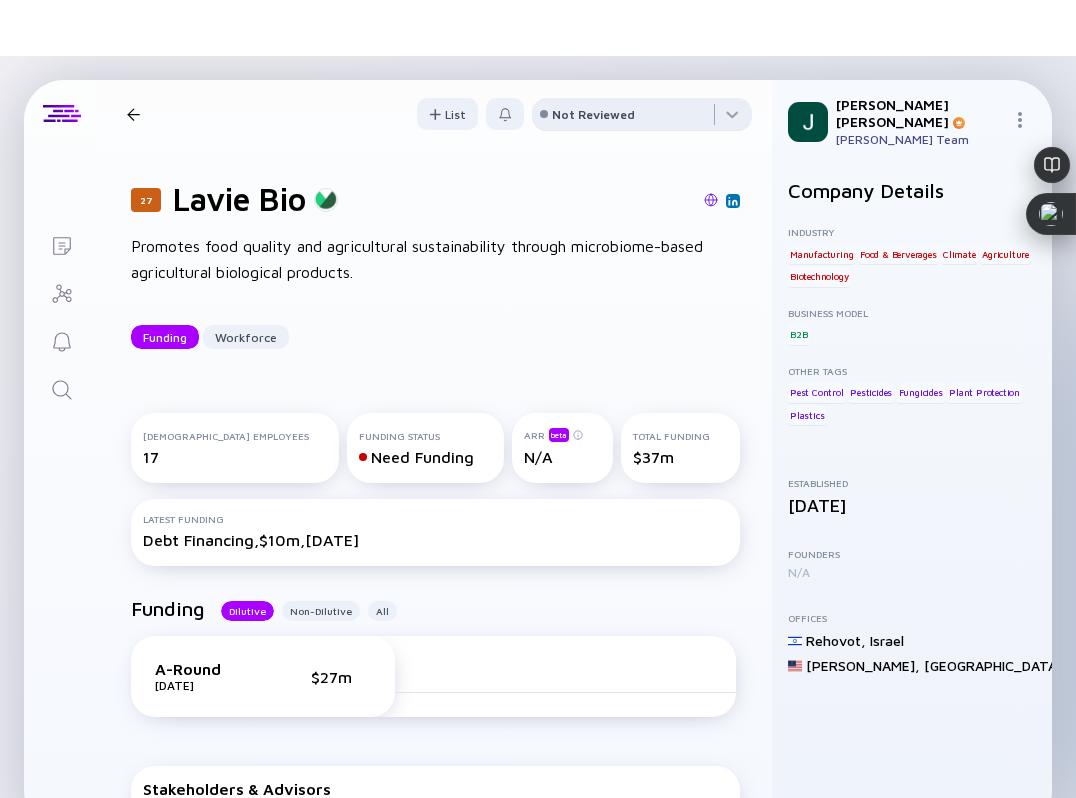 click on "Not Reviewed" at bounding box center [593, 114] 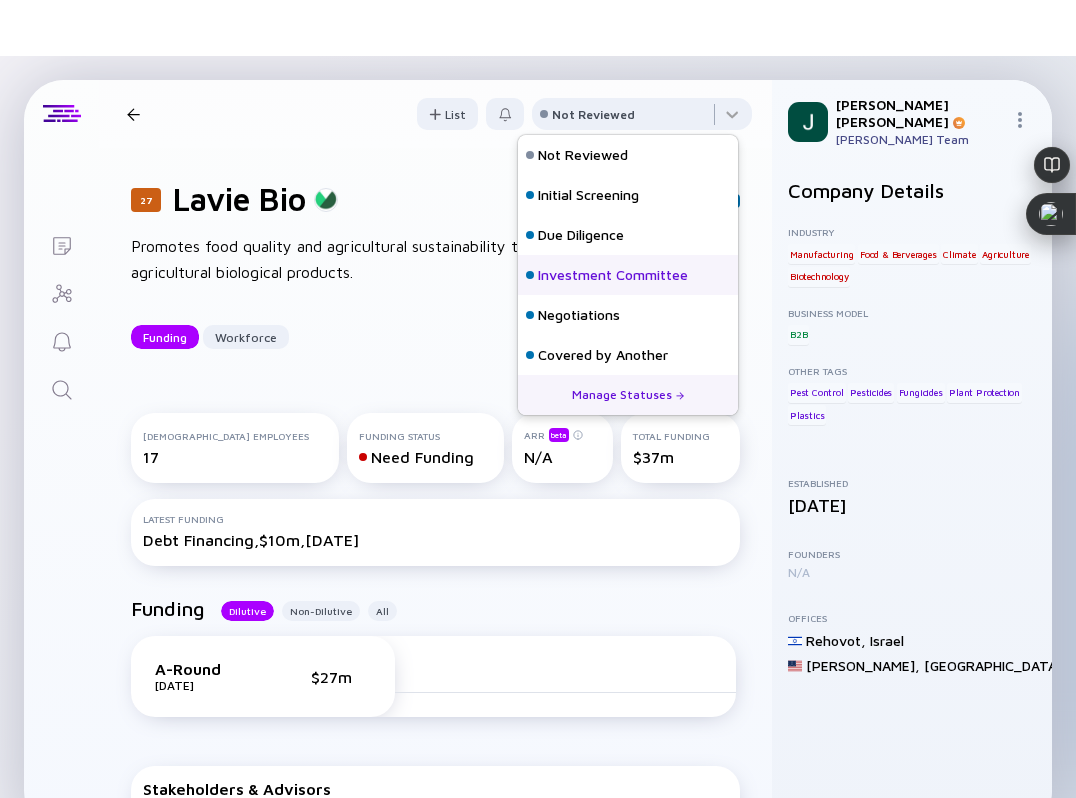 scroll, scrollTop: 128, scrollLeft: 0, axis: vertical 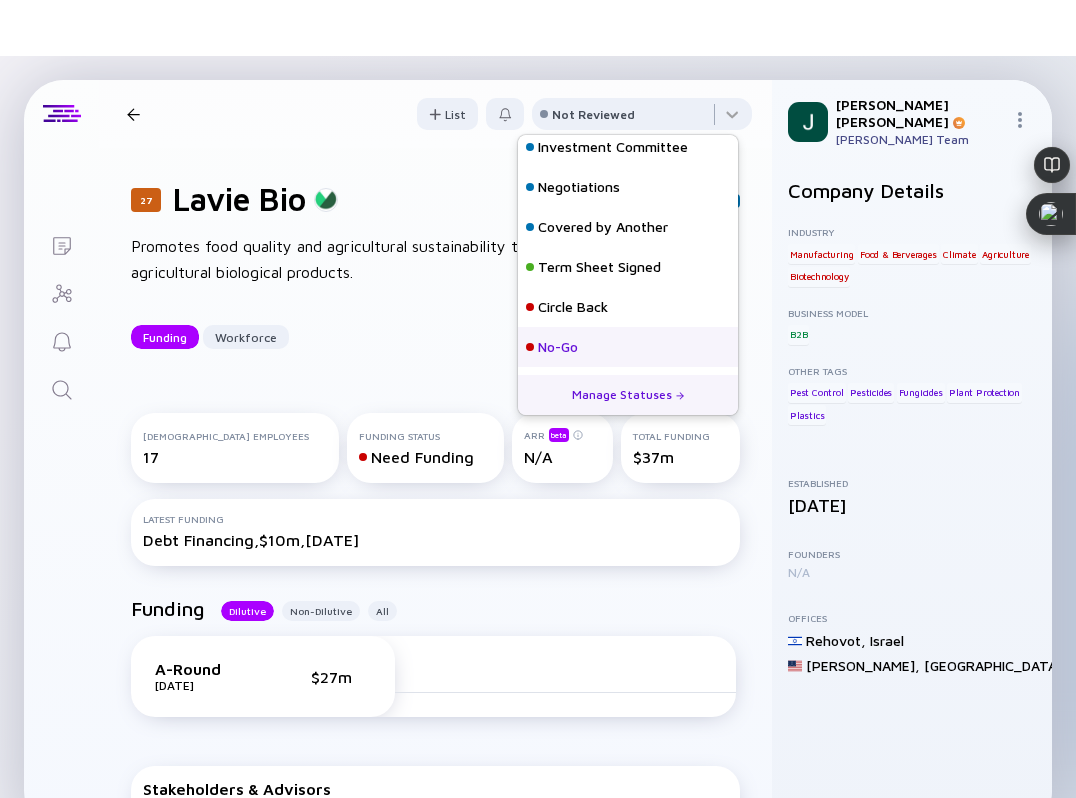 click on "No-Go" at bounding box center (558, 347) 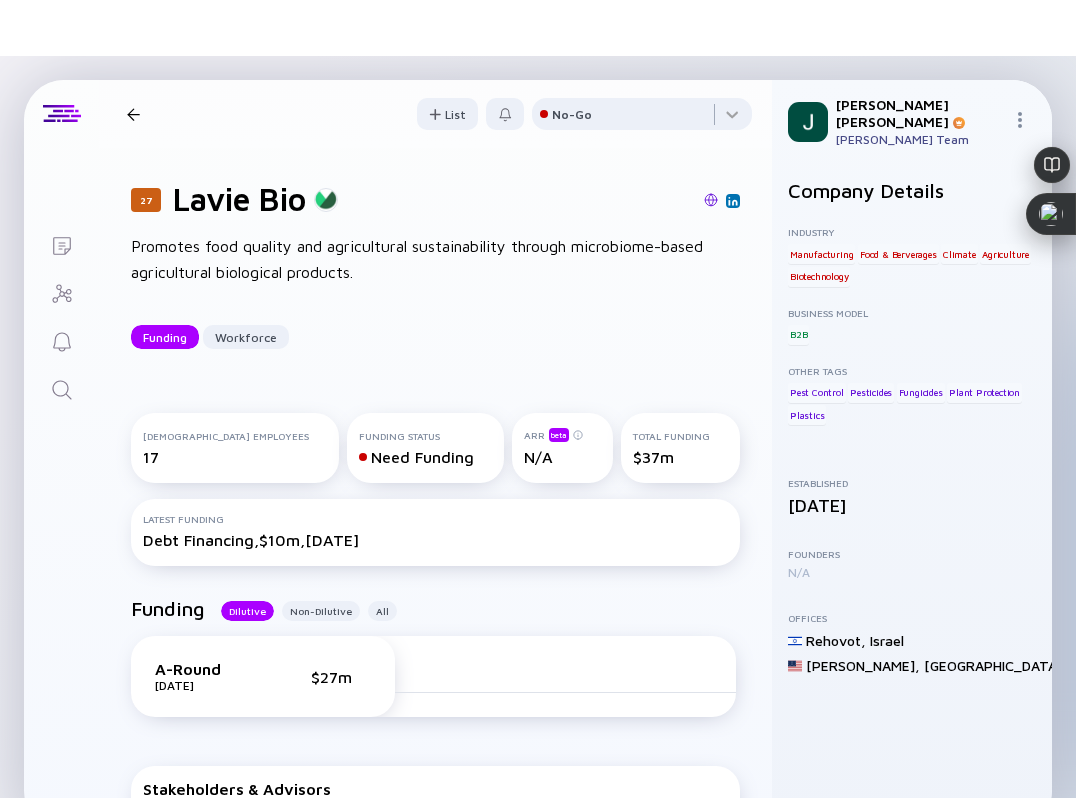 click at bounding box center (133, 114) 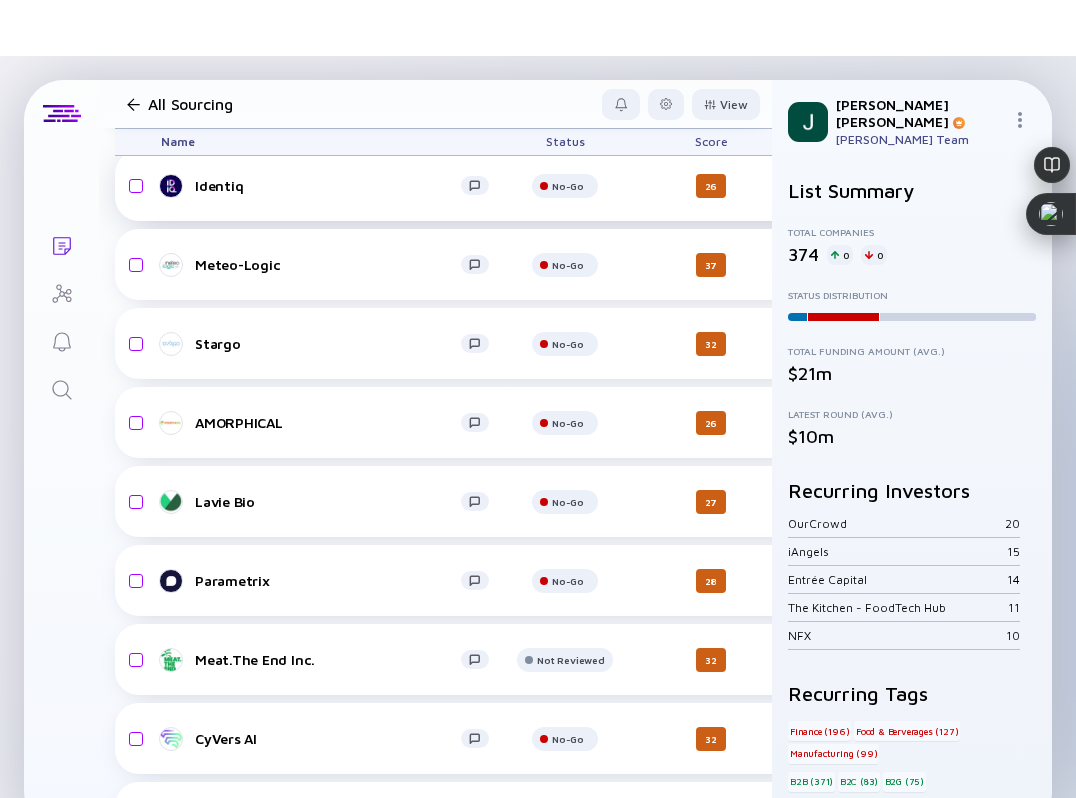 scroll, scrollTop: 8167, scrollLeft: 0, axis: vertical 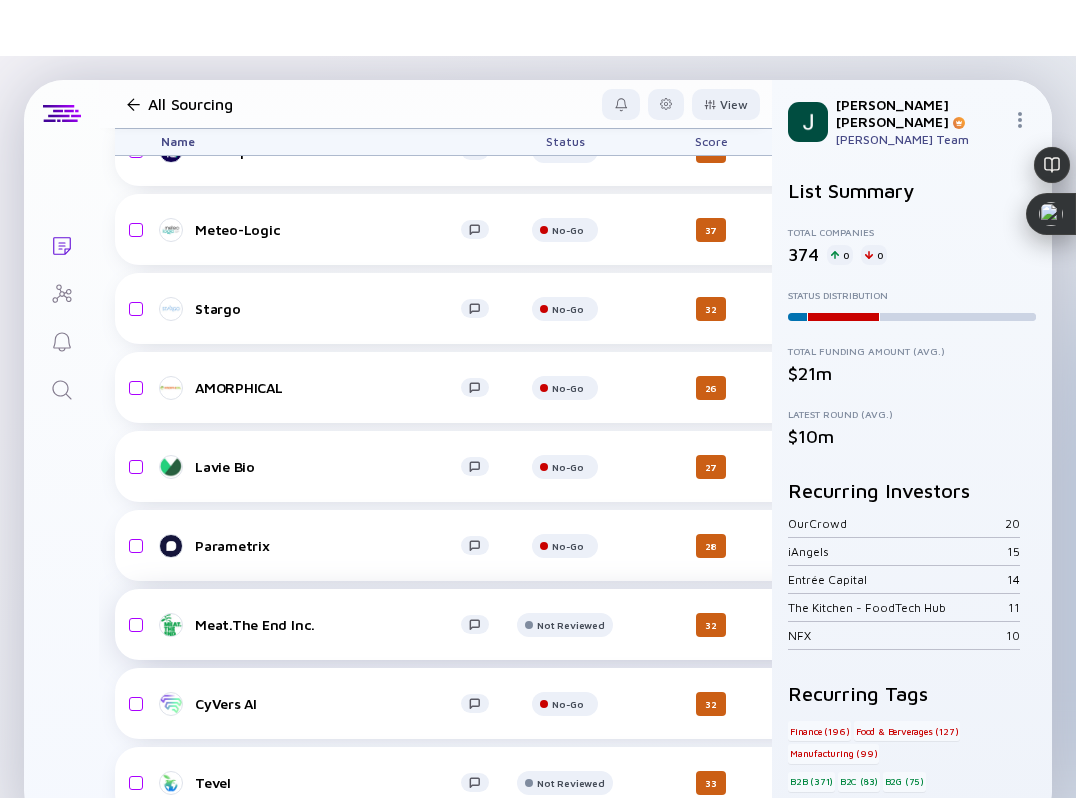 click on "Meat.The End  Inc." at bounding box center [328, 624] 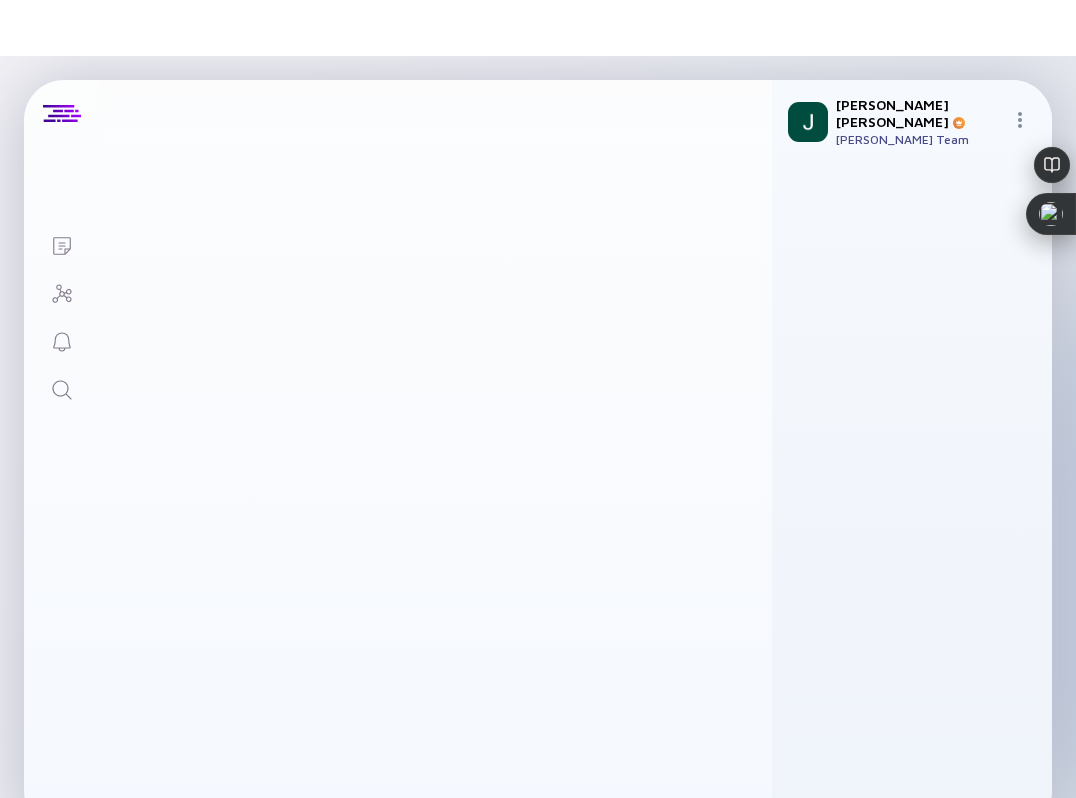 scroll, scrollTop: 0, scrollLeft: 0, axis: both 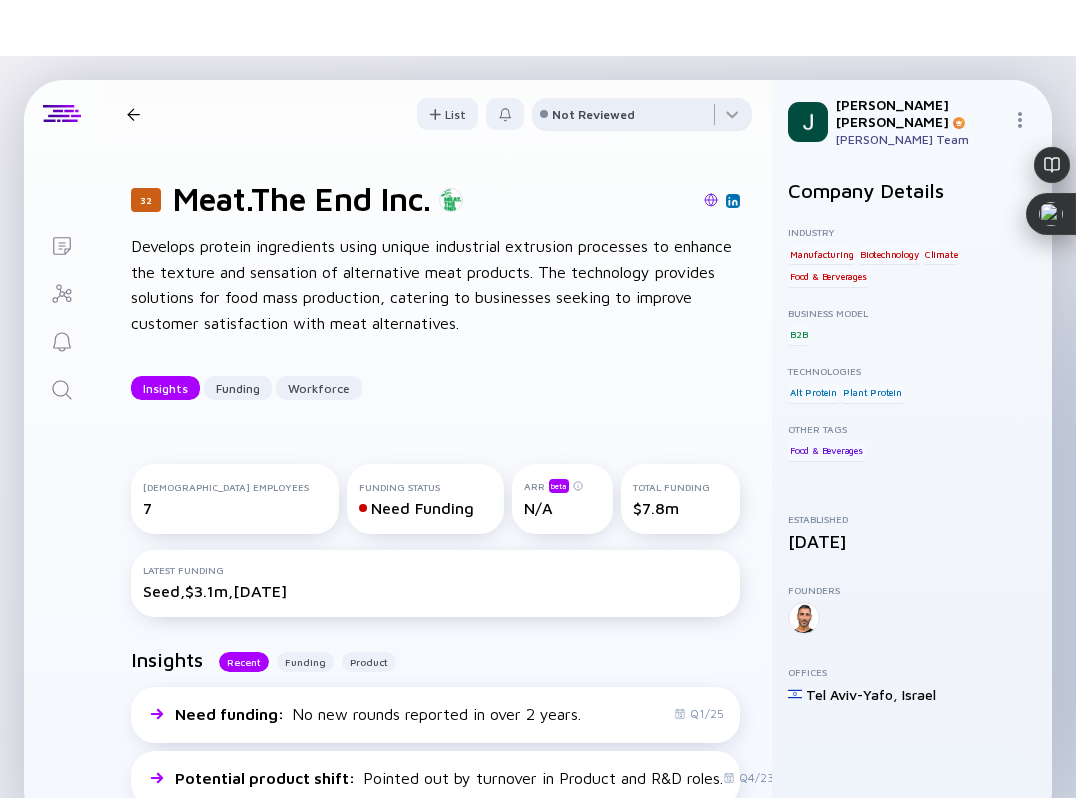 click on "Not Reviewed" at bounding box center [593, 114] 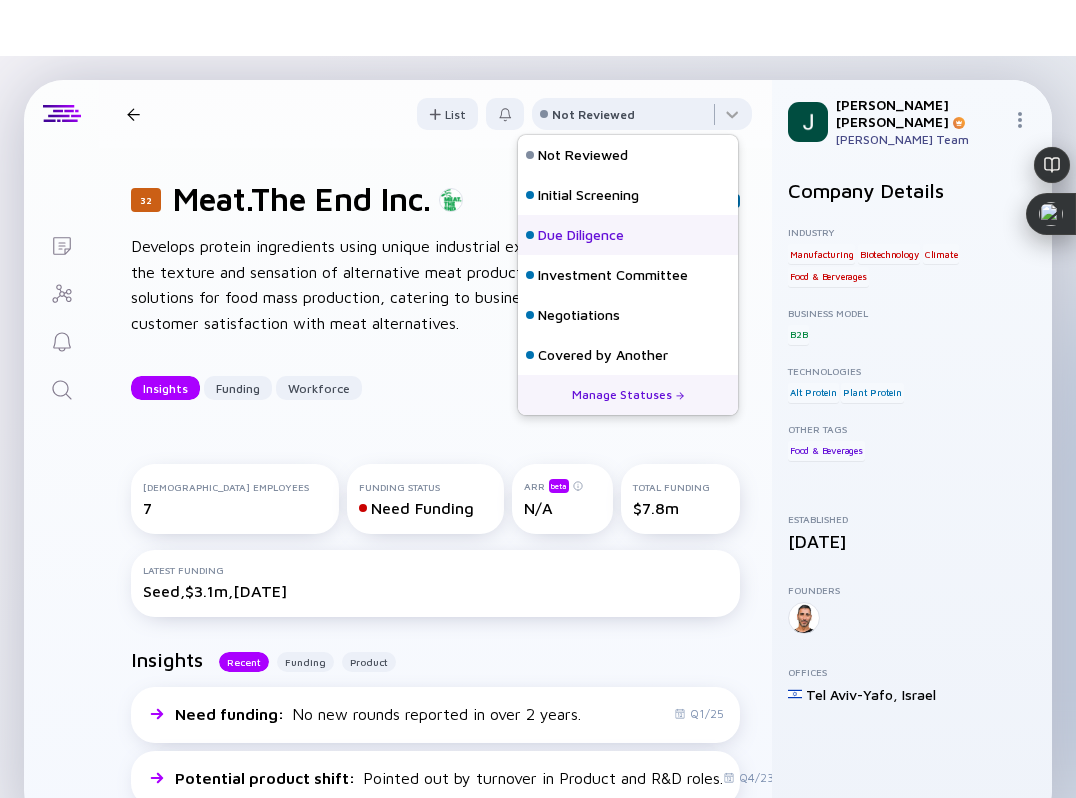 scroll, scrollTop: 128, scrollLeft: 0, axis: vertical 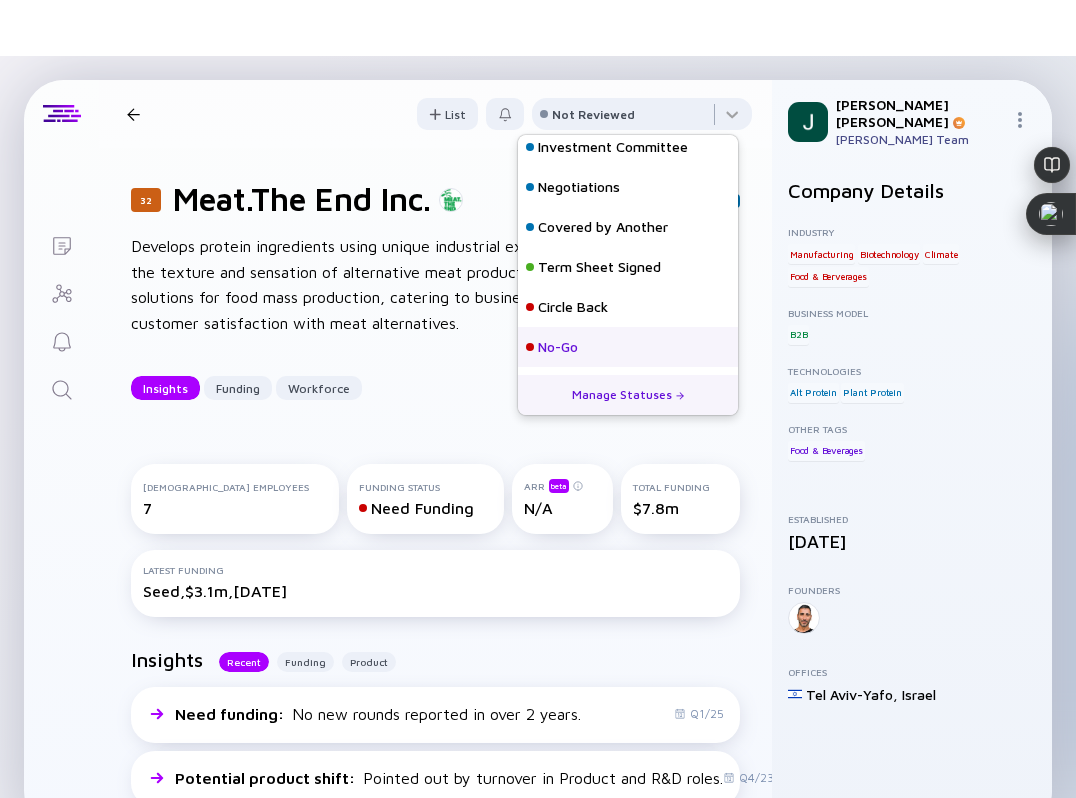 click on "No-Go" at bounding box center [628, 347] 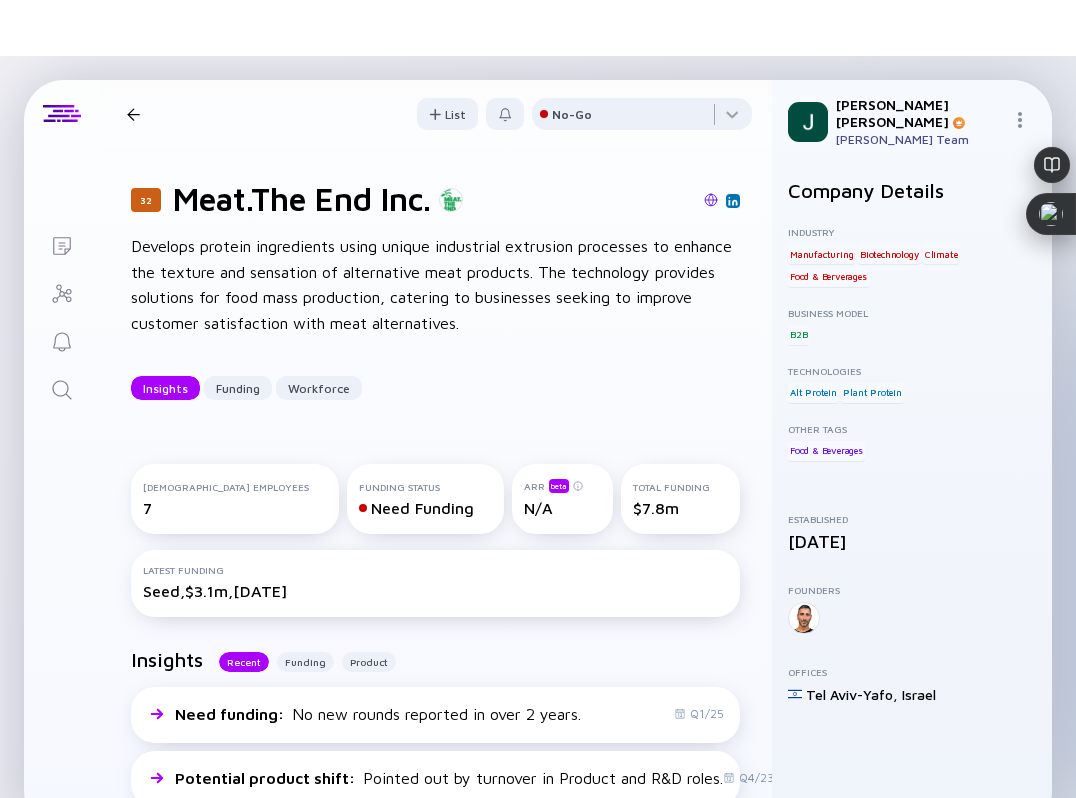 click at bounding box center [133, 114] 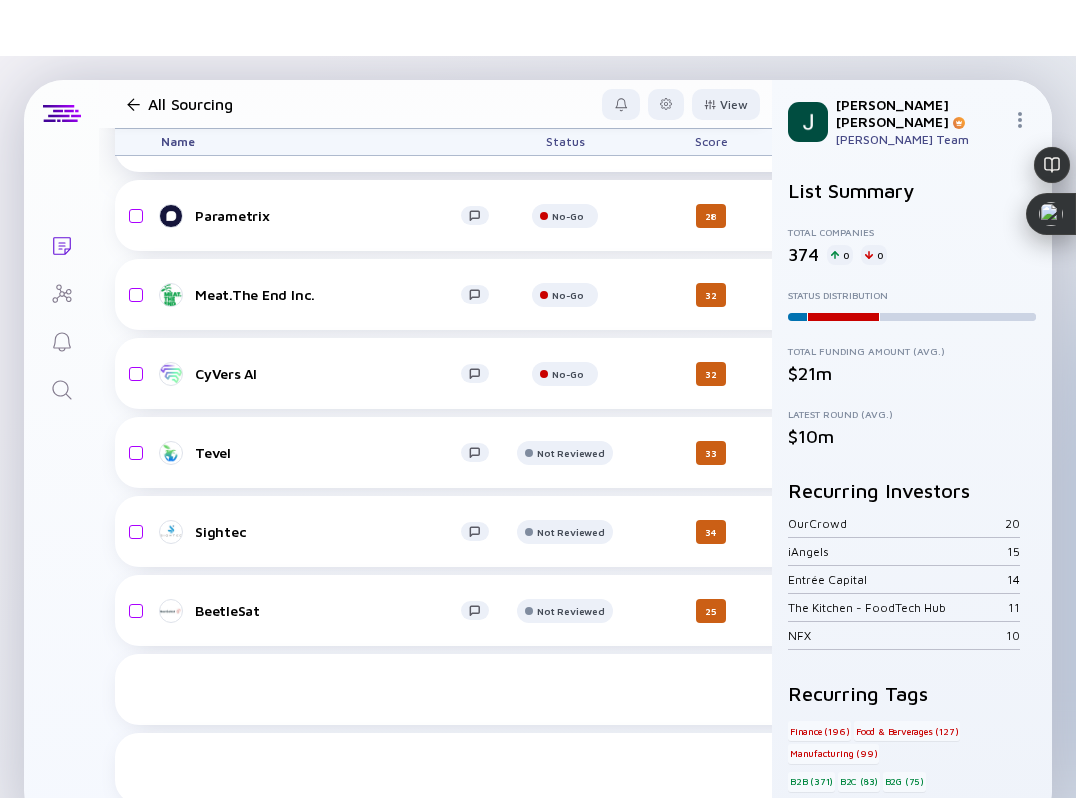 scroll, scrollTop: 8504, scrollLeft: 0, axis: vertical 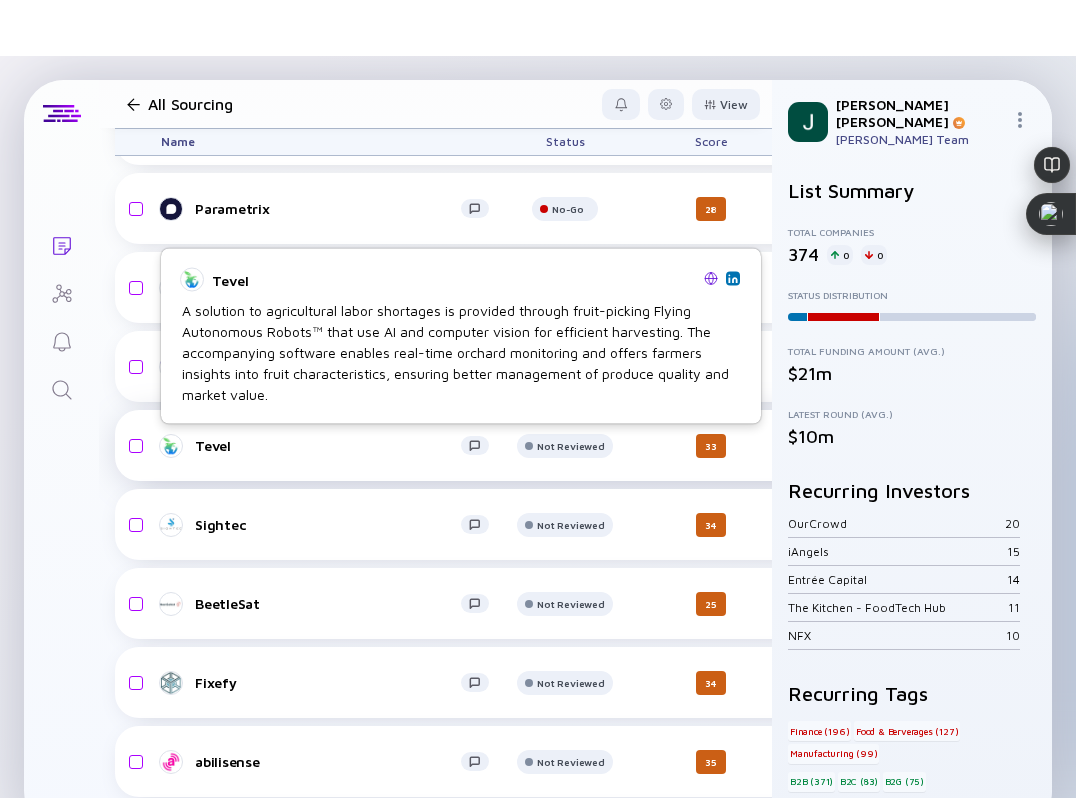 click on "Tevel" at bounding box center [328, 445] 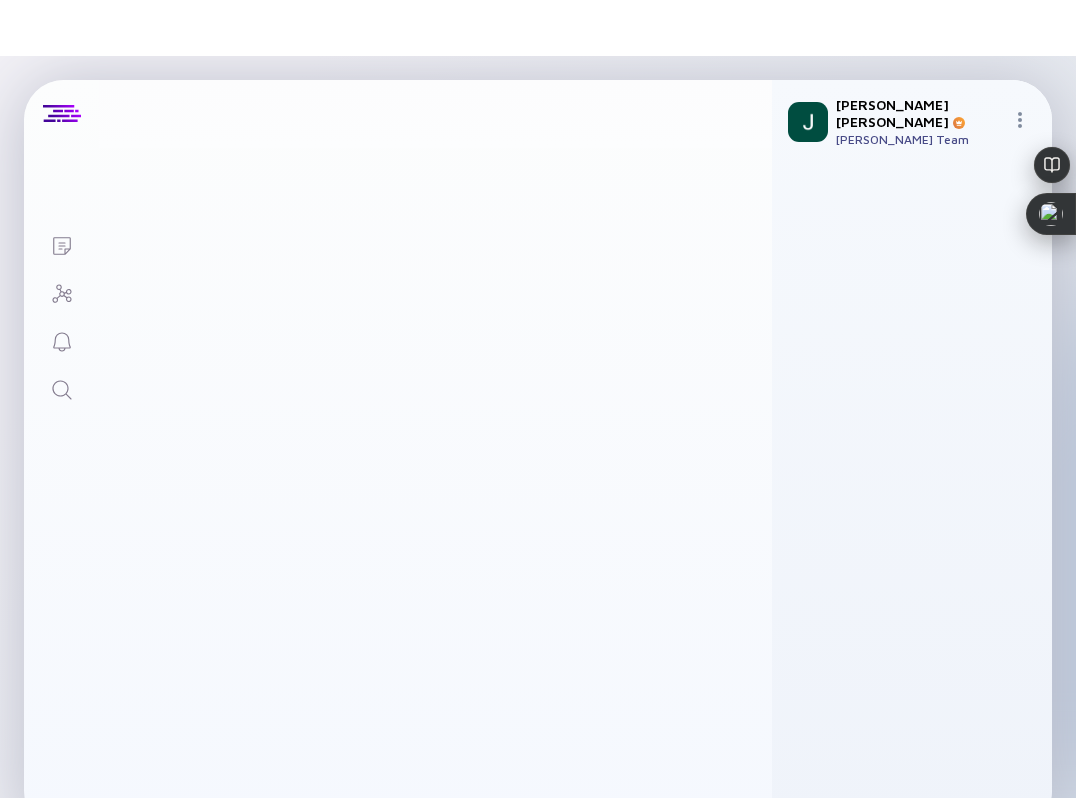 scroll, scrollTop: 0, scrollLeft: 0, axis: both 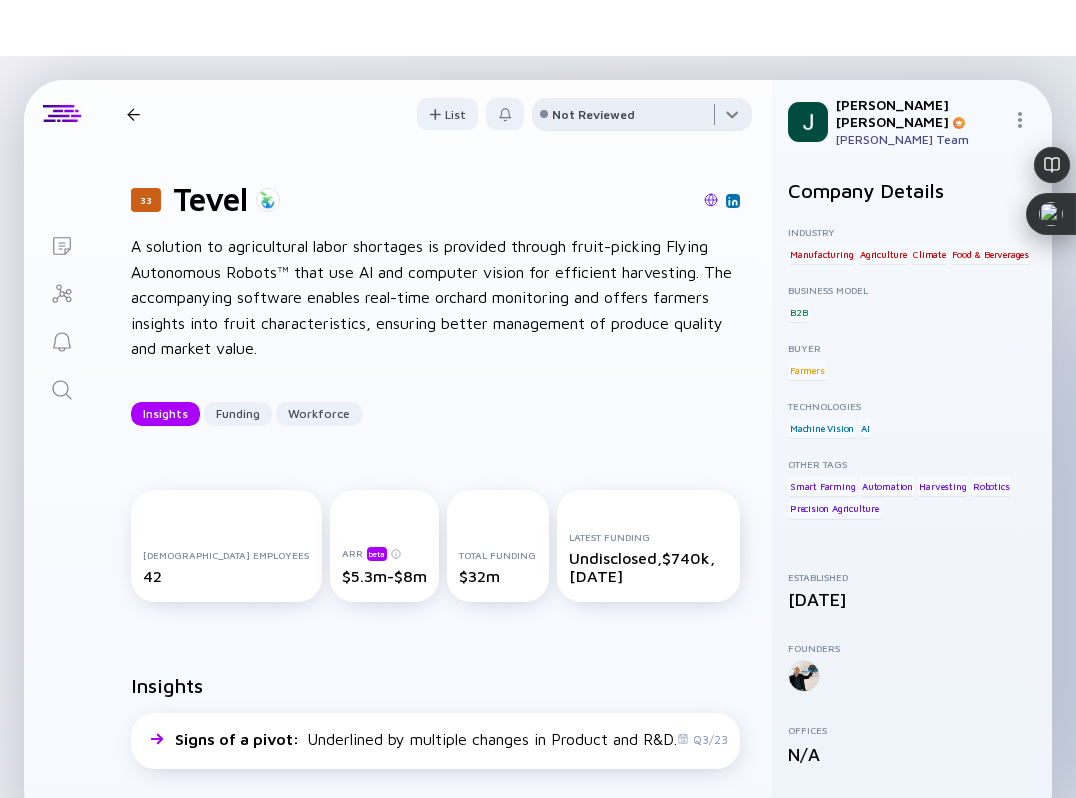click at bounding box center (642, 118) 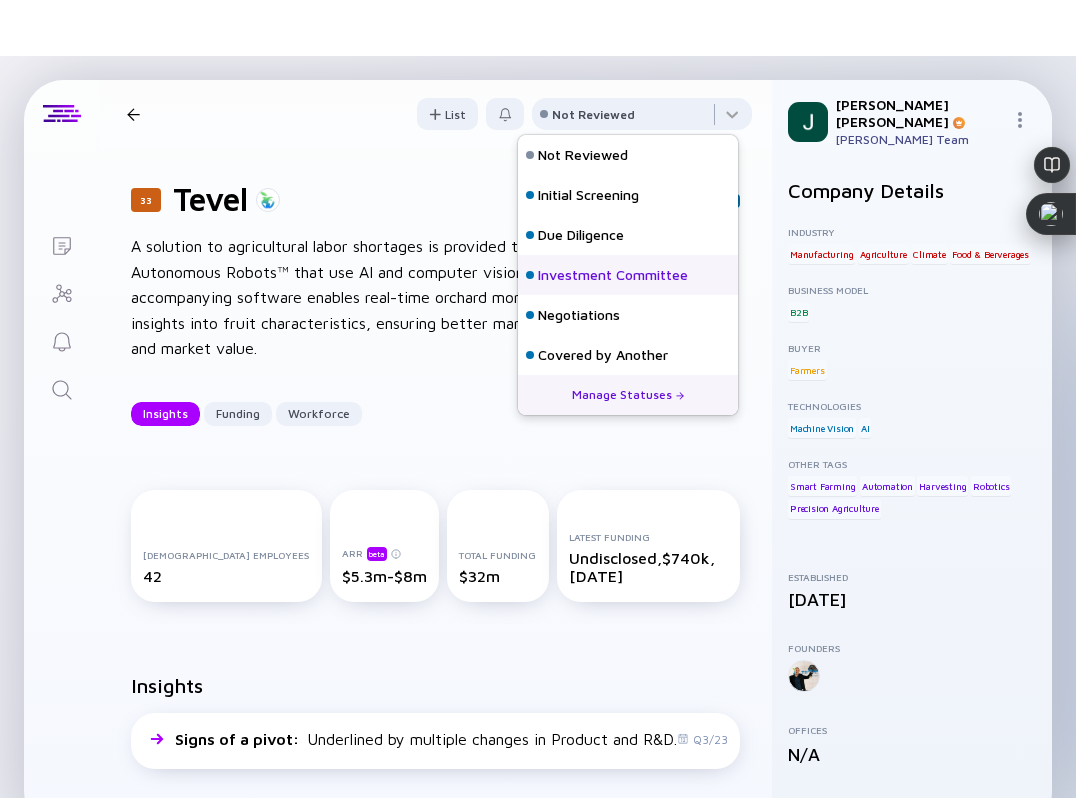 scroll, scrollTop: 128, scrollLeft: 0, axis: vertical 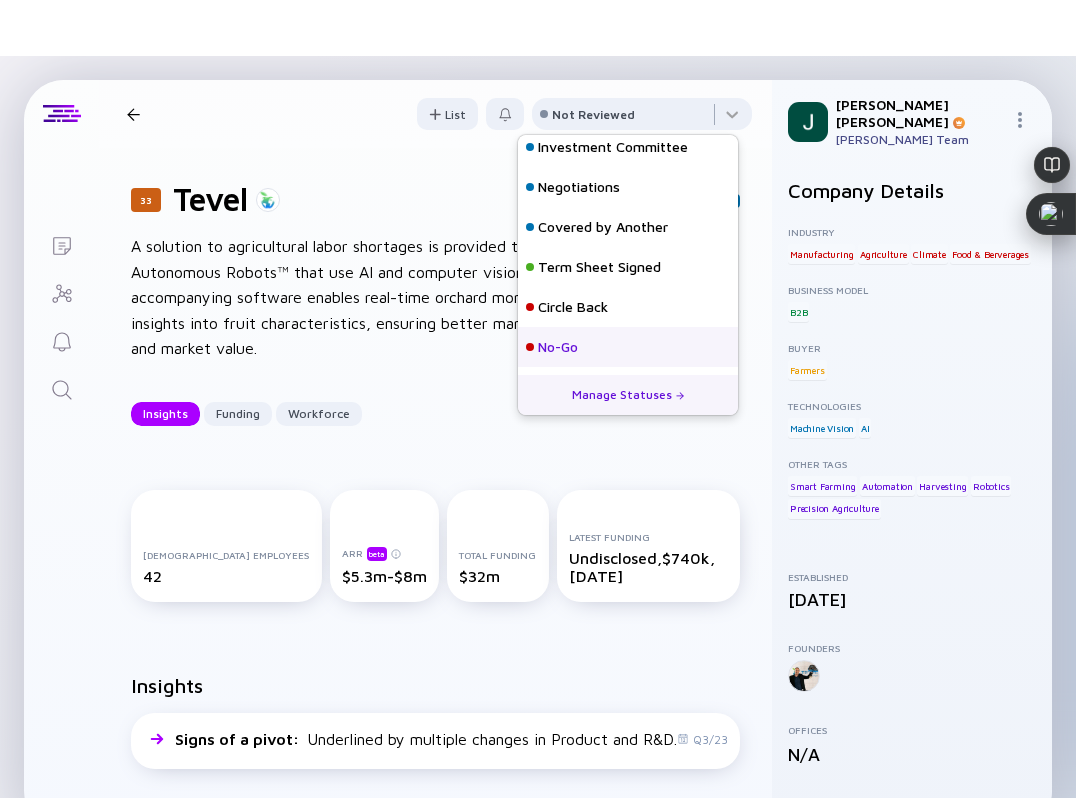 click on "No-Go" at bounding box center [628, 347] 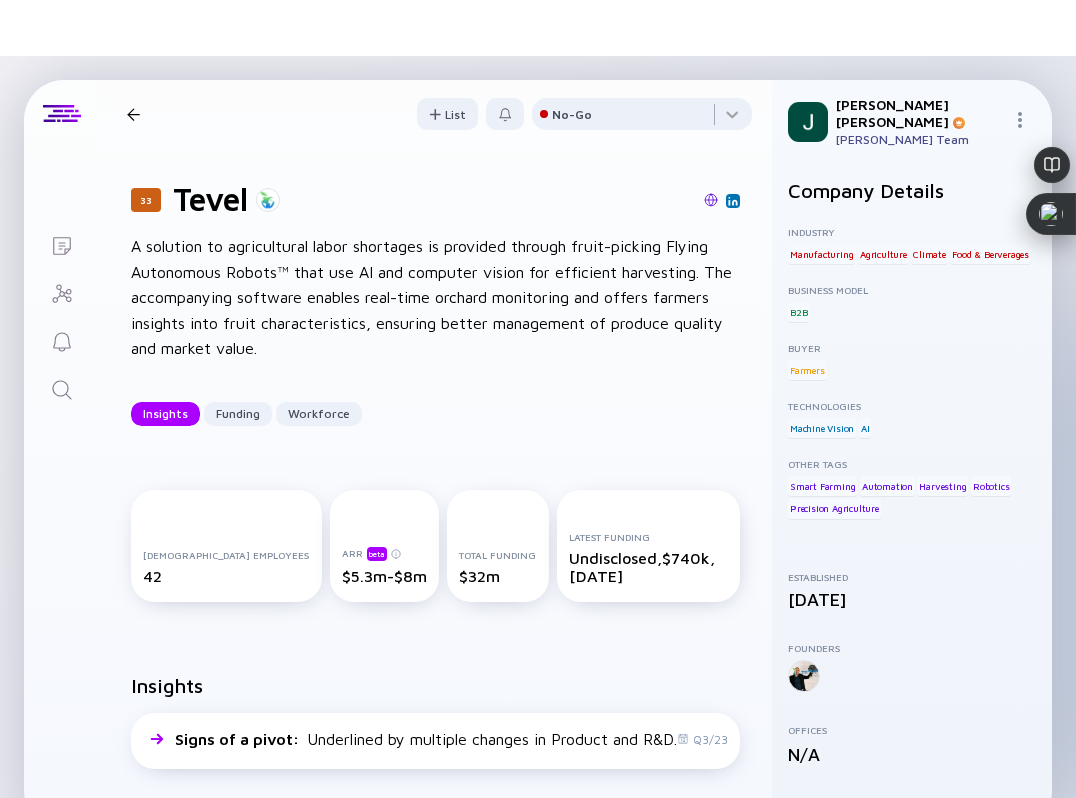 click on "33 Tevel Insights Funding Workforce" at bounding box center [294, 114] 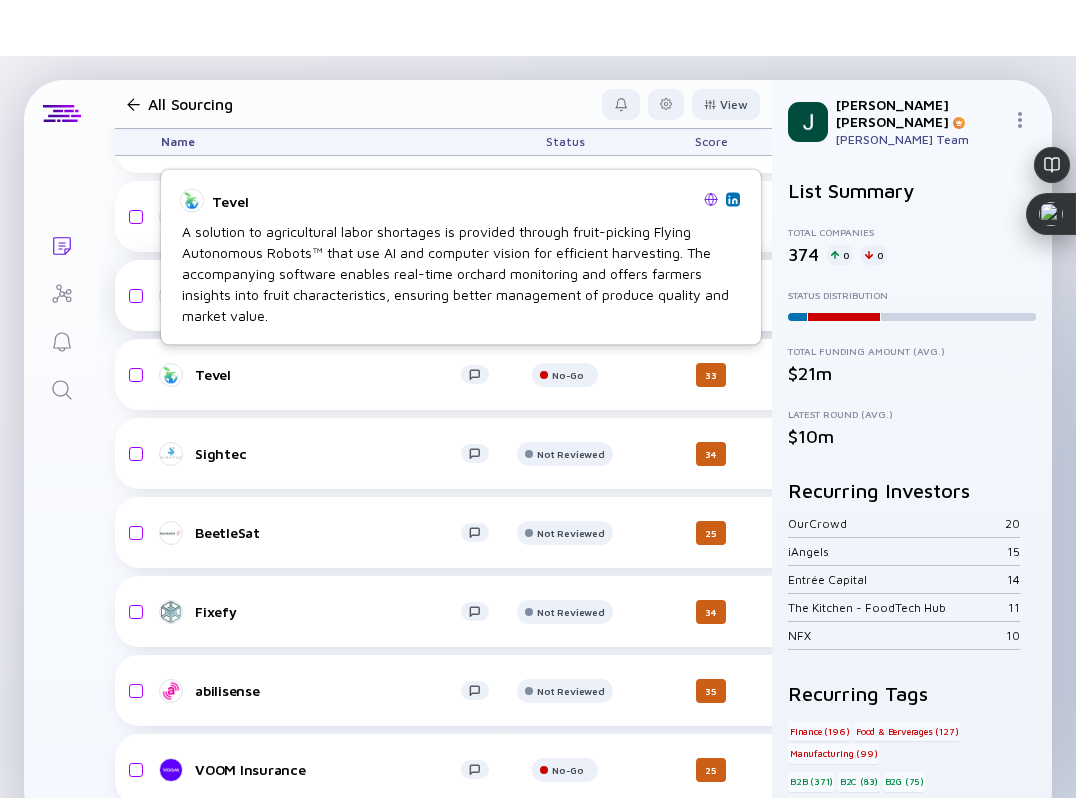 scroll, scrollTop: 8583, scrollLeft: 0, axis: vertical 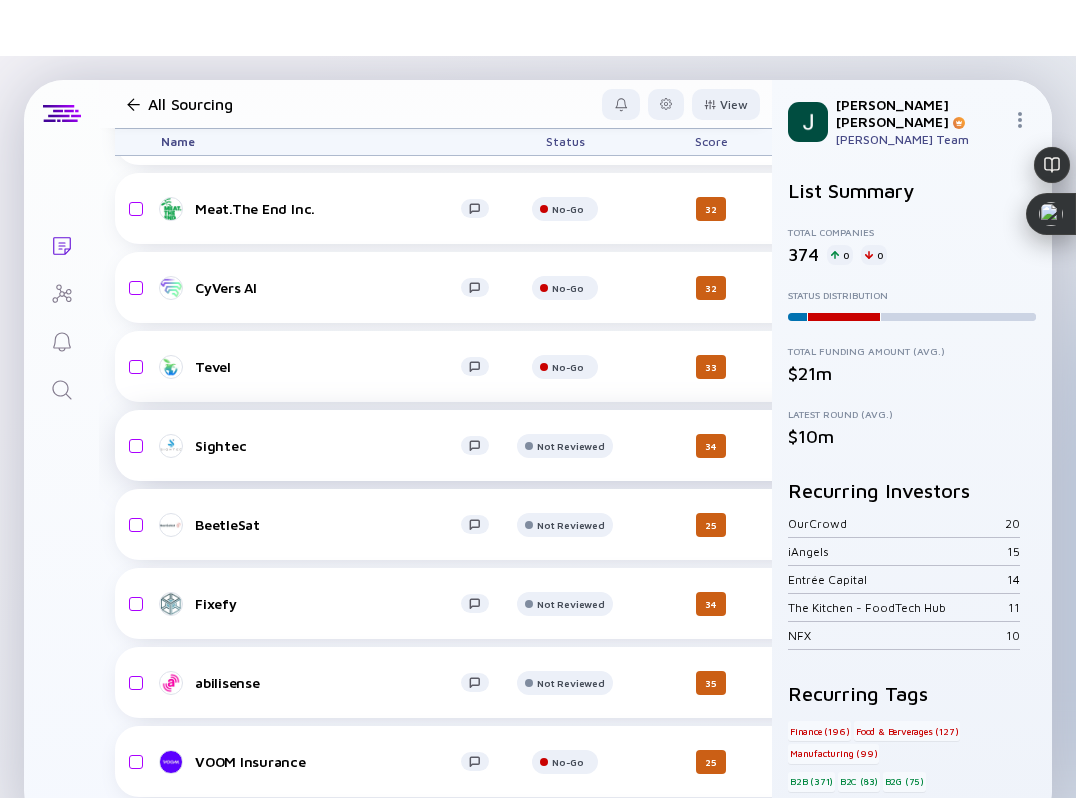click on "Sightec" at bounding box center (328, 445) 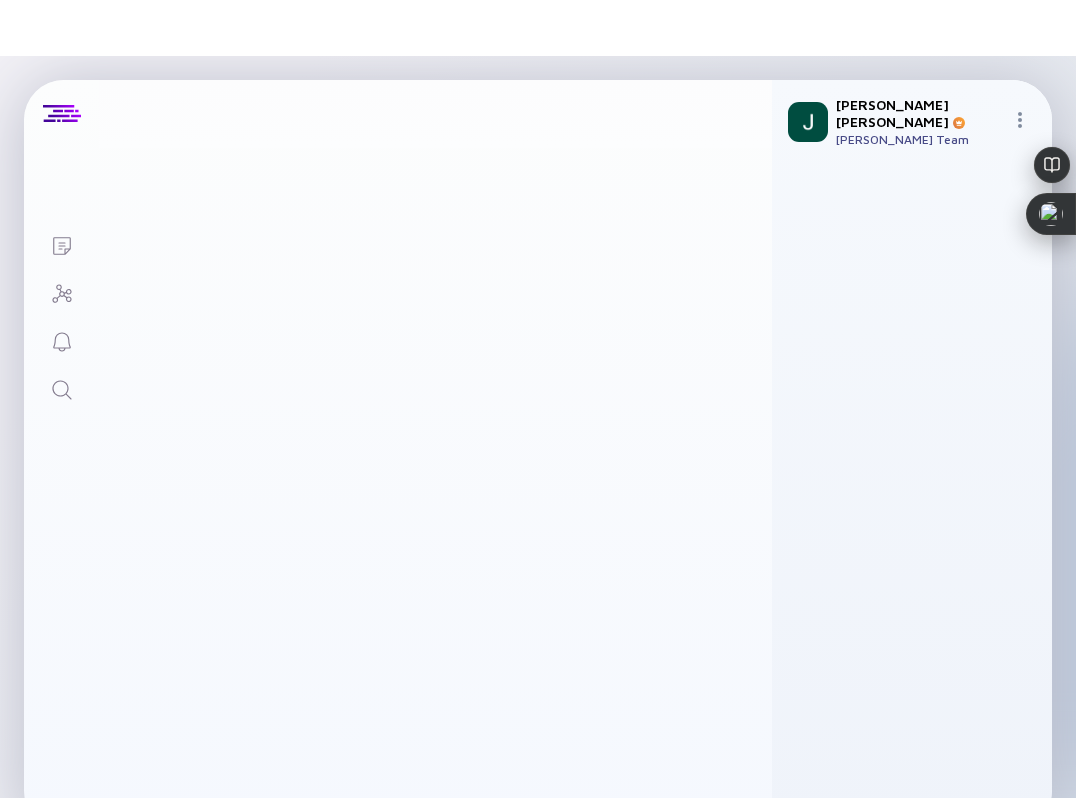 scroll, scrollTop: 0, scrollLeft: 0, axis: both 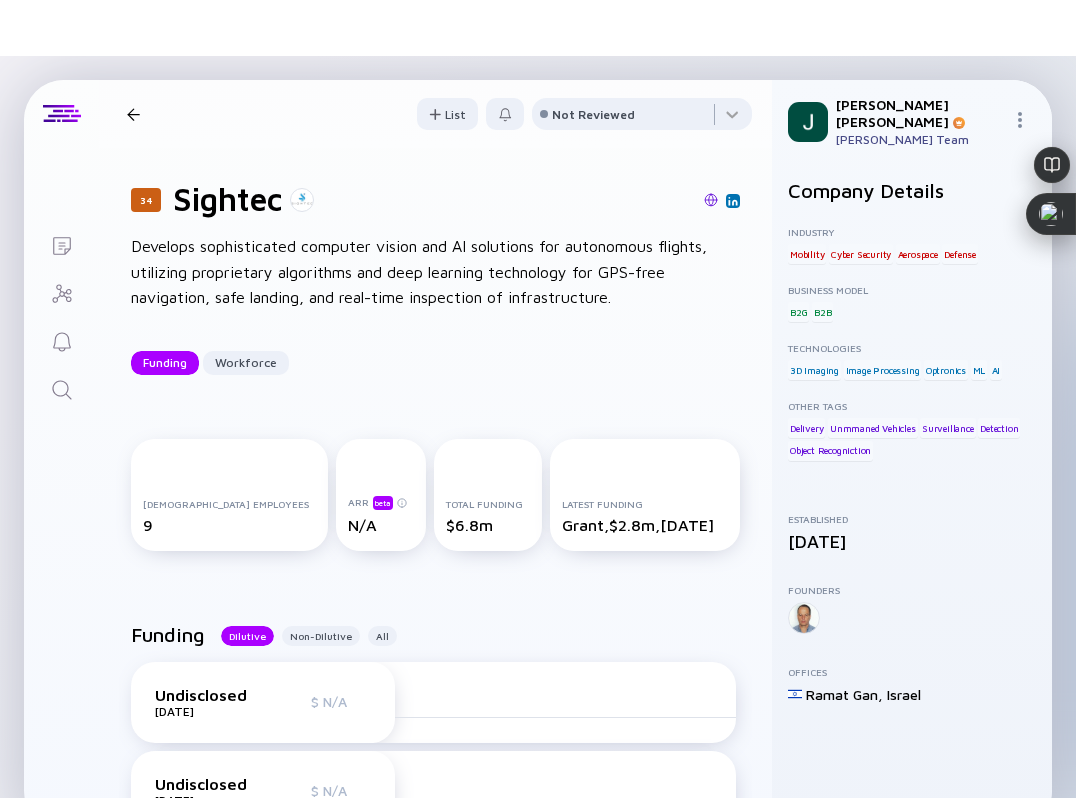 click at bounding box center [711, 200] 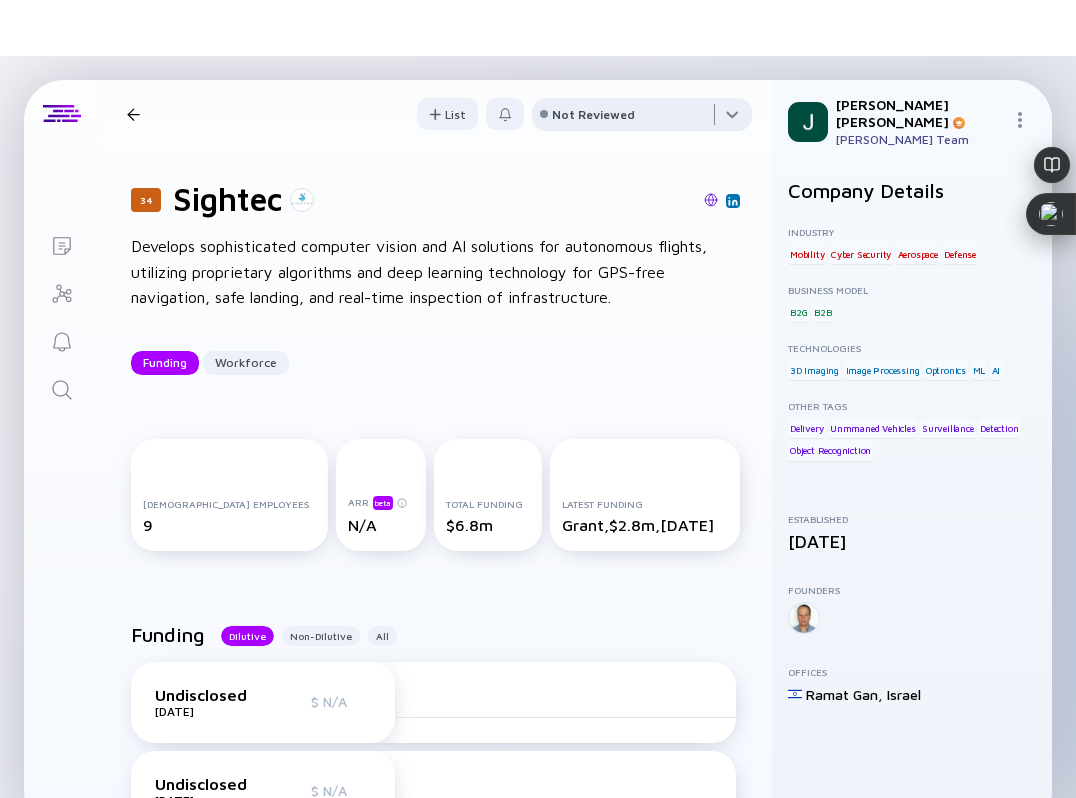 click at bounding box center [642, 118] 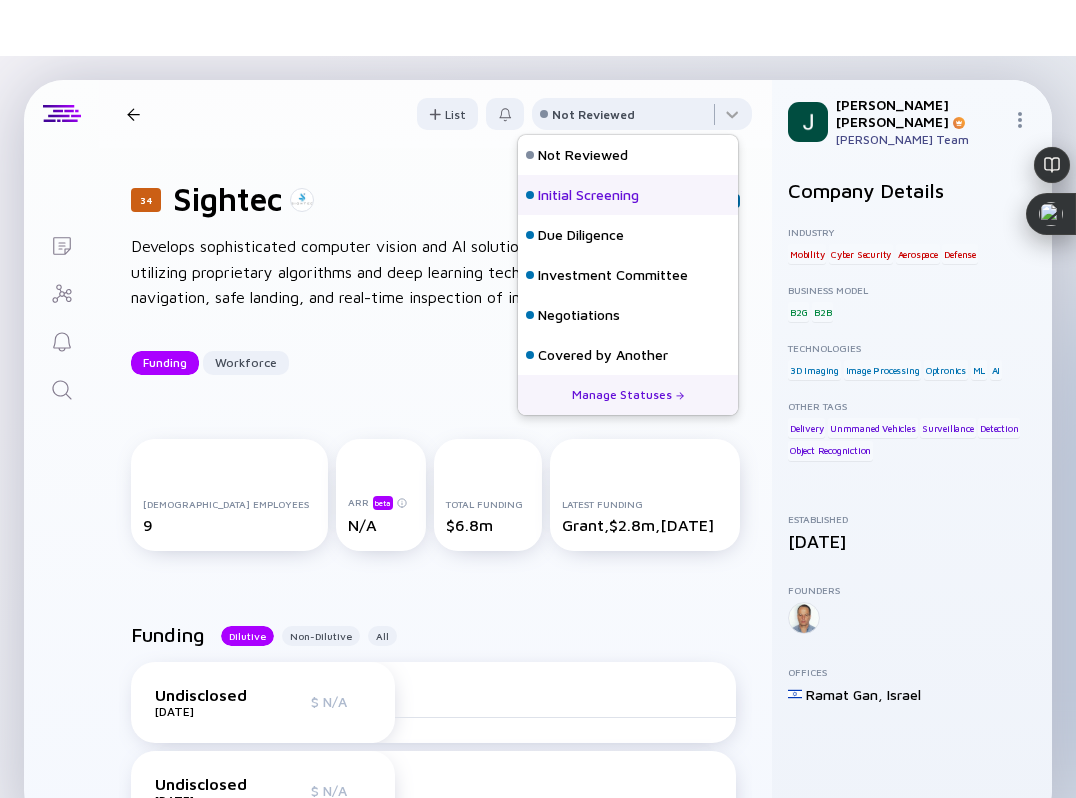 click on "Initial Screening" at bounding box center (588, 195) 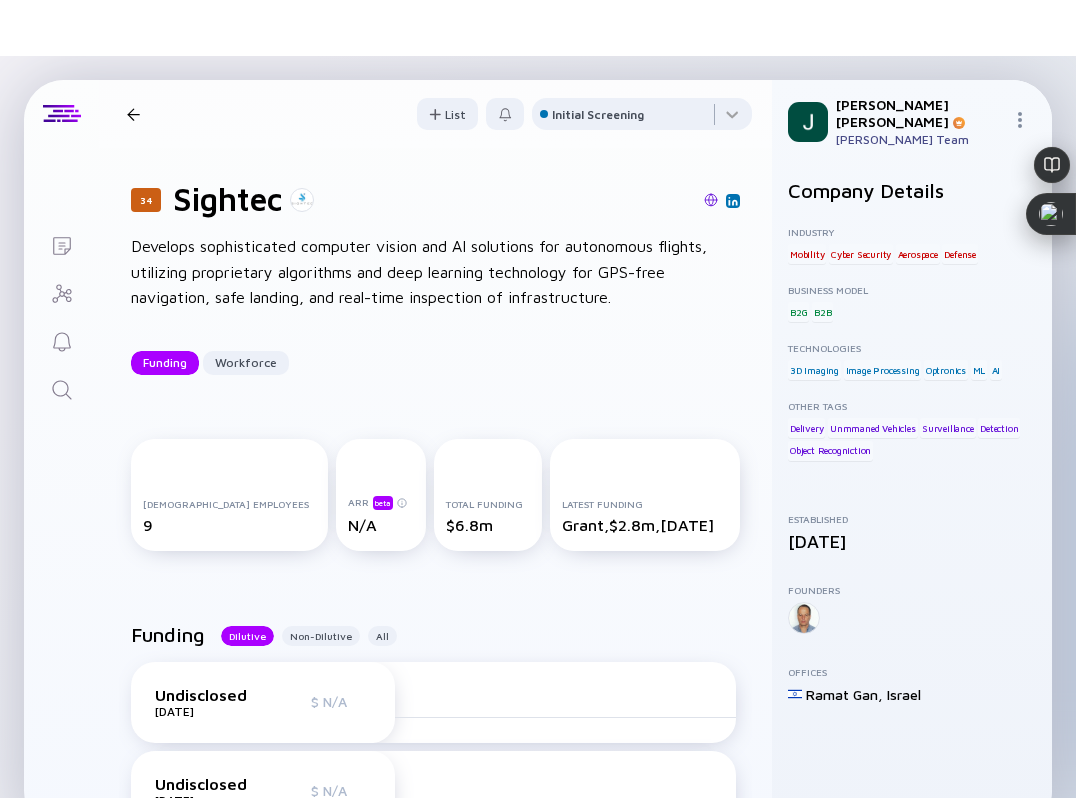 click at bounding box center [133, 114] 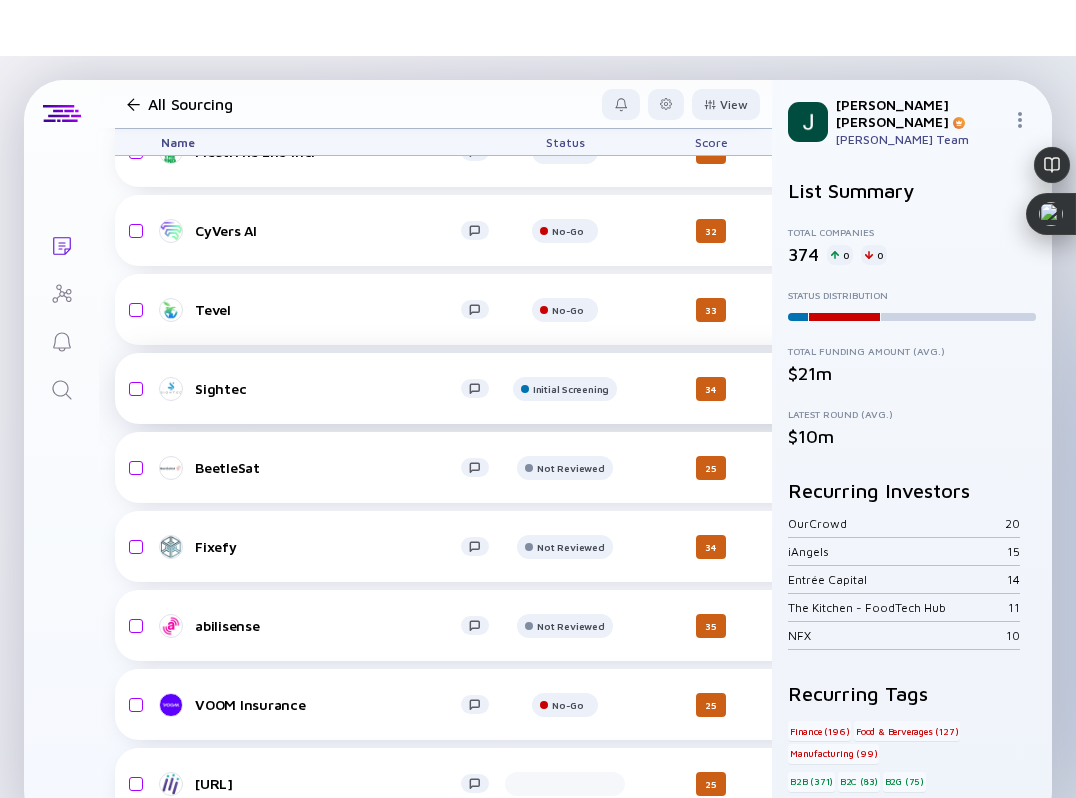 scroll, scrollTop: 8651, scrollLeft: 0, axis: vertical 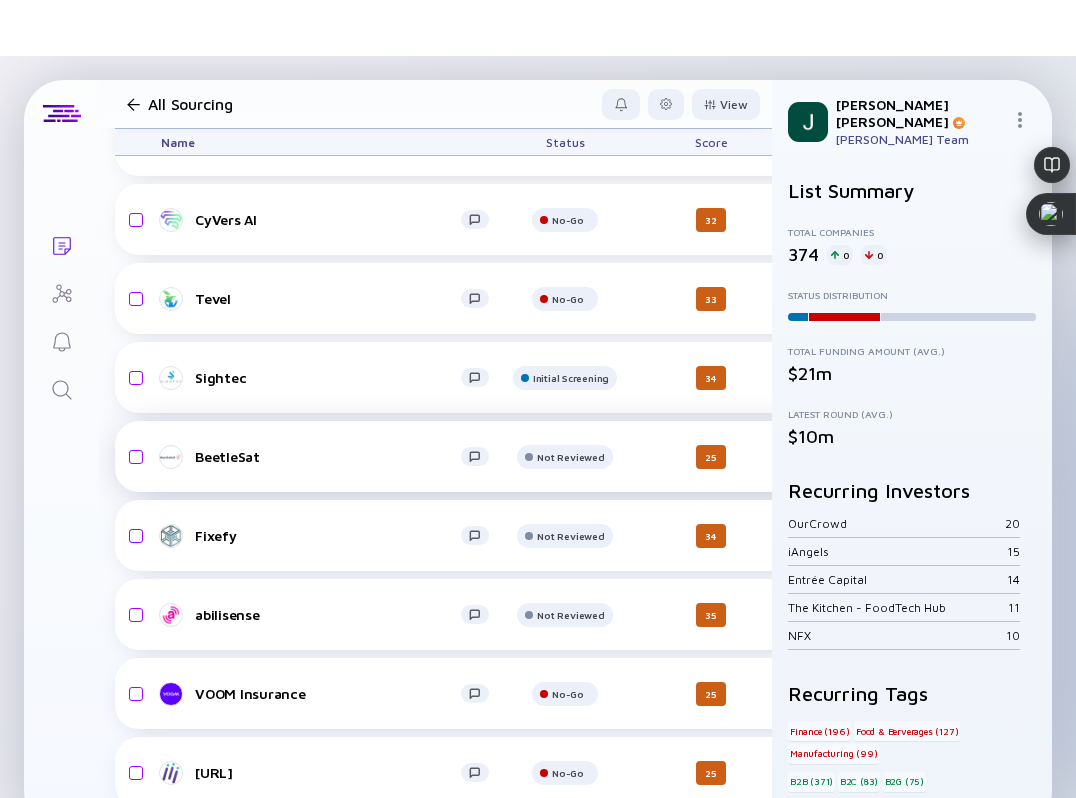 click on "BeetleSat" at bounding box center (328, 456) 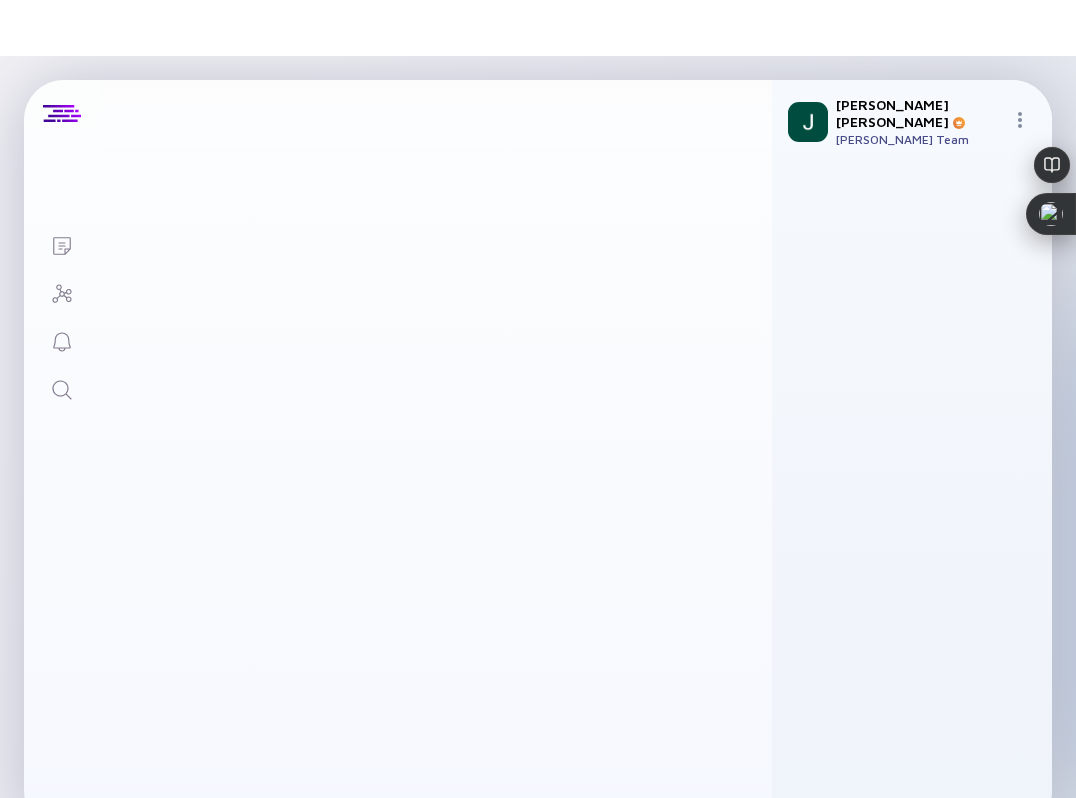 scroll, scrollTop: 0, scrollLeft: 0, axis: both 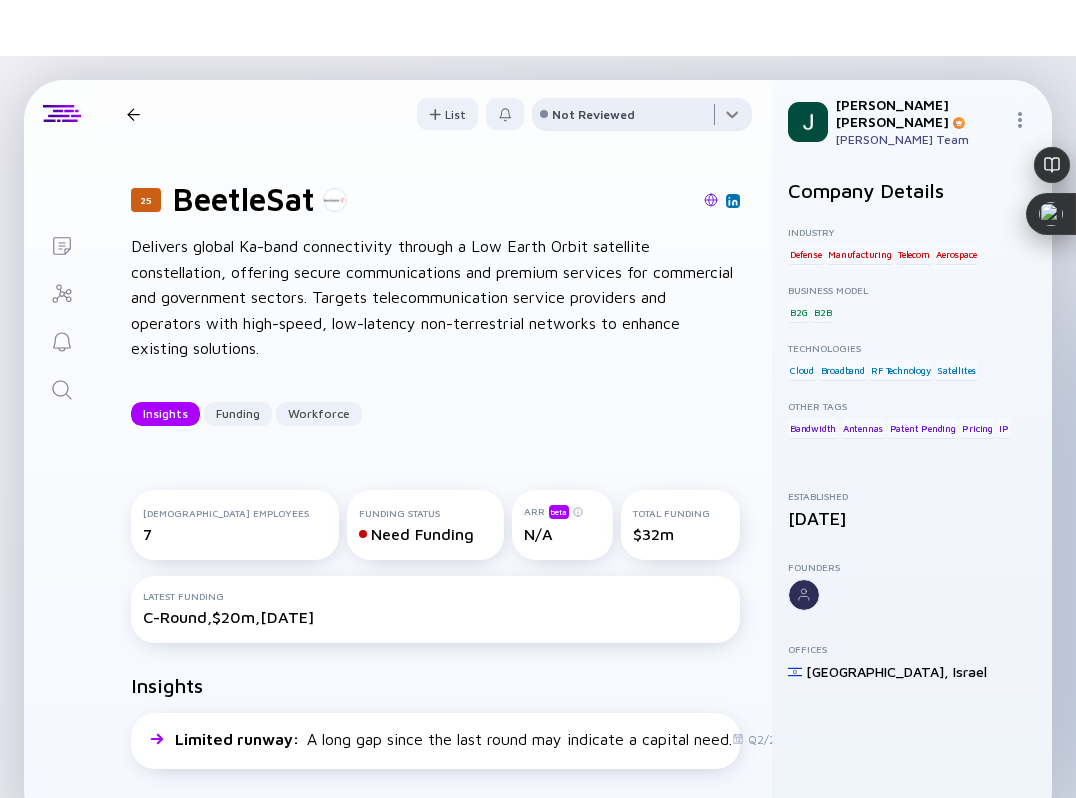 click at bounding box center (642, 118) 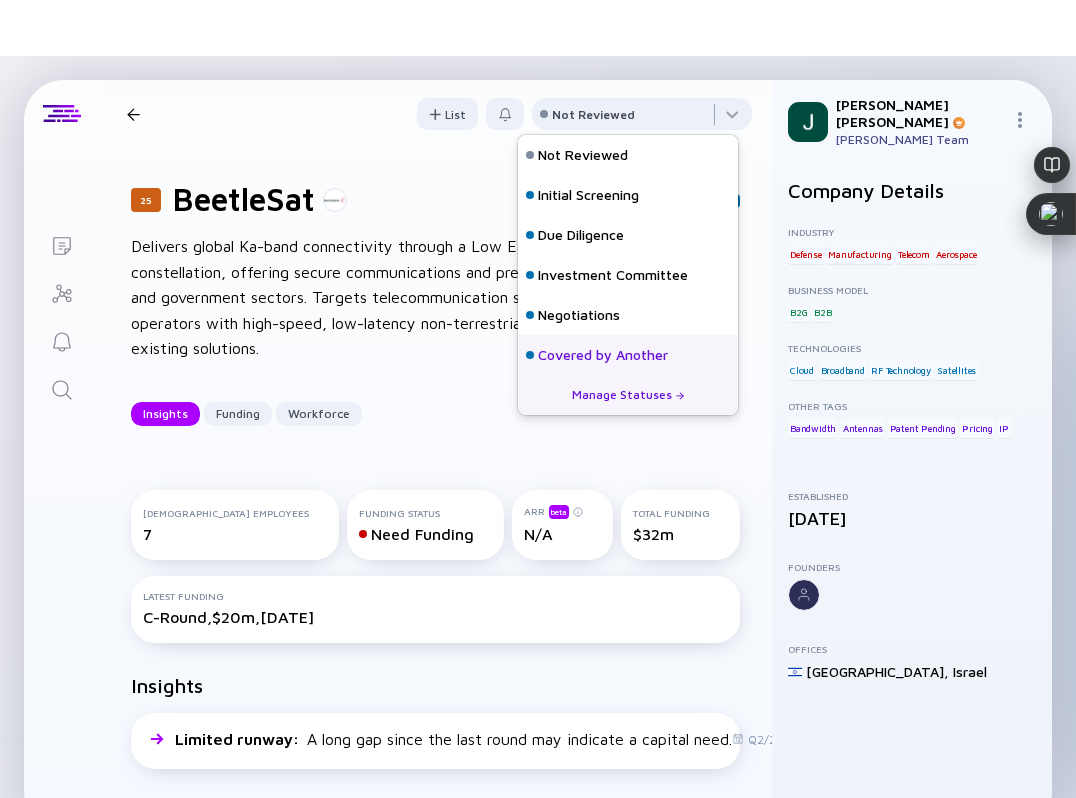 scroll, scrollTop: 128, scrollLeft: 0, axis: vertical 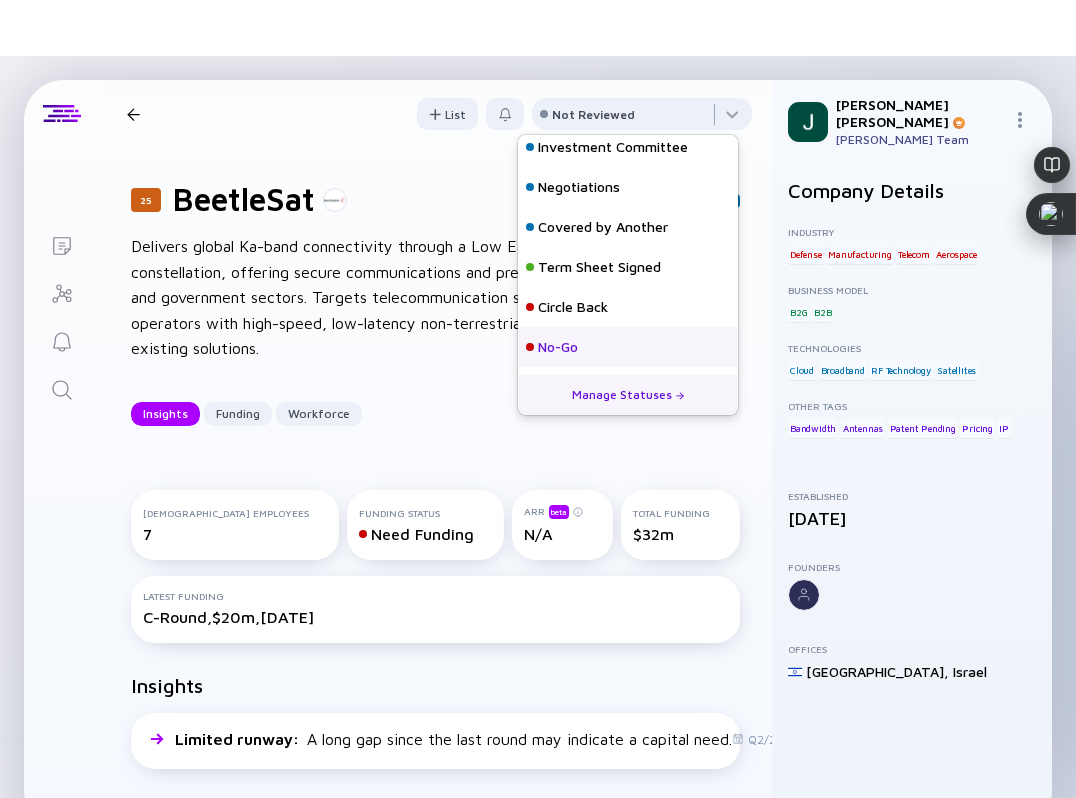 click on "No-Go" at bounding box center (628, 347) 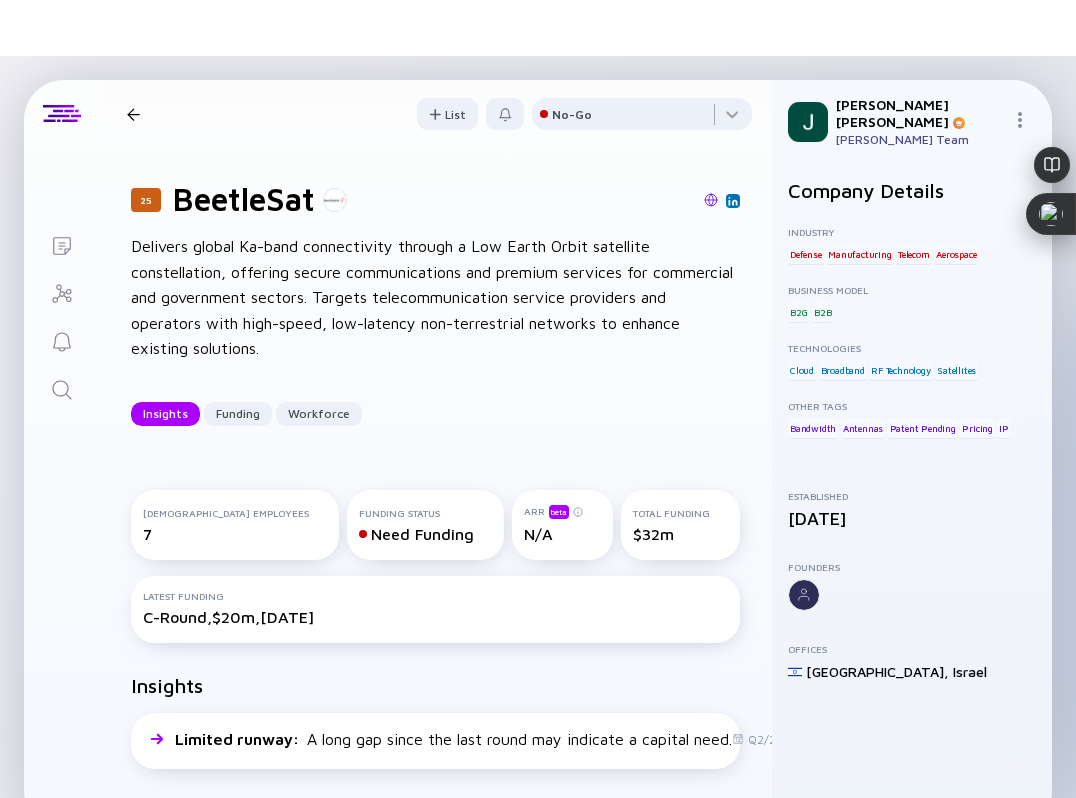 click at bounding box center [133, 114] 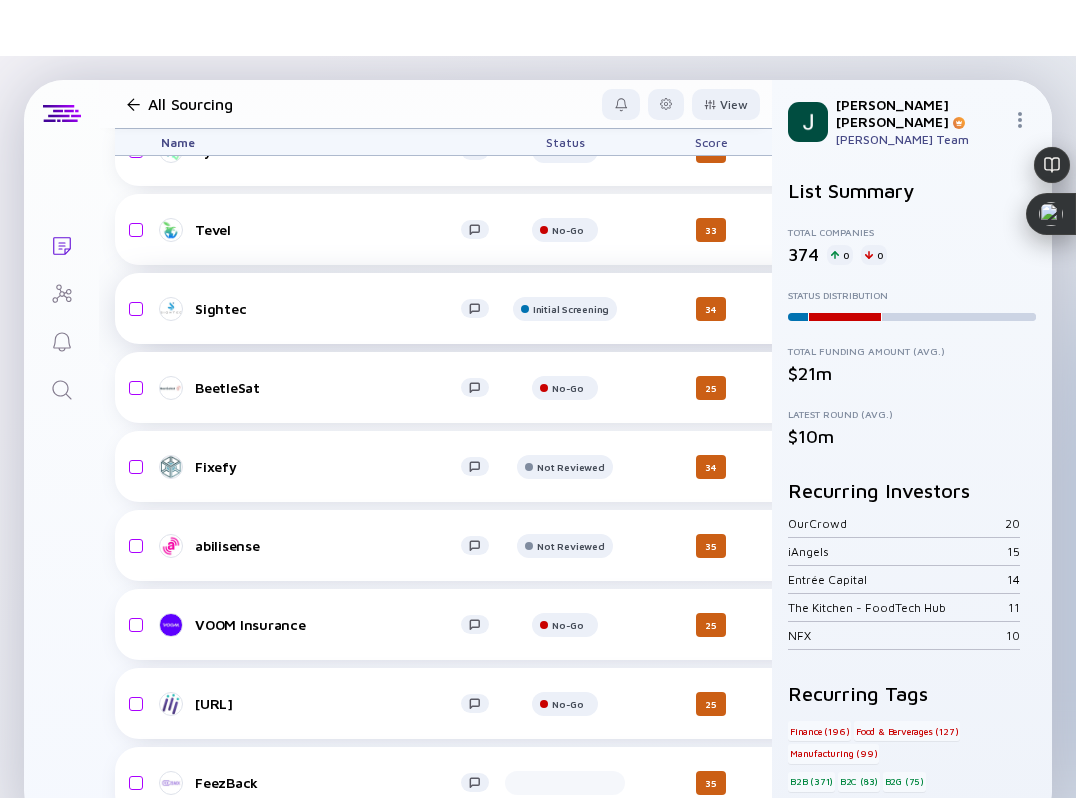 scroll, scrollTop: 8723, scrollLeft: 0, axis: vertical 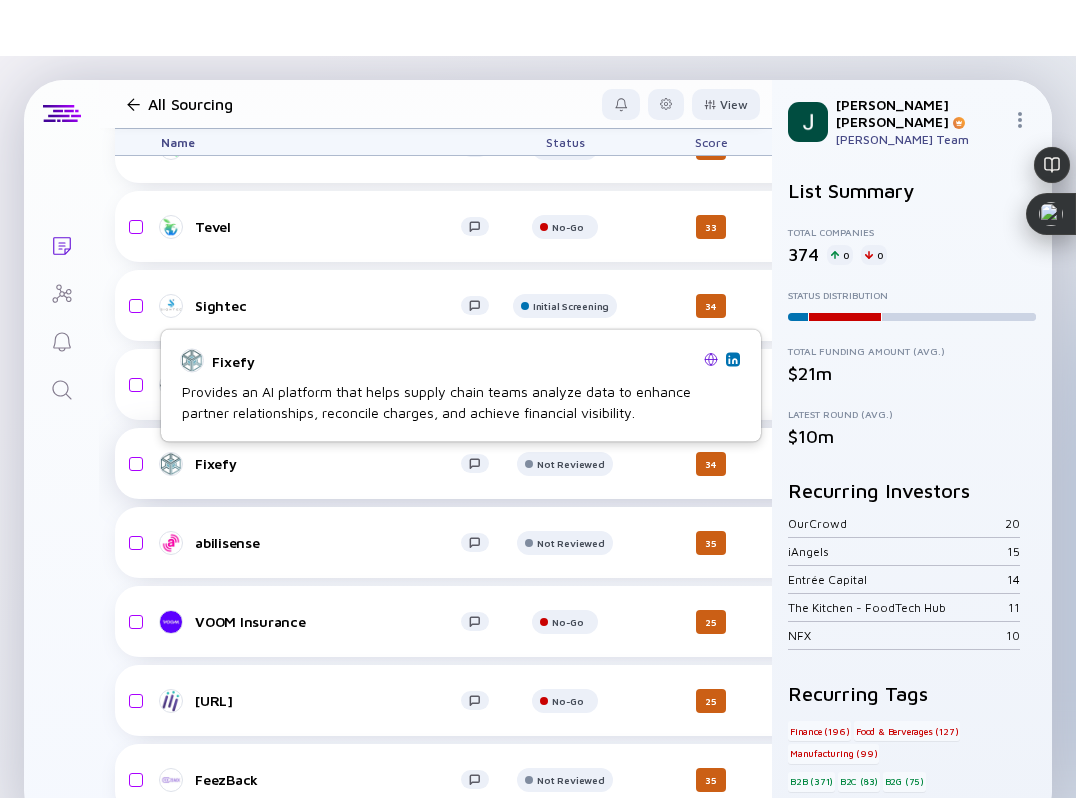 click on "Fixefy" at bounding box center [328, 463] 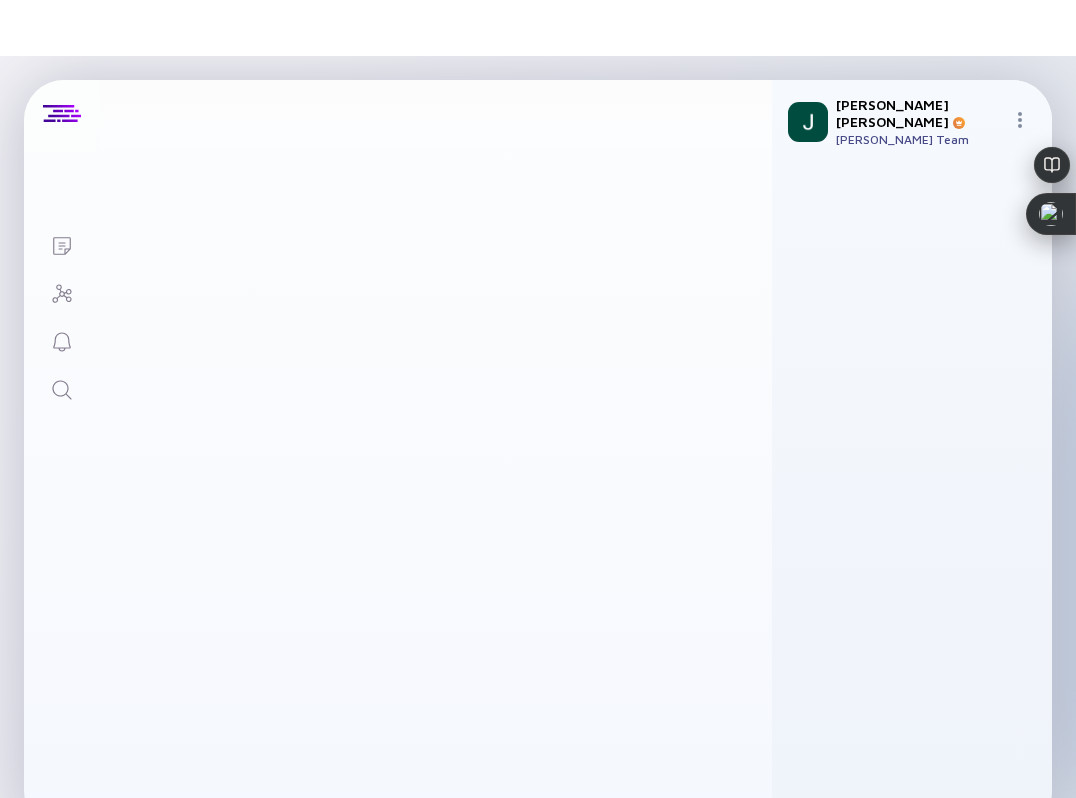 scroll, scrollTop: 0, scrollLeft: 0, axis: both 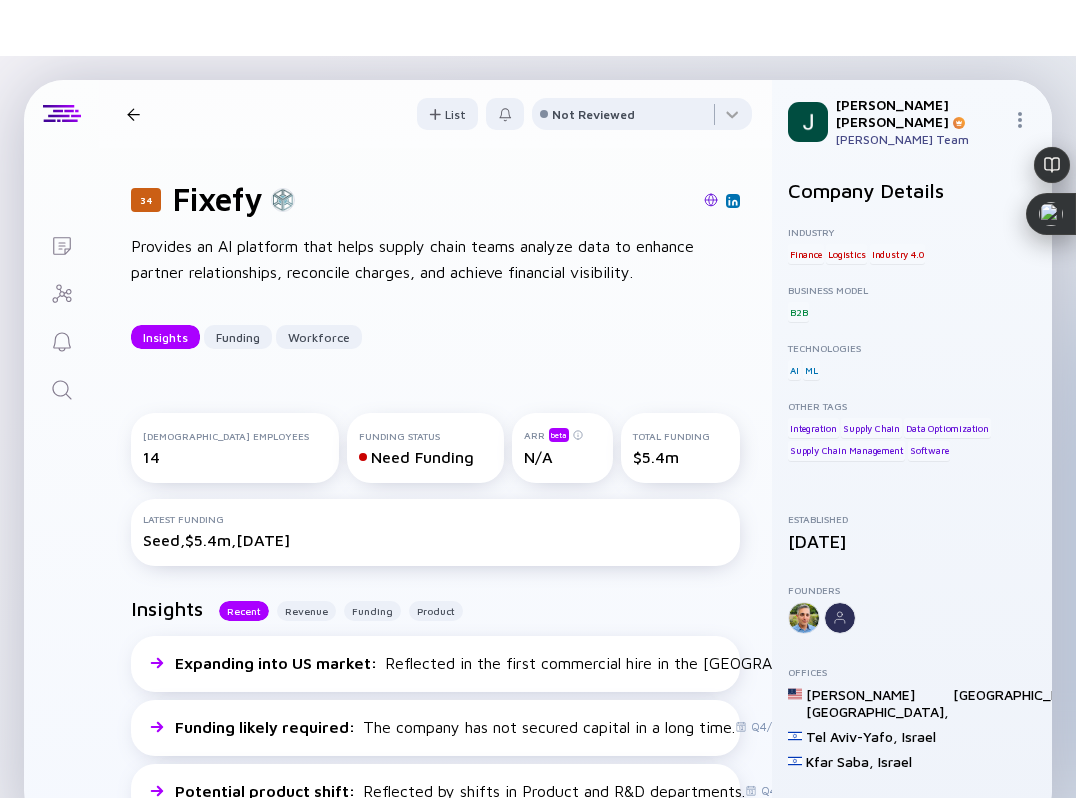 click at bounding box center [711, 200] 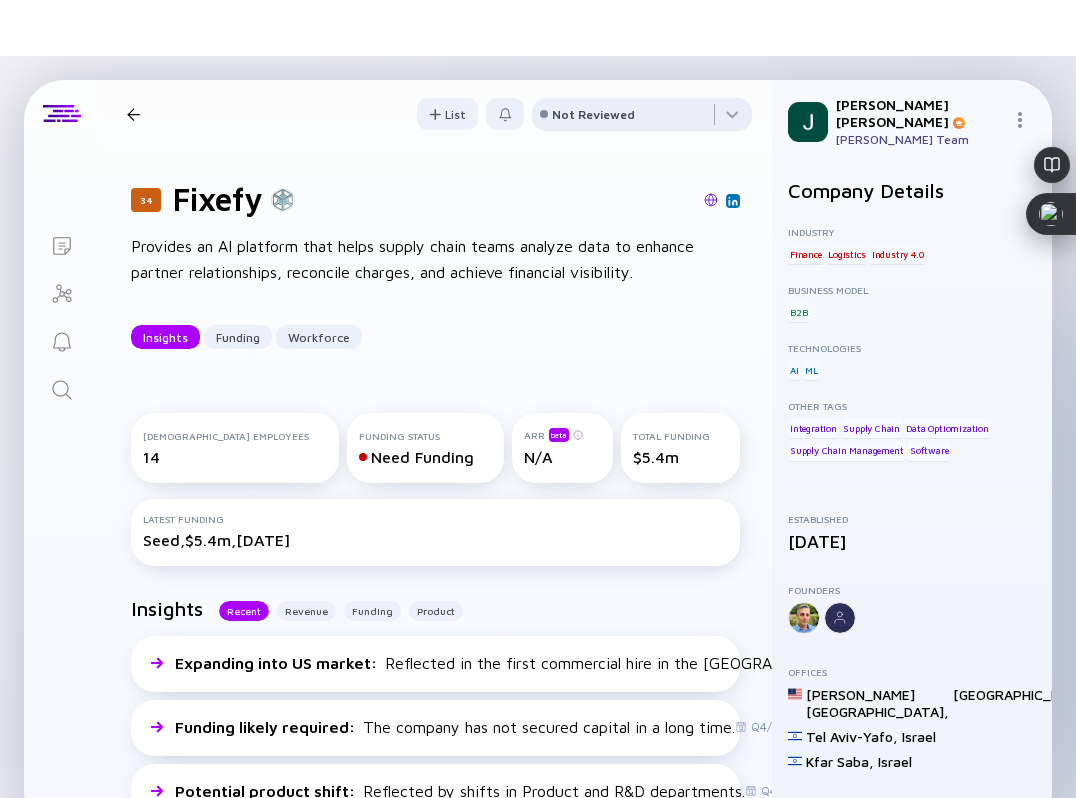 click on "Not Reviewed" at bounding box center (593, 114) 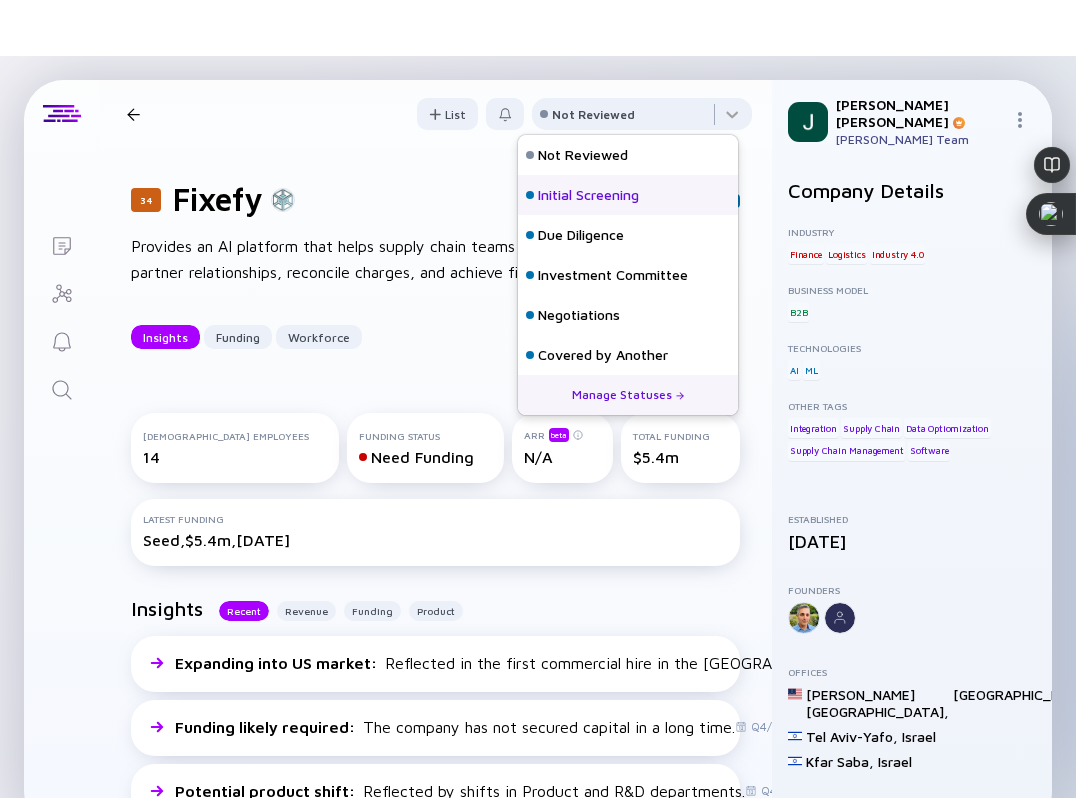 click on "Initial Screening" at bounding box center (588, 195) 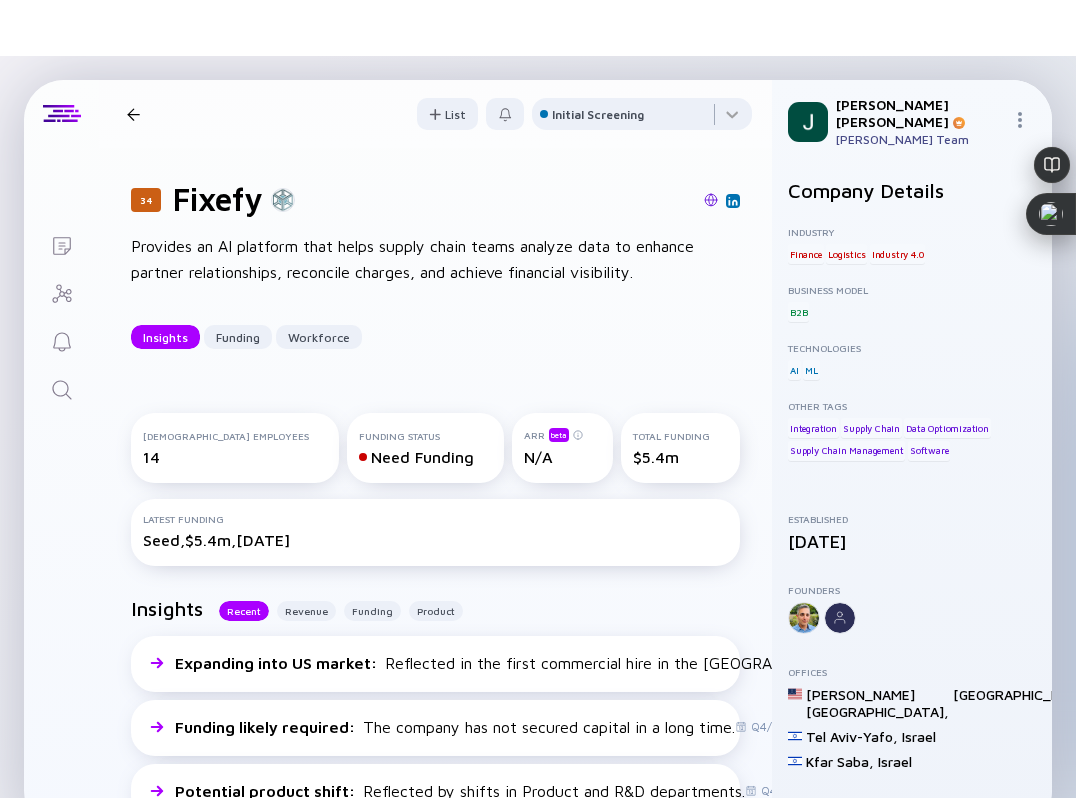 click at bounding box center (133, 114) 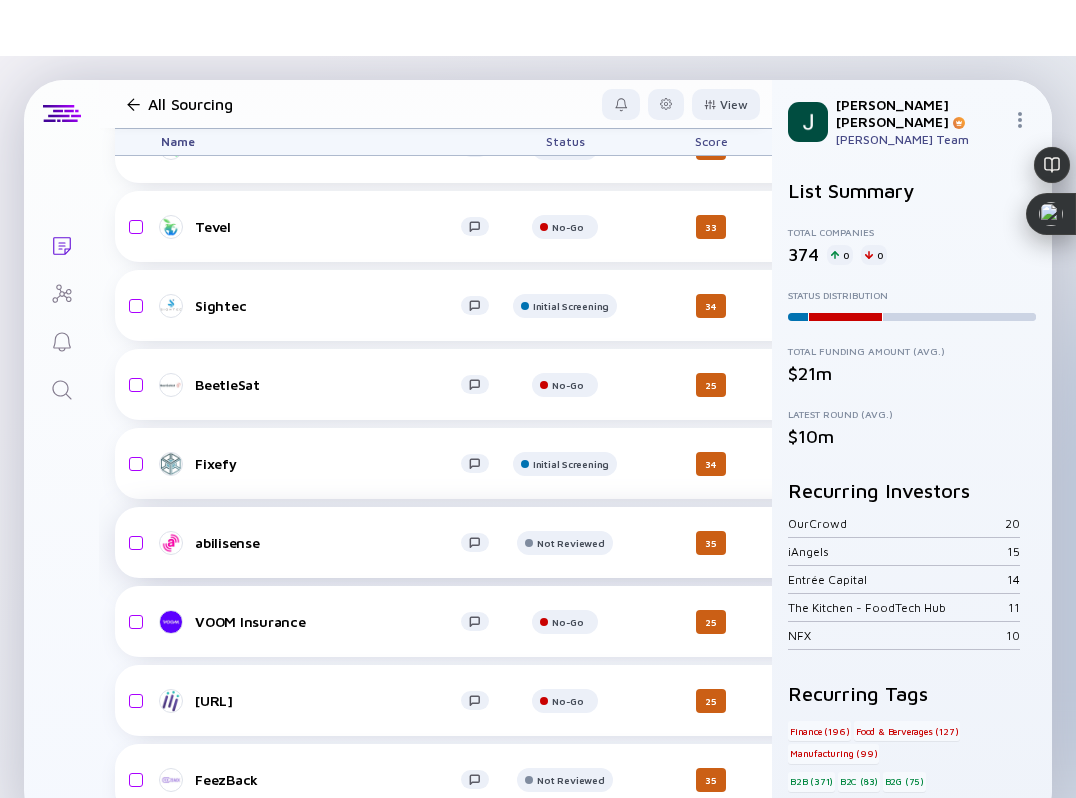 scroll, scrollTop: 8775, scrollLeft: 0, axis: vertical 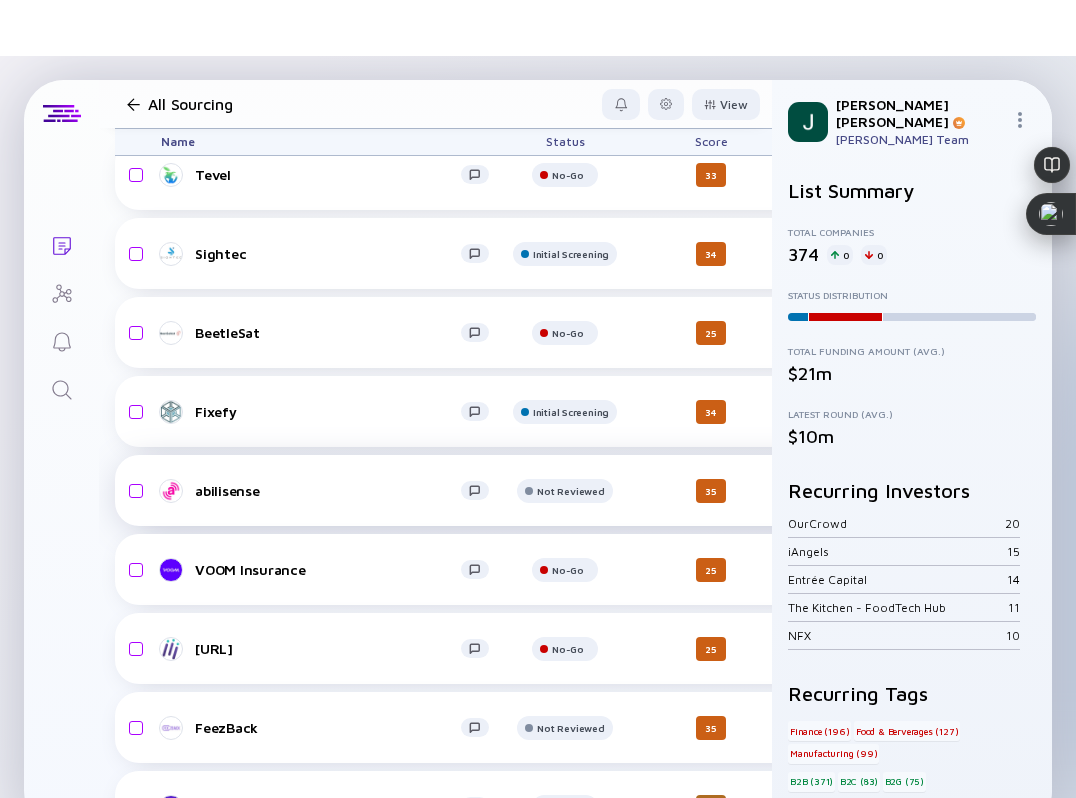 click on "abilisense" at bounding box center (328, 490) 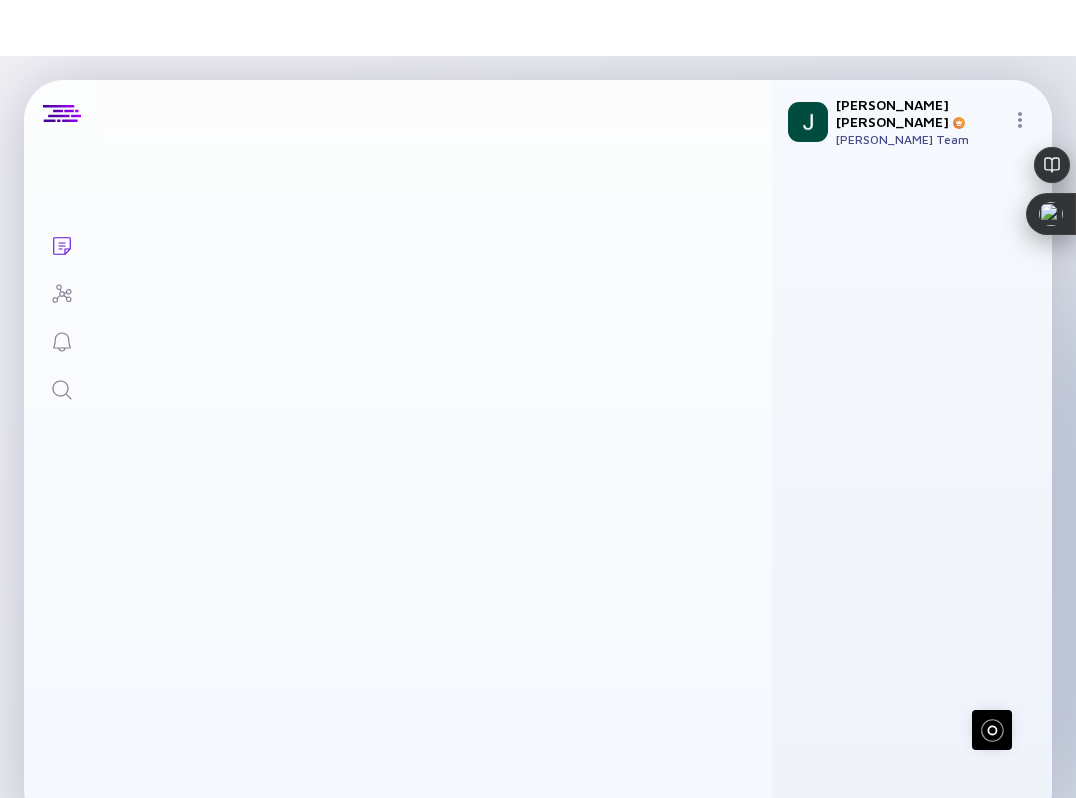 scroll, scrollTop: 0, scrollLeft: 0, axis: both 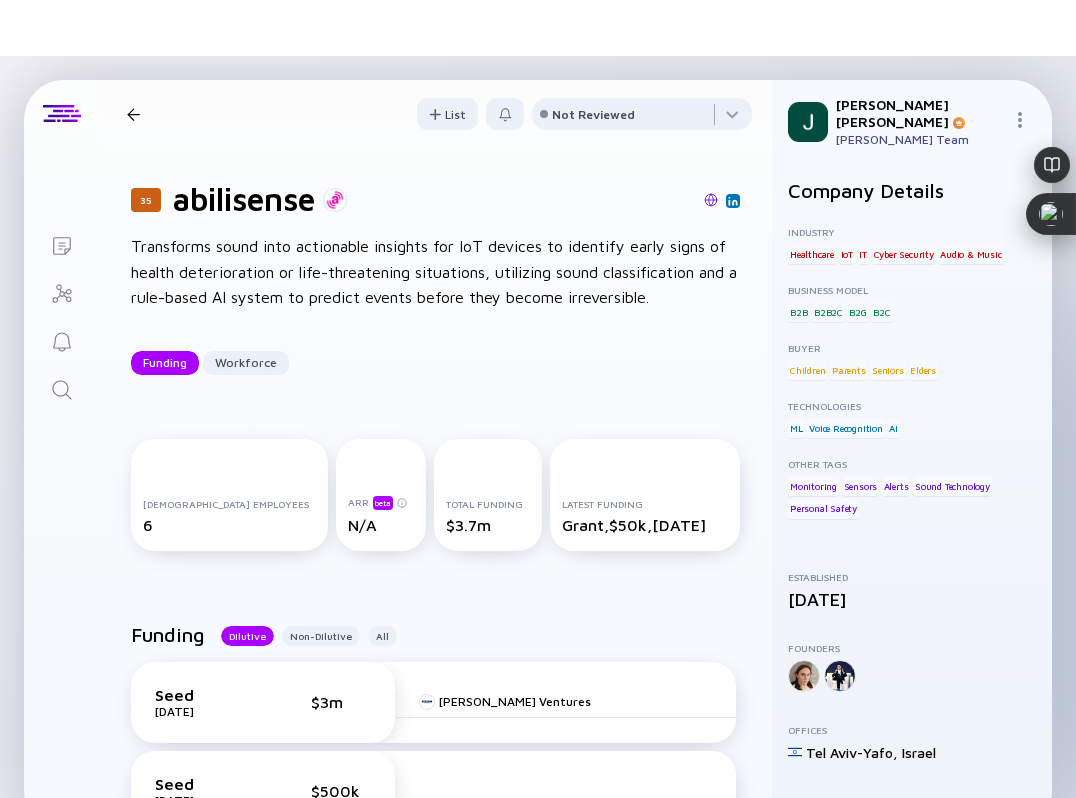 click at bounding box center (711, 200) 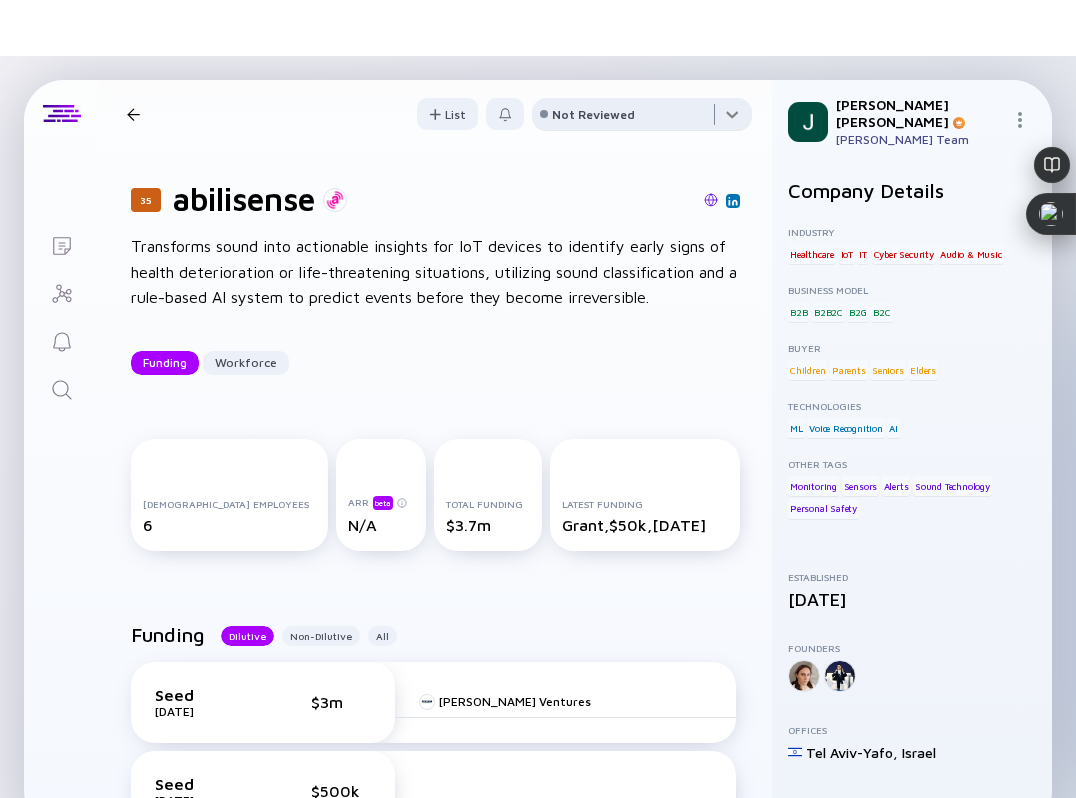 click at bounding box center (642, 118) 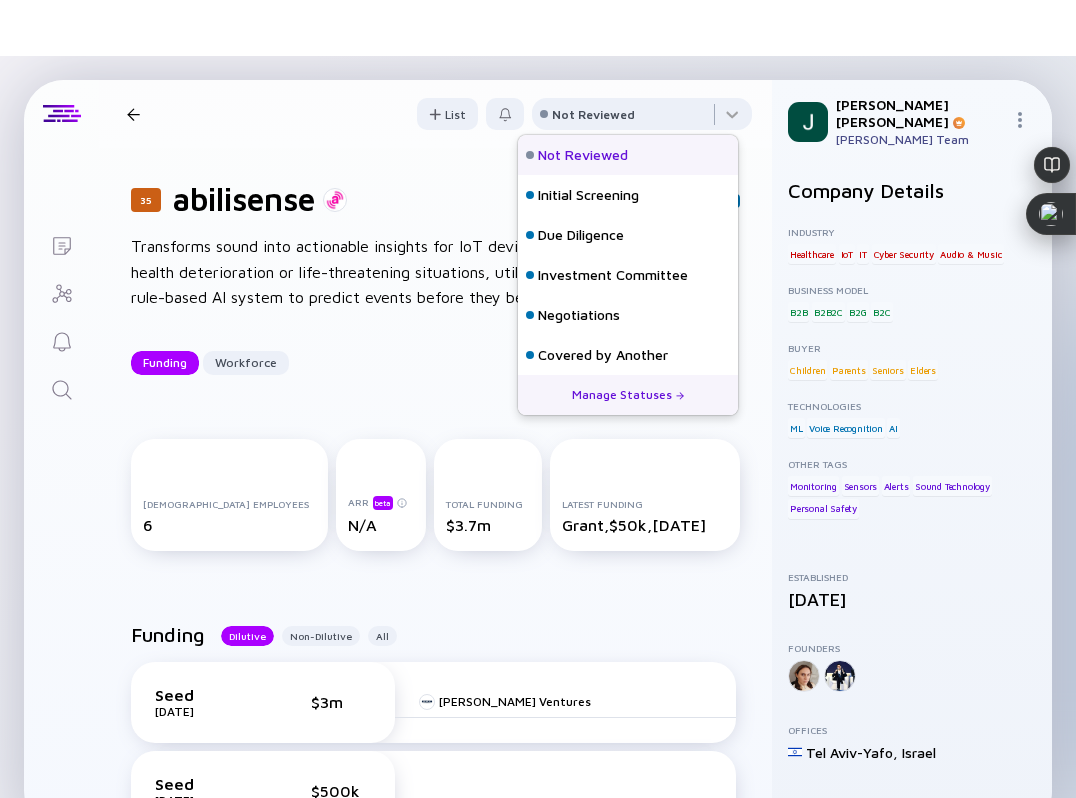 scroll, scrollTop: 128, scrollLeft: 0, axis: vertical 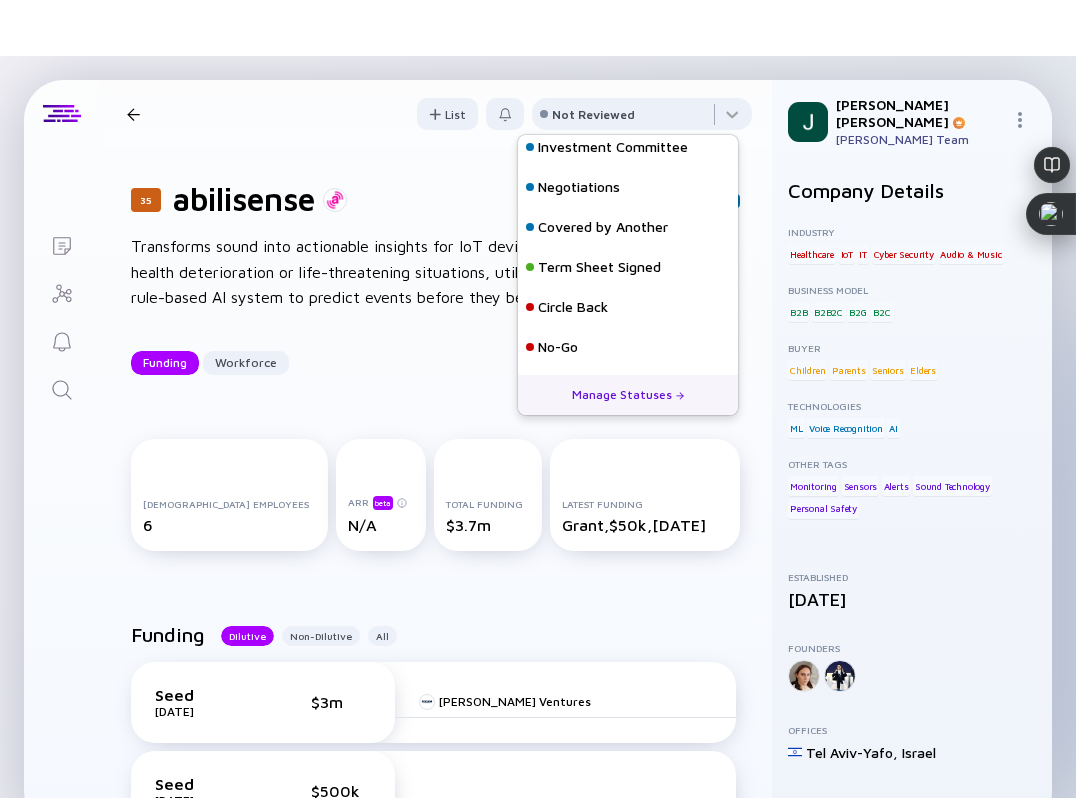 click on "No-Go" at bounding box center [558, 347] 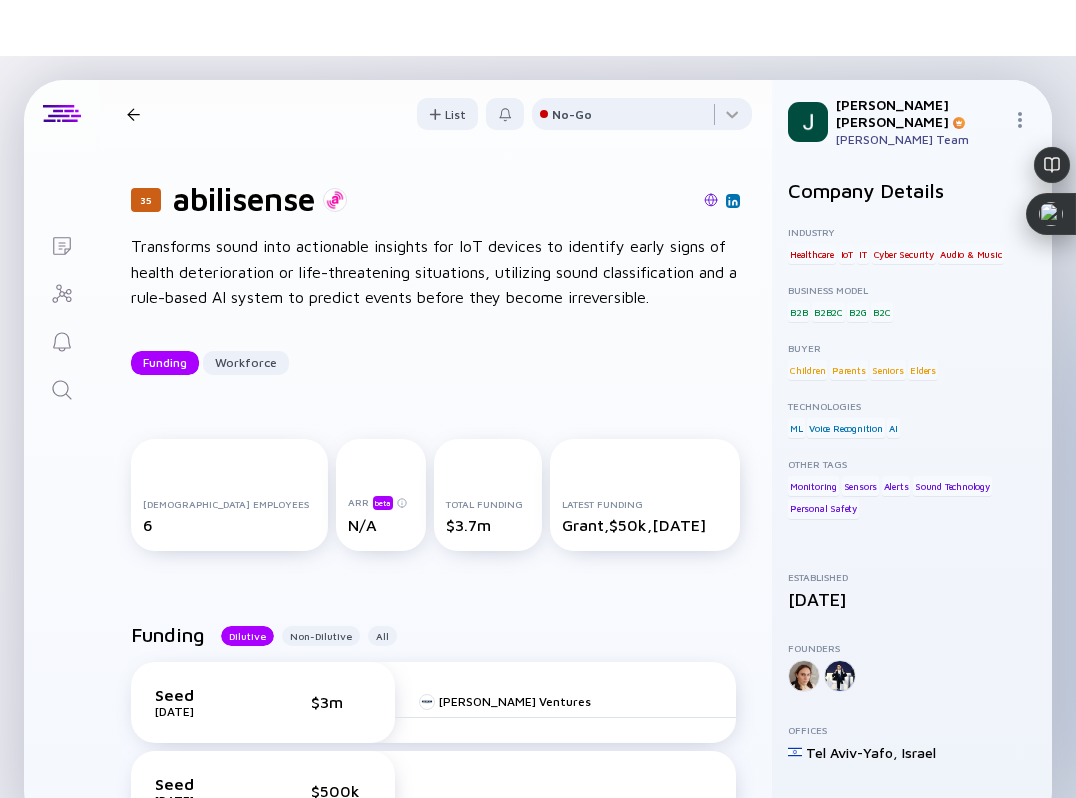 click on "35 abilisense Funding Workforce" at bounding box center (278, 114) 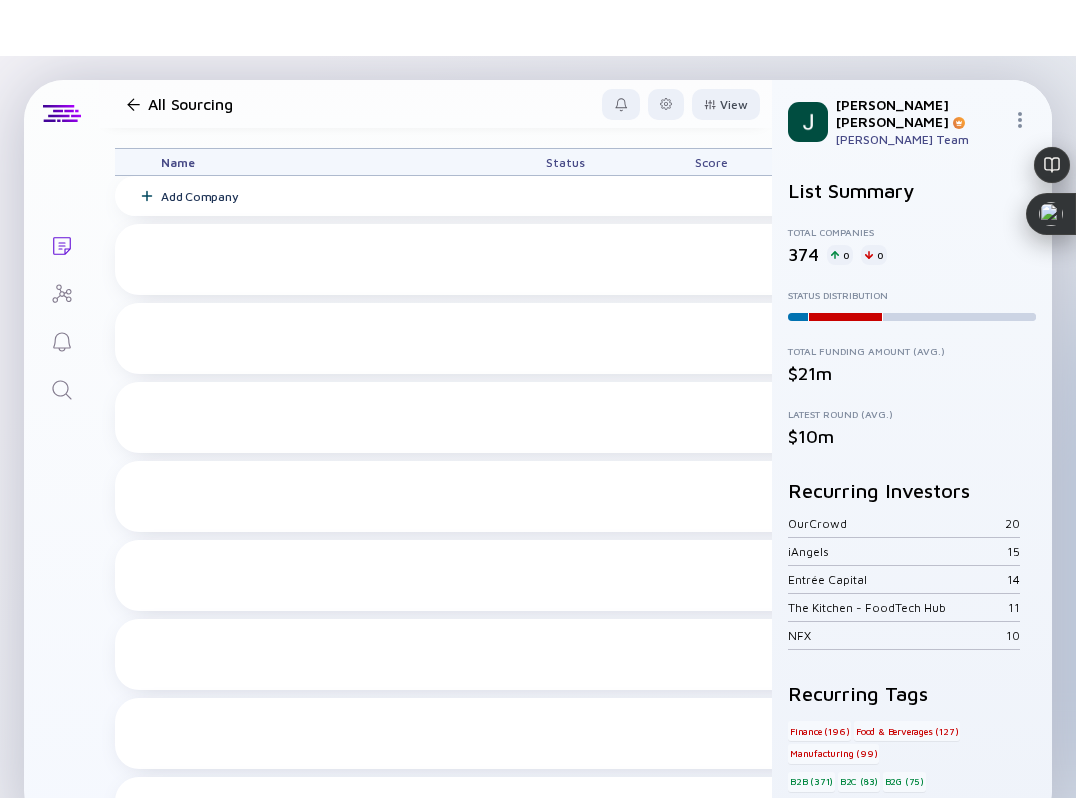 scroll, scrollTop: 0, scrollLeft: 0, axis: both 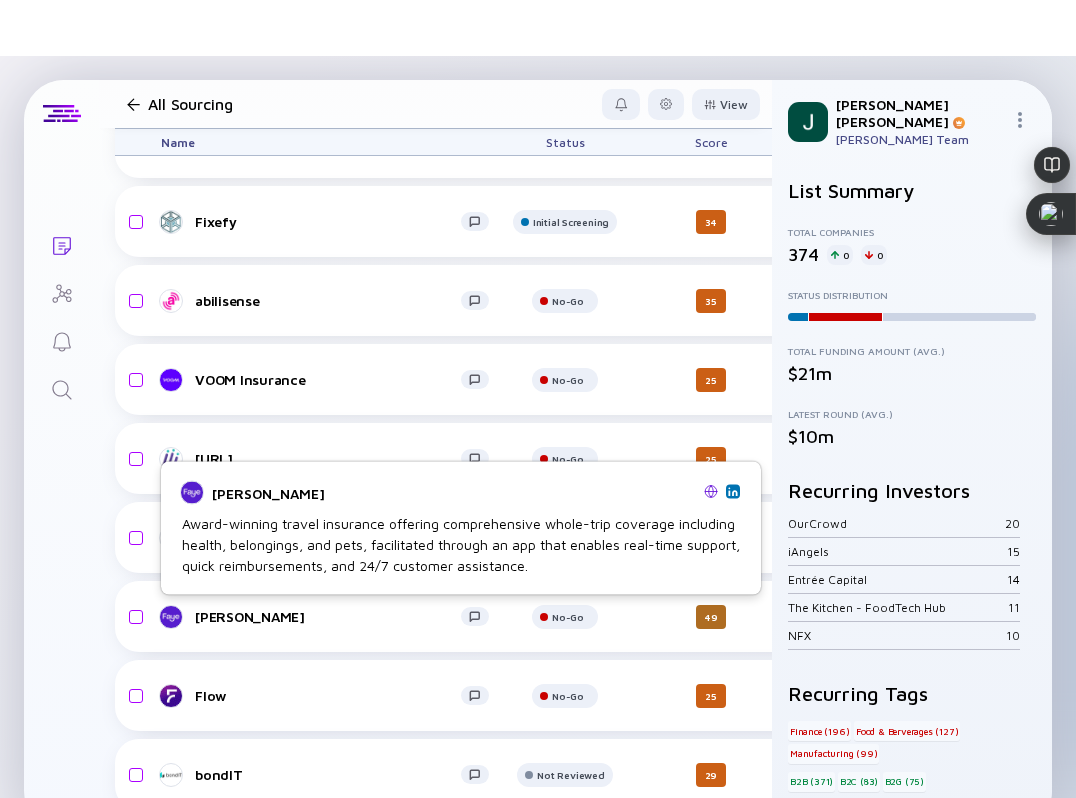 click on "Award-winning travel insurance offering comprehensive whole-trip coverage including health, belongings, and pets, facilitated through an app that enables real-time support, quick reimbursements, and 24/7 customer assistance." at bounding box center [461, 544] 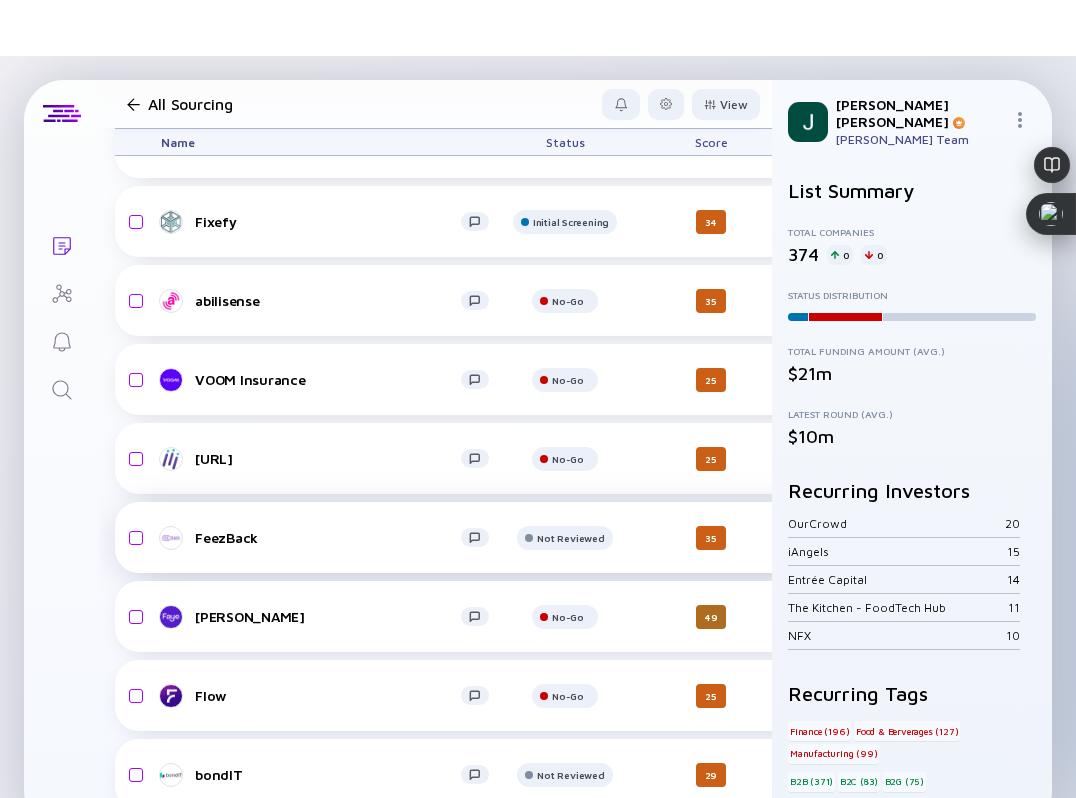 click on "FeezBack" at bounding box center (328, 537) 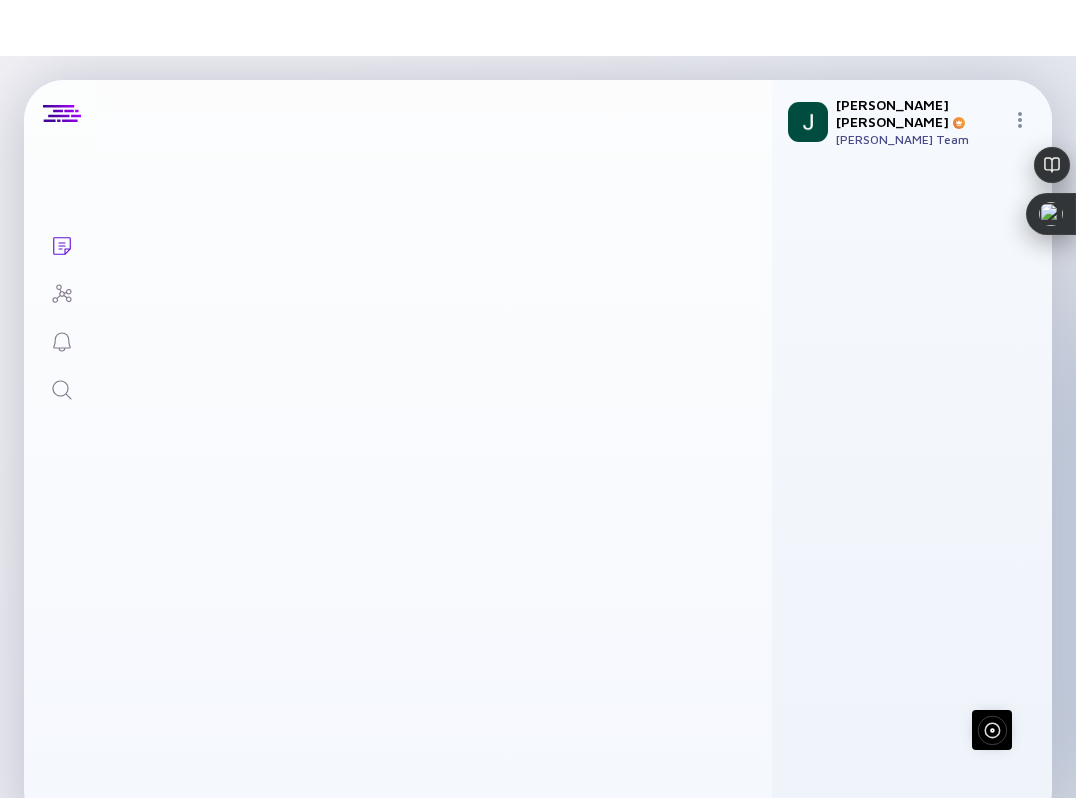 scroll, scrollTop: 0, scrollLeft: 0, axis: both 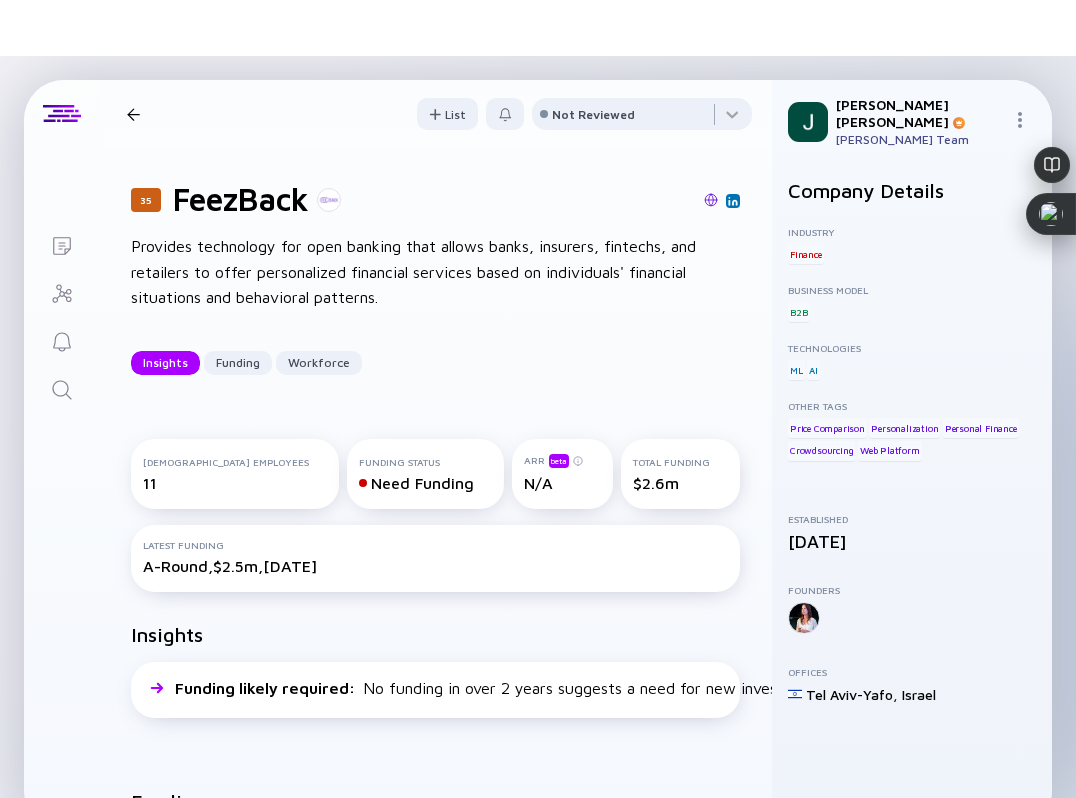 click at bounding box center (711, 200) 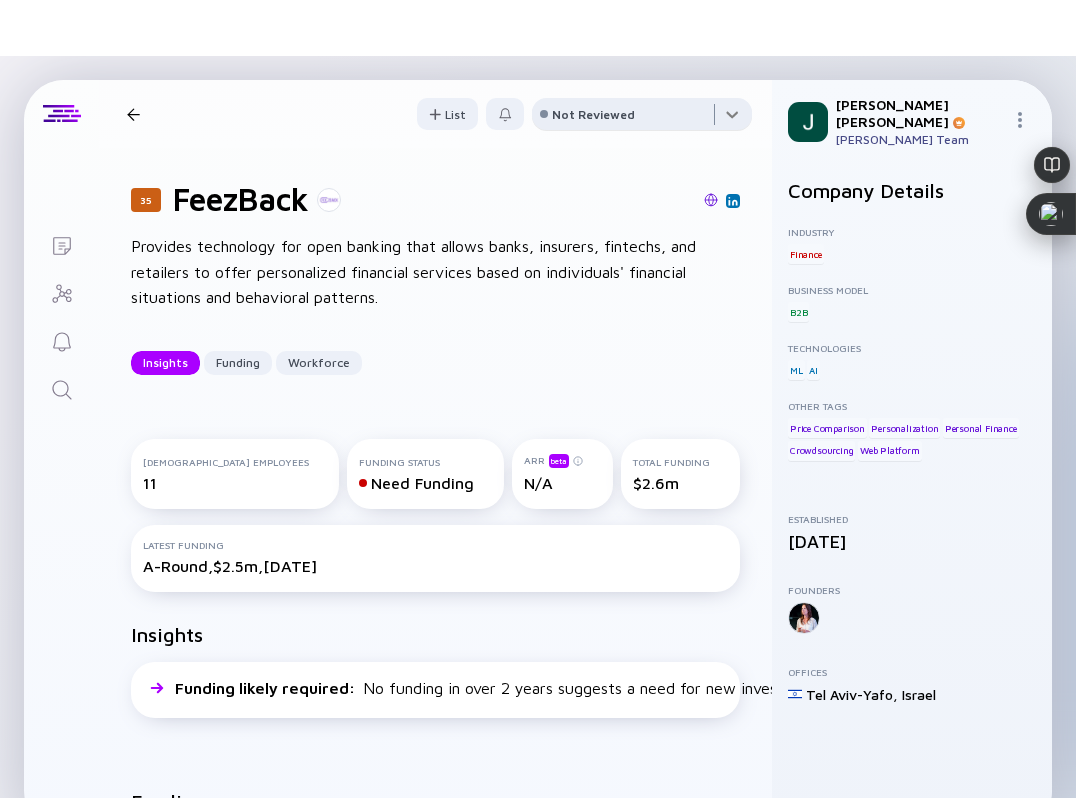 click at bounding box center [642, 118] 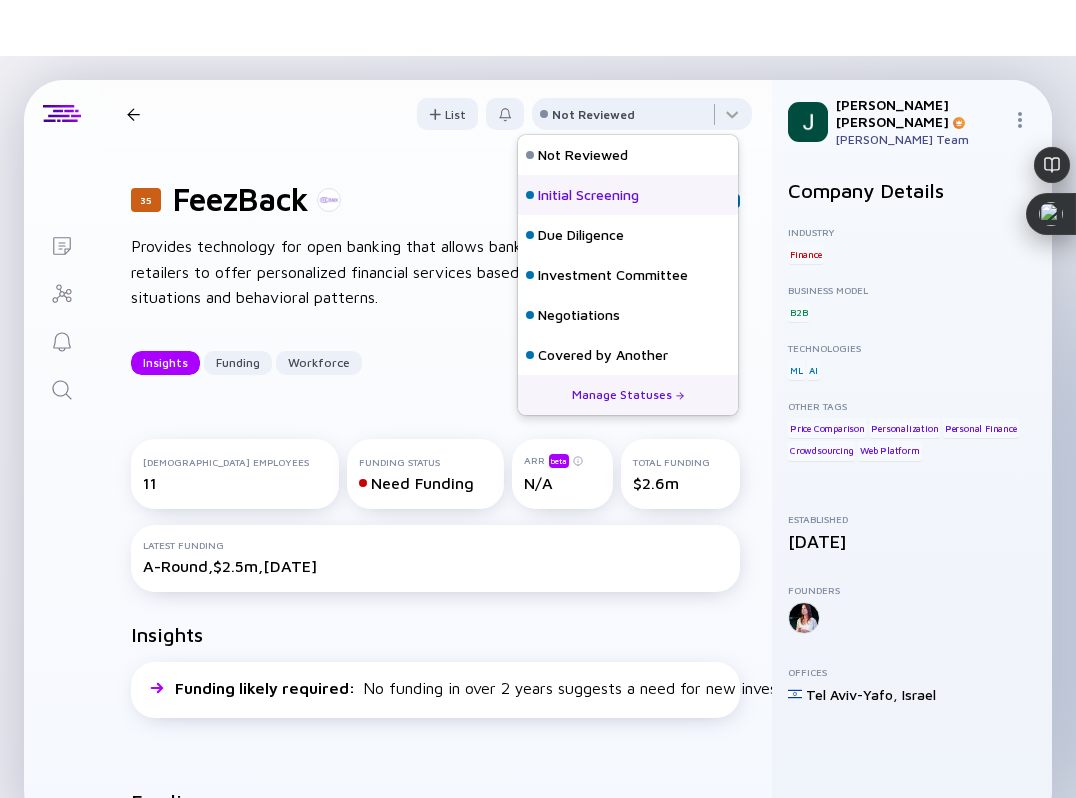 click on "Initial Screening" at bounding box center (588, 195) 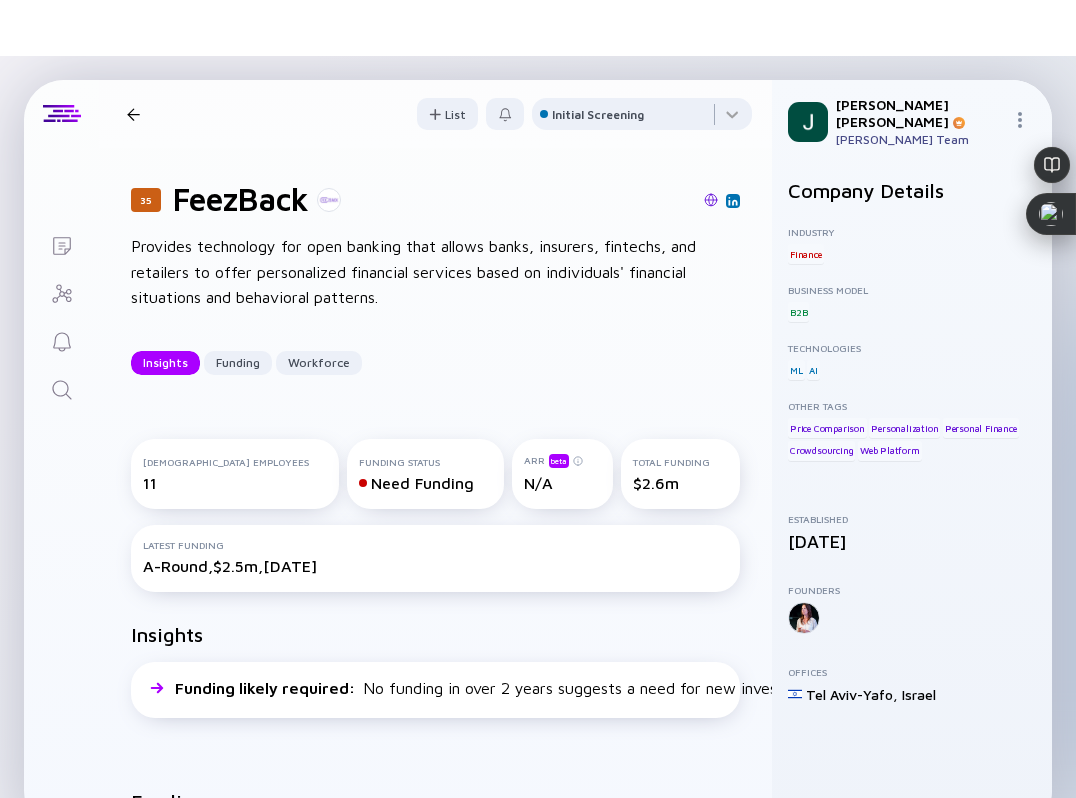 click on "35 FeezBack Insights Funding Workforce" at bounding box center [306, 114] 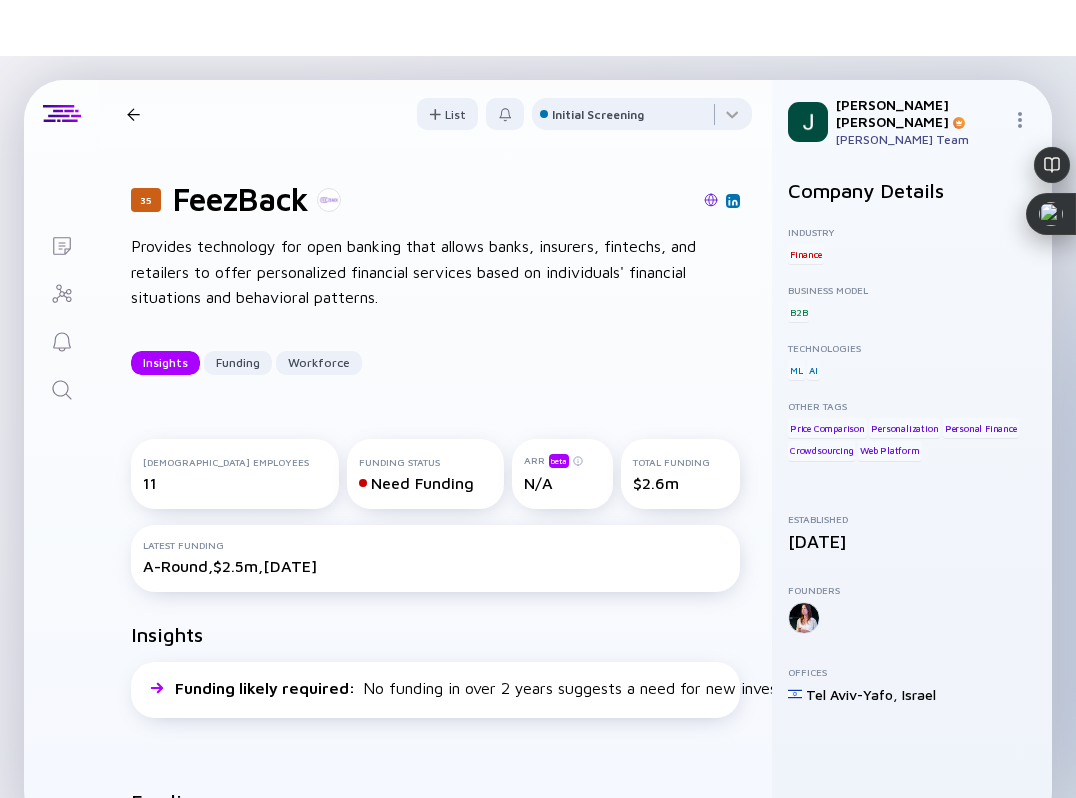 click at bounding box center [133, 114] 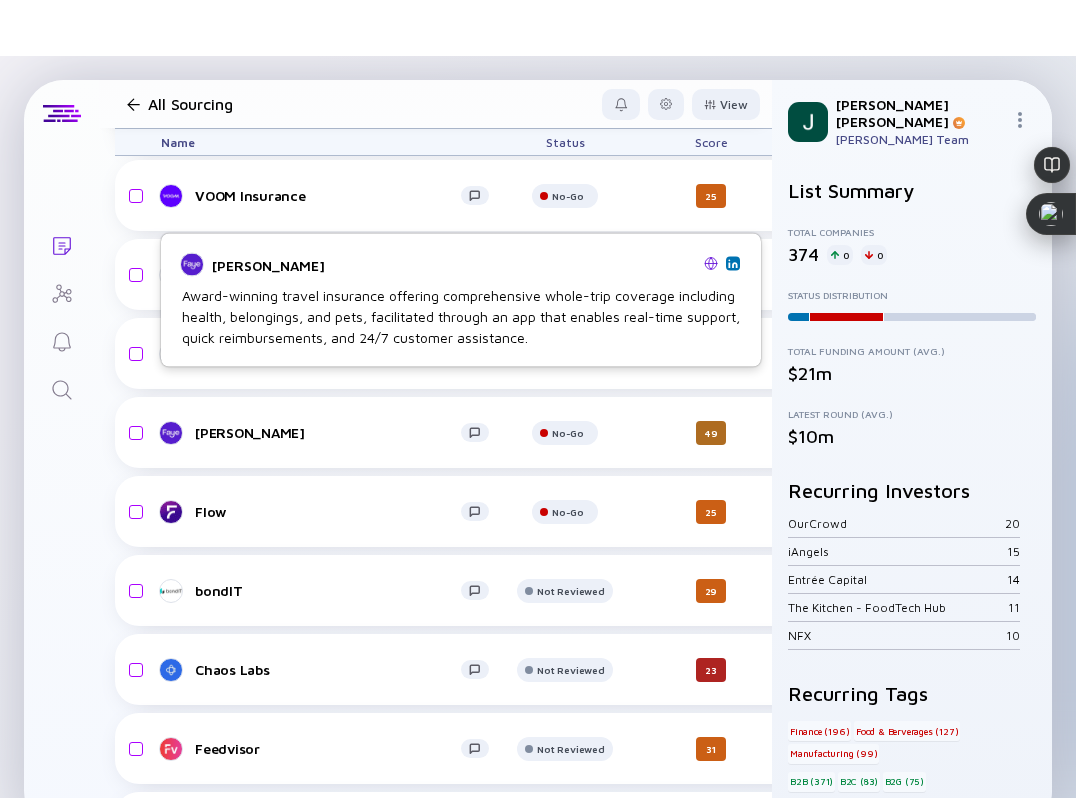 scroll, scrollTop: 9227, scrollLeft: 0, axis: vertical 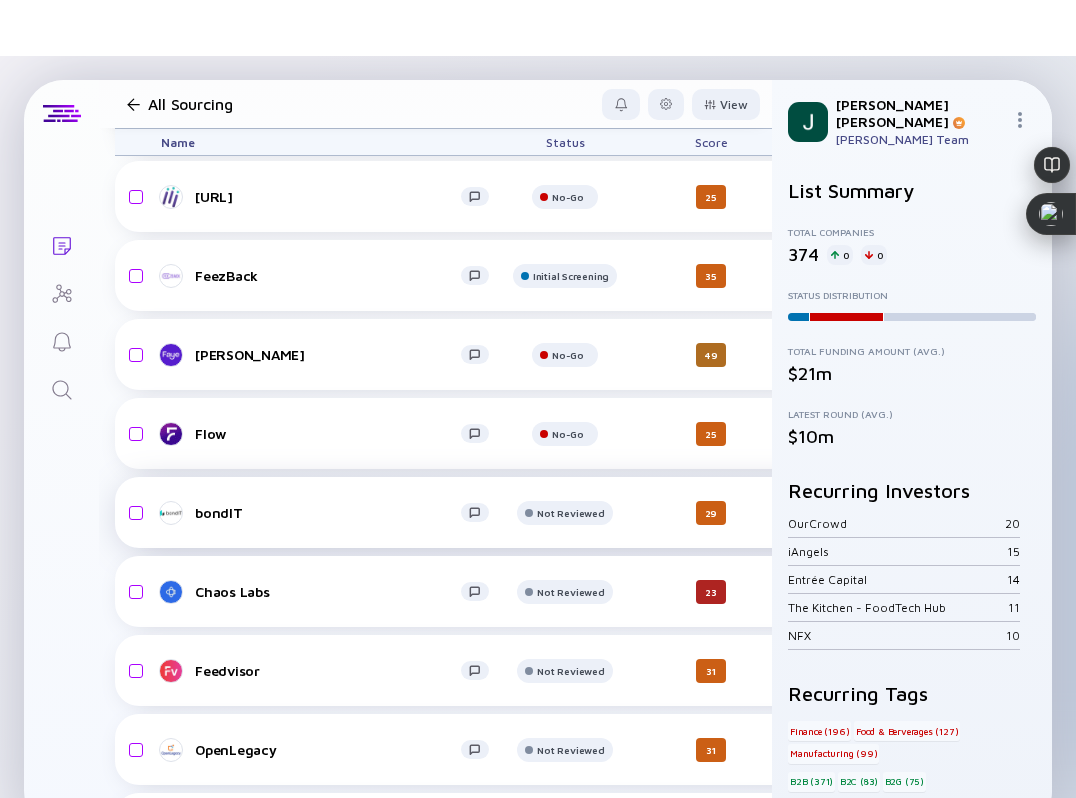 click on "bondIT" at bounding box center [328, 512] 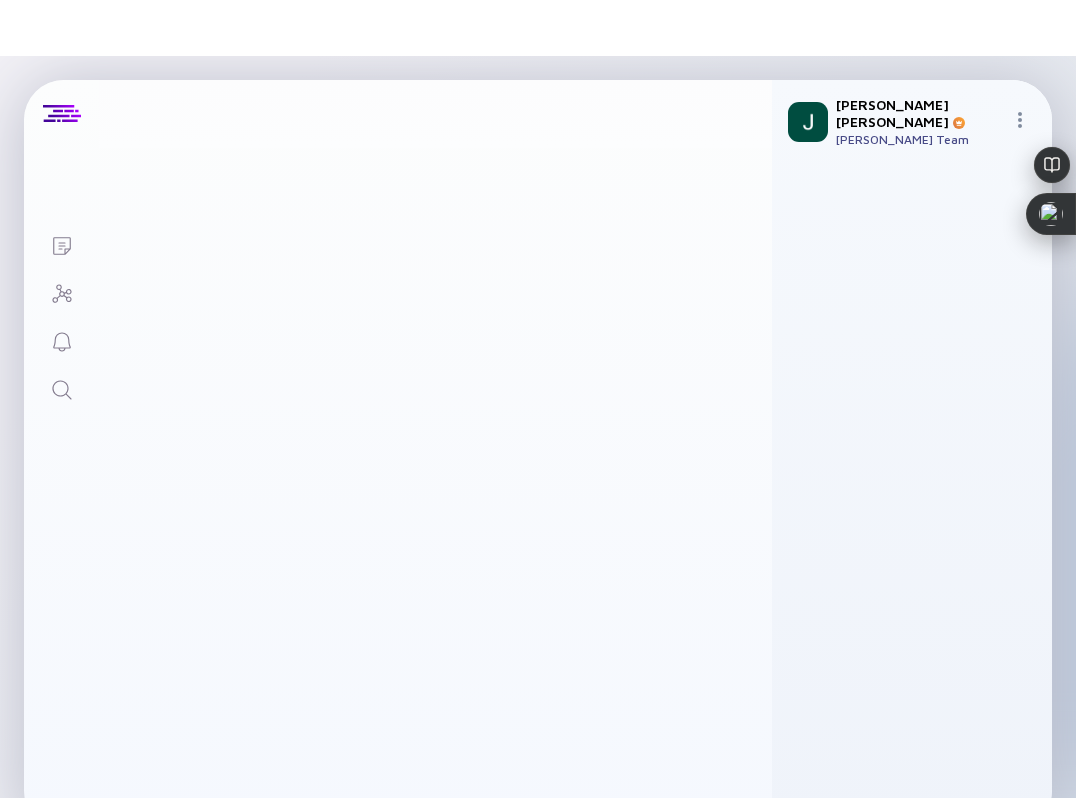 scroll, scrollTop: 0, scrollLeft: 0, axis: both 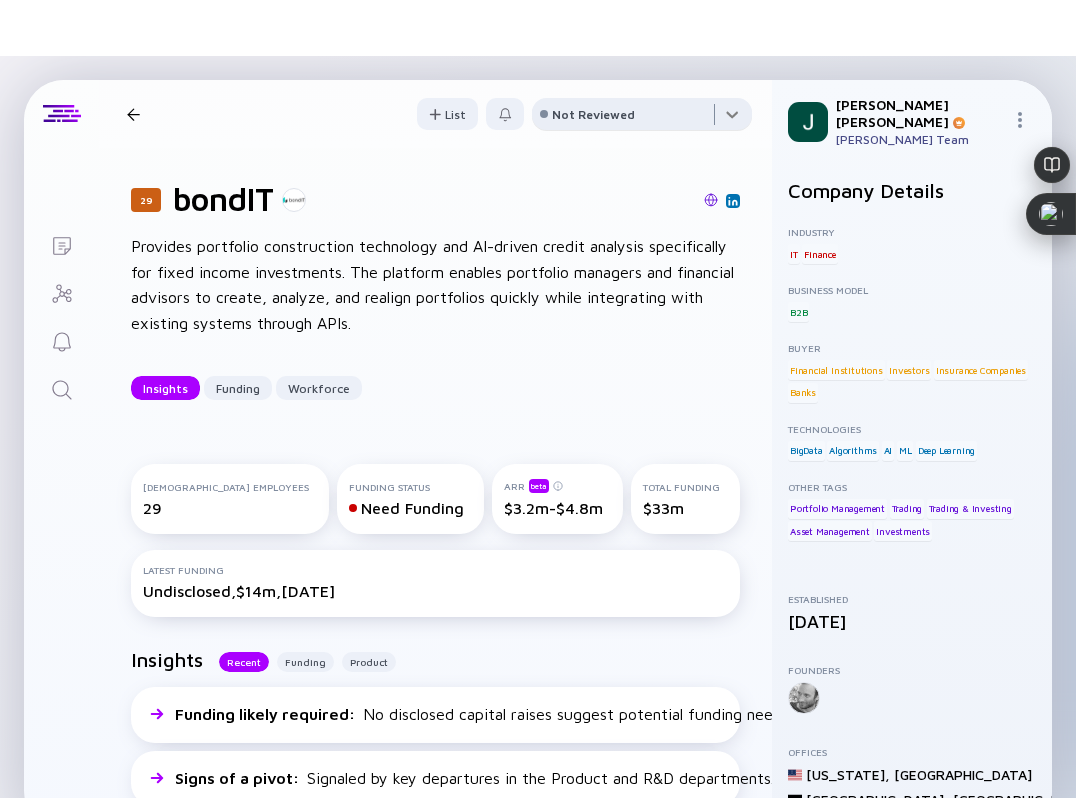 click at bounding box center (642, 118) 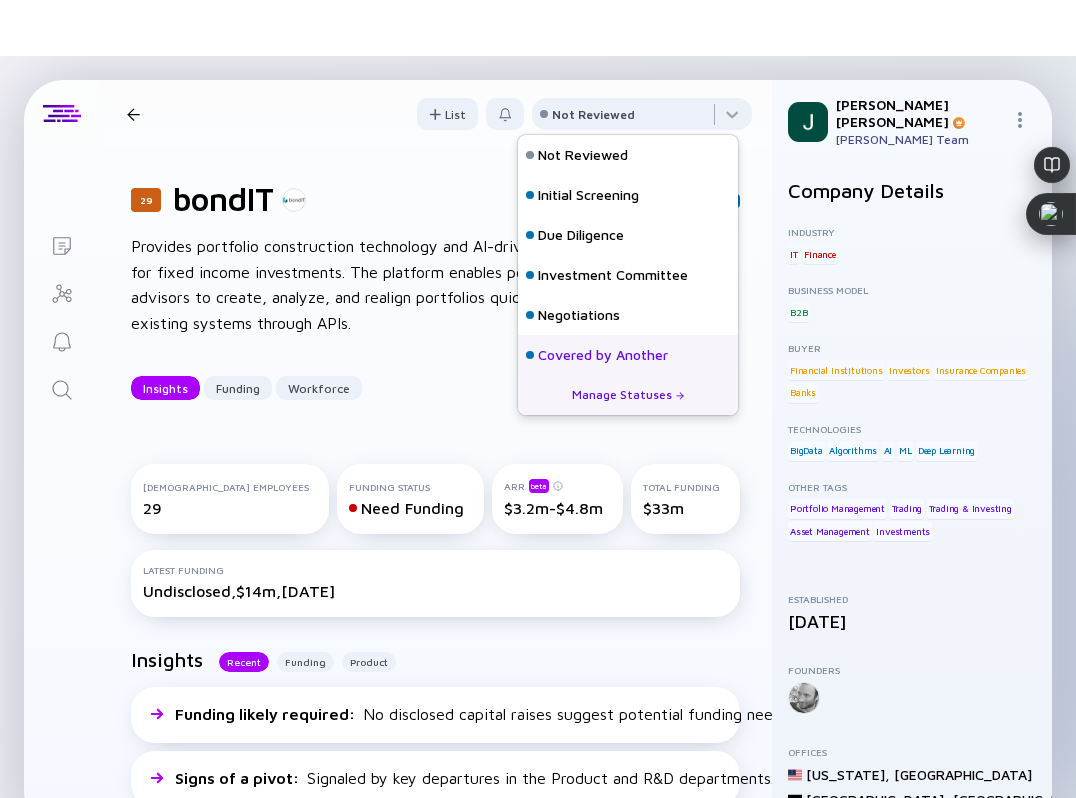 scroll, scrollTop: 128, scrollLeft: 0, axis: vertical 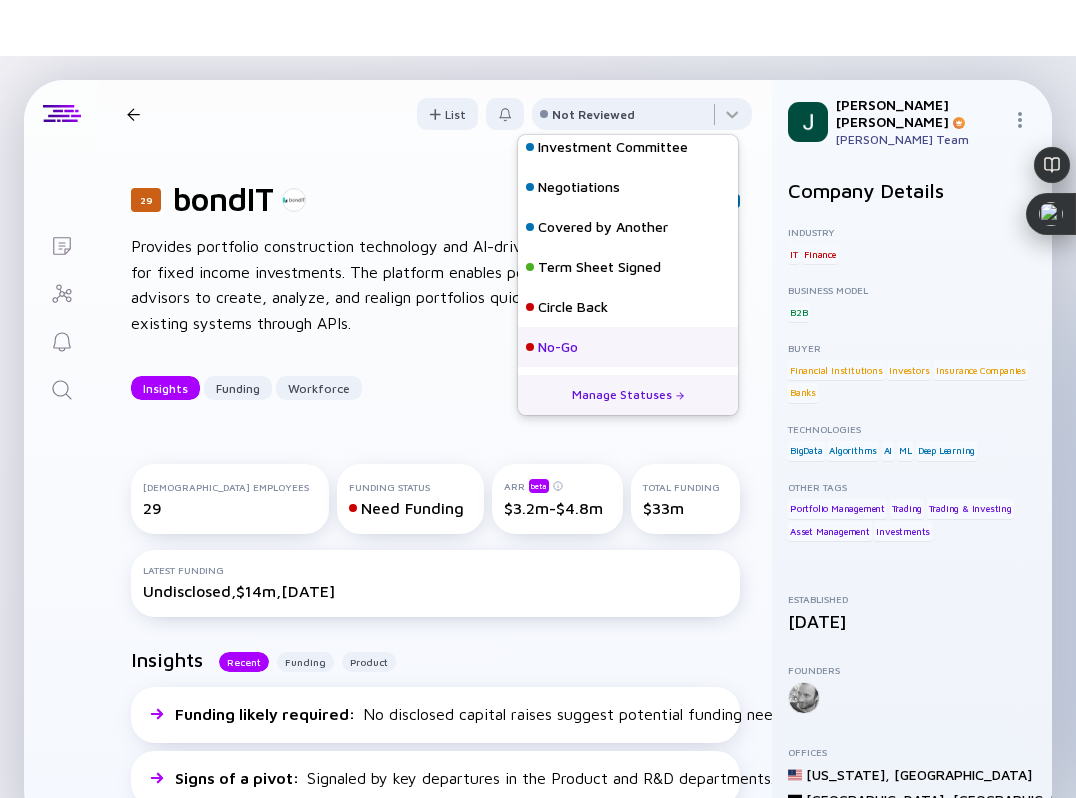 click on "No-Go" at bounding box center [558, 347] 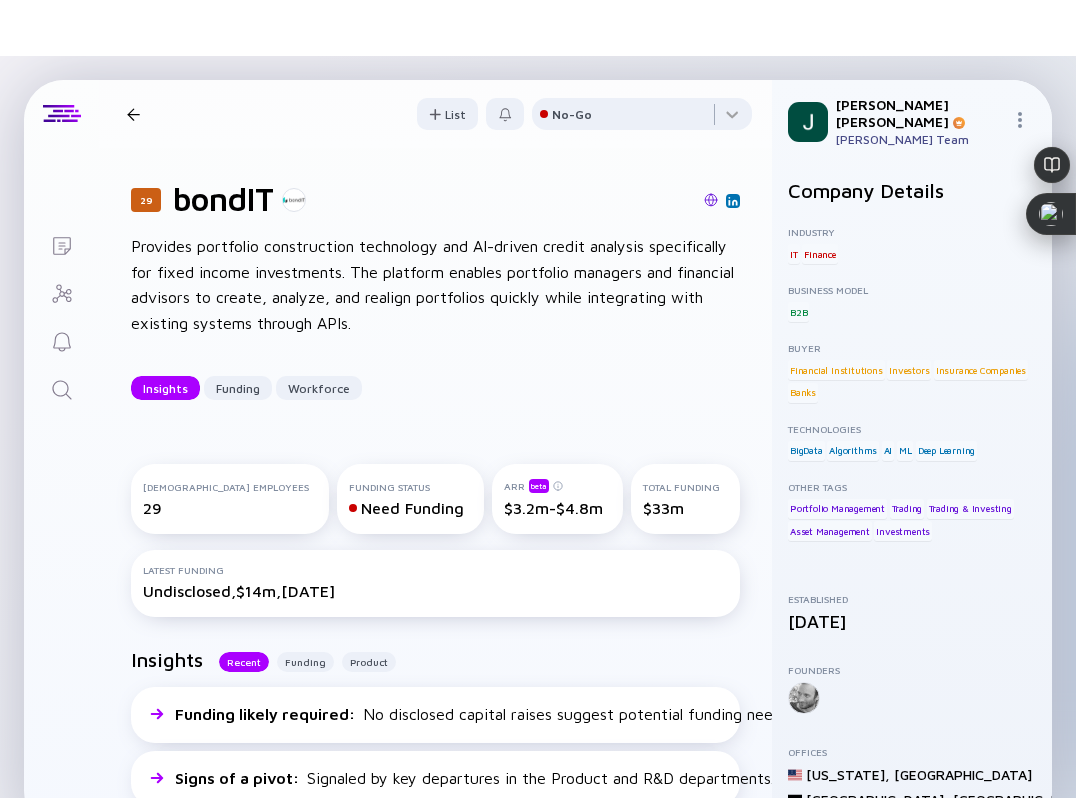 click at bounding box center (133, 114) 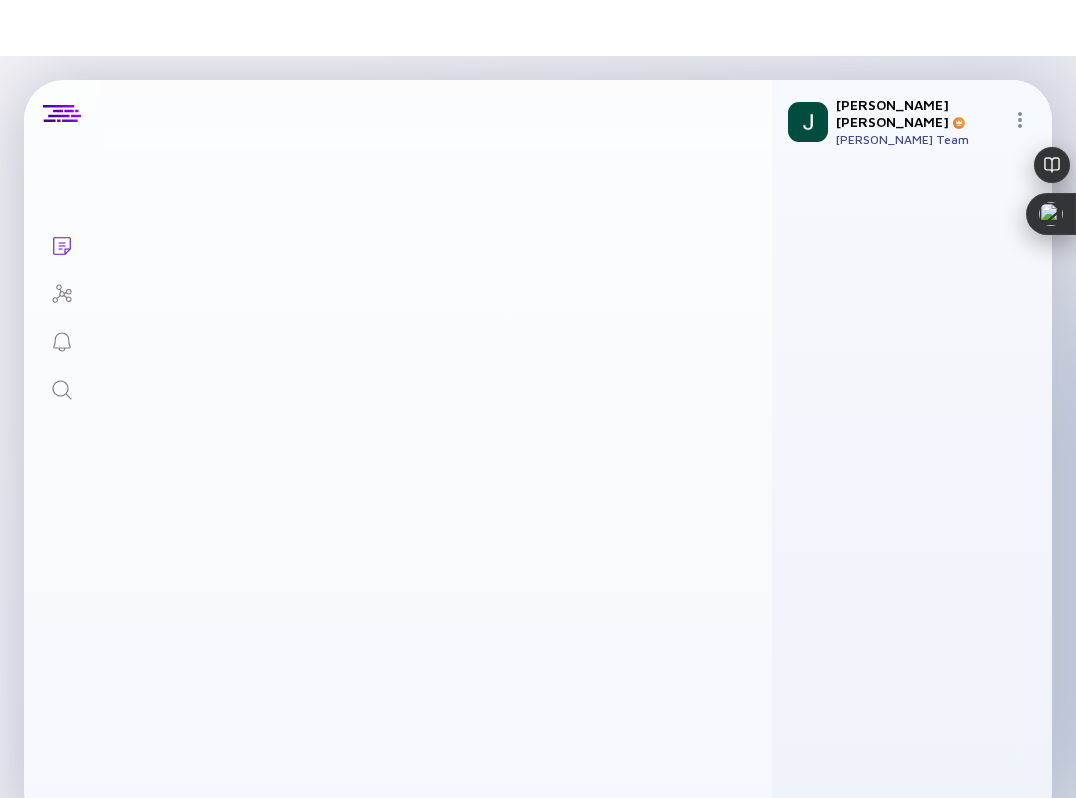 scroll, scrollTop: 9227, scrollLeft: 0, axis: vertical 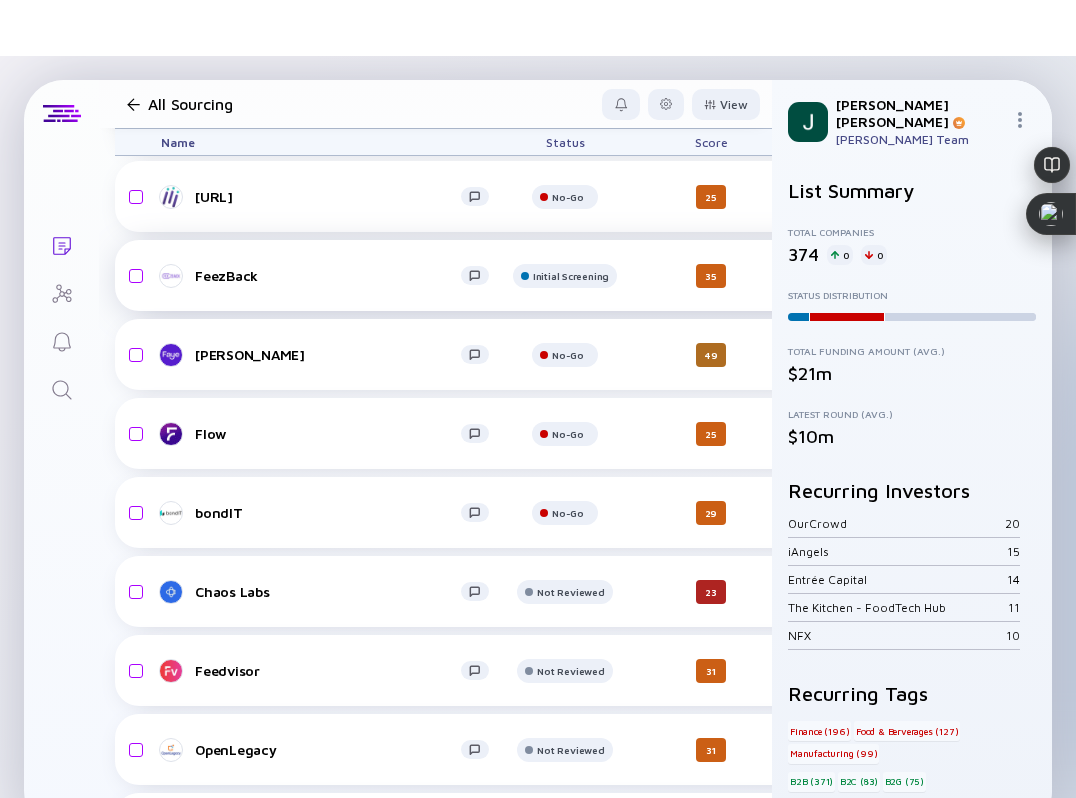 click on "FeezBack Initial Screening 35 a day ago N/A B2B Finance ML headcount-feezback-technologies 11 Headcount salesColumn-feezback-technologies 1 ( 9% ) Sales marketingColumn-feezback-technologies 0 Marketing A-Round $2.5m,
Aug 2022" at bounding box center [1036, 275] 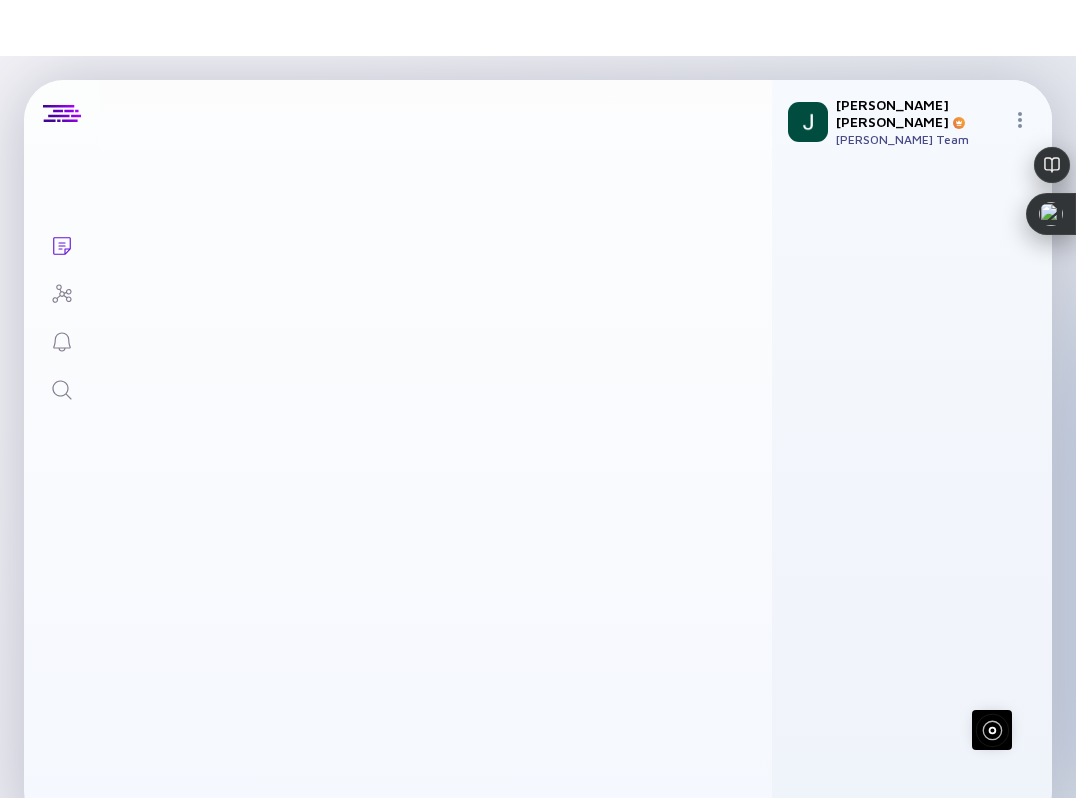 scroll, scrollTop: 0, scrollLeft: 0, axis: both 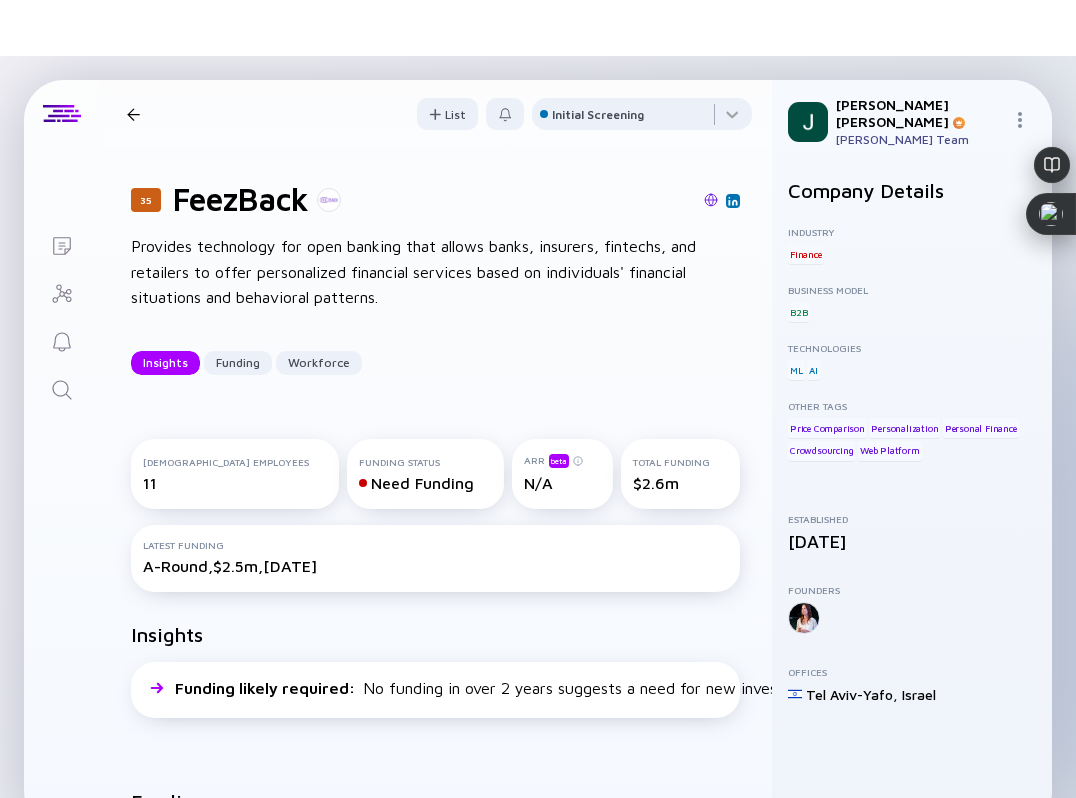 click at bounding box center (133, 114) 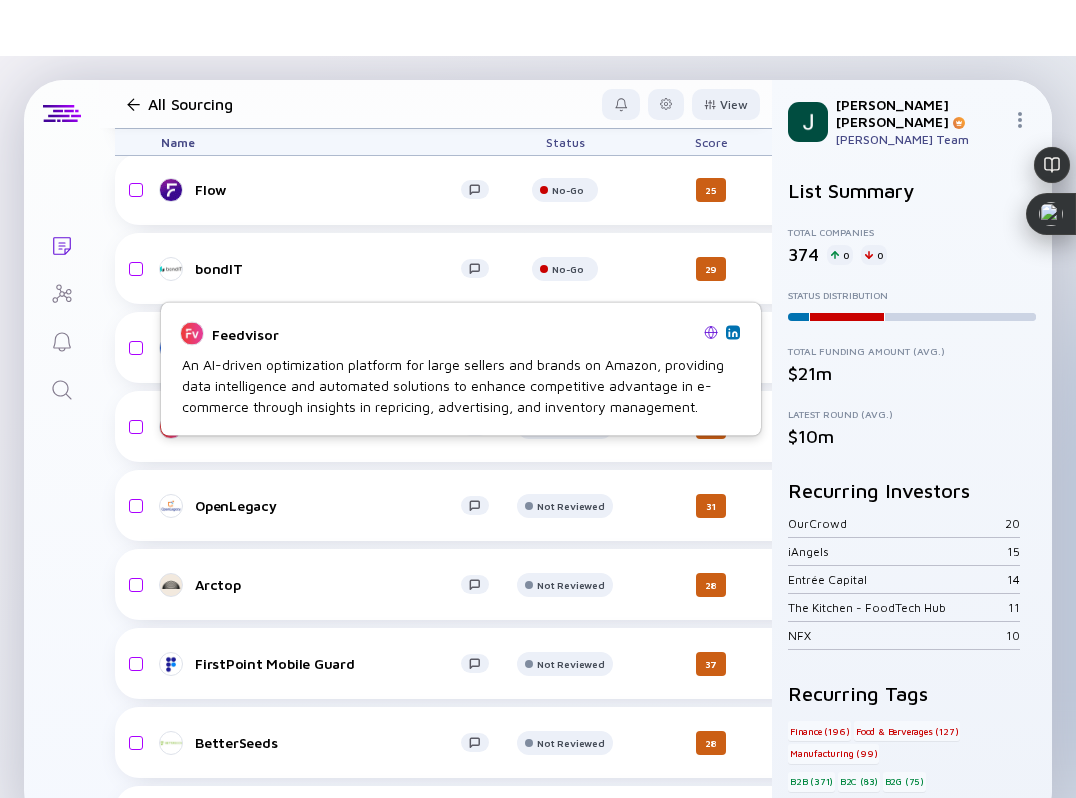 scroll, scrollTop: 9495, scrollLeft: 0, axis: vertical 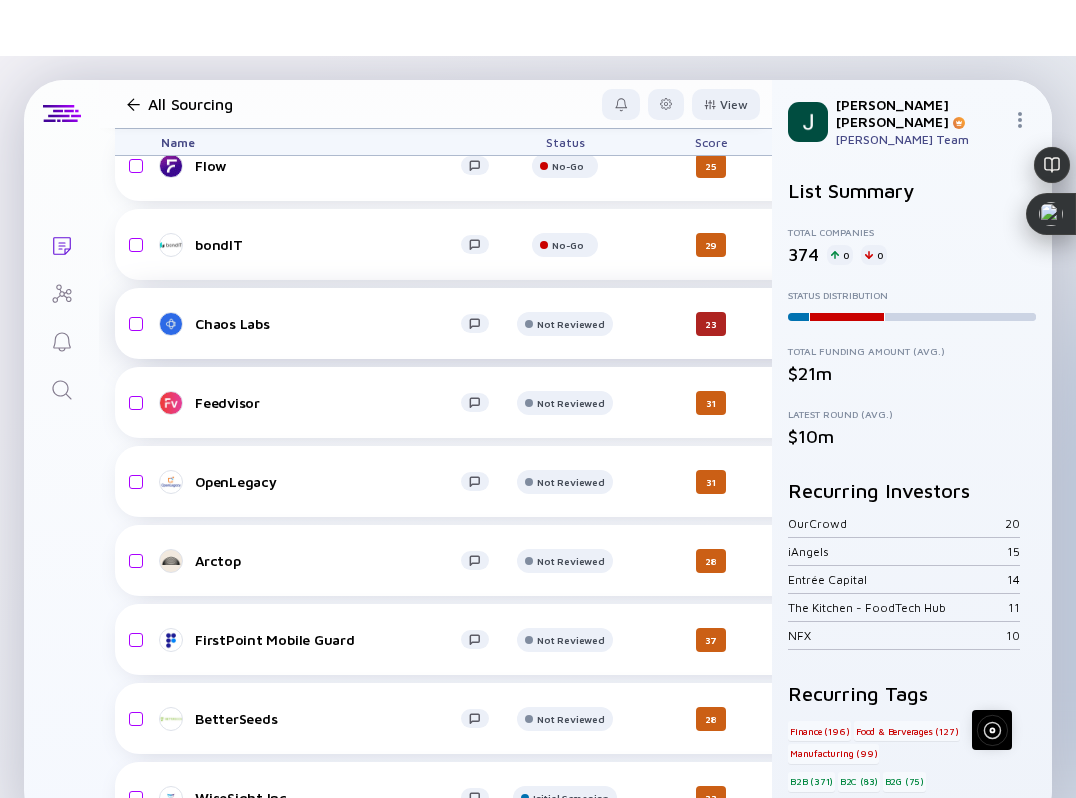 click on "Chaos Labs" at bounding box center (328, 323) 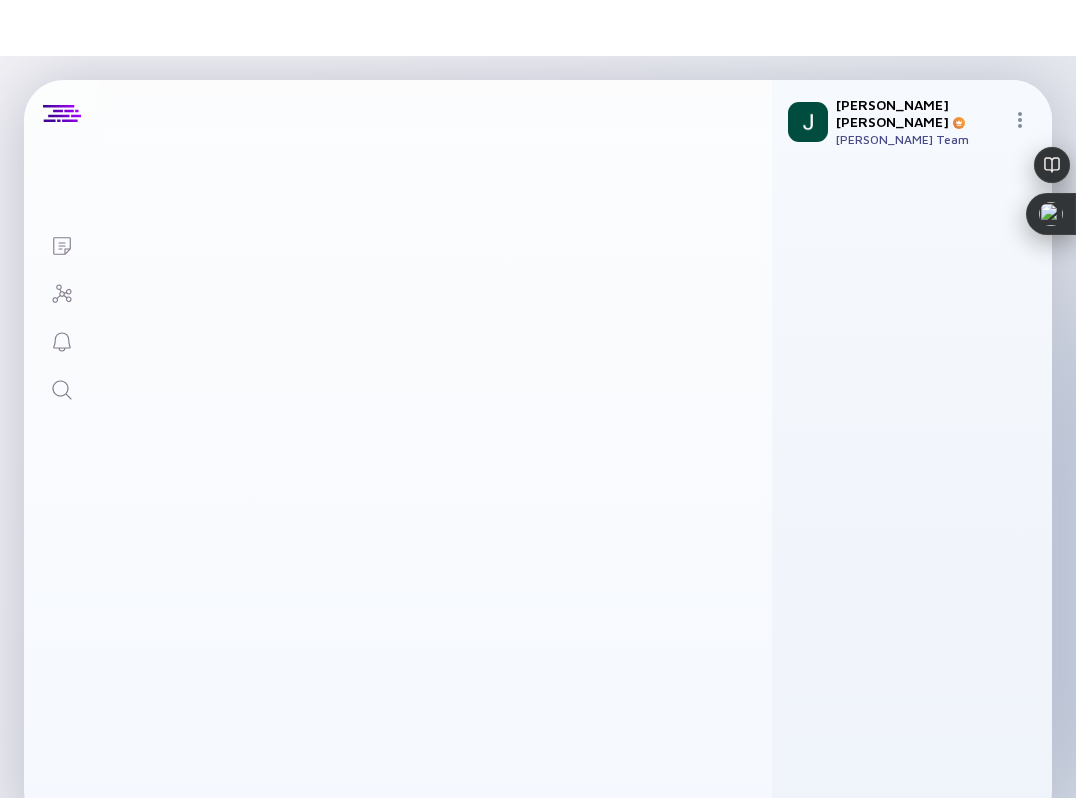 scroll, scrollTop: 0, scrollLeft: 0, axis: both 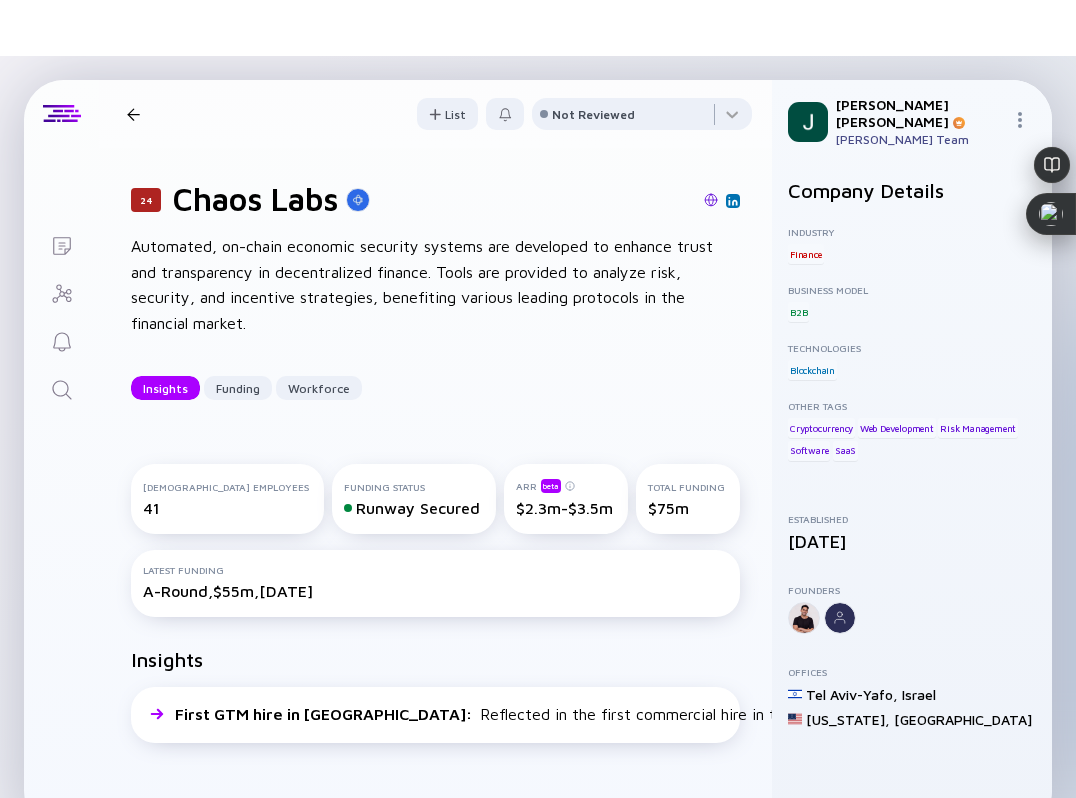 click at bounding box center [711, 200] 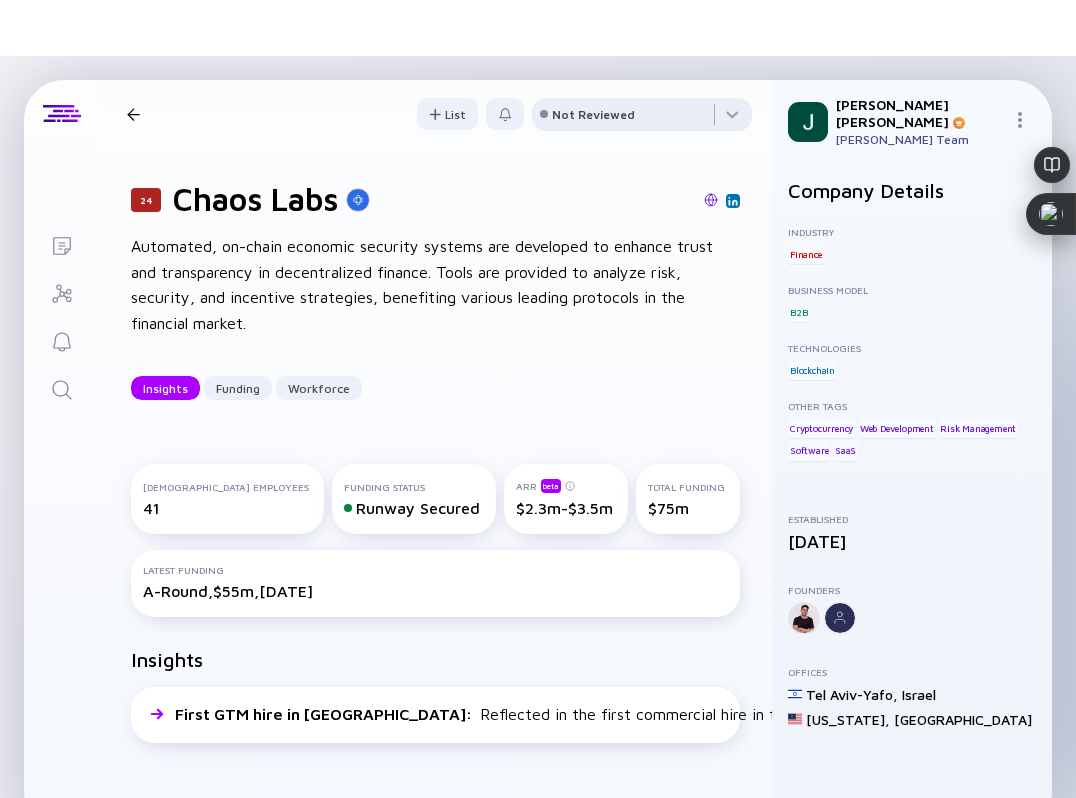 click on "Not Reviewed" at bounding box center [593, 114] 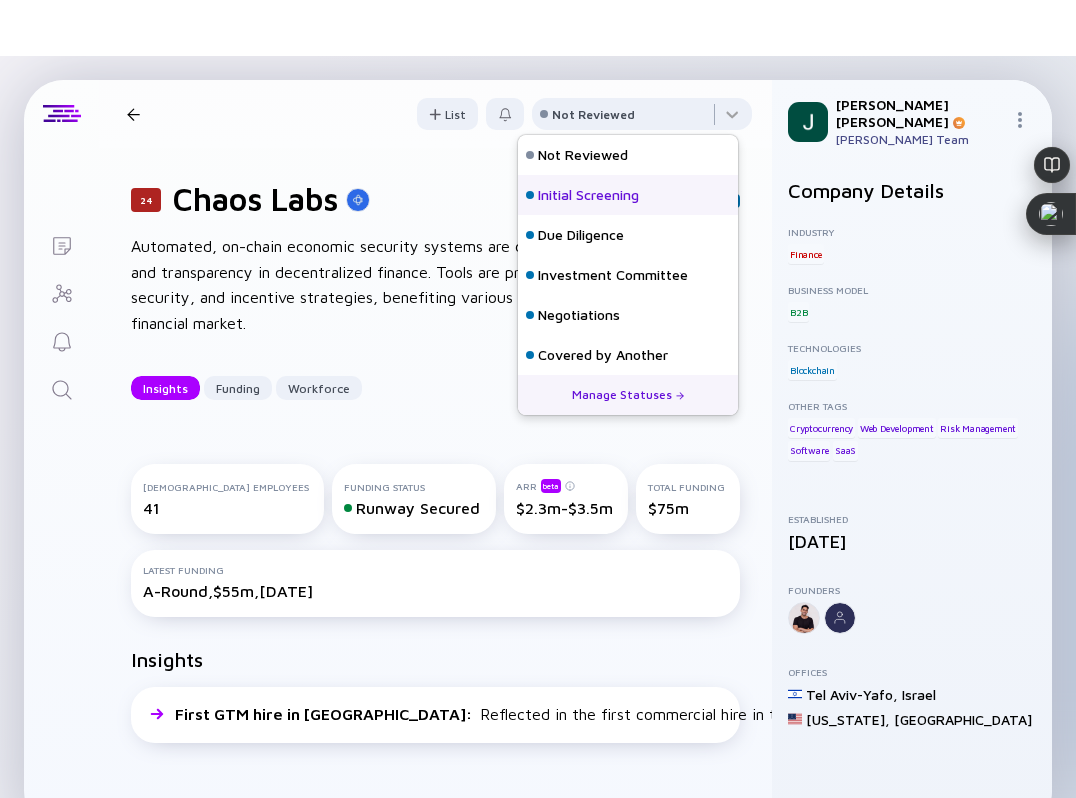 click on "Initial Screening" at bounding box center [588, 195] 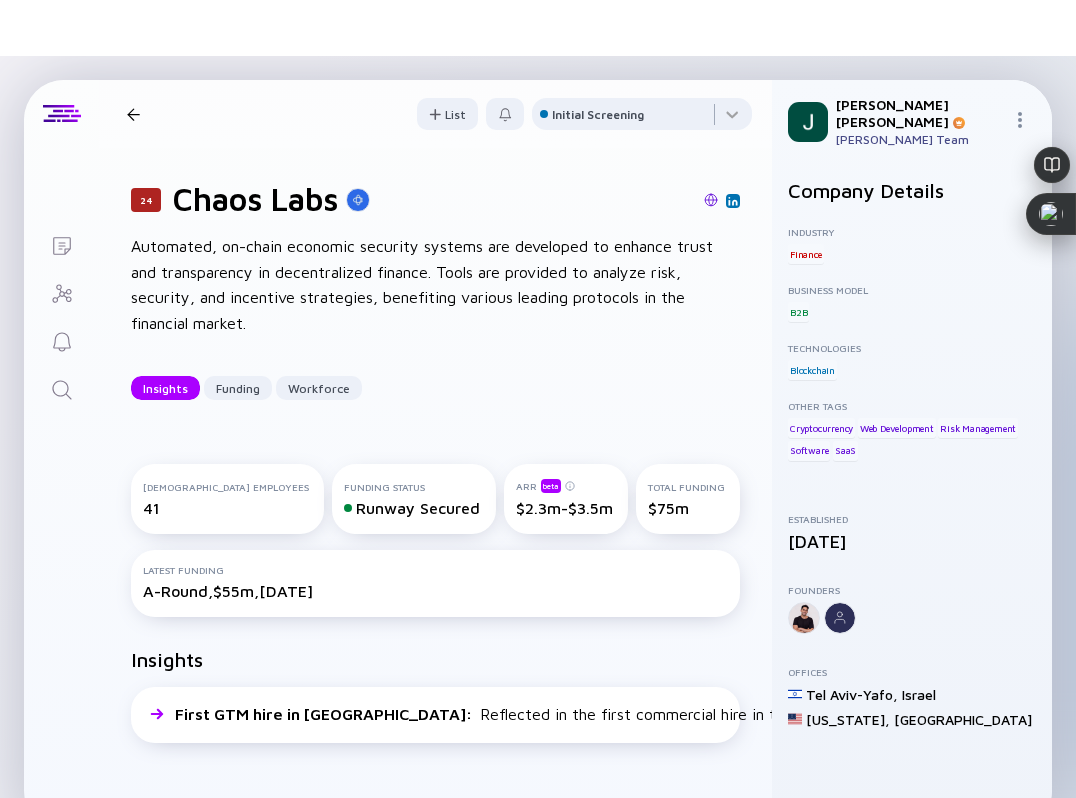 click on "24 Chaos Labs Insights Funding Workforce" at bounding box center [313, 114] 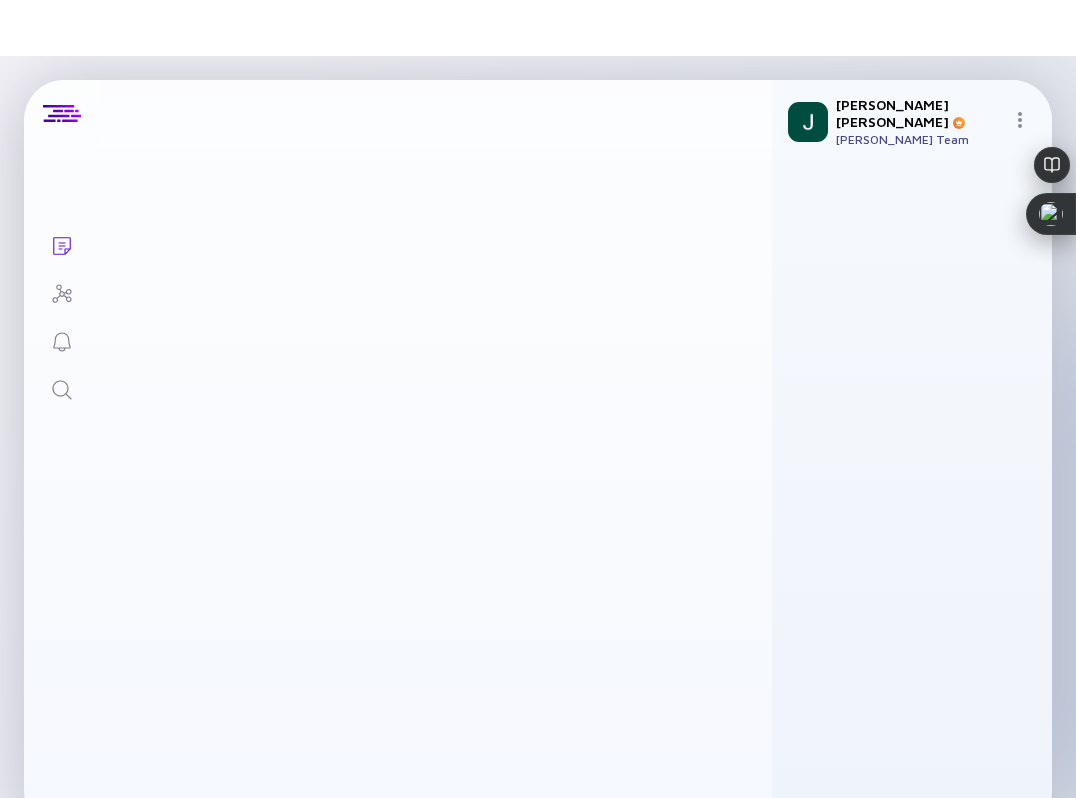 scroll, scrollTop: 9495, scrollLeft: 0, axis: vertical 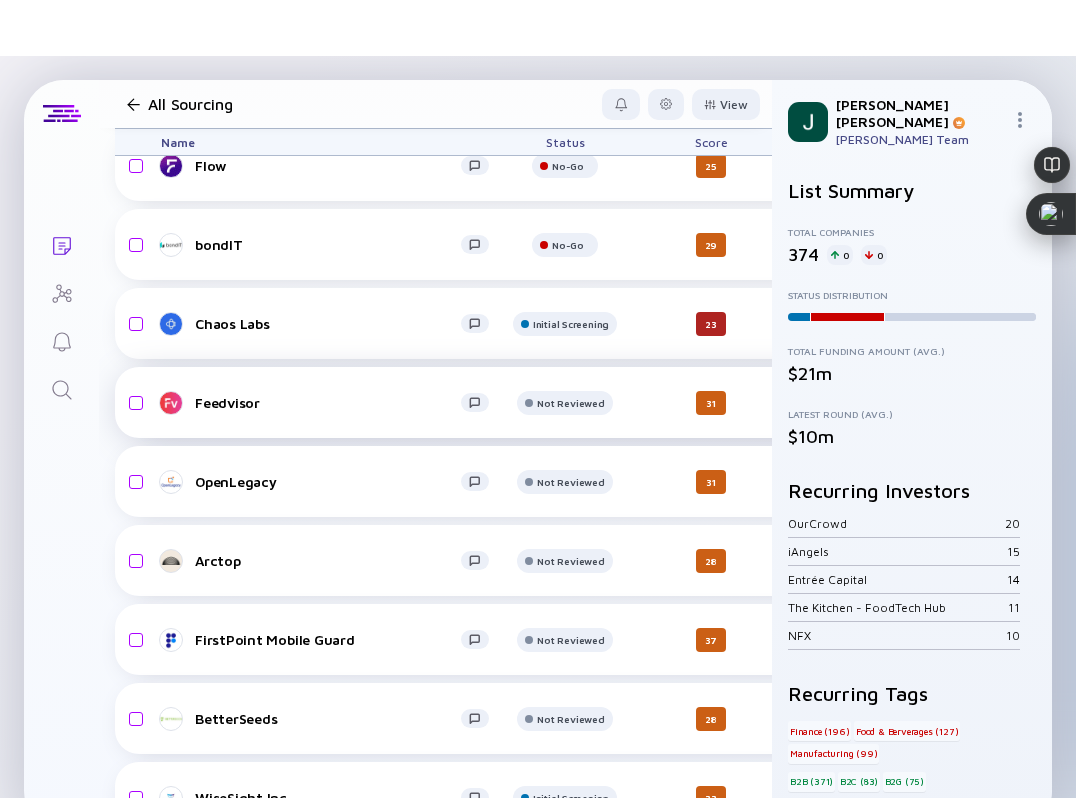 click on "Feedvisor" at bounding box center (328, 402) 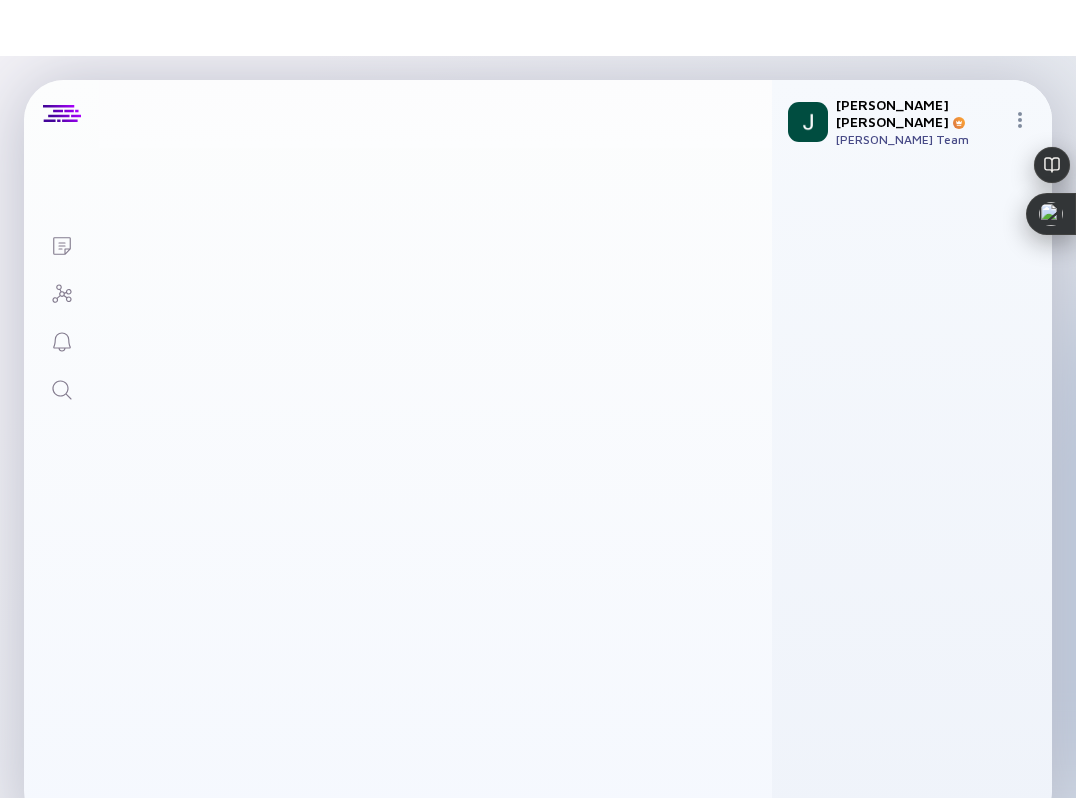 scroll, scrollTop: 0, scrollLeft: 0, axis: both 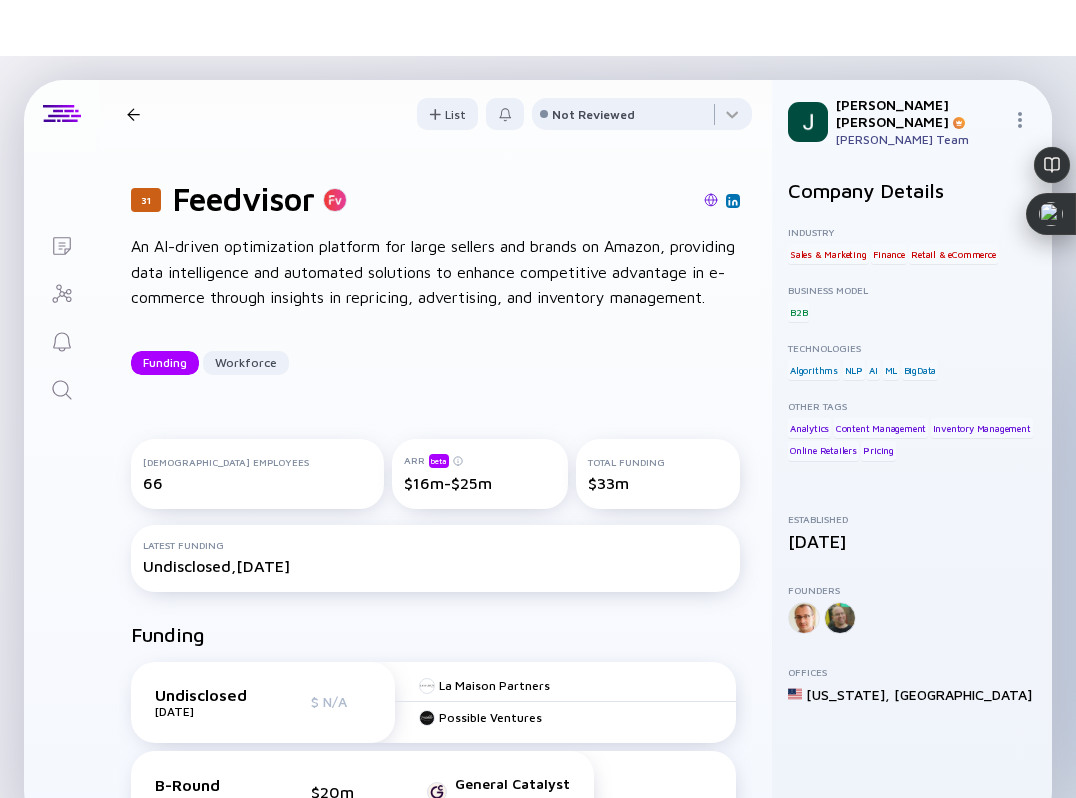 click at bounding box center (711, 201) 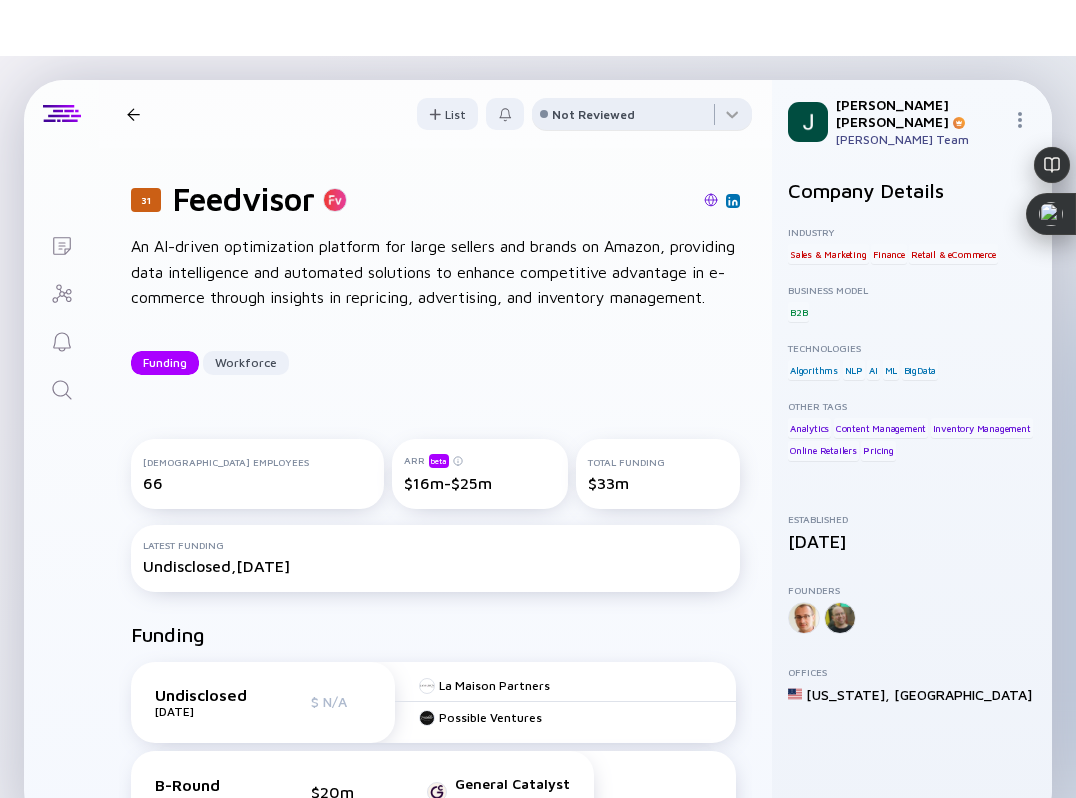 click on "Not Reviewed" at bounding box center (593, 114) 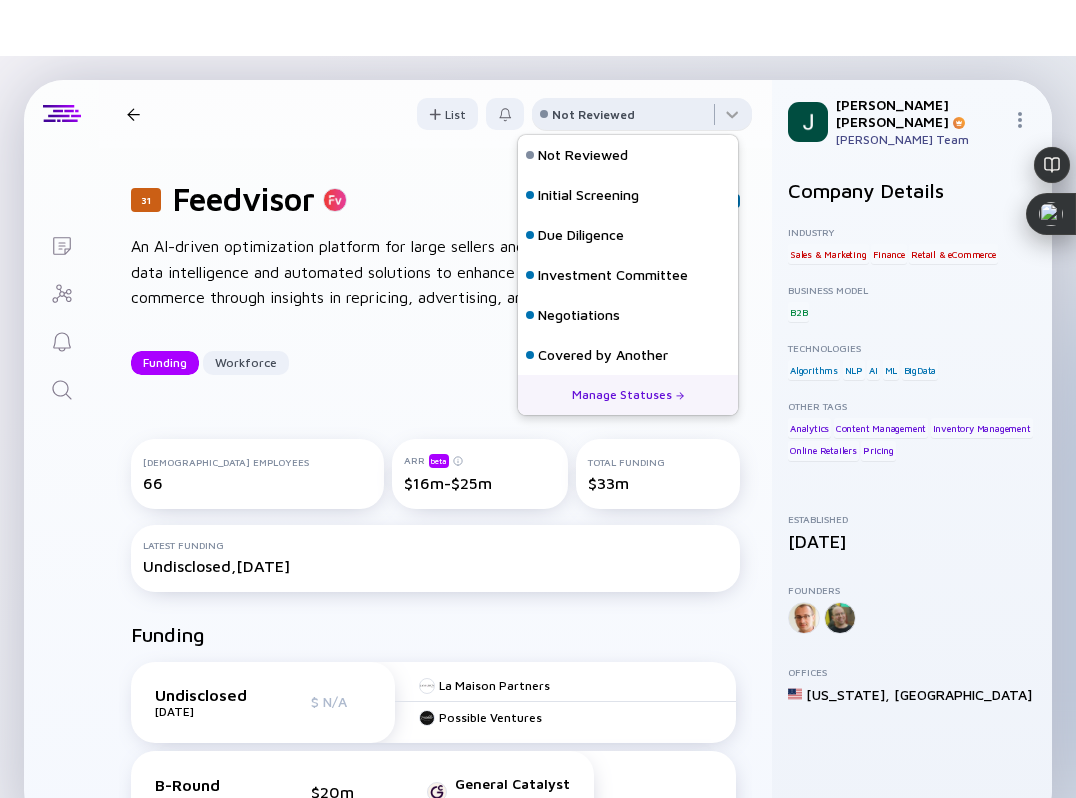 scroll, scrollTop: 128, scrollLeft: 0, axis: vertical 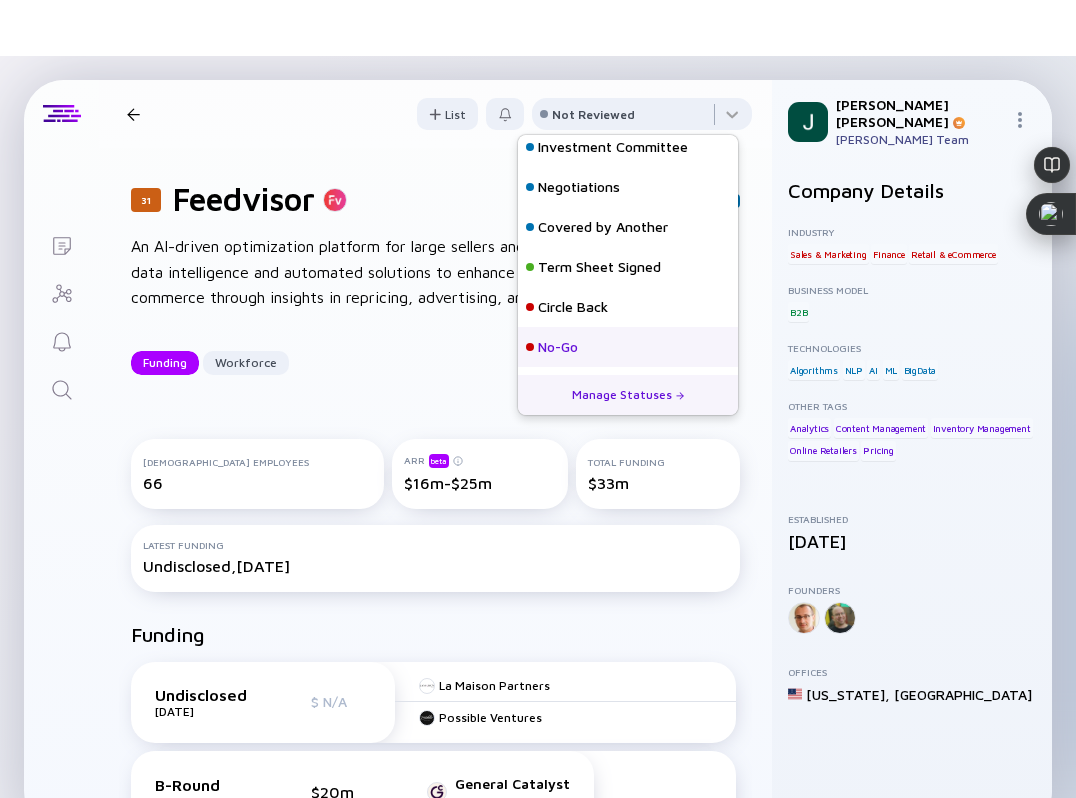 click on "No-Go" at bounding box center [558, 347] 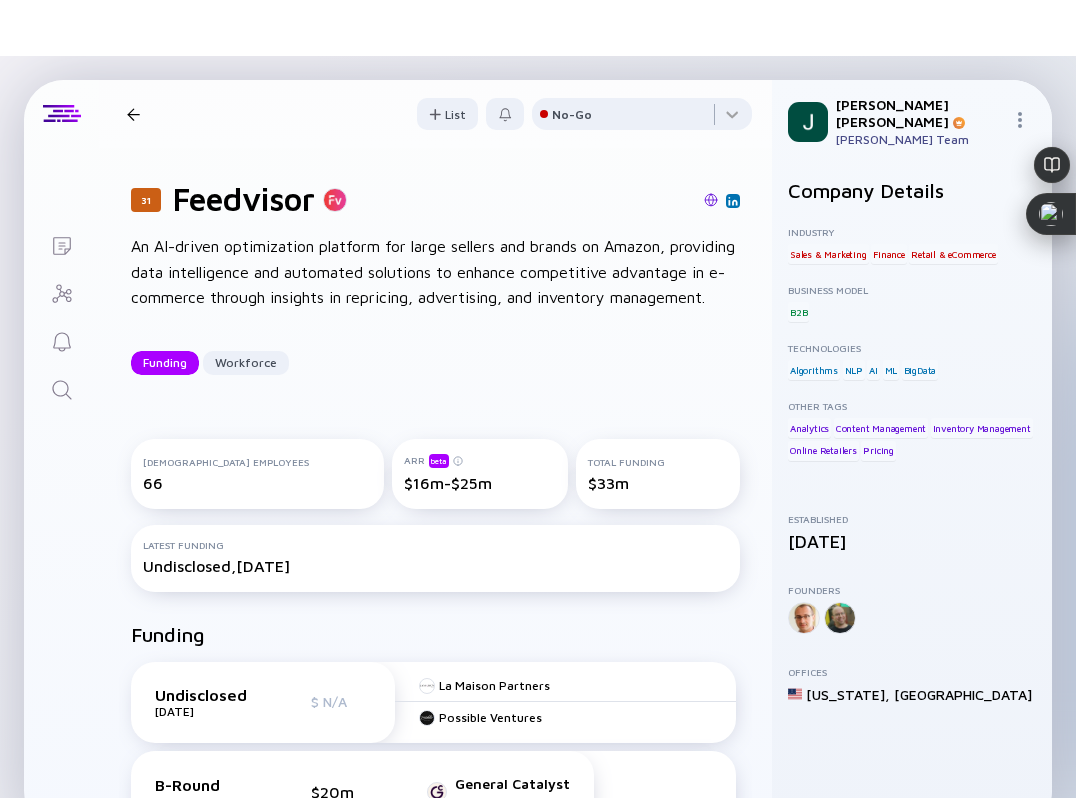 click at bounding box center (133, 114) 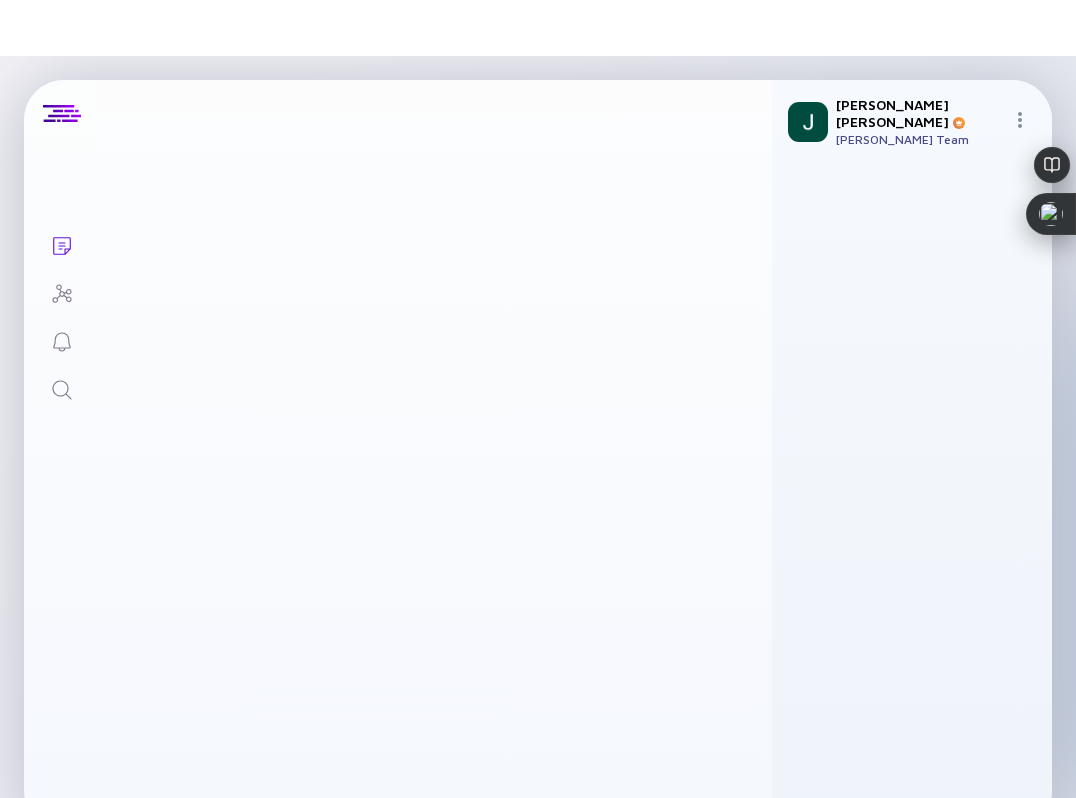 scroll, scrollTop: 9495, scrollLeft: 0, axis: vertical 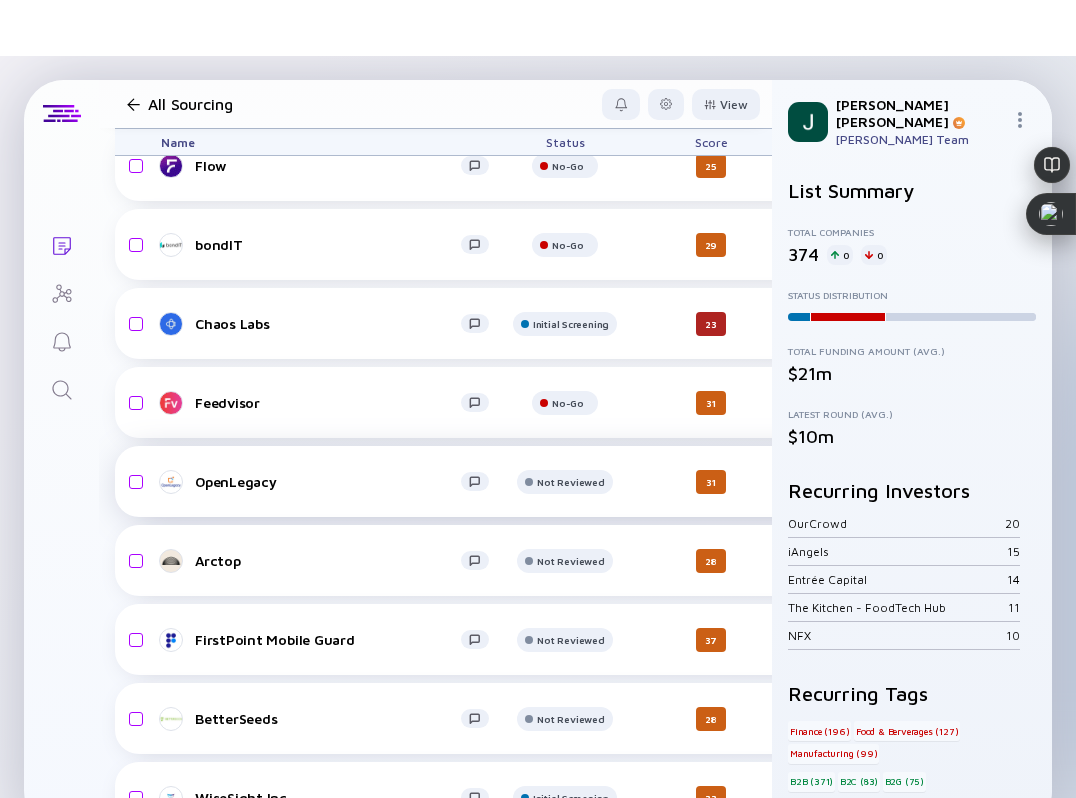 click on "OpenLegacy" at bounding box center (328, 481) 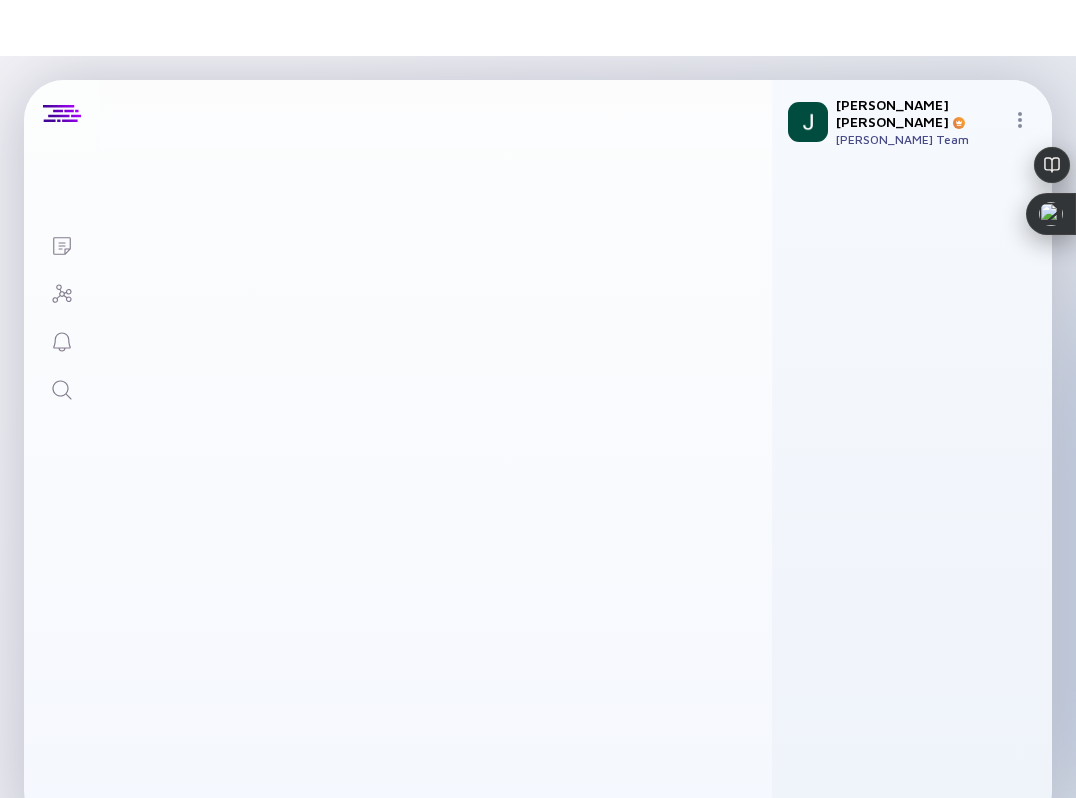 scroll, scrollTop: 0, scrollLeft: 0, axis: both 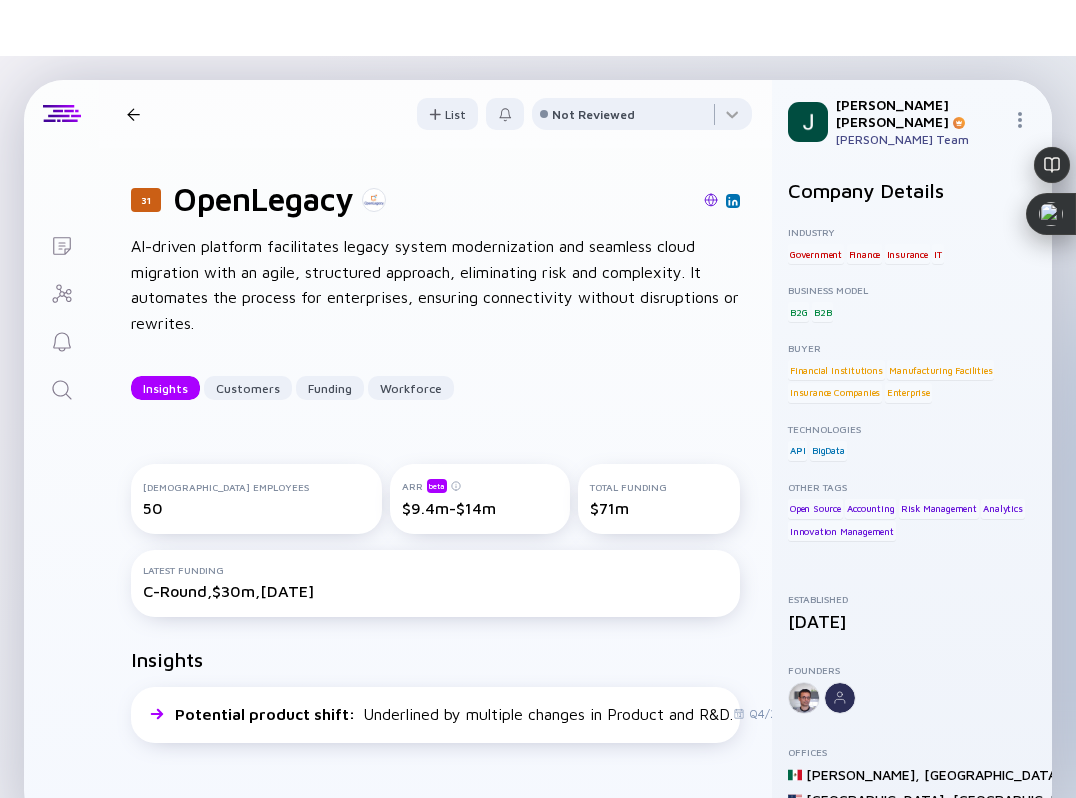 click at bounding box center [711, 200] 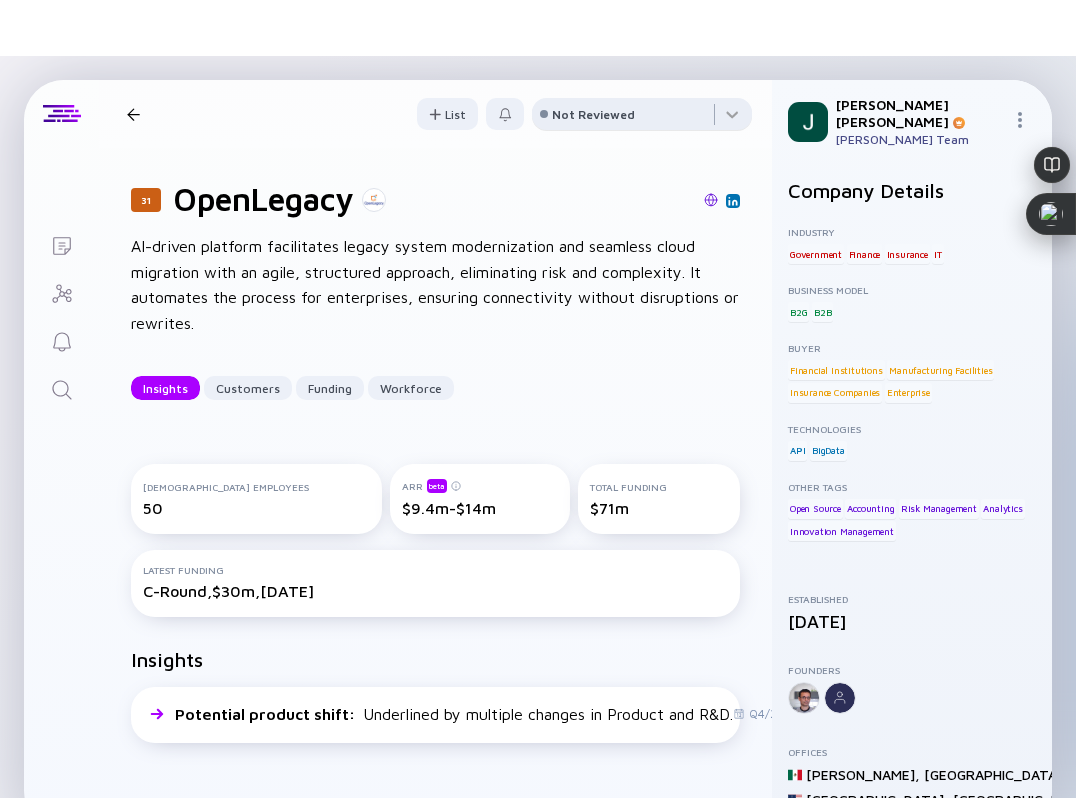 click on "Not Reviewed" at bounding box center [593, 114] 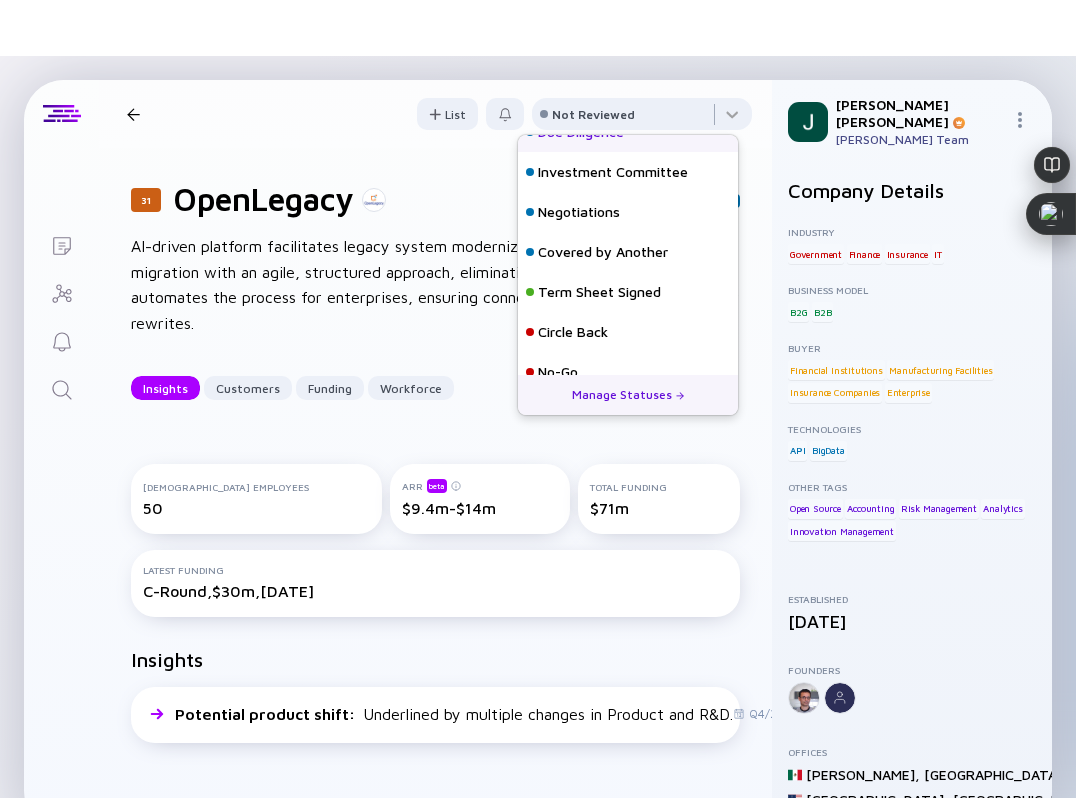 scroll, scrollTop: 128, scrollLeft: 0, axis: vertical 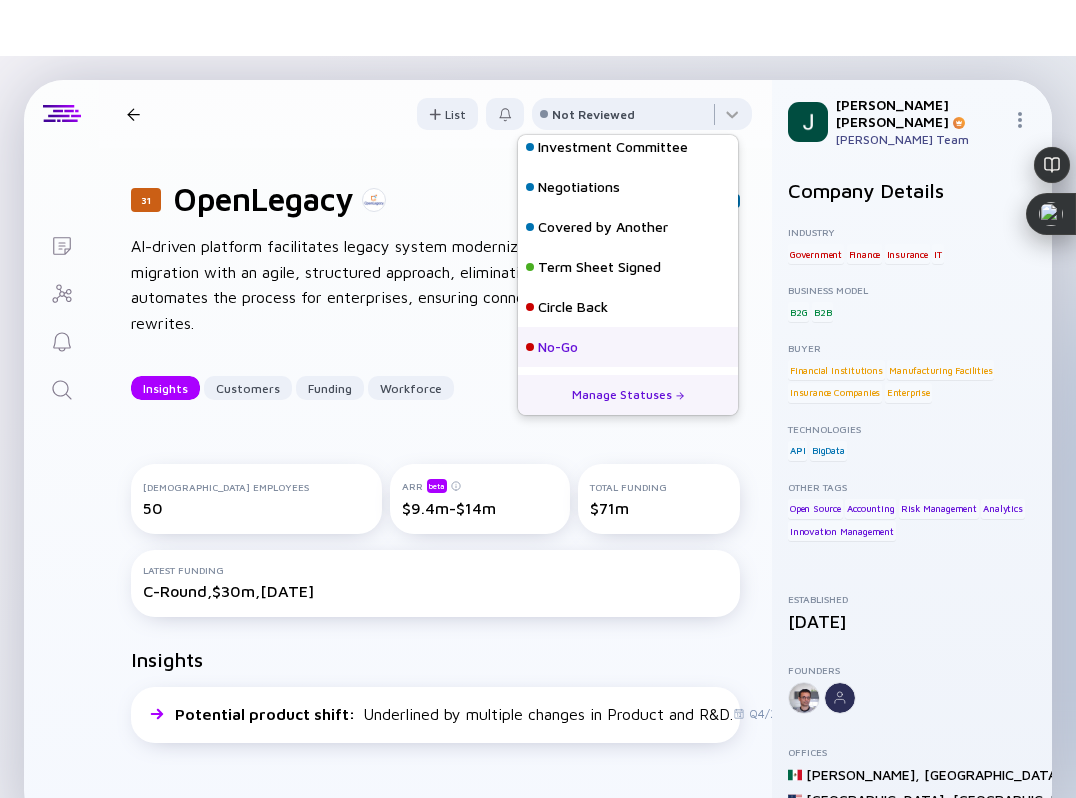 click on "No-Go" at bounding box center [628, 347] 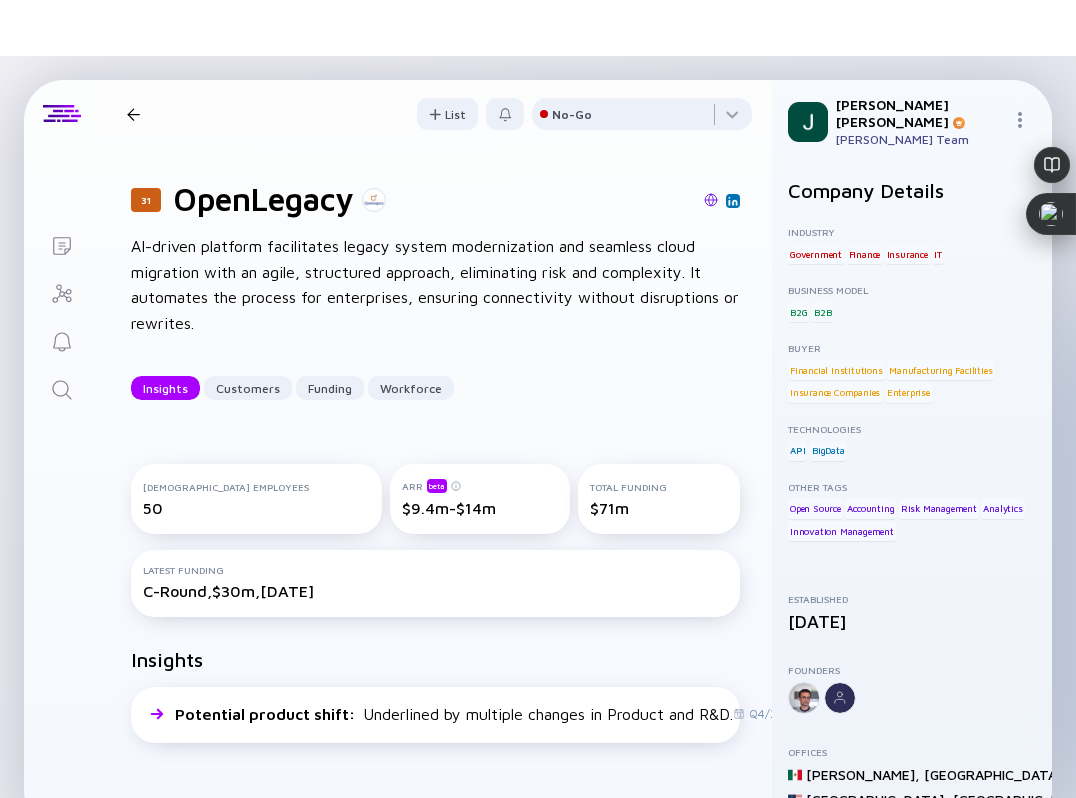 click at bounding box center (133, 114) 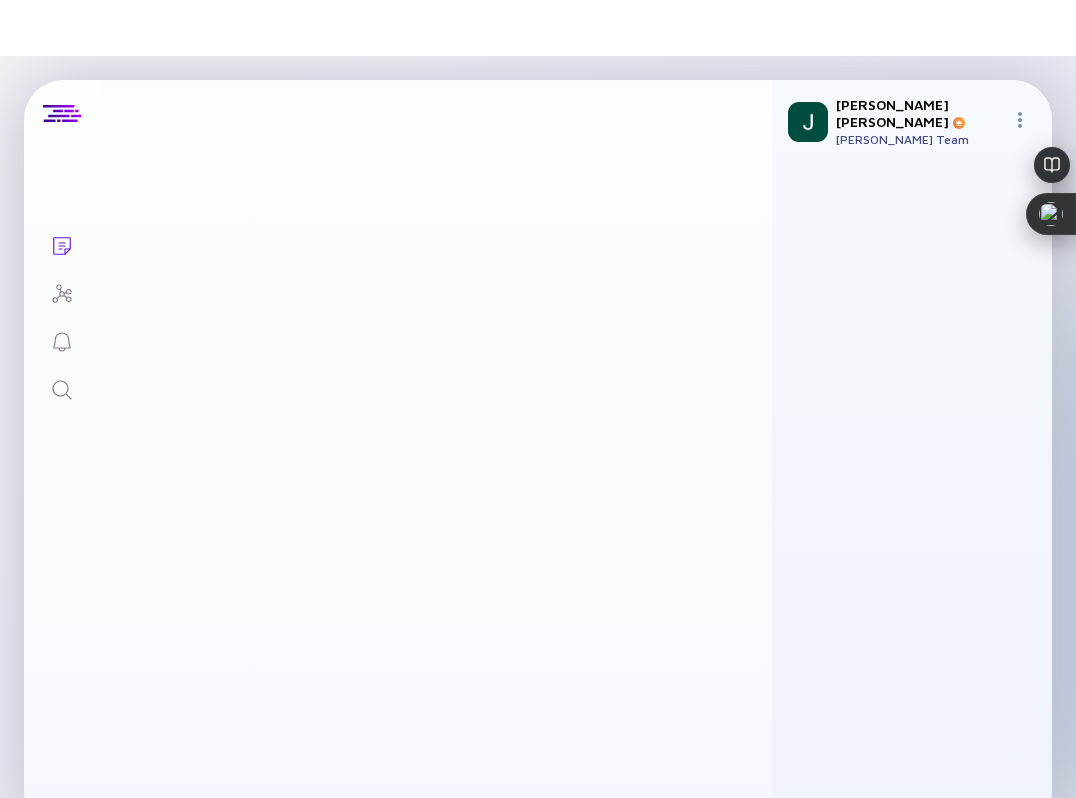 scroll, scrollTop: 9495, scrollLeft: 0, axis: vertical 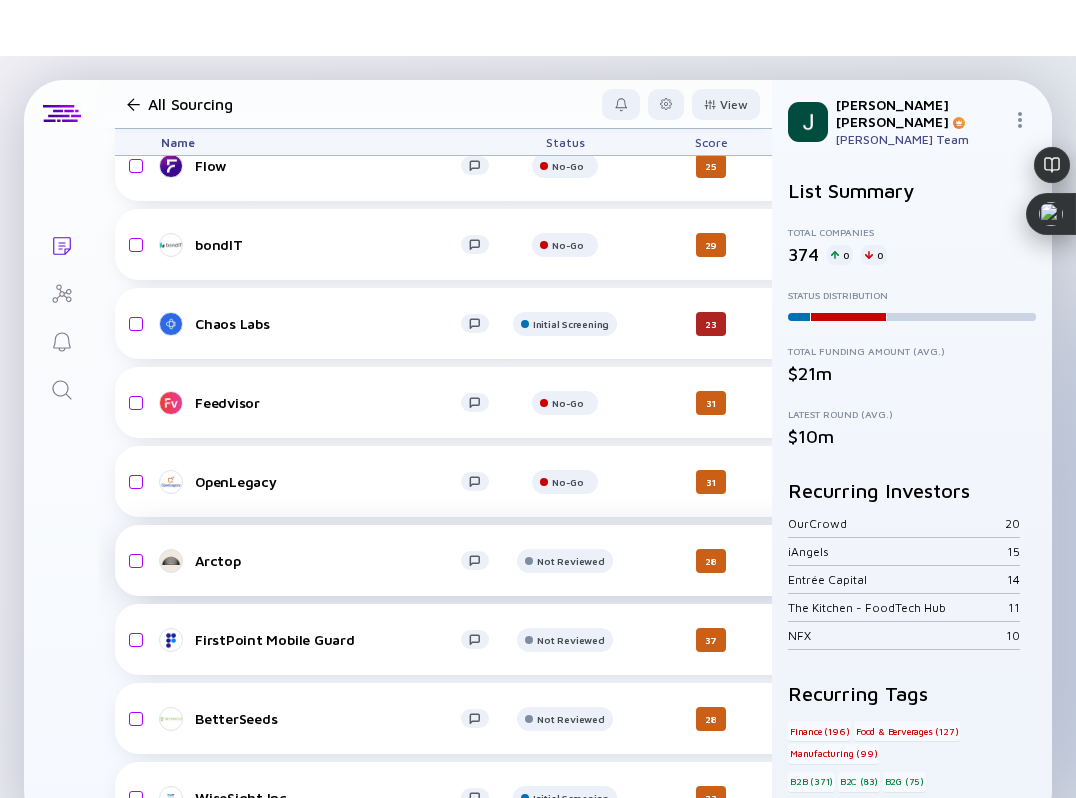 click on "Arctop" at bounding box center [328, 560] 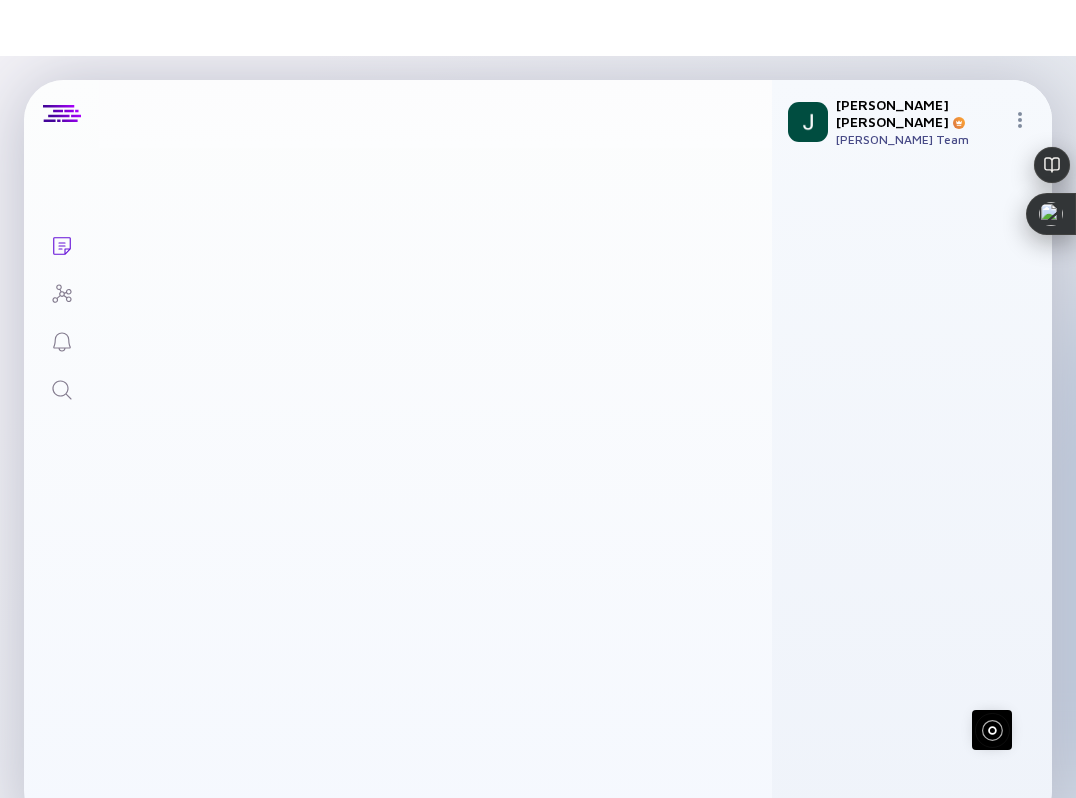 scroll, scrollTop: 0, scrollLeft: 0, axis: both 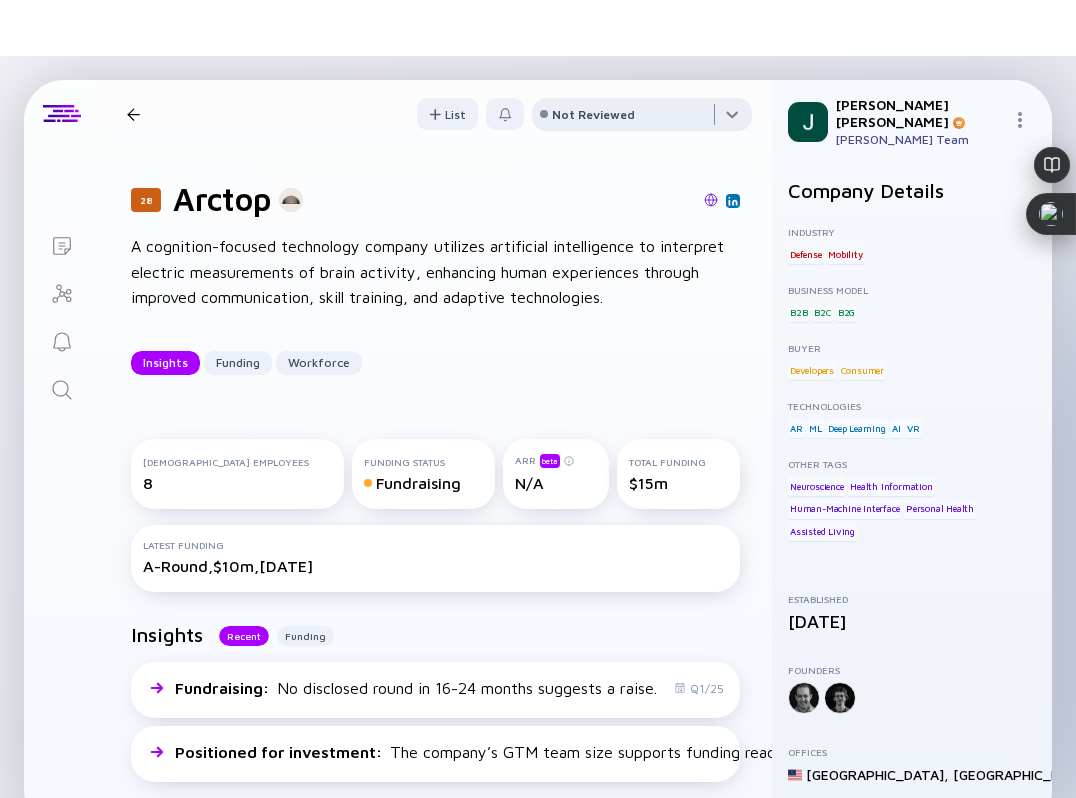 click at bounding box center (642, 118) 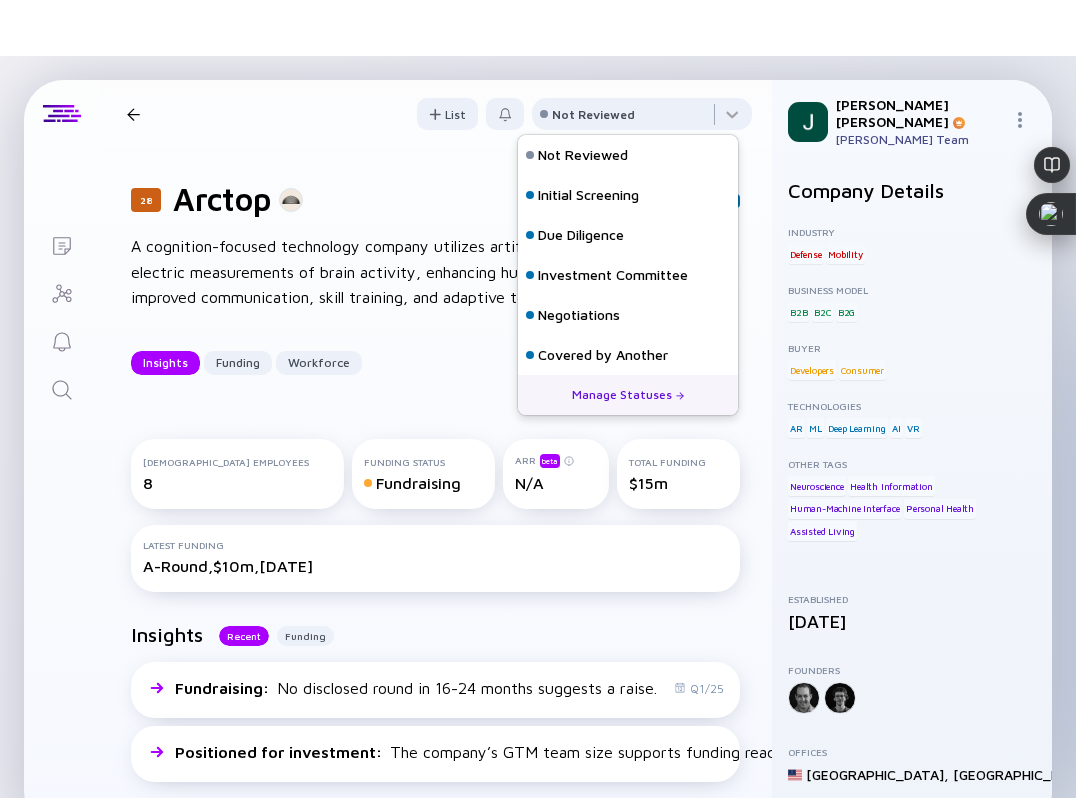 click on "28 Arctop A cognition-focused technology company utilizes artificial intelligence to interpret electric measurements of brain activity, enhancing human experiences through improved communication, skill training, and adaptive technologies. Insights Funding Workforce" at bounding box center (435, 277) 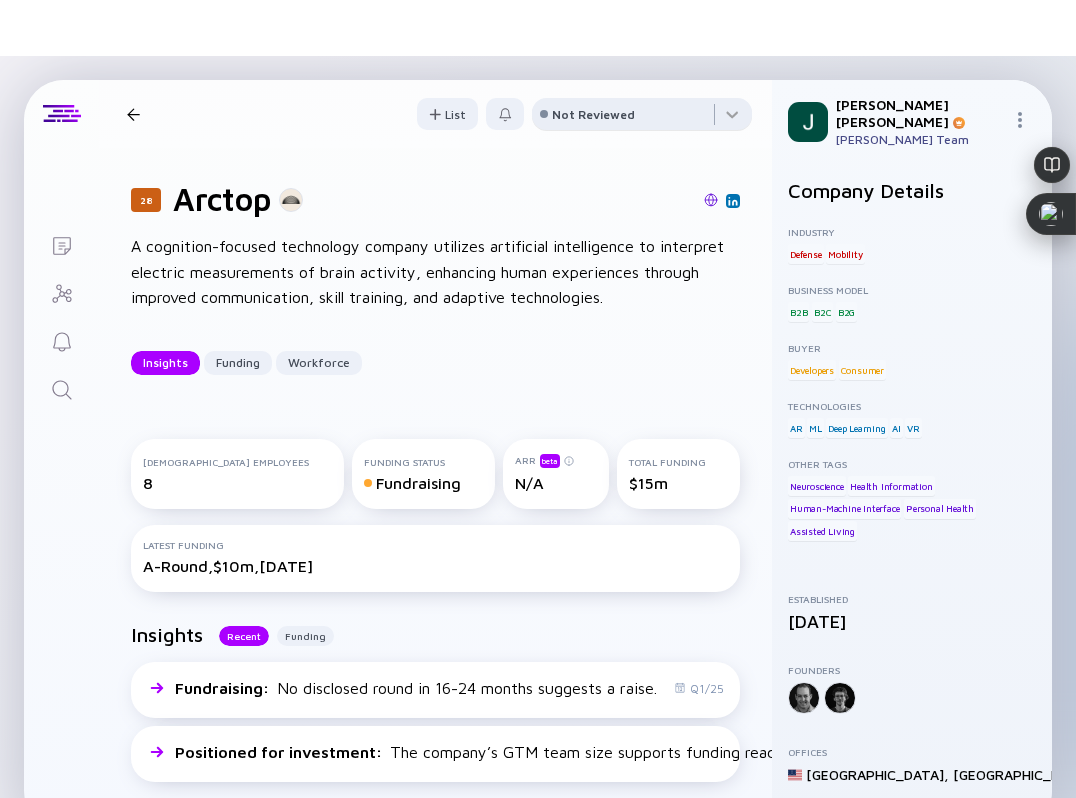 click on "Not Reviewed" at bounding box center (593, 114) 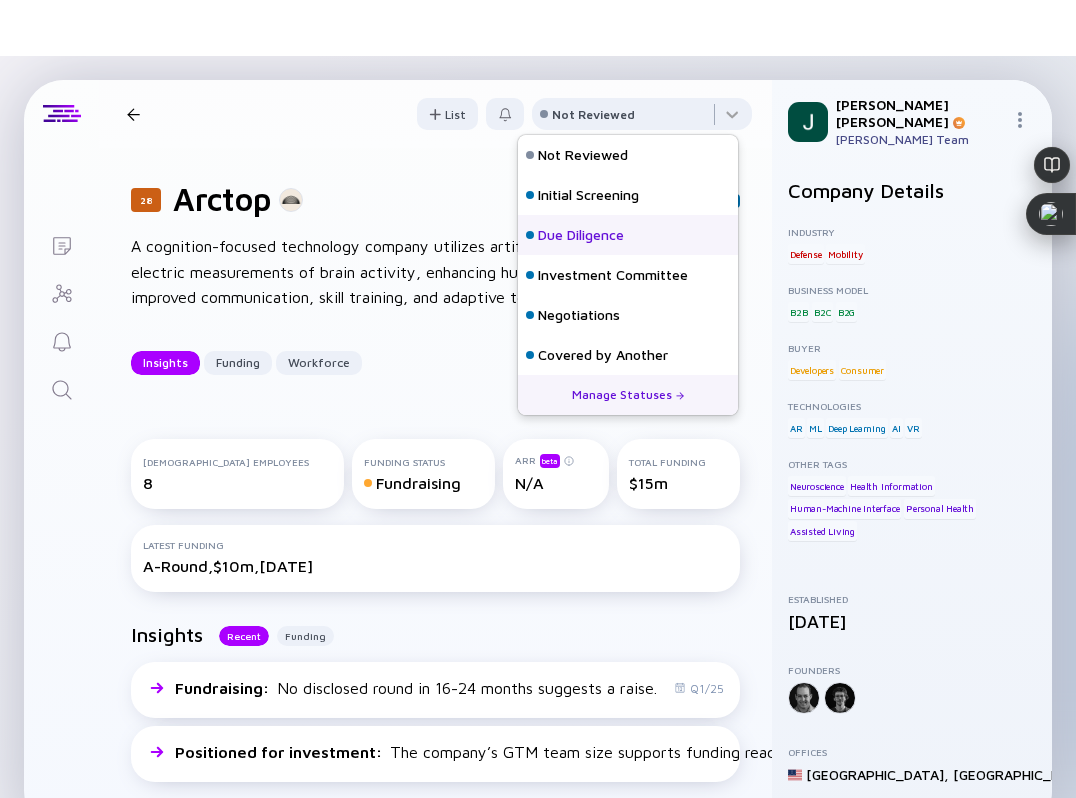 scroll, scrollTop: 128, scrollLeft: 0, axis: vertical 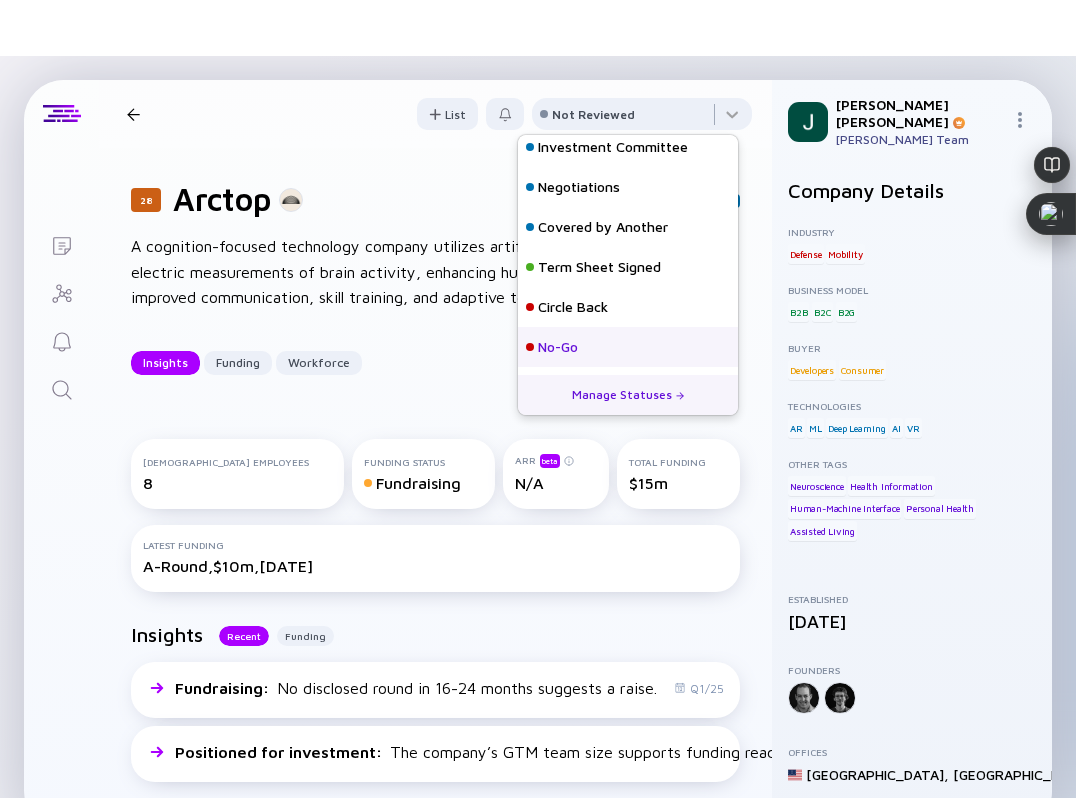 click on "No-Go" at bounding box center (558, 347) 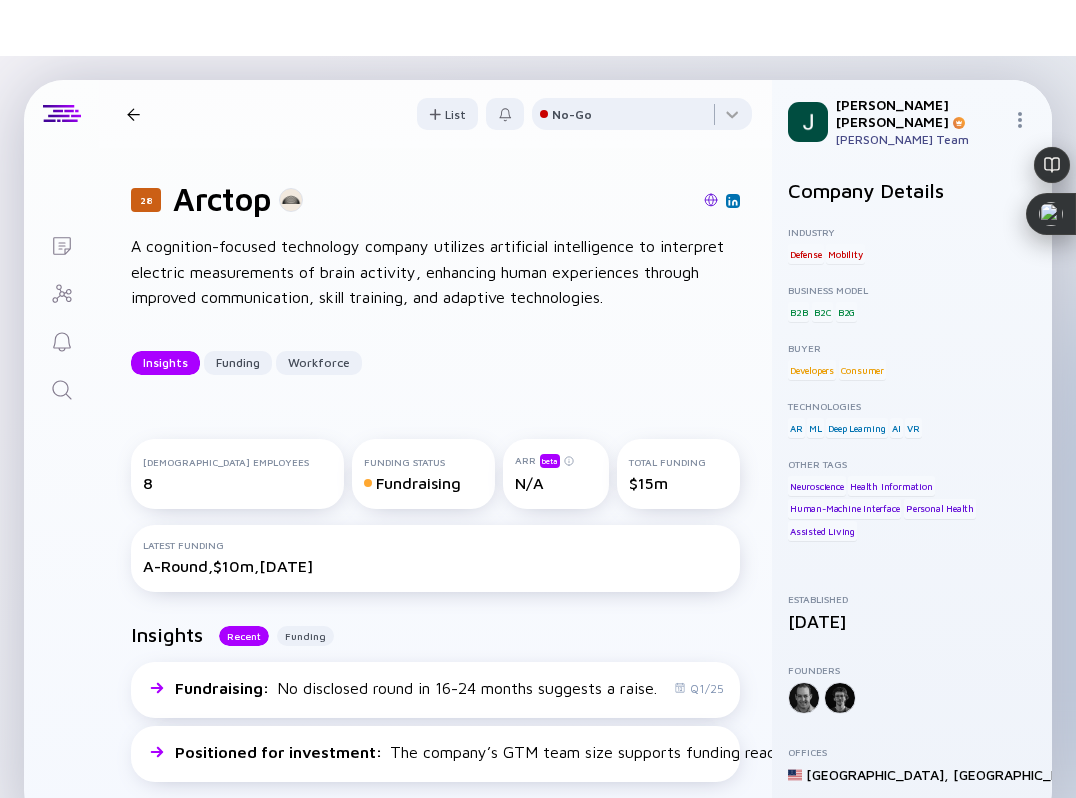 click on "28 Arctop Insights Funding Workforce" at bounding box center [297, 114] 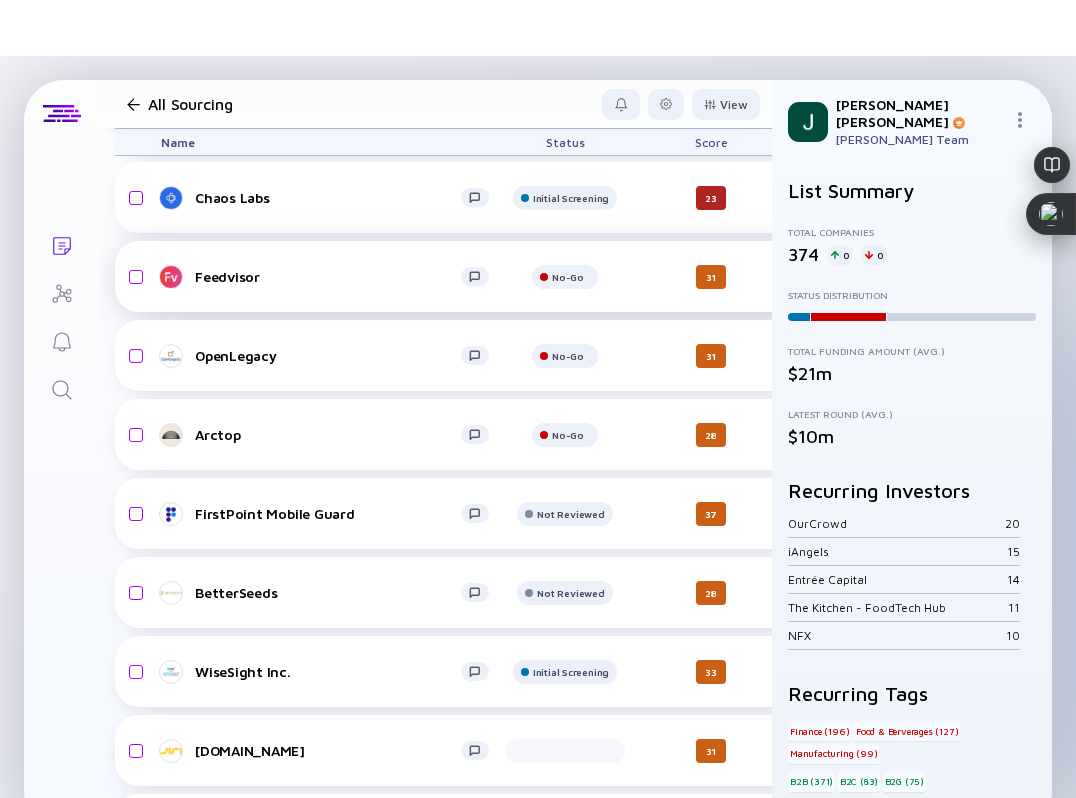 scroll, scrollTop: 9657, scrollLeft: 0, axis: vertical 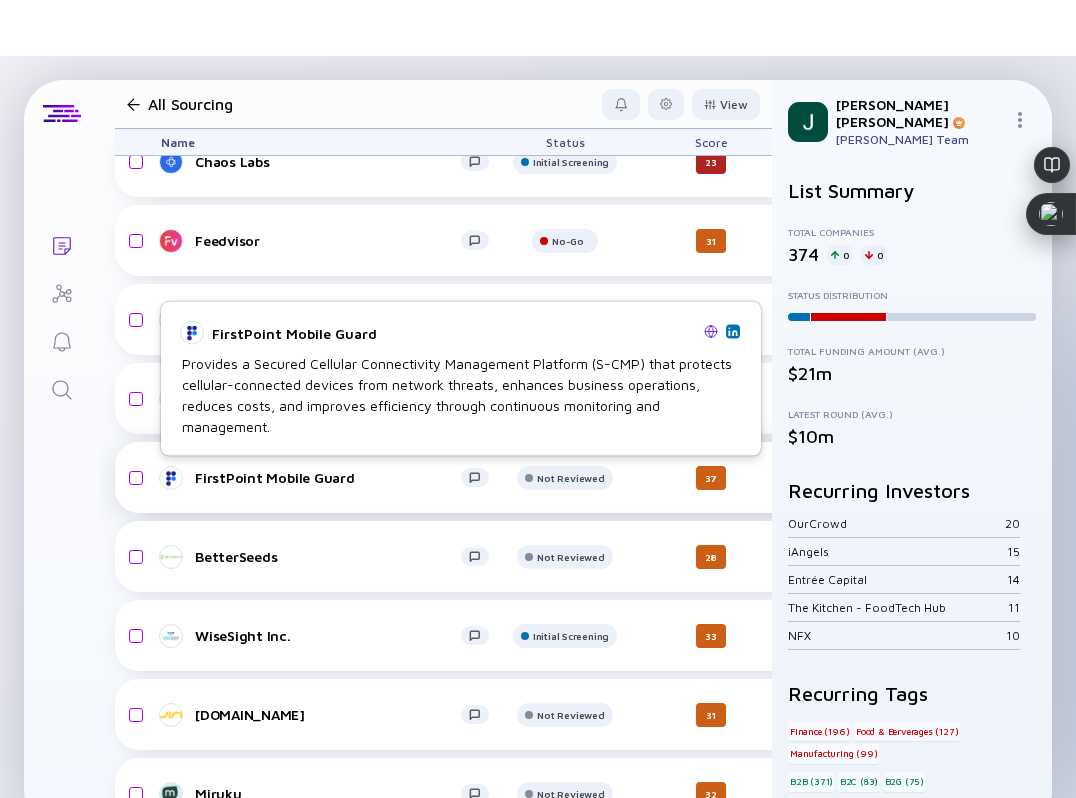 click on "FirstPoint Mobile Guard" at bounding box center (333, 478) 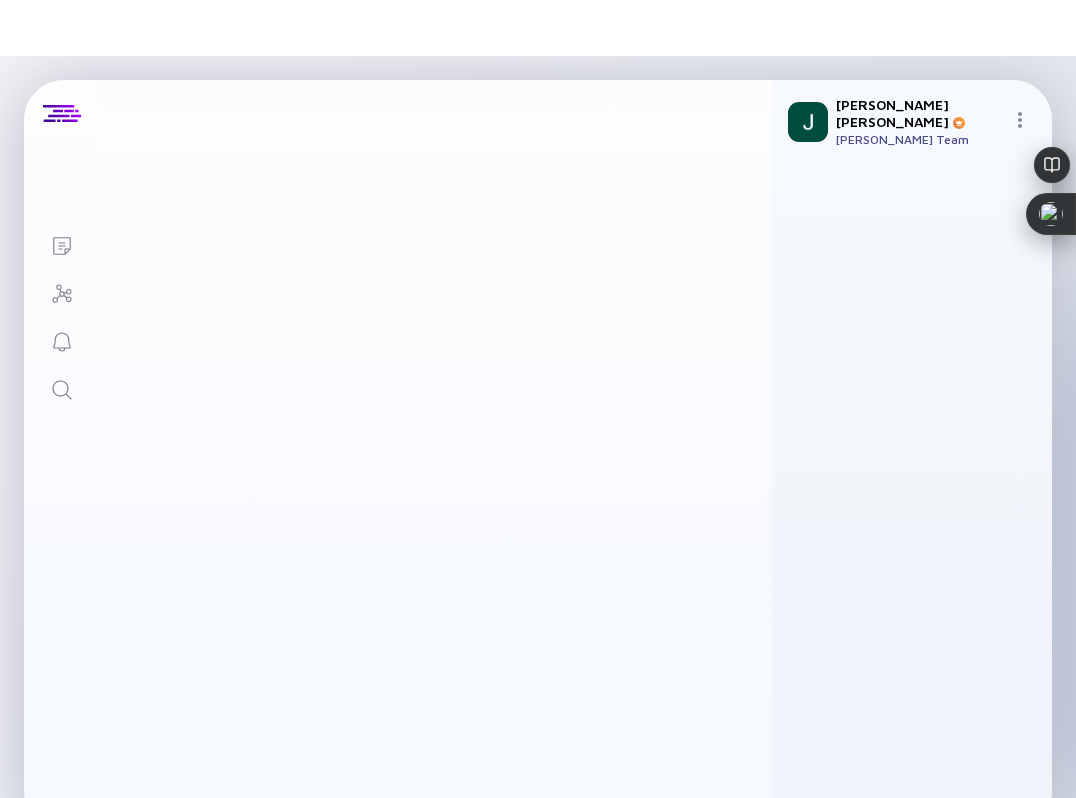 scroll, scrollTop: 0, scrollLeft: 0, axis: both 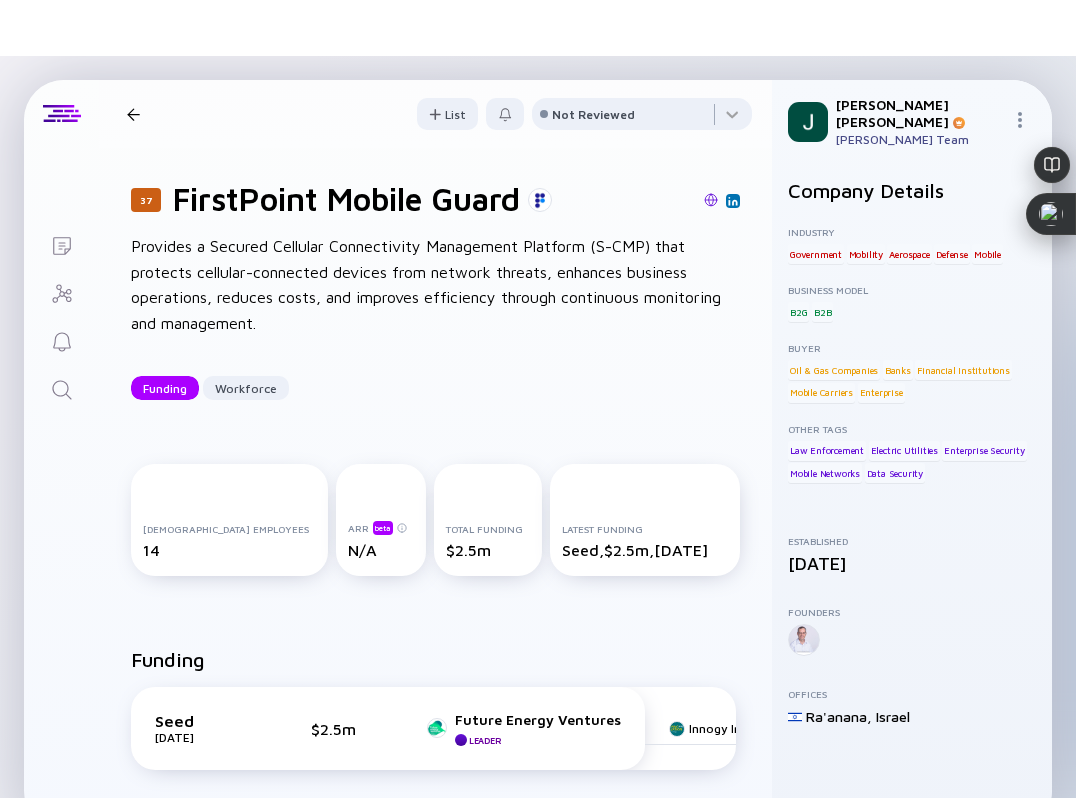click at bounding box center (711, 200) 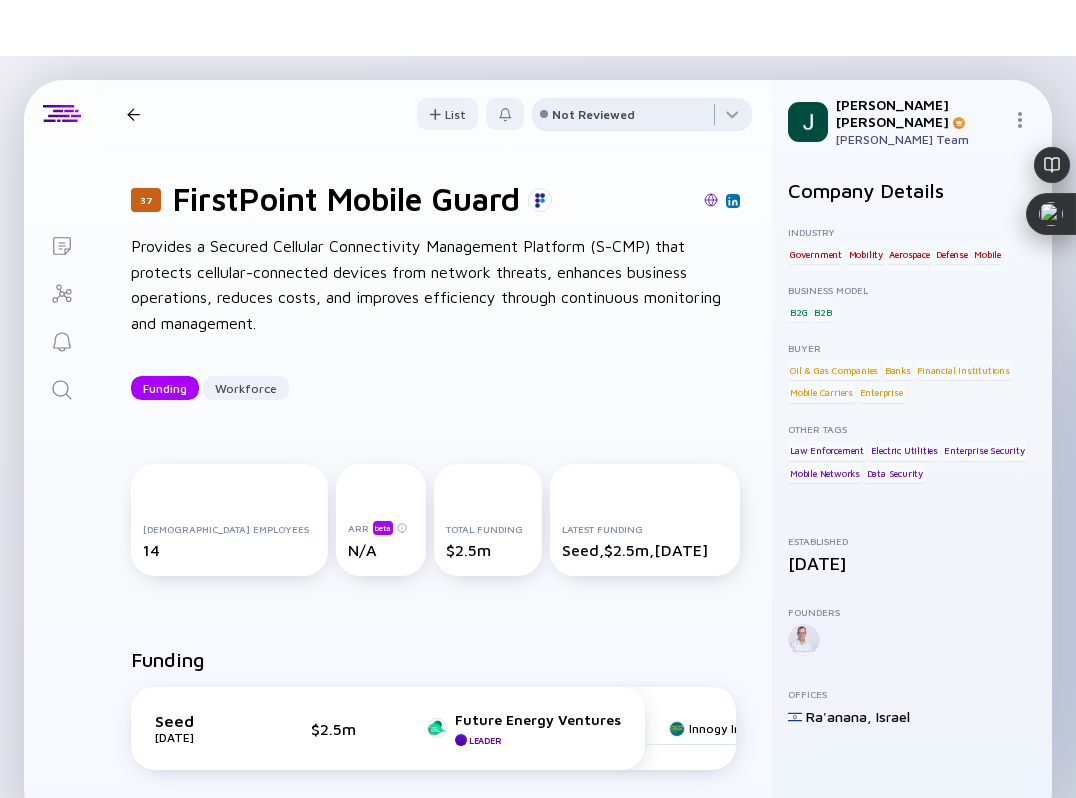 click on "Not Reviewed" at bounding box center (593, 114) 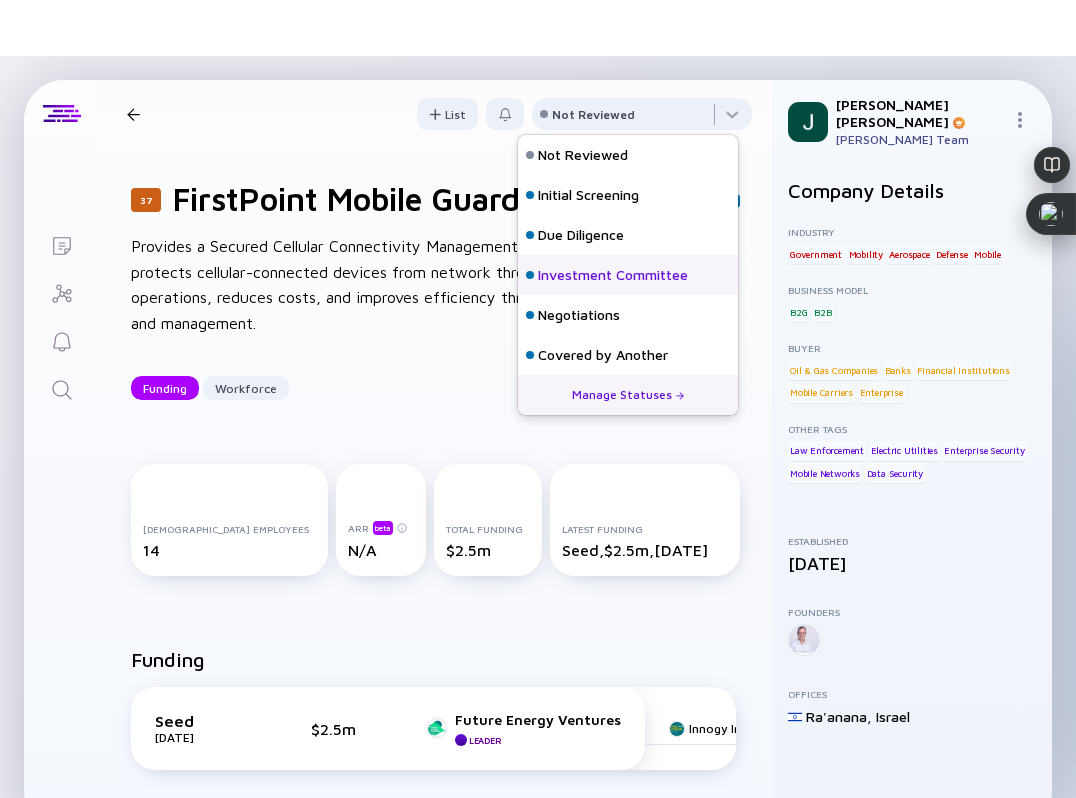 scroll, scrollTop: 128, scrollLeft: 0, axis: vertical 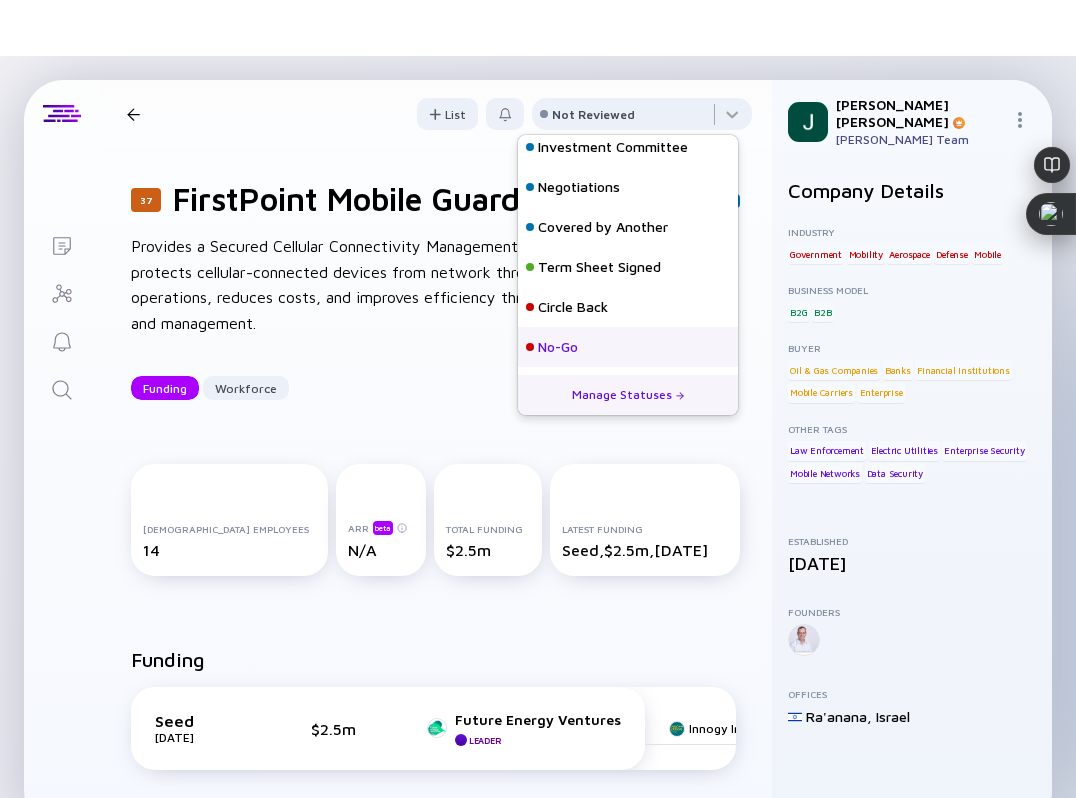 click on "No-Go" at bounding box center [558, 347] 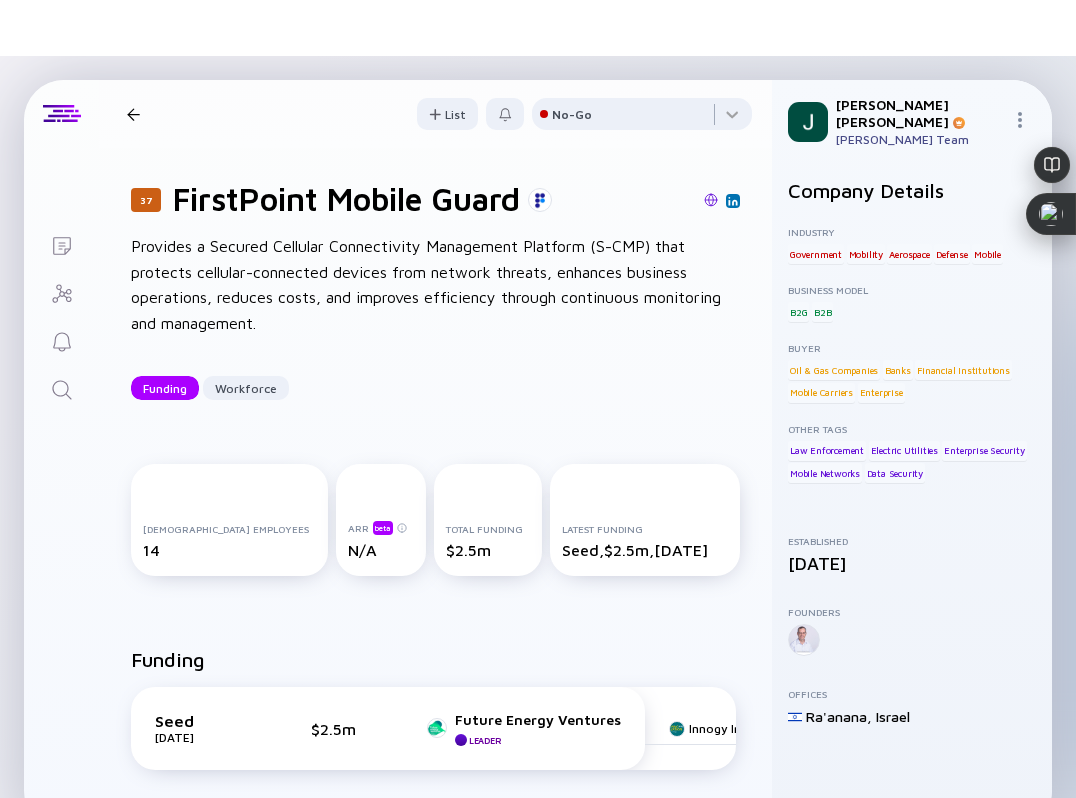 click at bounding box center (133, 114) 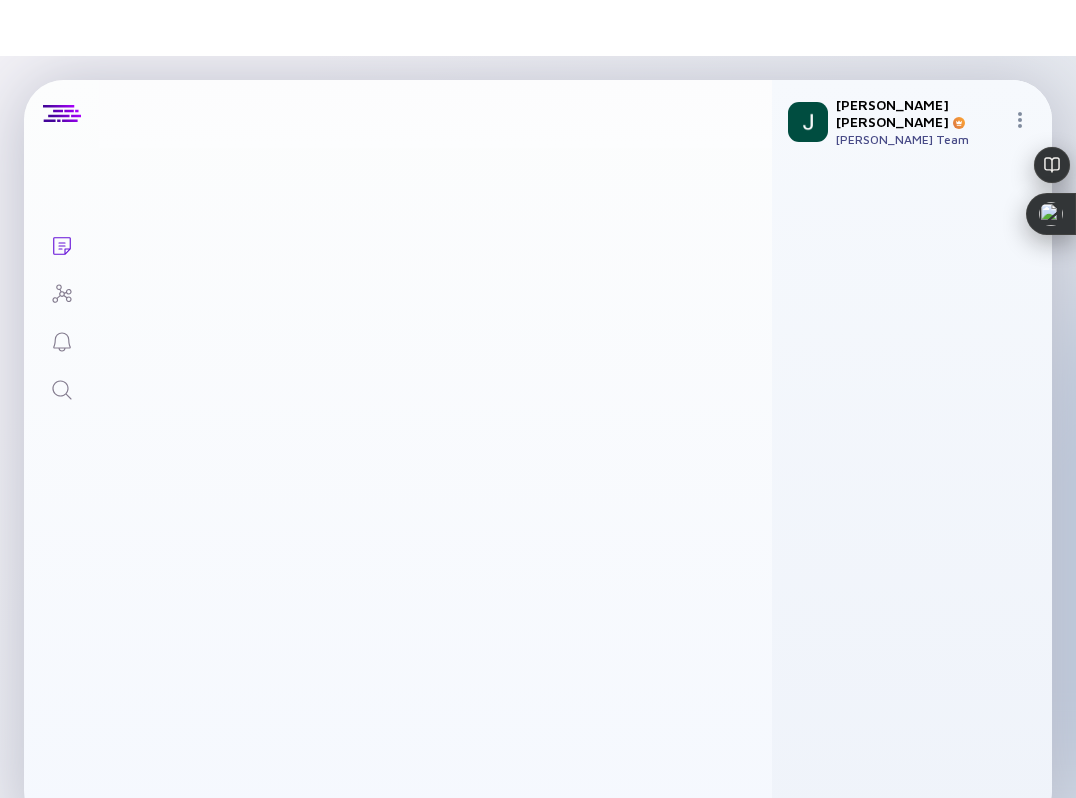 scroll, scrollTop: 9657, scrollLeft: 0, axis: vertical 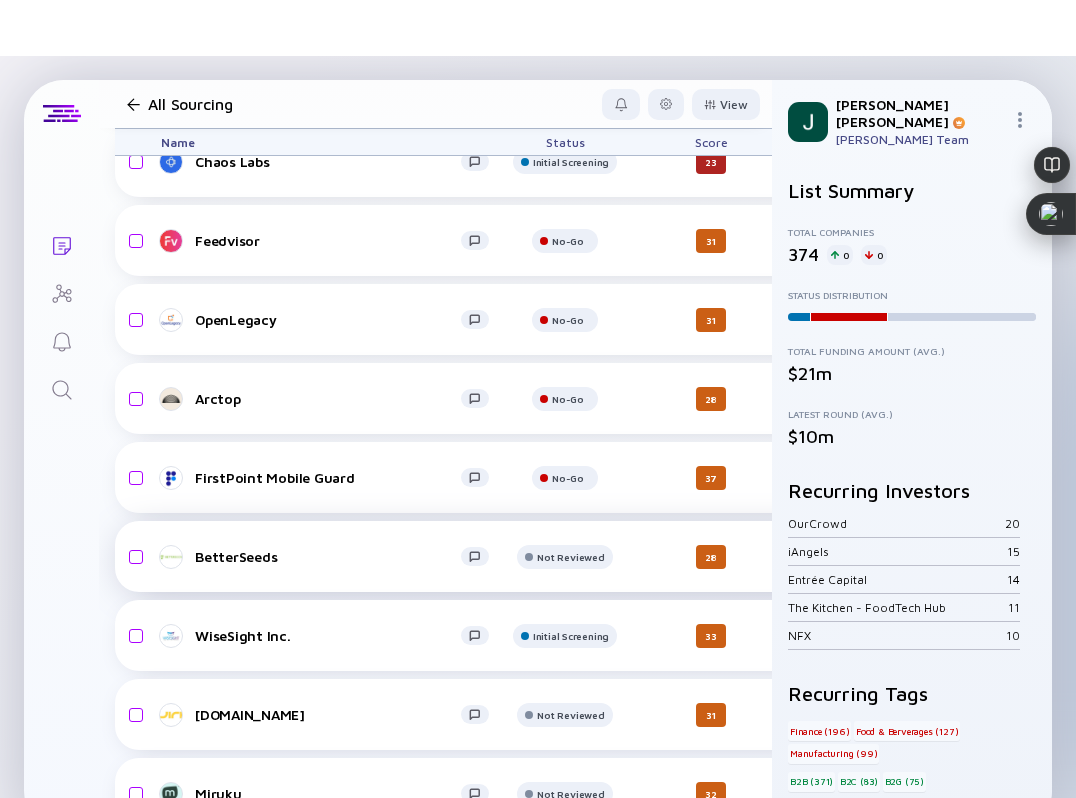 click on "BetterSeeds" at bounding box center [328, 556] 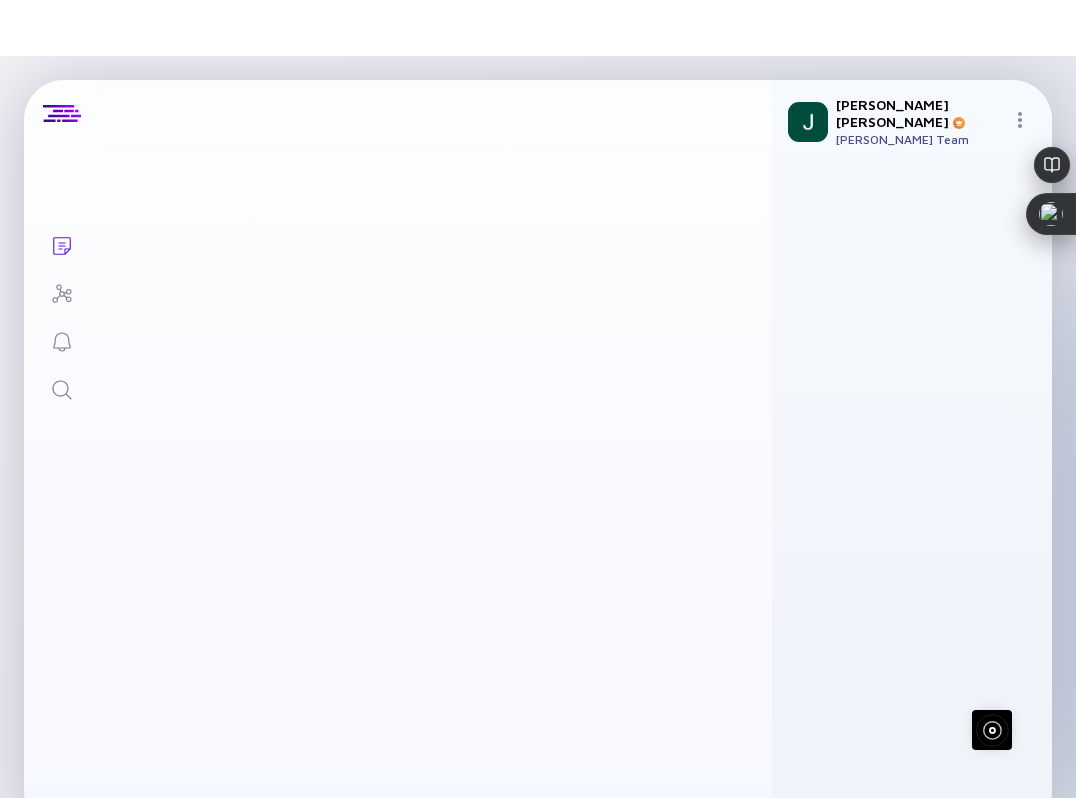 scroll, scrollTop: 0, scrollLeft: 0, axis: both 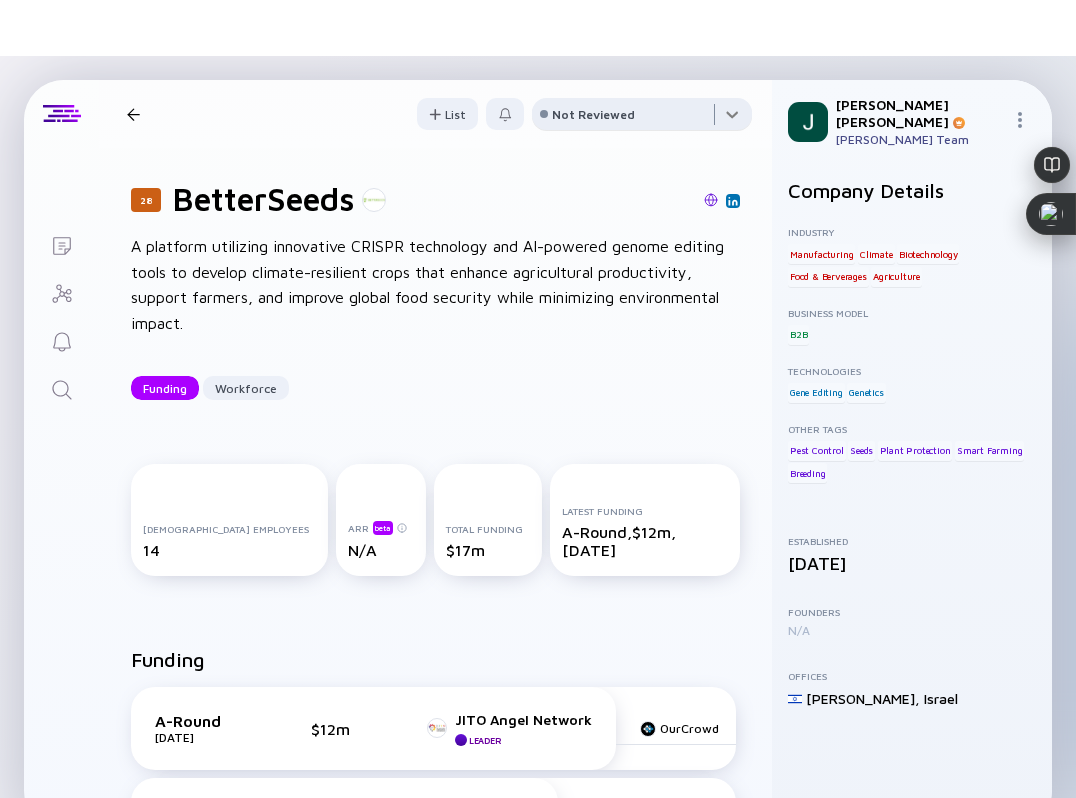 click at bounding box center [642, 118] 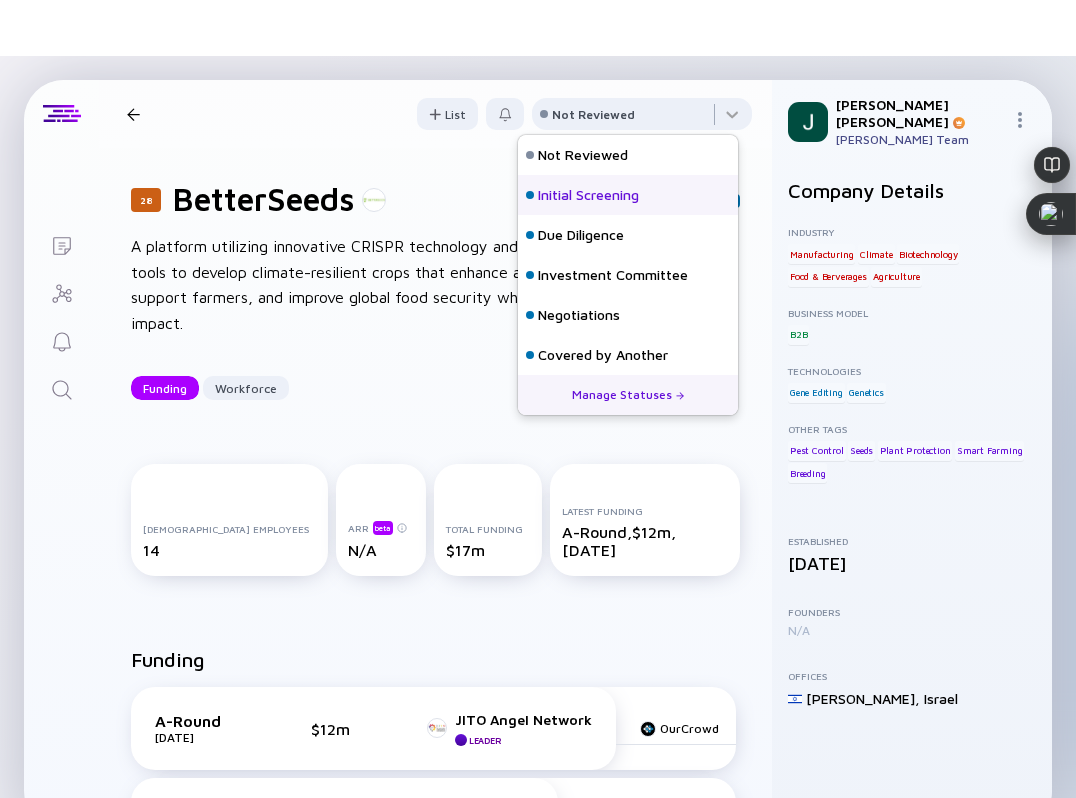 scroll, scrollTop: 128, scrollLeft: 0, axis: vertical 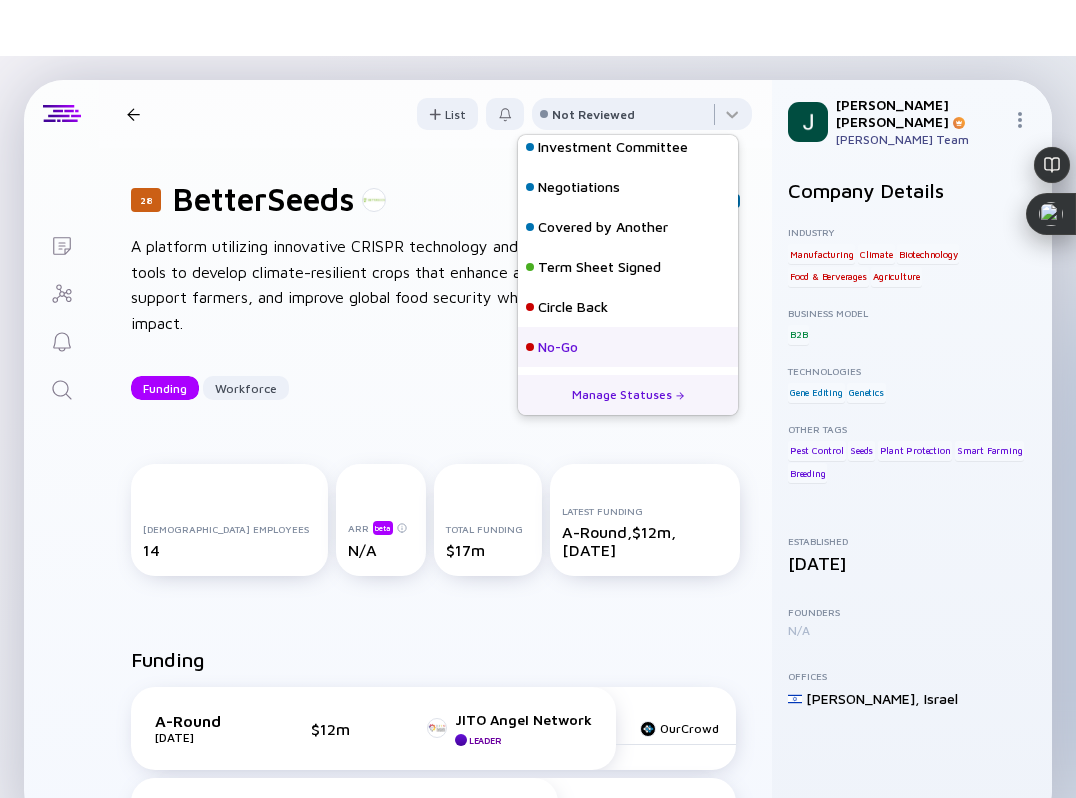 click on "No-Go" at bounding box center [558, 347] 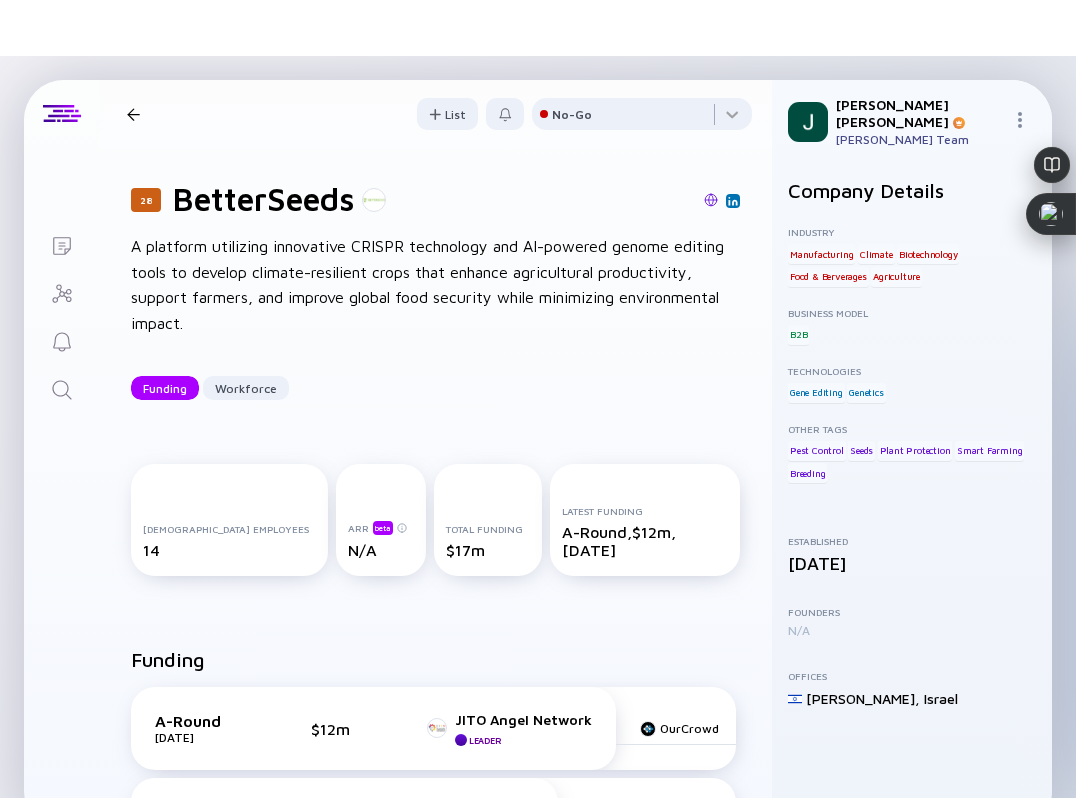 click at bounding box center [133, 114] 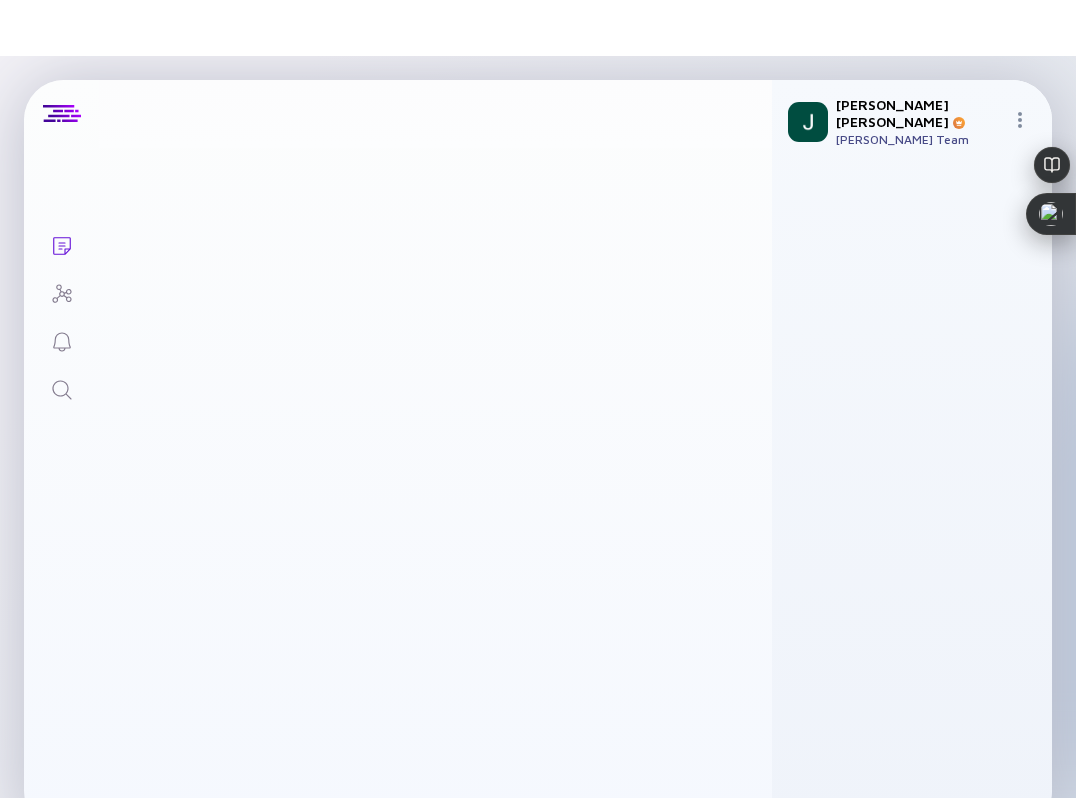 scroll, scrollTop: 9657, scrollLeft: 0, axis: vertical 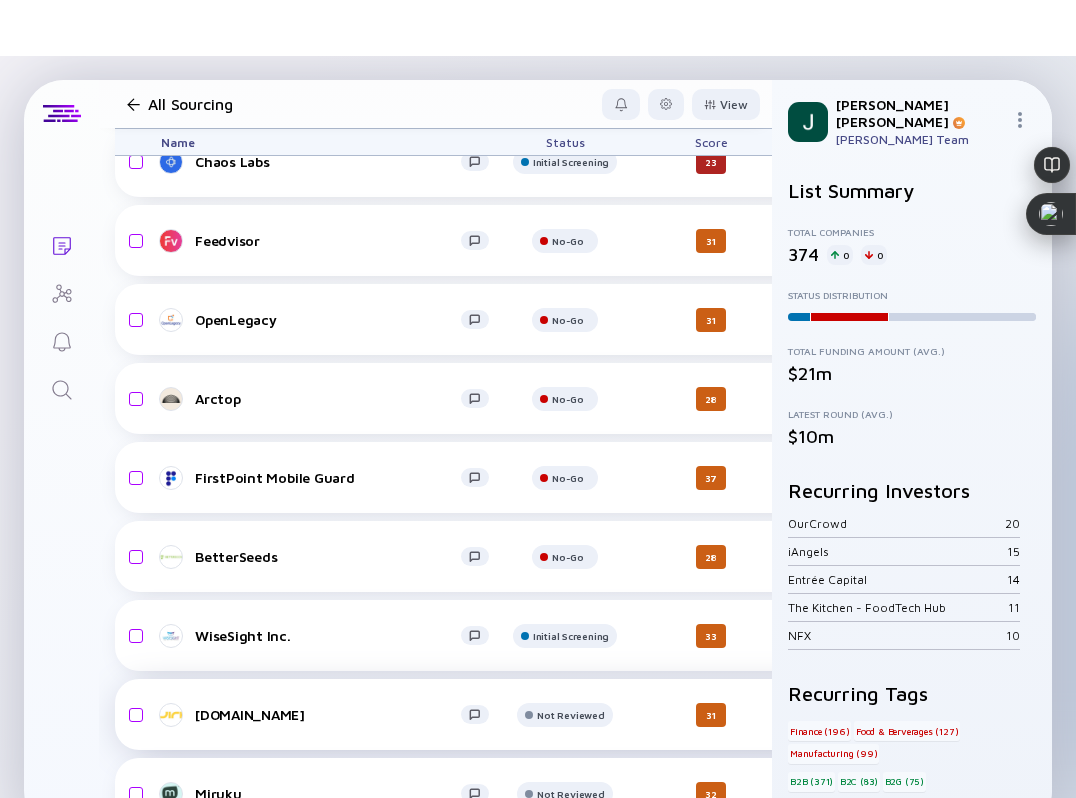 click on "jiritsu.network Not Reviewed 31 a day ago N/A B2B Manufacturing Blockchain headcount-jiritsu-network 8 Headcount salesColumn-jiritsu-network 0 Sales marketingColumn-jiritsu-network 0 Marketing A-Round $10m,
Sept 2023" at bounding box center (1036, 714) 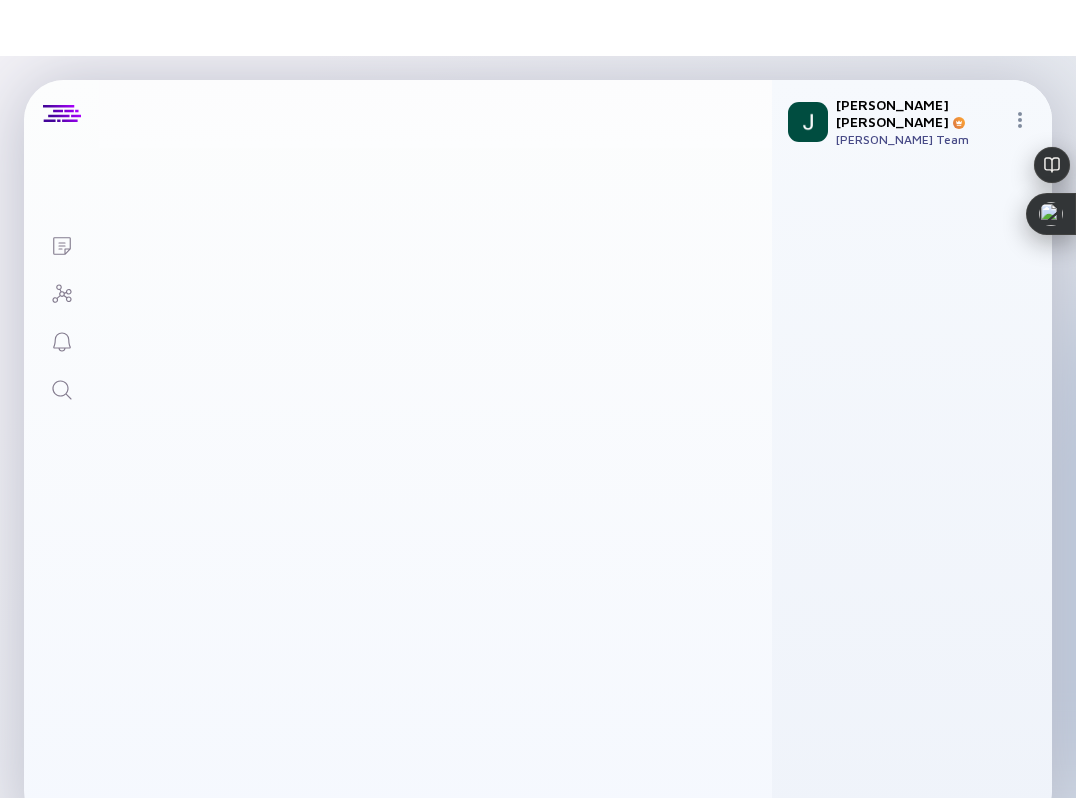 scroll, scrollTop: 0, scrollLeft: 0, axis: both 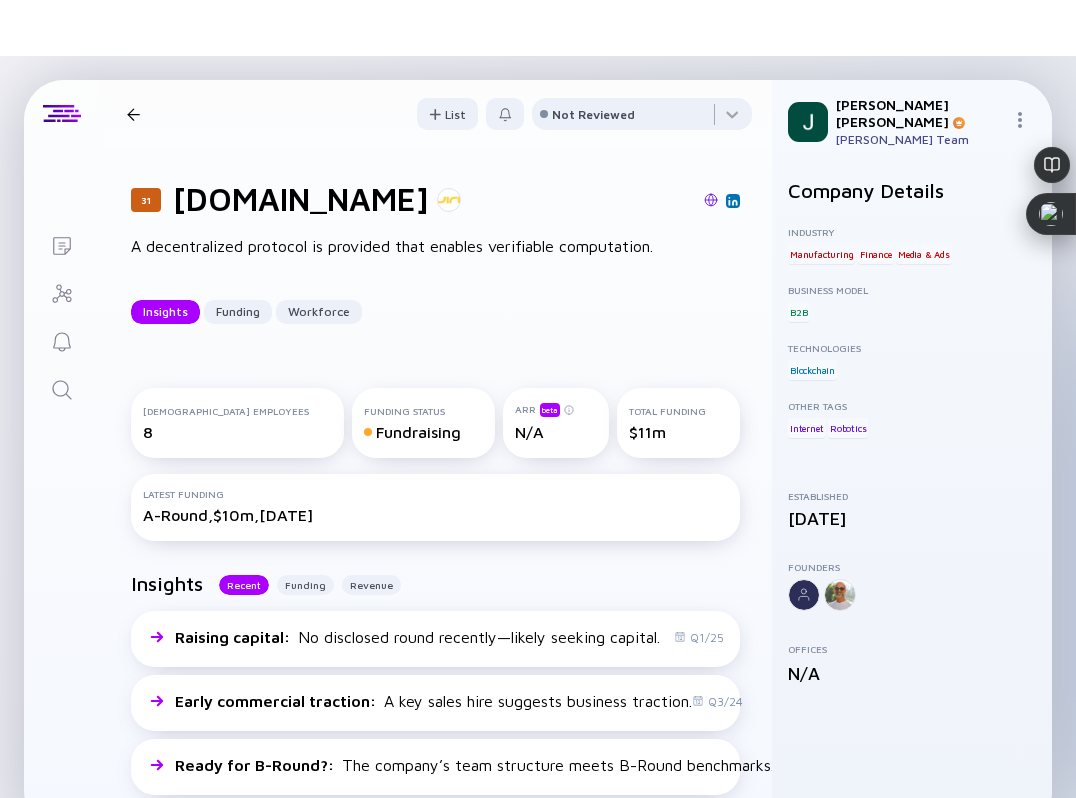 click at bounding box center [711, 200] 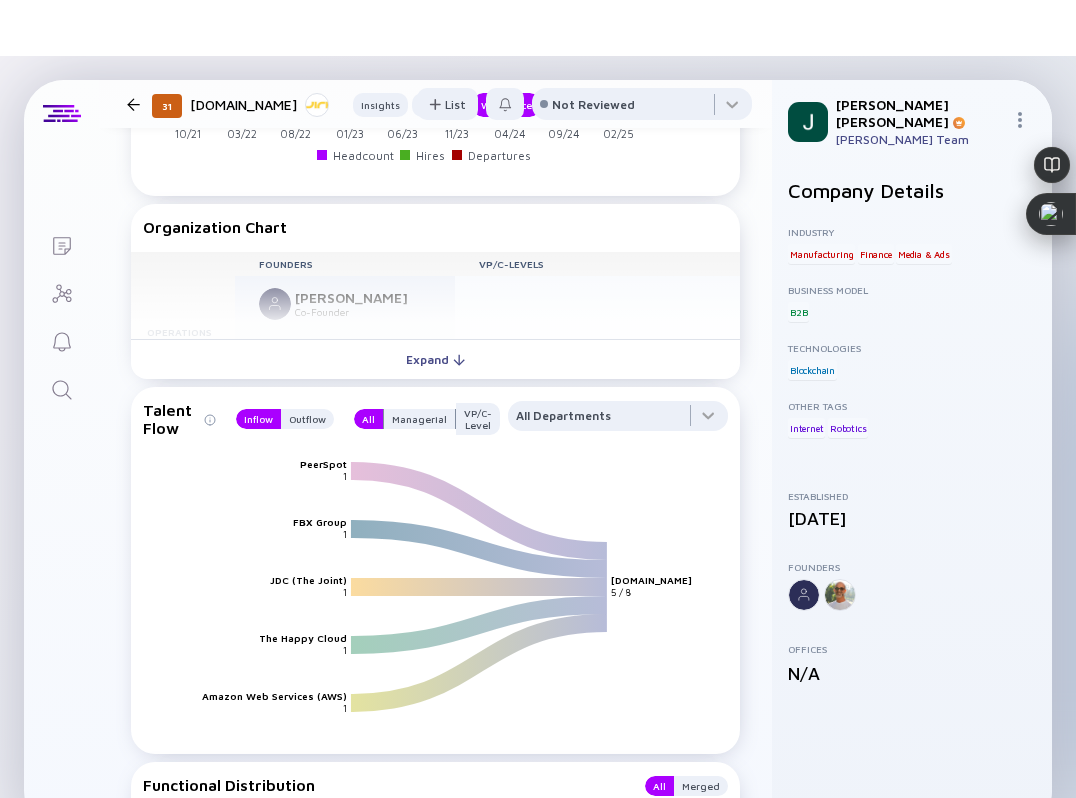 scroll, scrollTop: 2767, scrollLeft: 0, axis: vertical 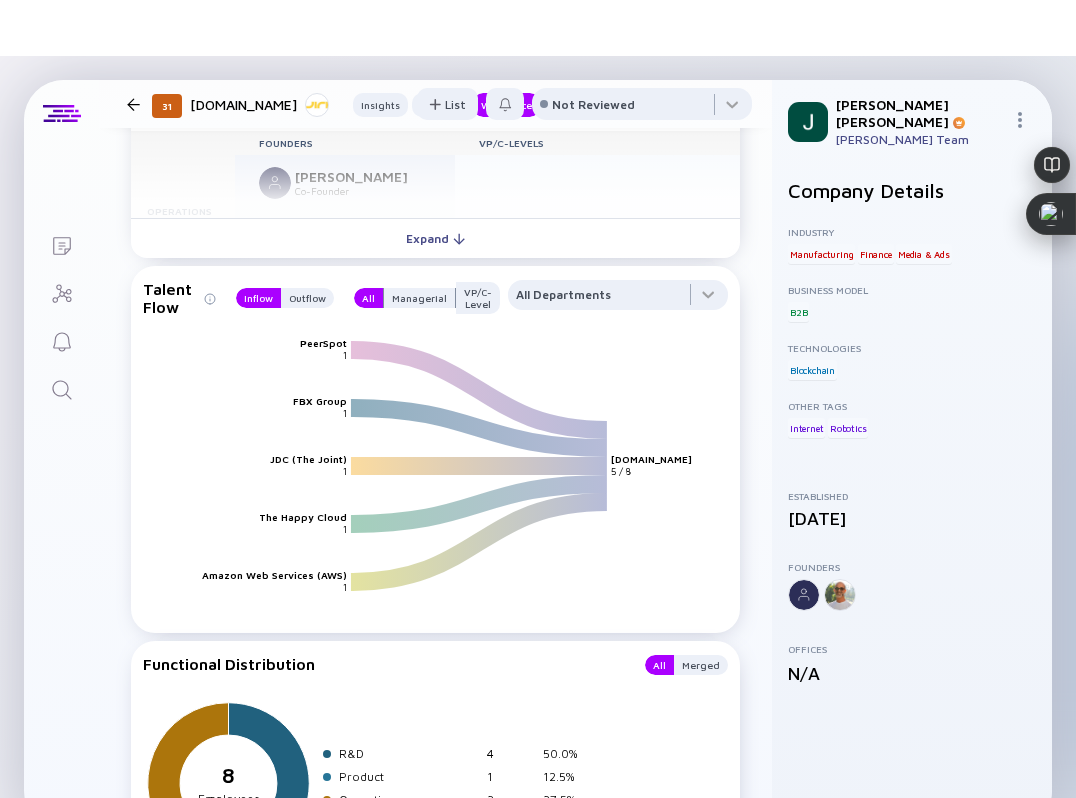 click on "Founders VP/C-Levels Operations Jacob Guedalia Co-Founder Asher Gottesman   aka AsherG Co-Founder" at bounding box center [435, 175] 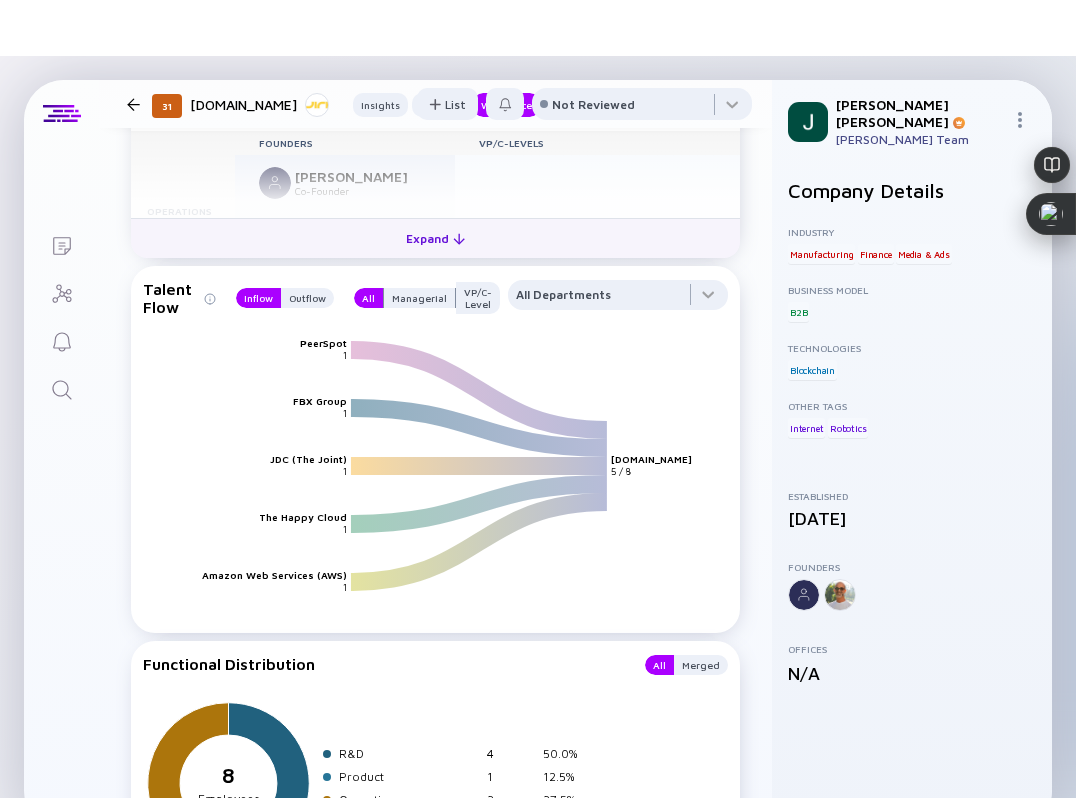 click on "Expand" at bounding box center (435, 238) 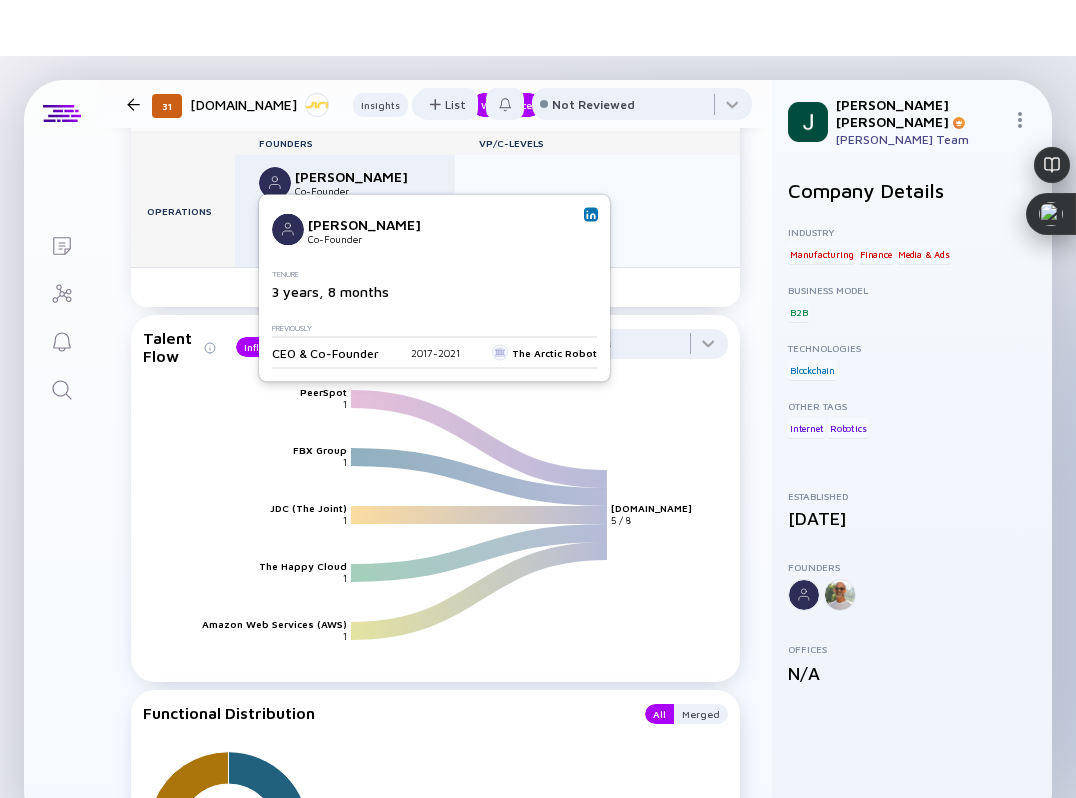 click at bounding box center [591, 215] 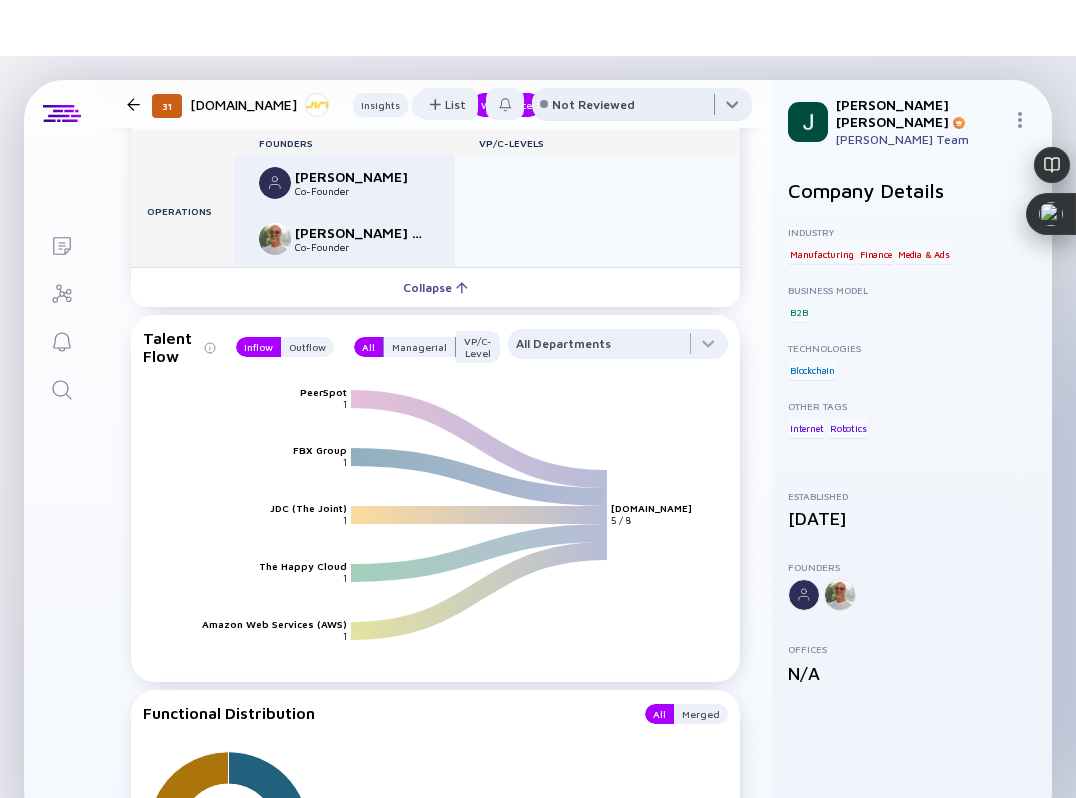 click at bounding box center (642, 108) 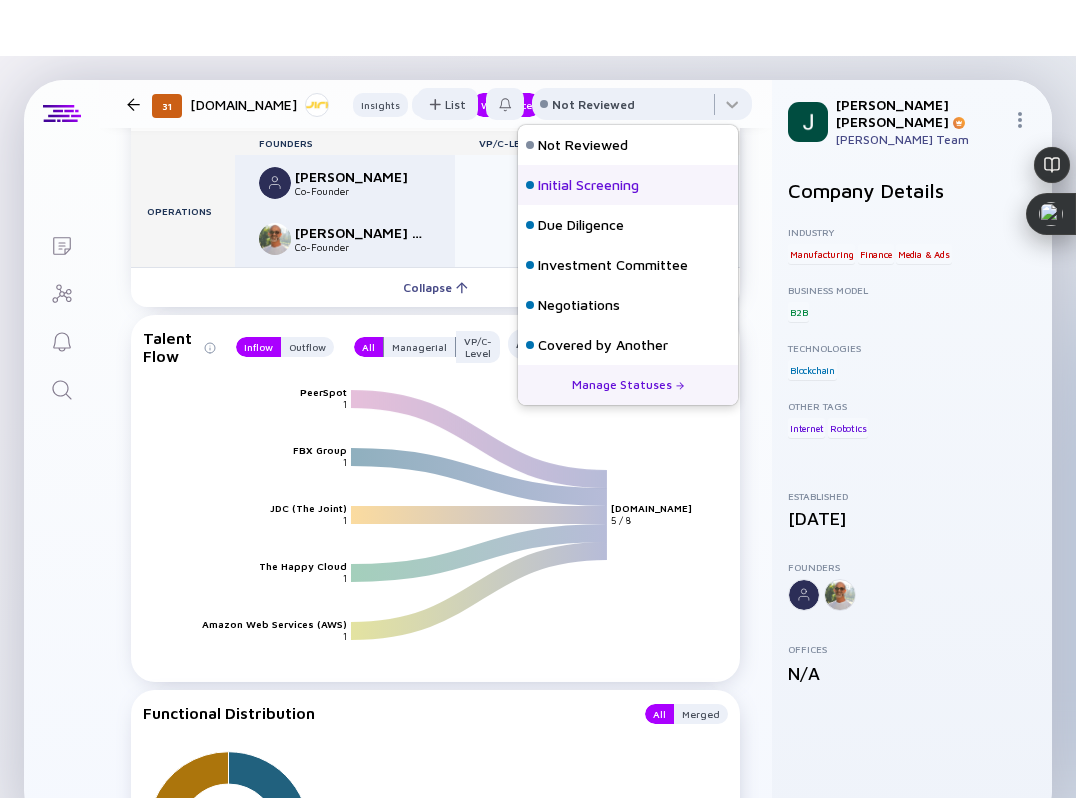 click on "Initial Screening" at bounding box center (588, 185) 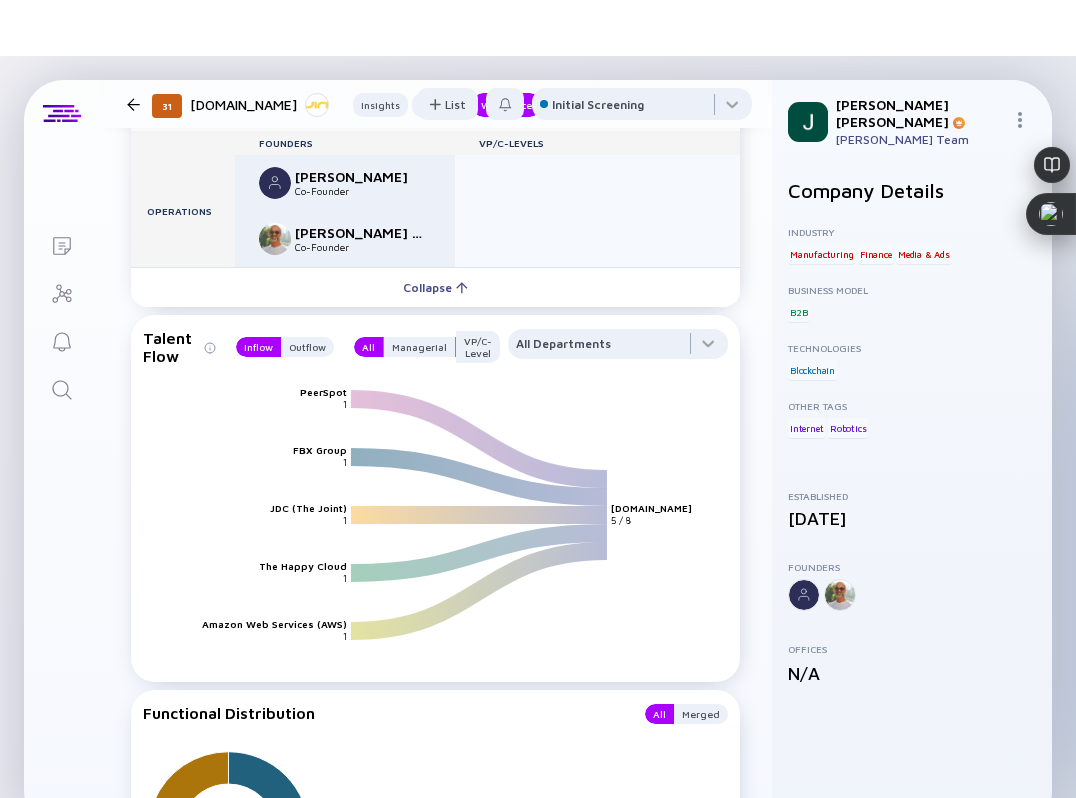 click at bounding box center [133, 104] 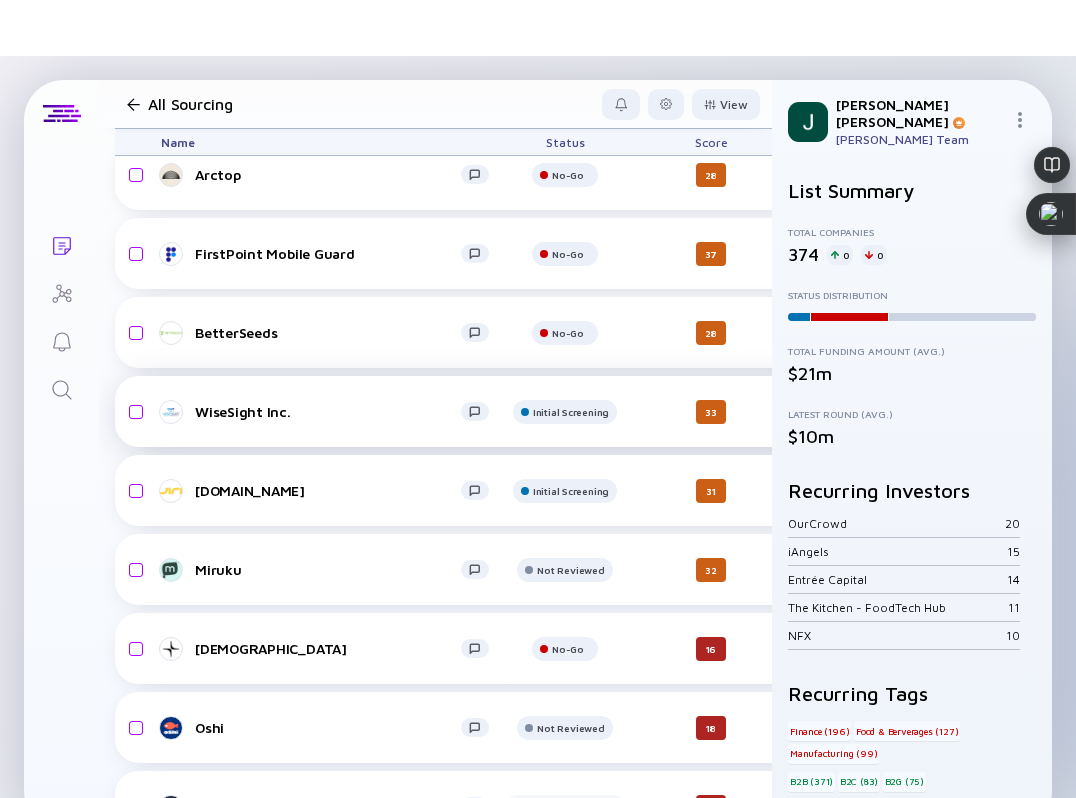 scroll, scrollTop: 9889, scrollLeft: 0, axis: vertical 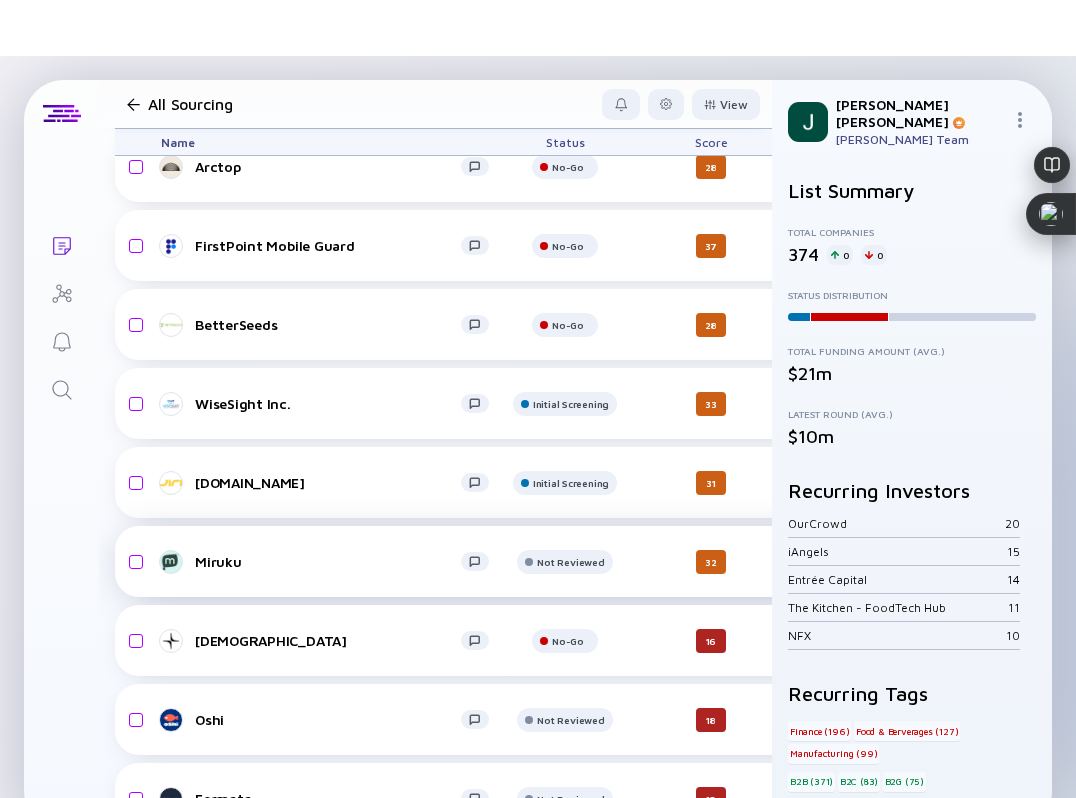 click on "Miruku Not Reviewed 32 a day ago N/A B2B Manufacturing Alt Protein headcount-miruku 14 Headcount salesColumn-miruku 0 Sales marketingColumn-miruku 0 Marketing Secondary Sale $5m,
Feb 2024" at bounding box center (1036, 561) 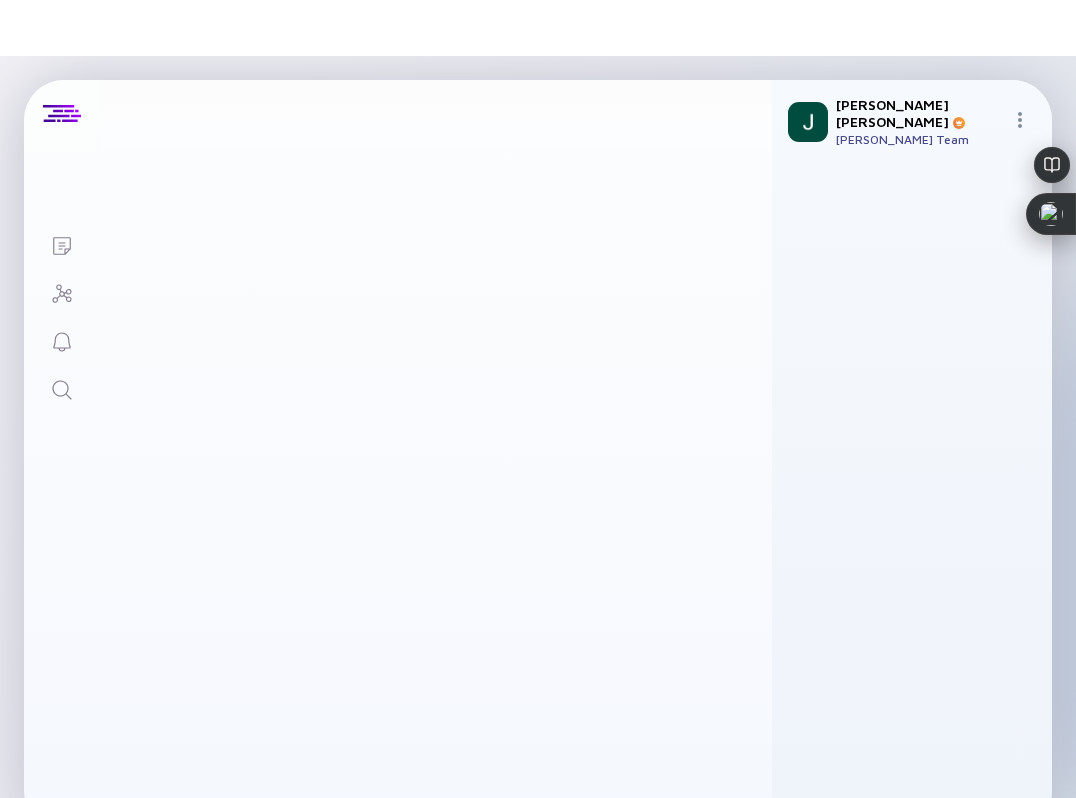 scroll, scrollTop: 0, scrollLeft: 0, axis: both 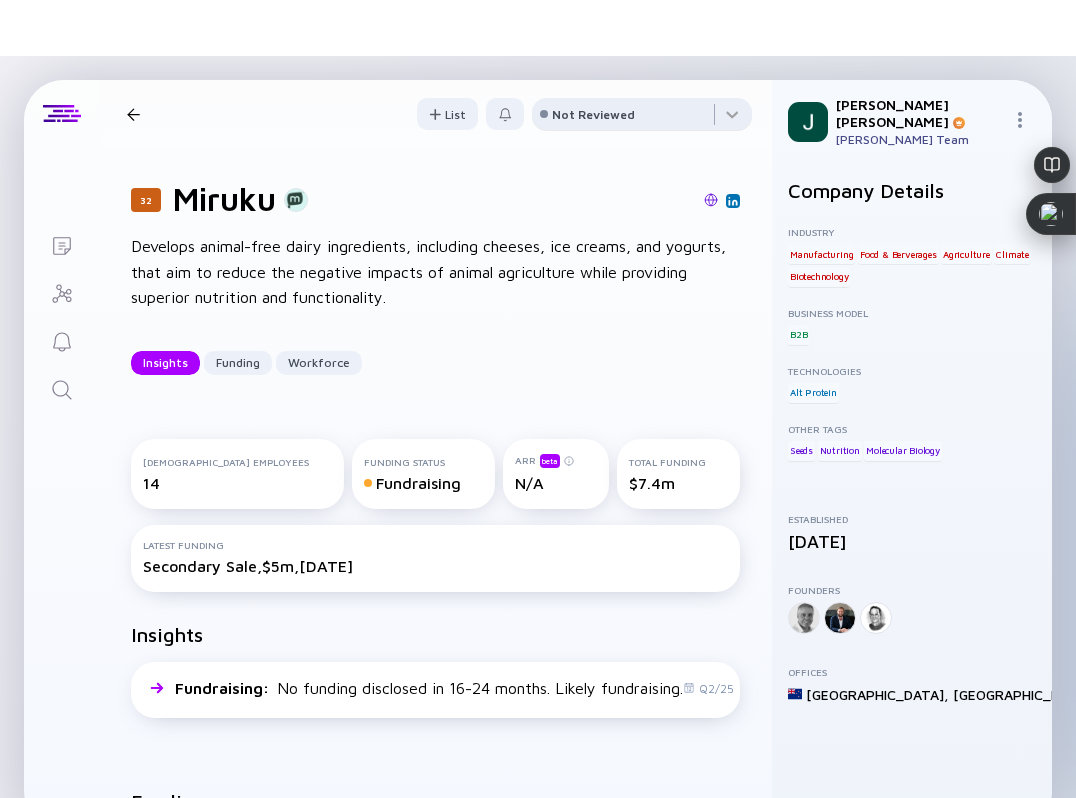 click on "Not Reviewed" at bounding box center (642, 114) 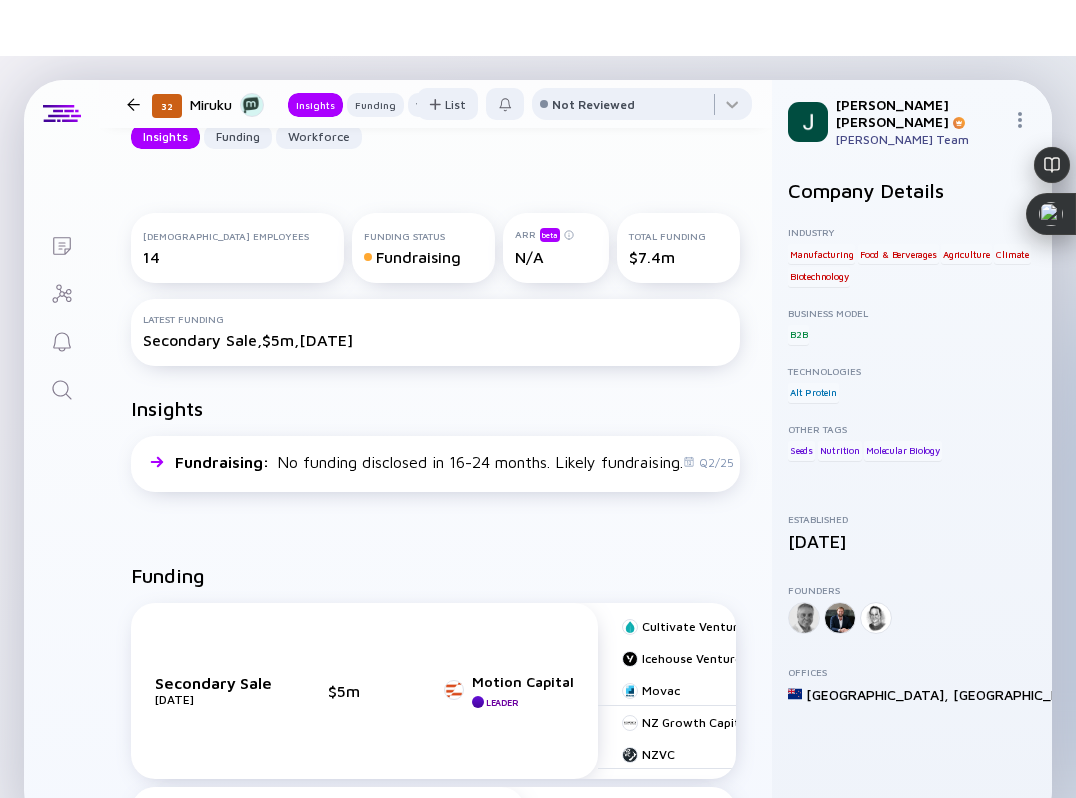 scroll, scrollTop: 241, scrollLeft: 0, axis: vertical 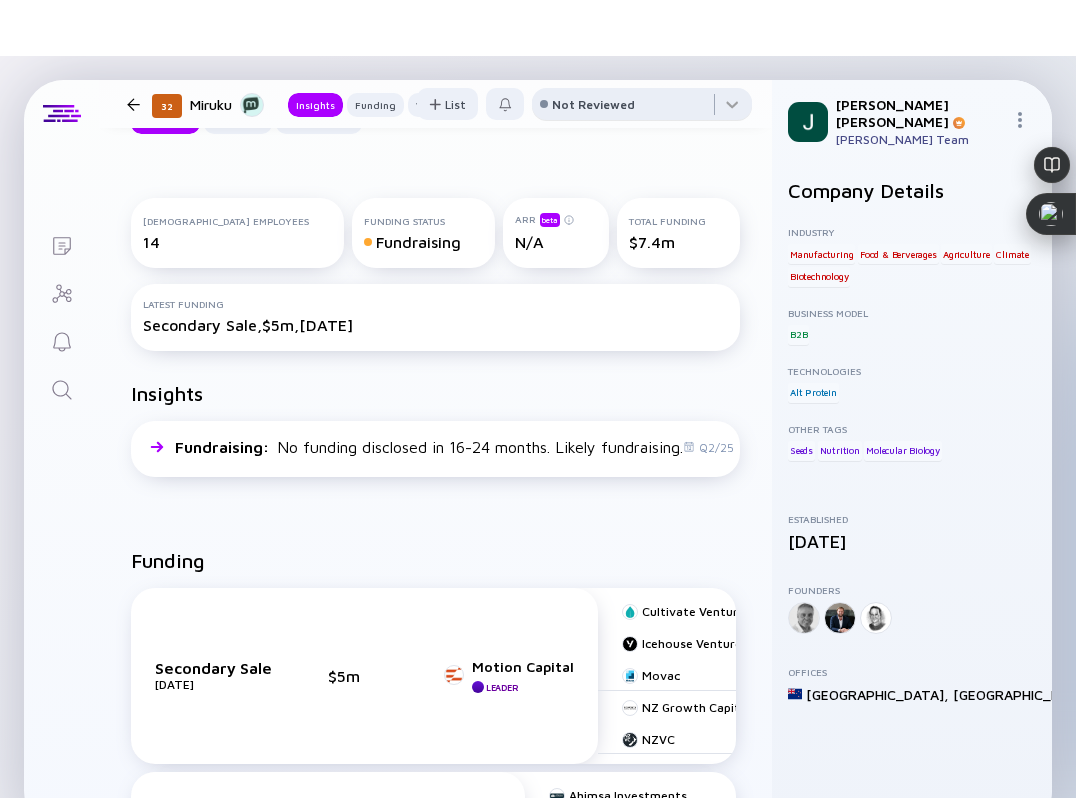 click on "Not Reviewed" at bounding box center (593, 104) 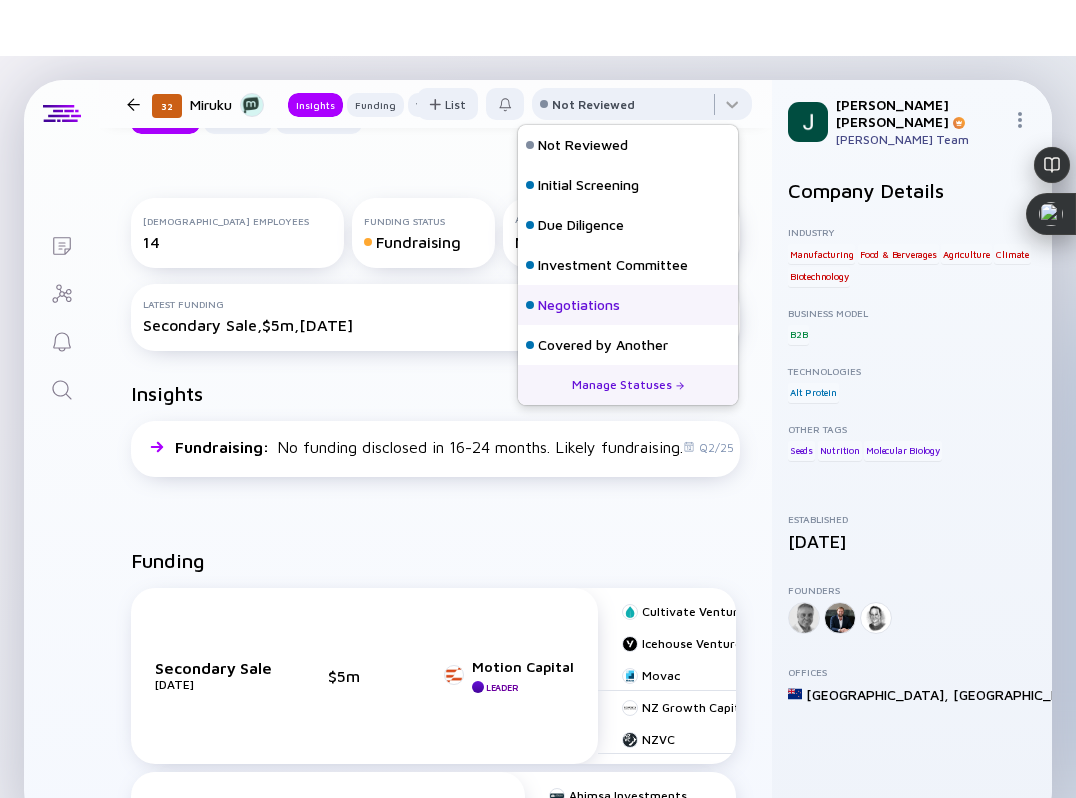 scroll, scrollTop: 128, scrollLeft: 0, axis: vertical 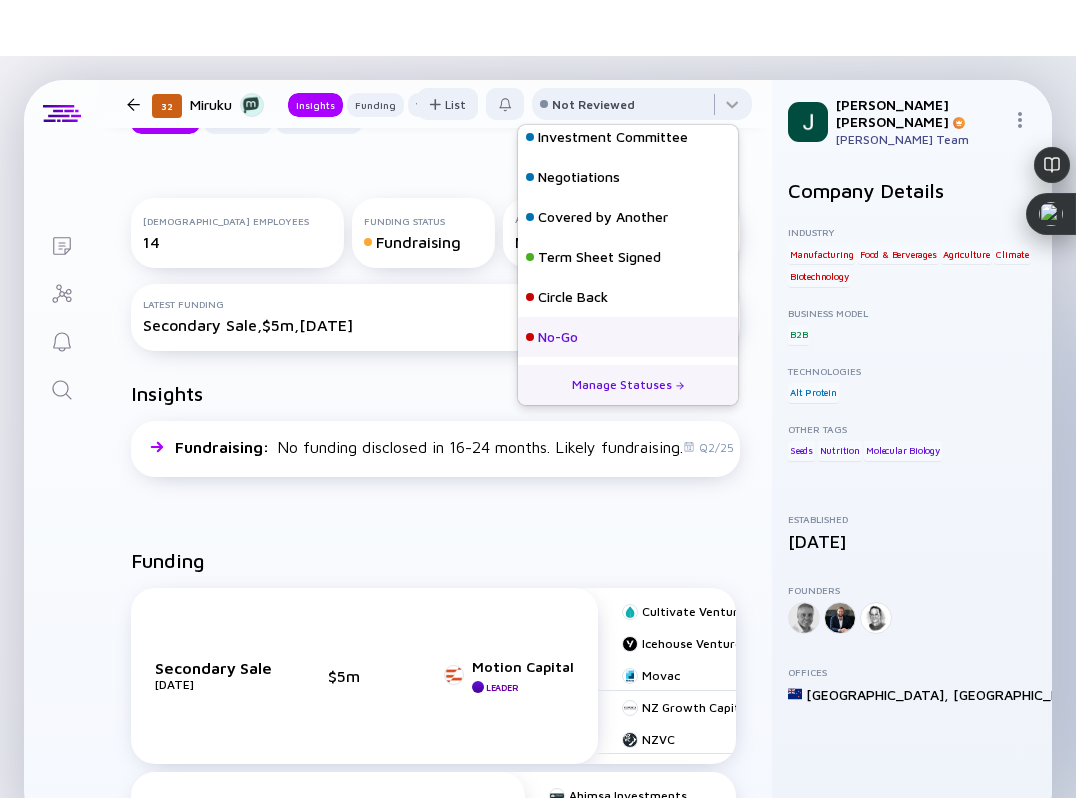 click on "No-Go" at bounding box center [628, 337] 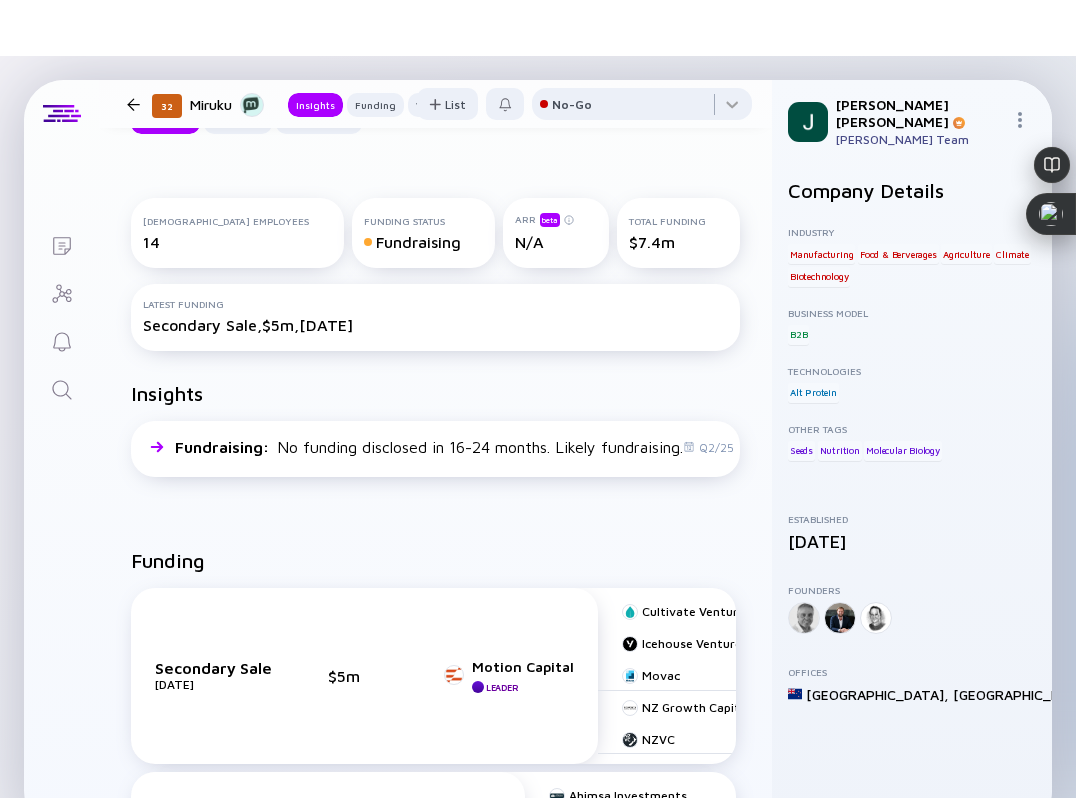click at bounding box center [133, 104] 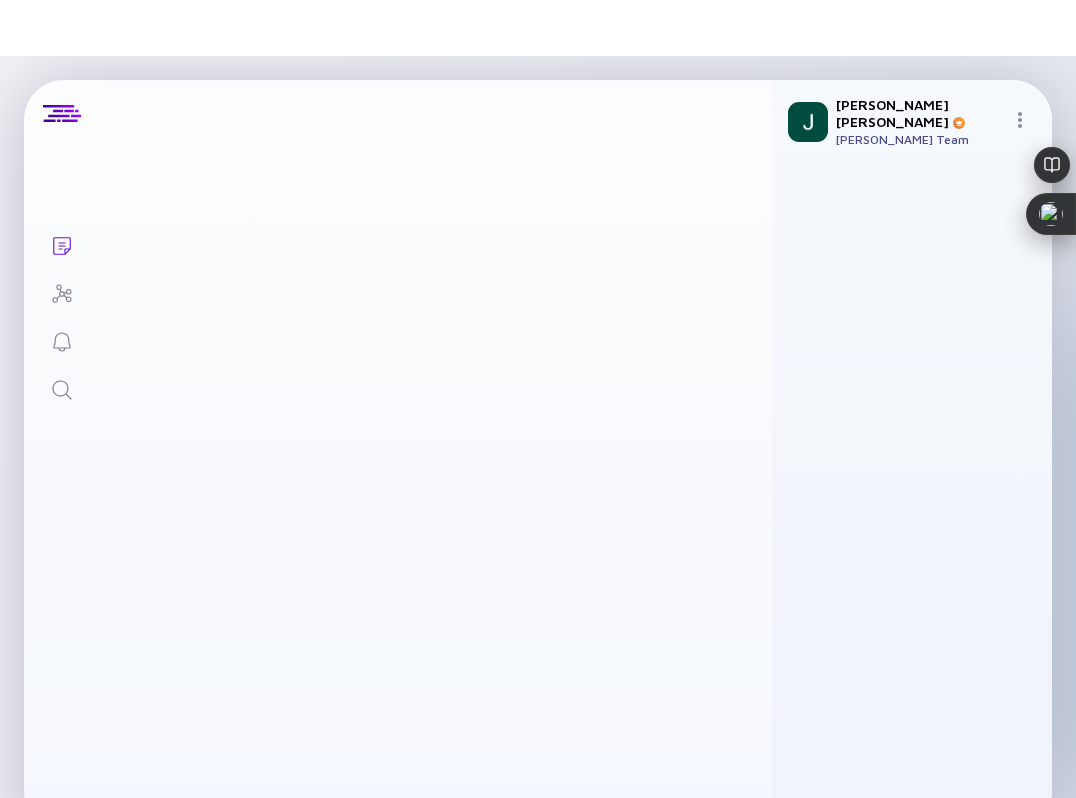 scroll, scrollTop: 9889, scrollLeft: 0, axis: vertical 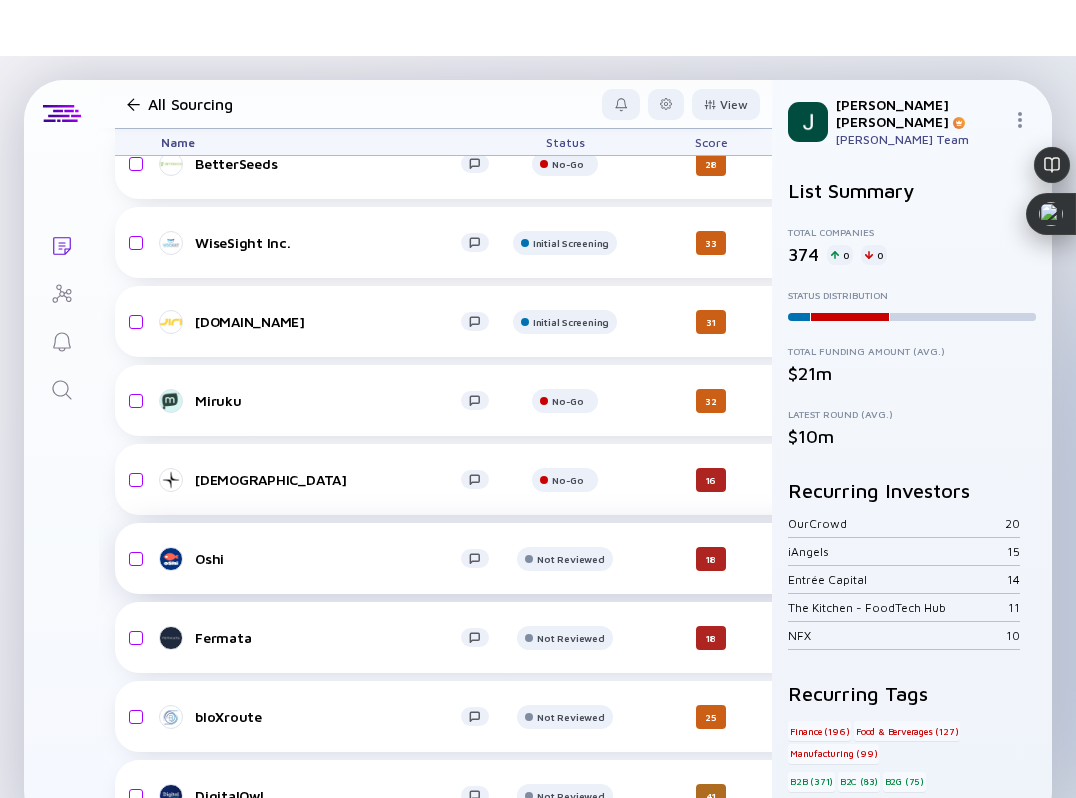 click on "Oshi" at bounding box center (328, 558) 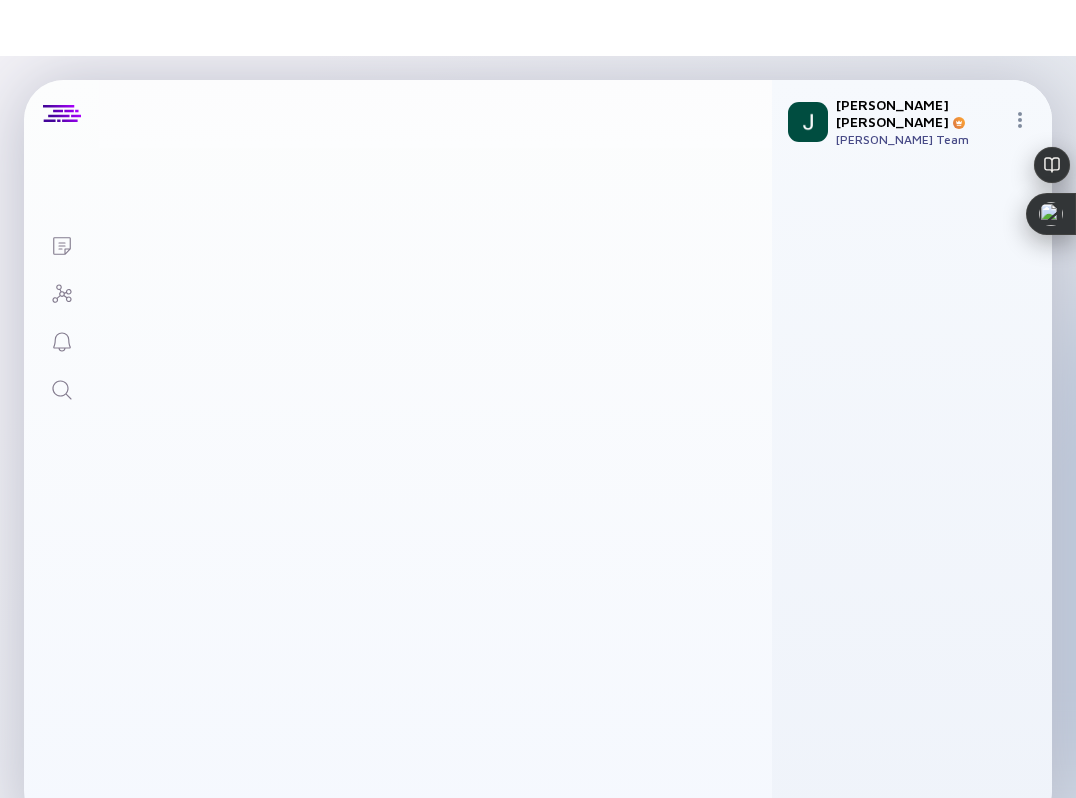 scroll, scrollTop: 0, scrollLeft: 0, axis: both 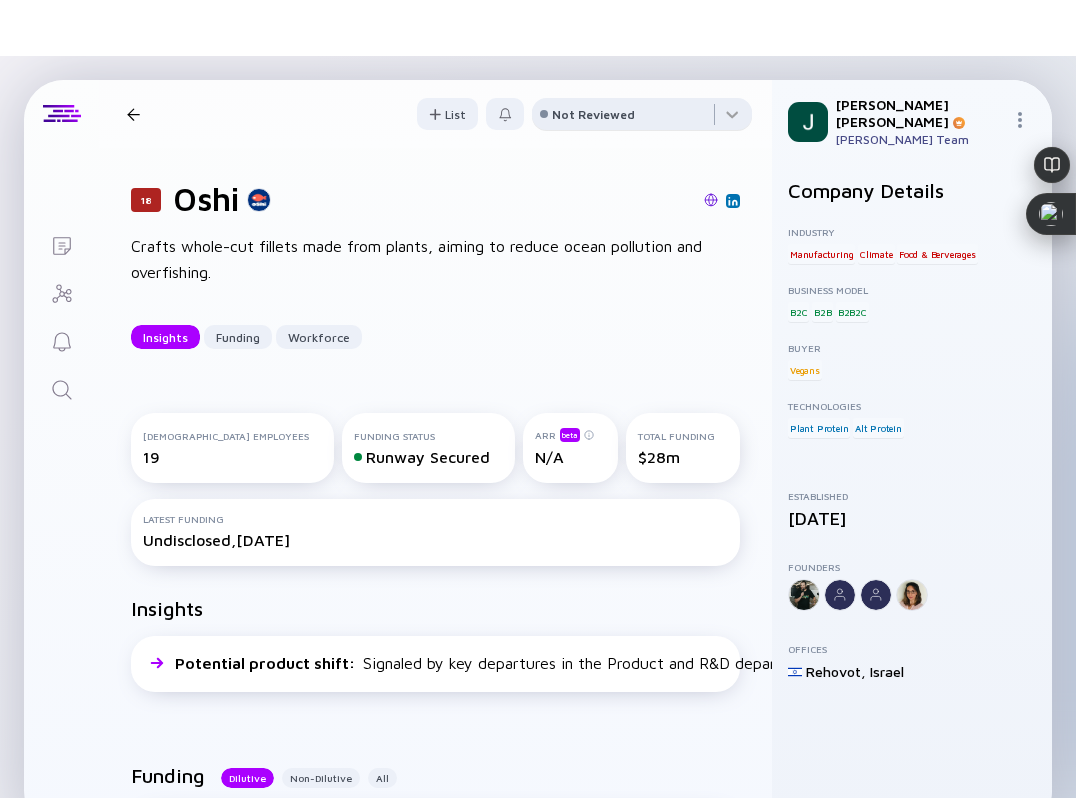 click on "Not Reviewed" at bounding box center (593, 114) 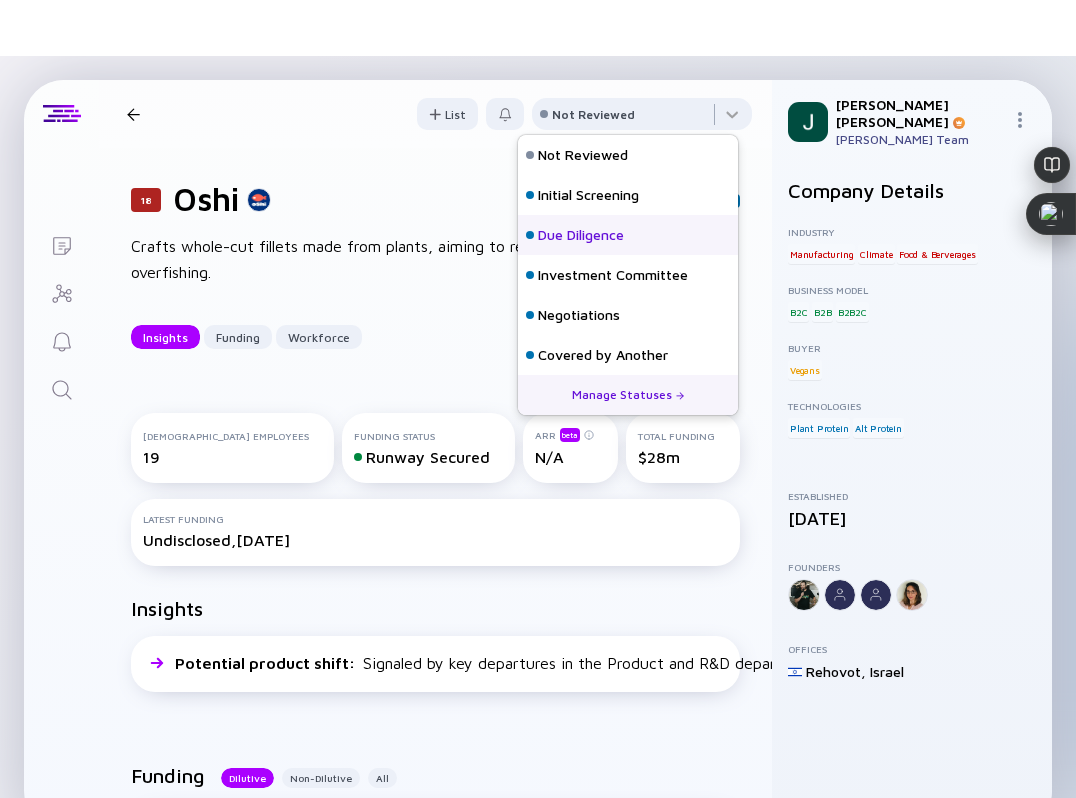 scroll, scrollTop: 128, scrollLeft: 0, axis: vertical 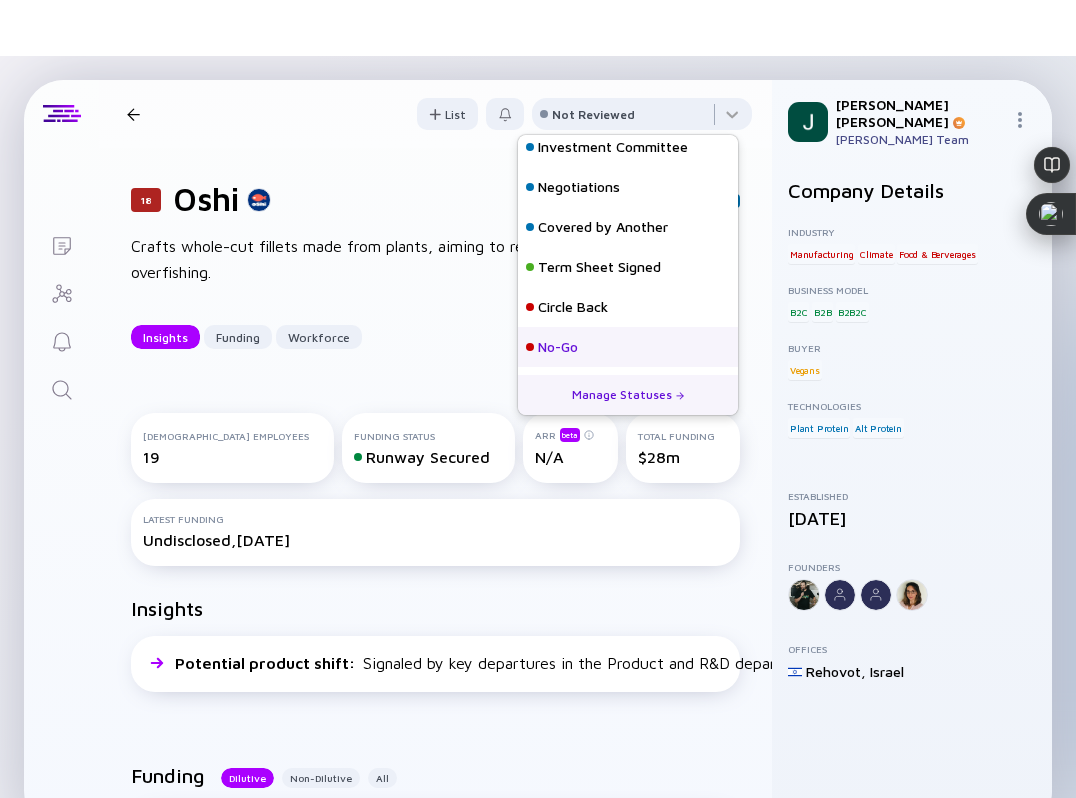 click on "No-Go" at bounding box center [558, 347] 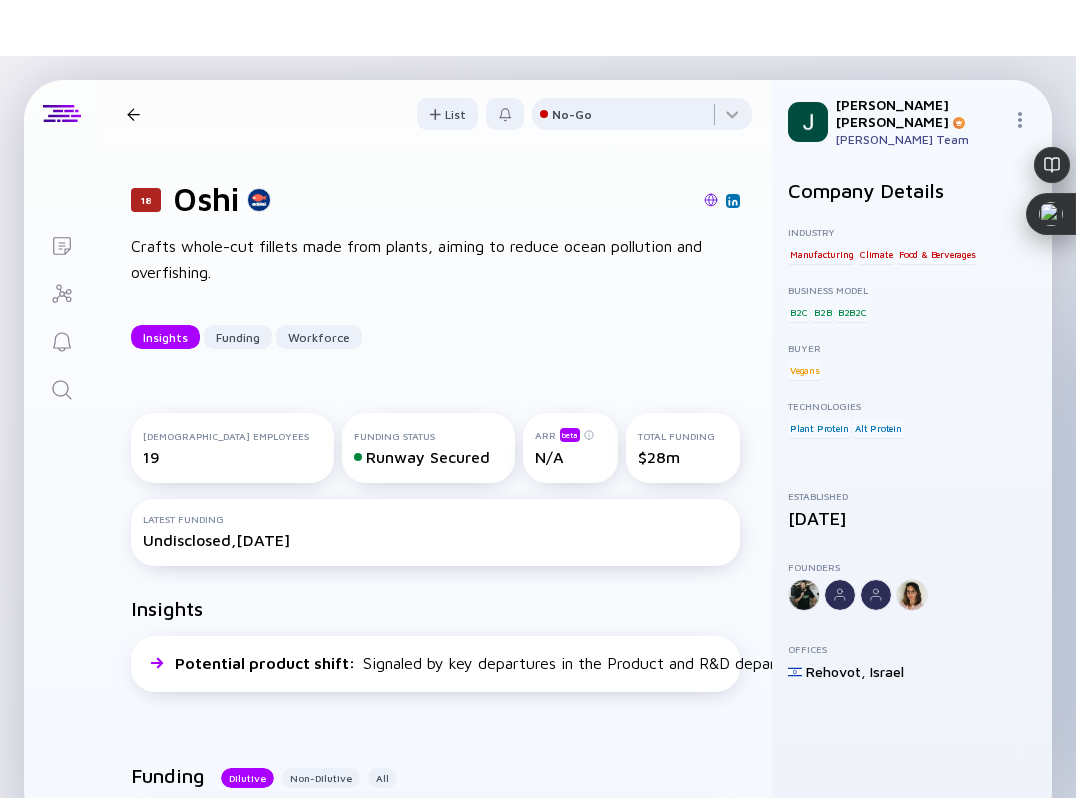 click at bounding box center [133, 114] 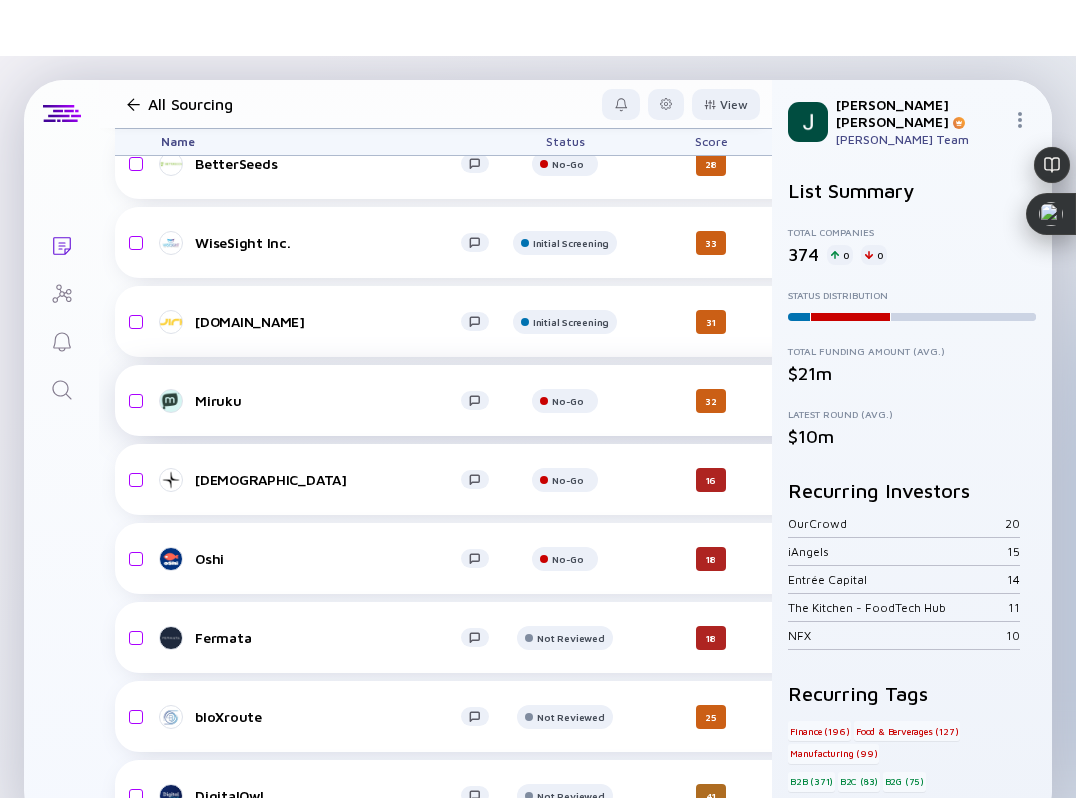 scroll, scrollTop: 10153, scrollLeft: 0, axis: vertical 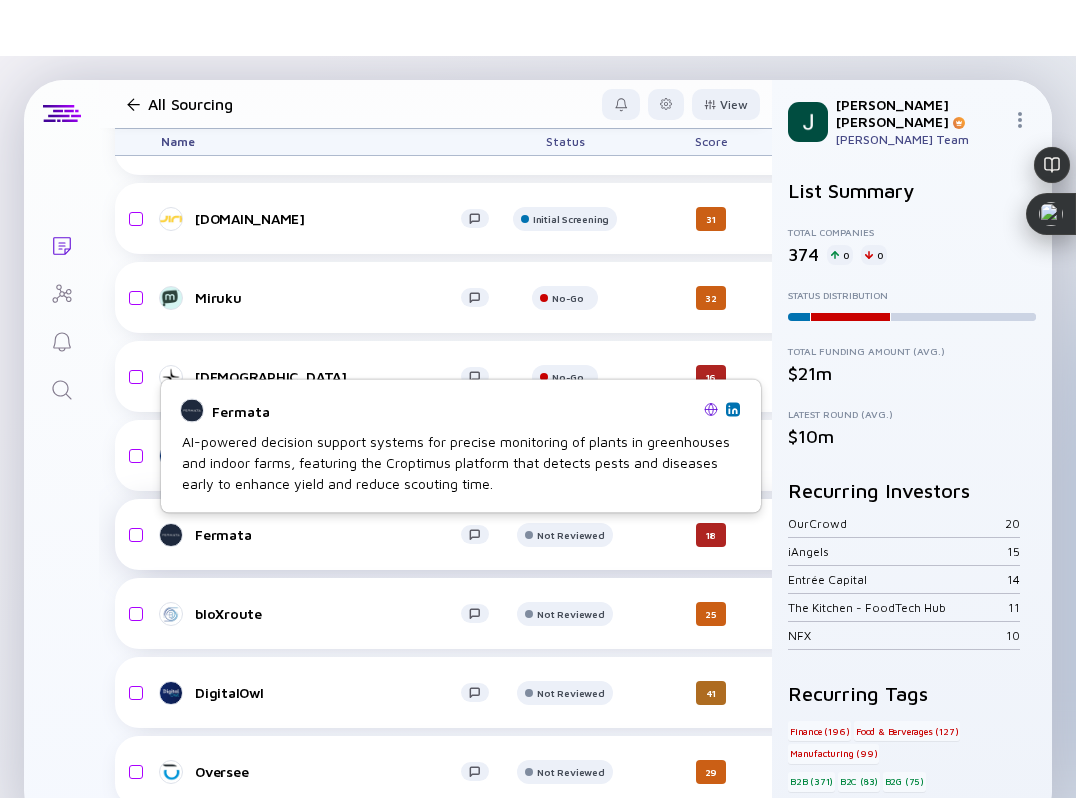 click on "Fermata Not Reviewed 18 a day ago $1.9m-$2.9m
B2B Climate Computer Vision headcount-fermata 26 Headcount salesColumn-fermata 0 Sales marketingColumn-fermata 0 Marketing A-Round $10m,
[DATE]" at bounding box center [1036, 534] 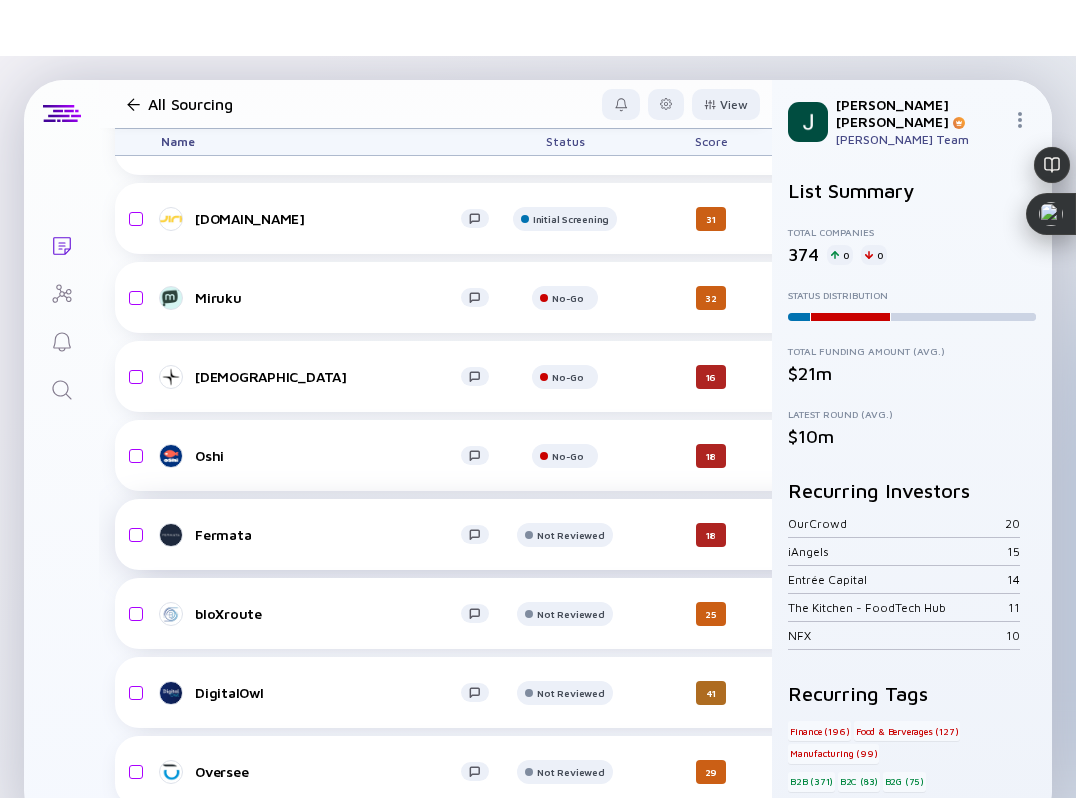 click on "Fermata" at bounding box center [328, 534] 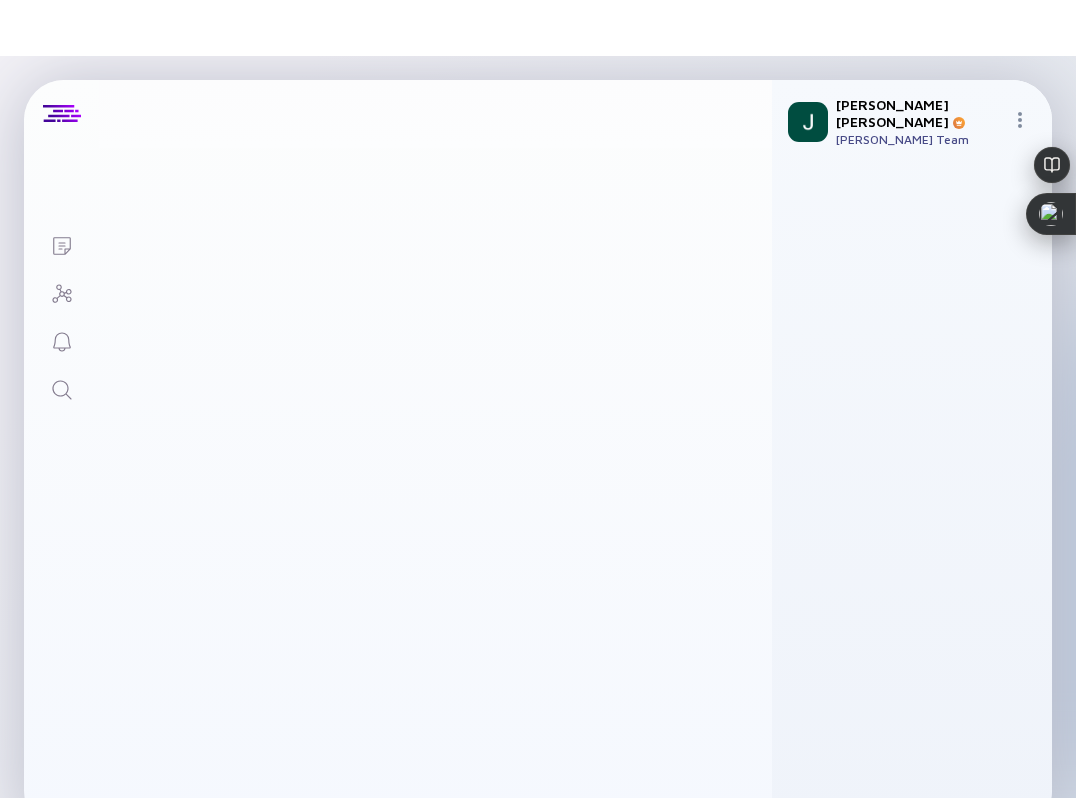 scroll, scrollTop: 0, scrollLeft: 0, axis: both 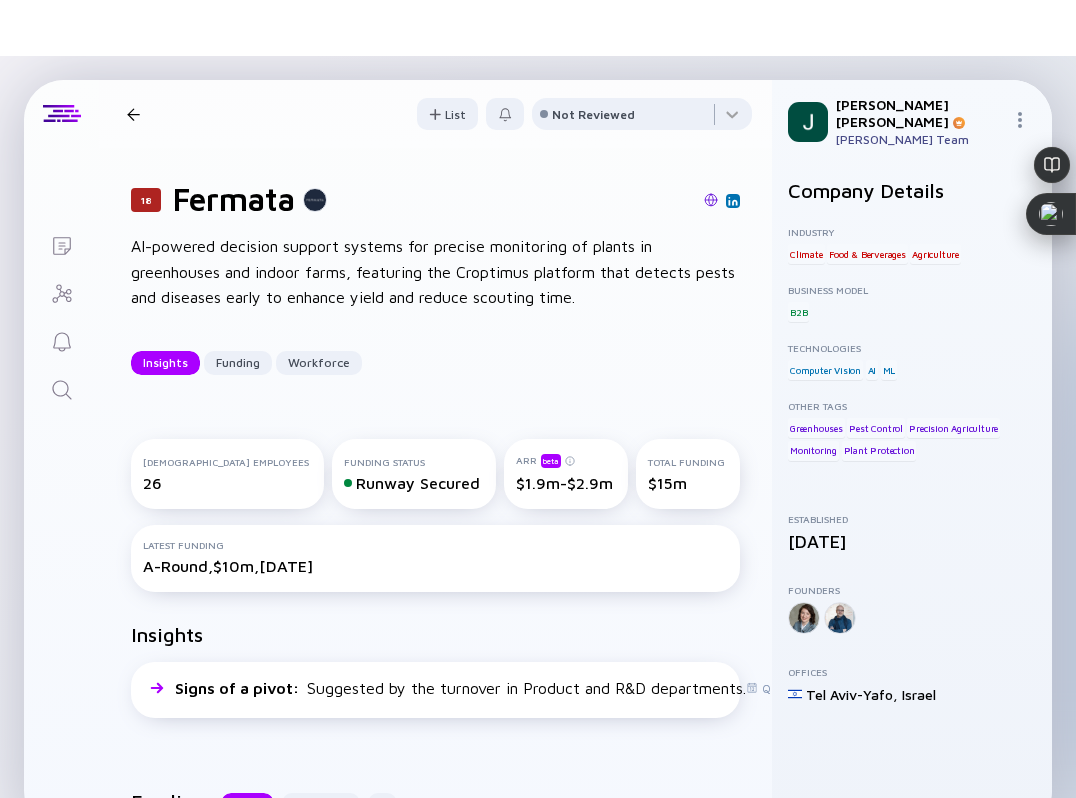 click at bounding box center (711, 200) 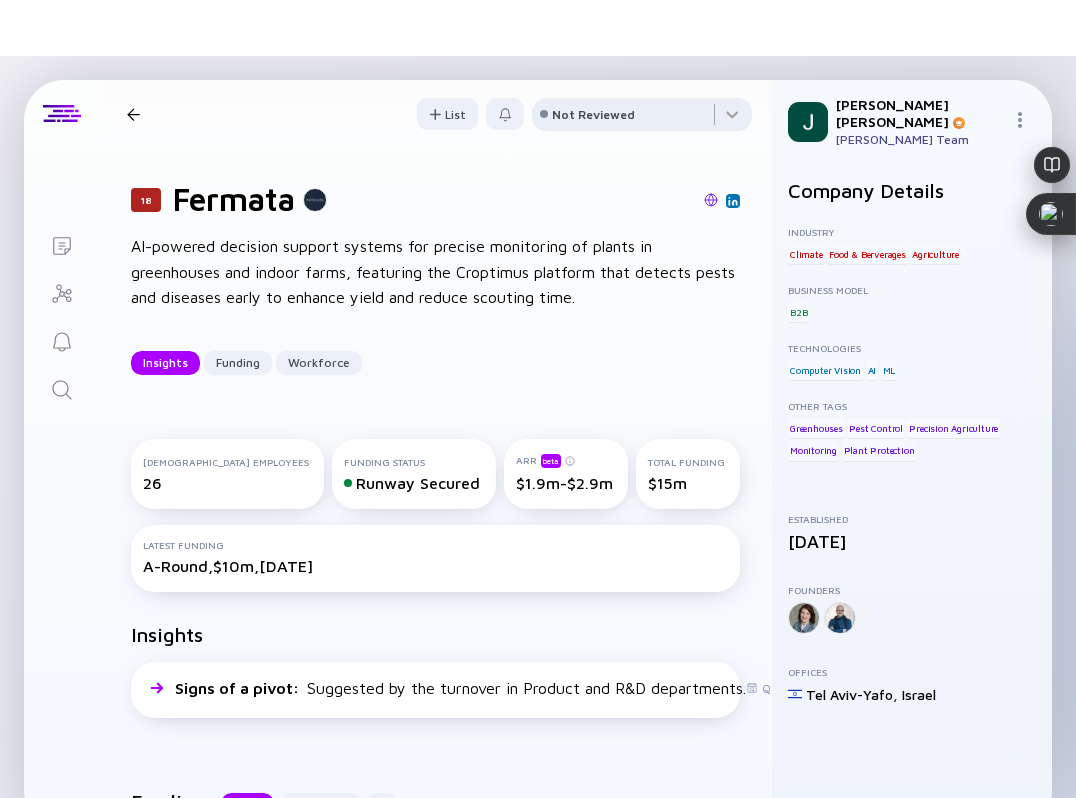 click on "Not Reviewed" at bounding box center [593, 114] 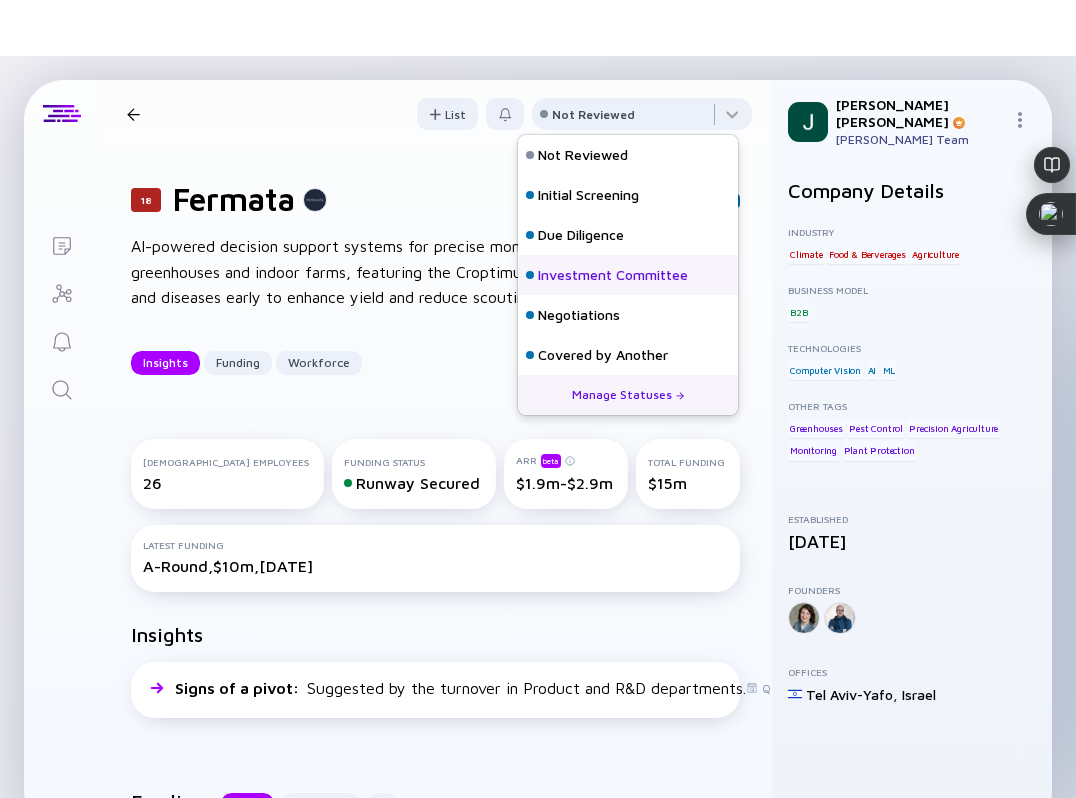scroll, scrollTop: 128, scrollLeft: 0, axis: vertical 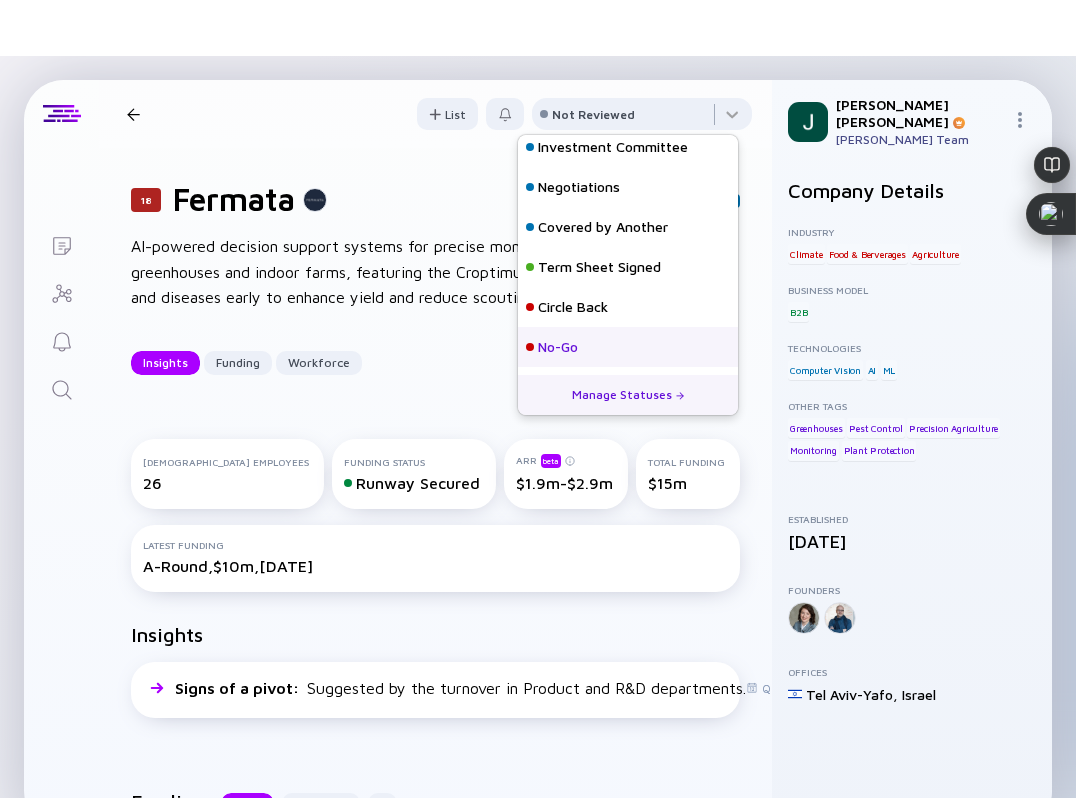 click on "No-Go" at bounding box center [558, 347] 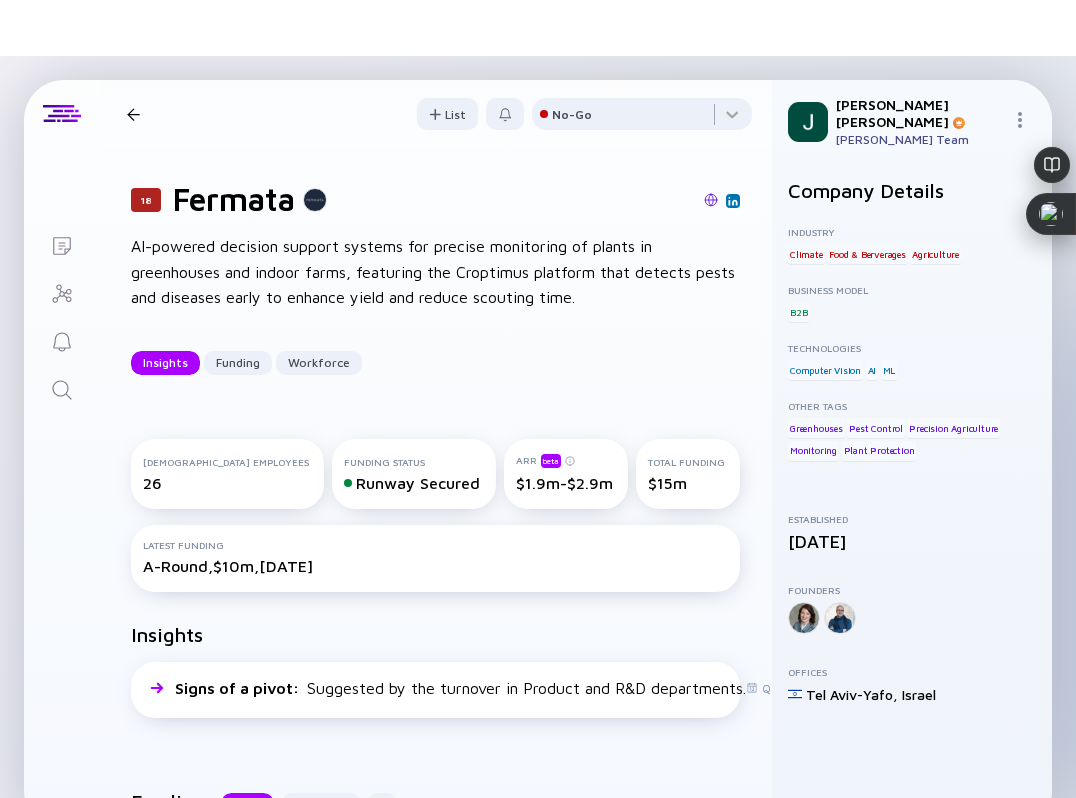 click at bounding box center [133, 114] 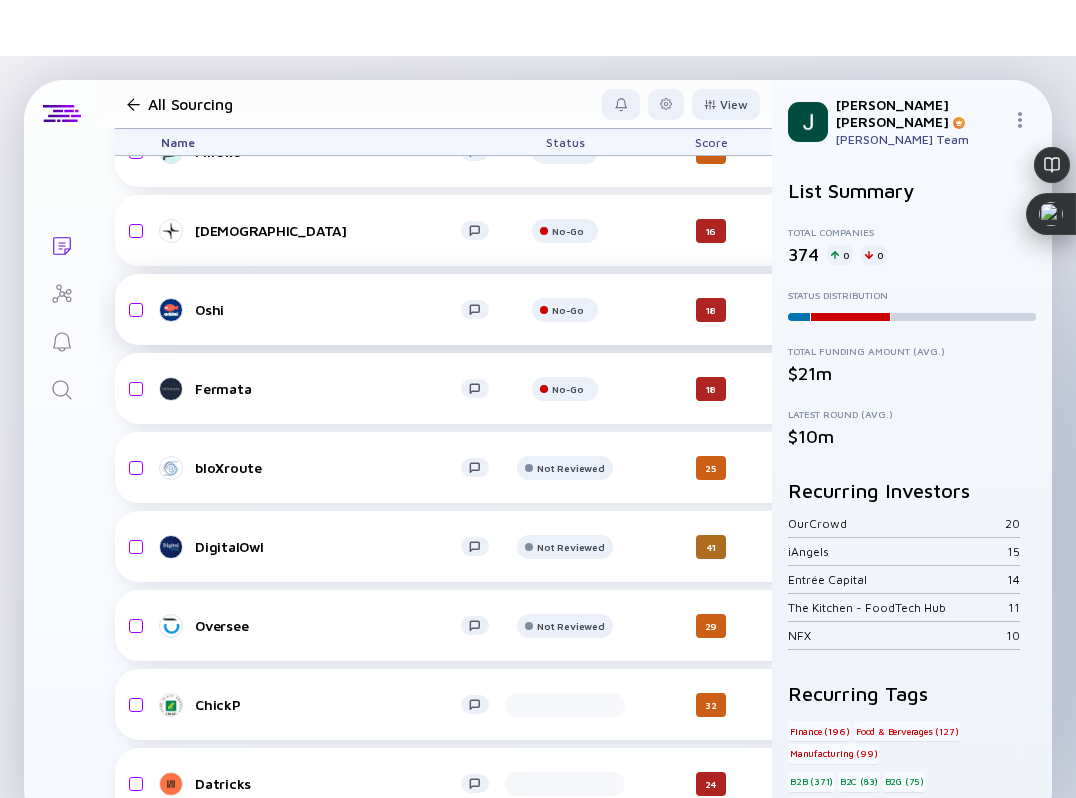 scroll, scrollTop: 10301, scrollLeft: 0, axis: vertical 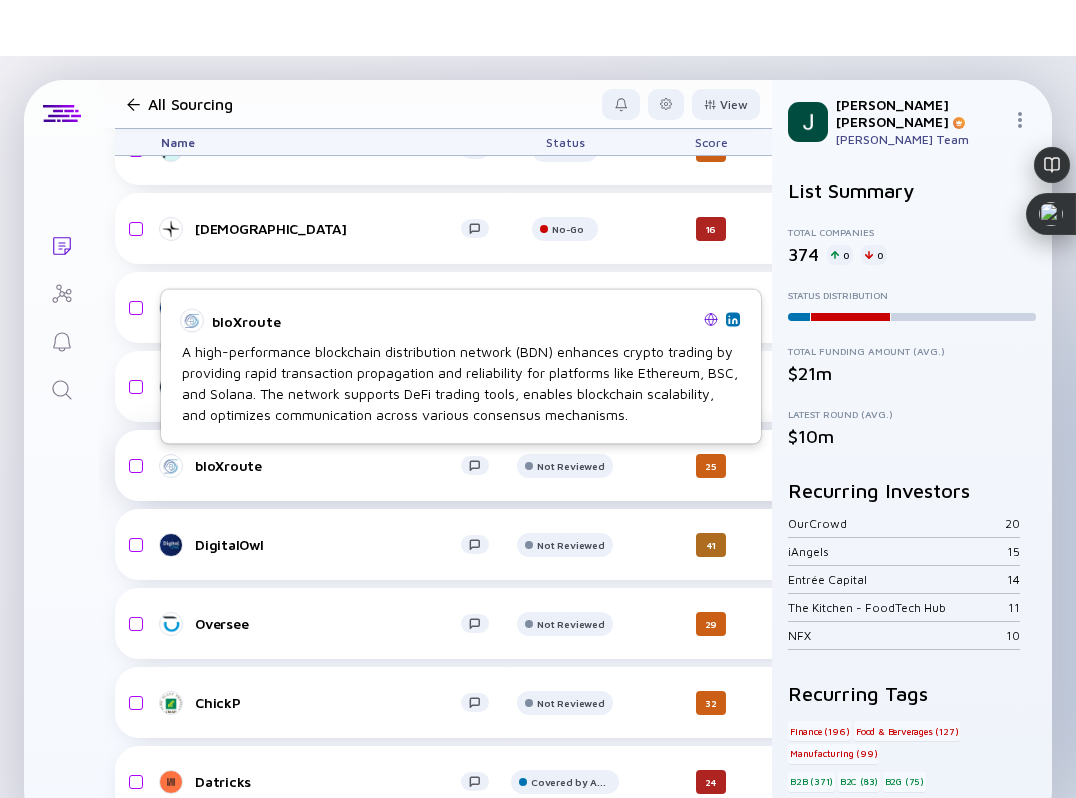 click on "bloXroute" at bounding box center [328, 465] 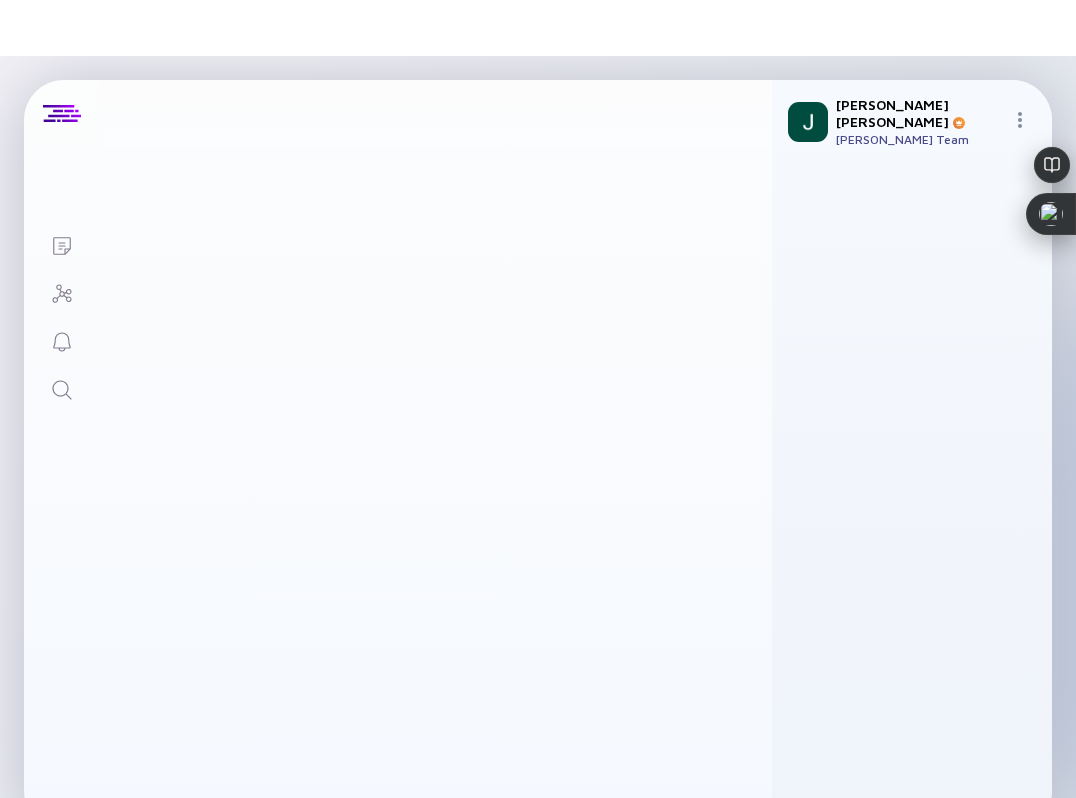 scroll, scrollTop: 0, scrollLeft: 0, axis: both 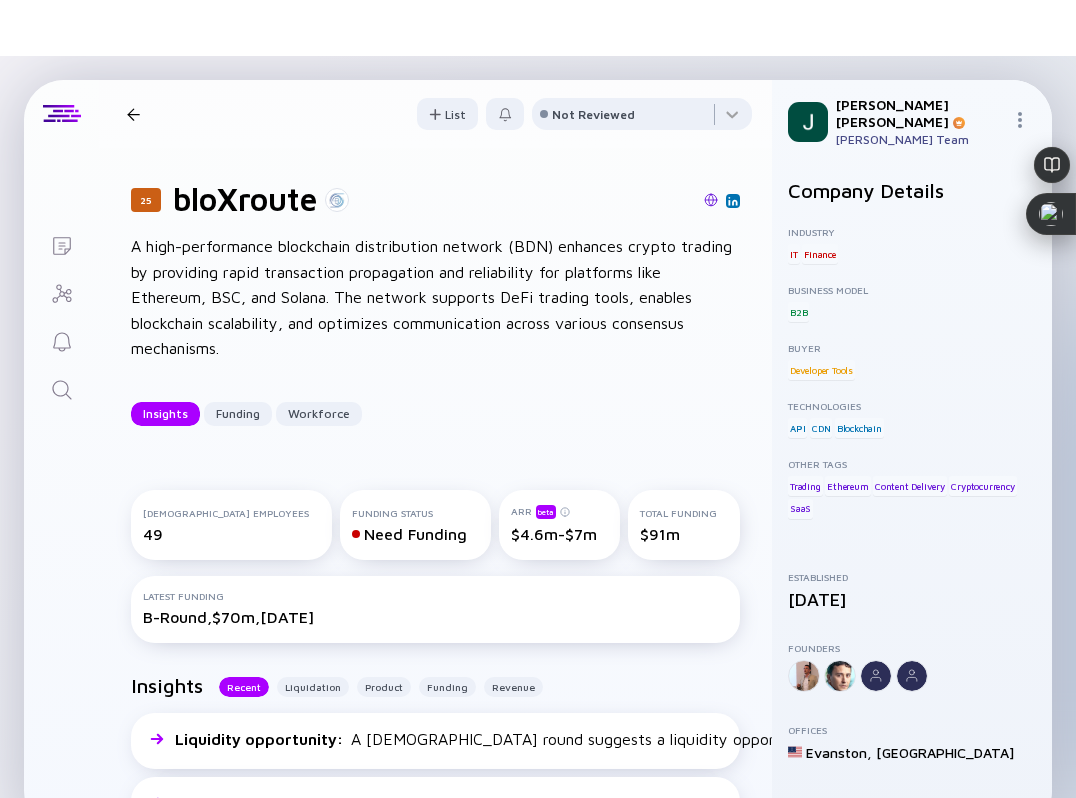 click at bounding box center (711, 200) 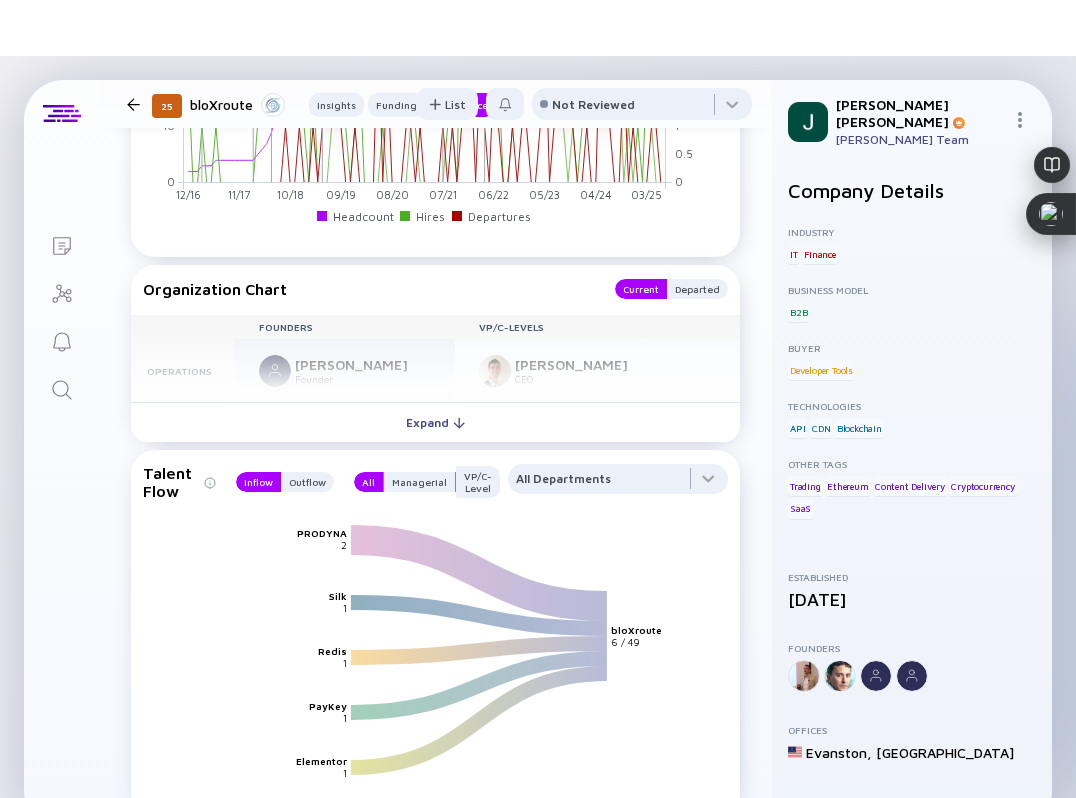 scroll, scrollTop: 2341, scrollLeft: 0, axis: vertical 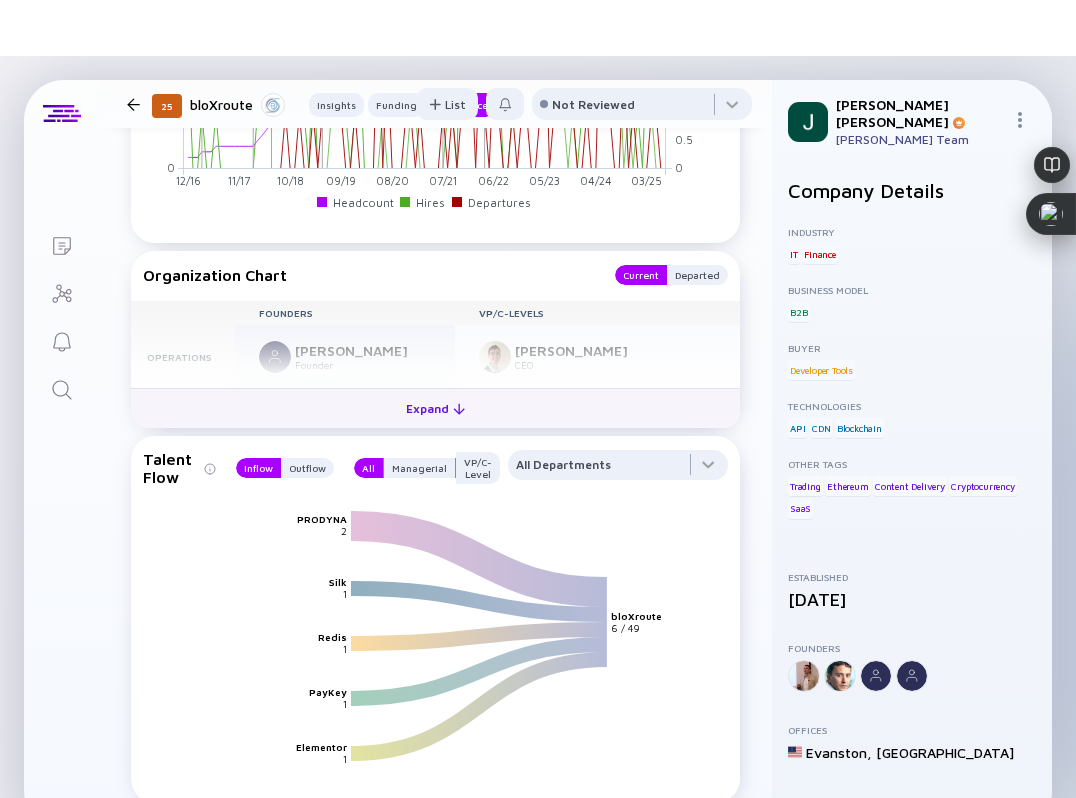 click on "Expand" at bounding box center [435, 408] 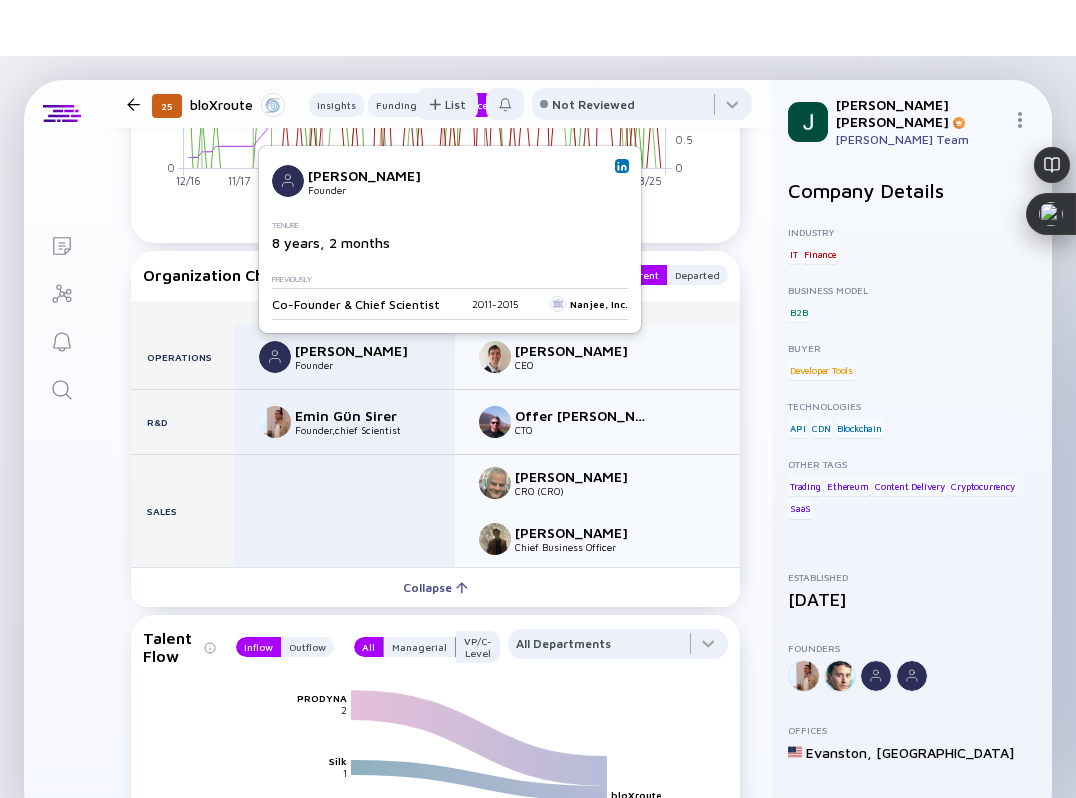 click on "[PERSON_NAME] Founder" at bounding box center [446, 181] 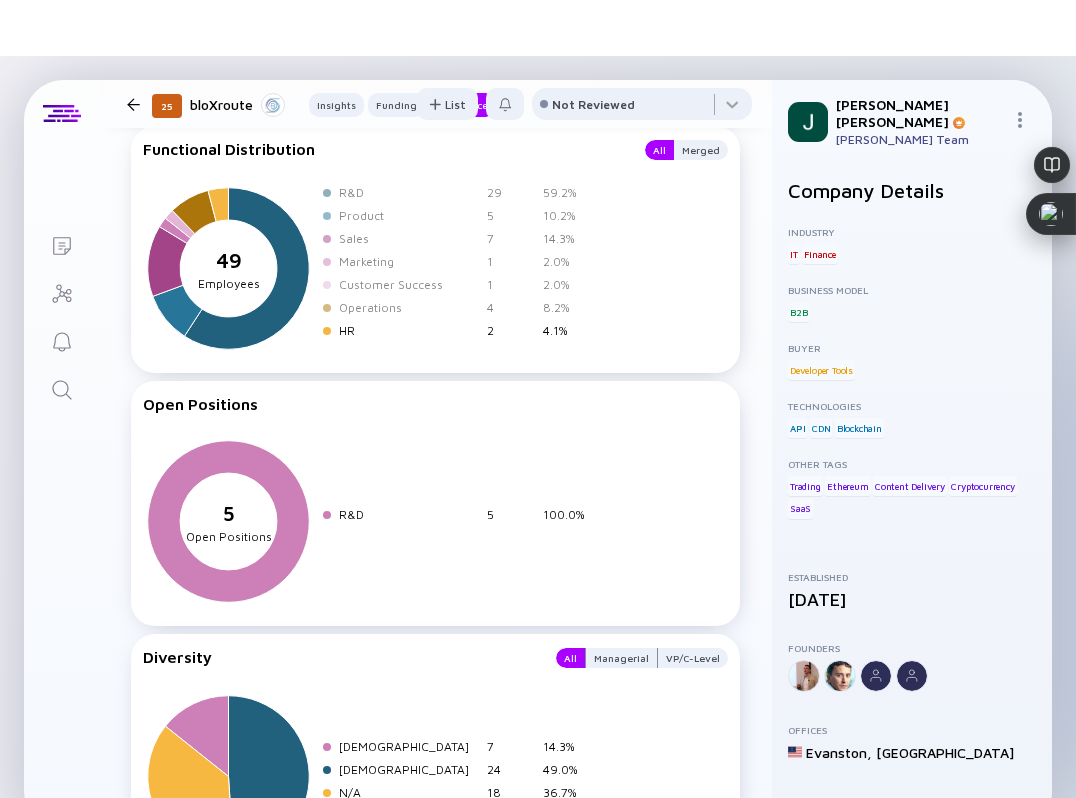 scroll, scrollTop: 3212, scrollLeft: 0, axis: vertical 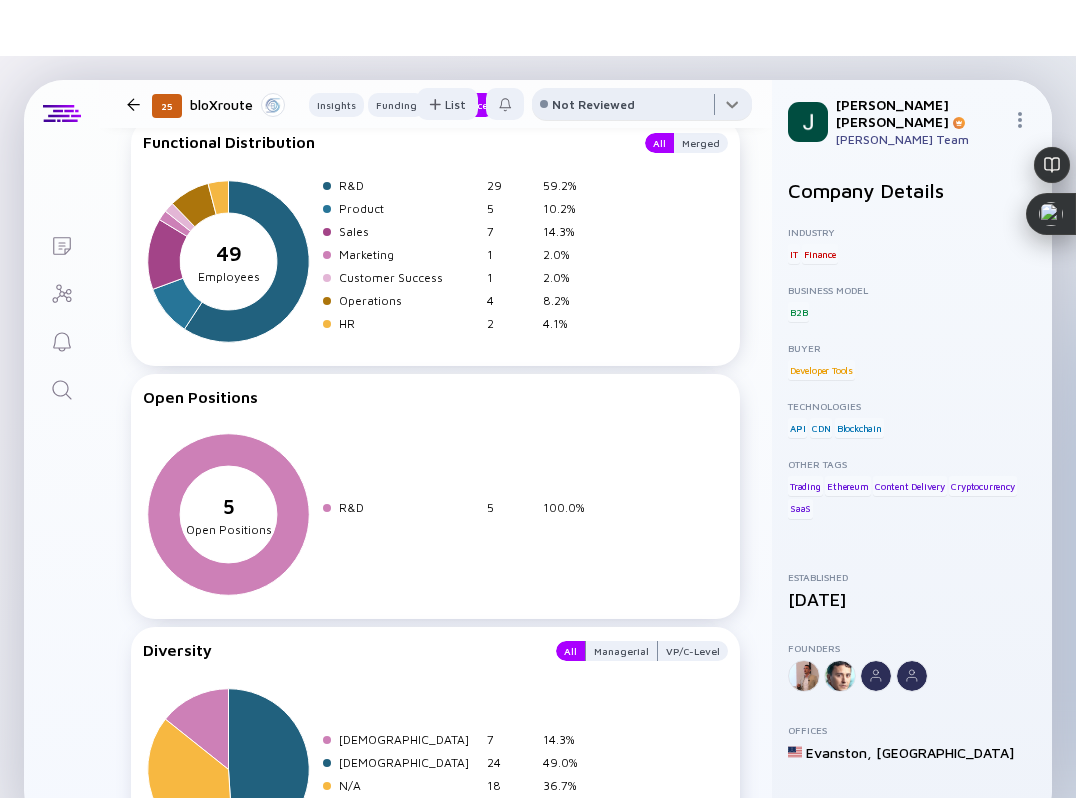 click at bounding box center [642, 108] 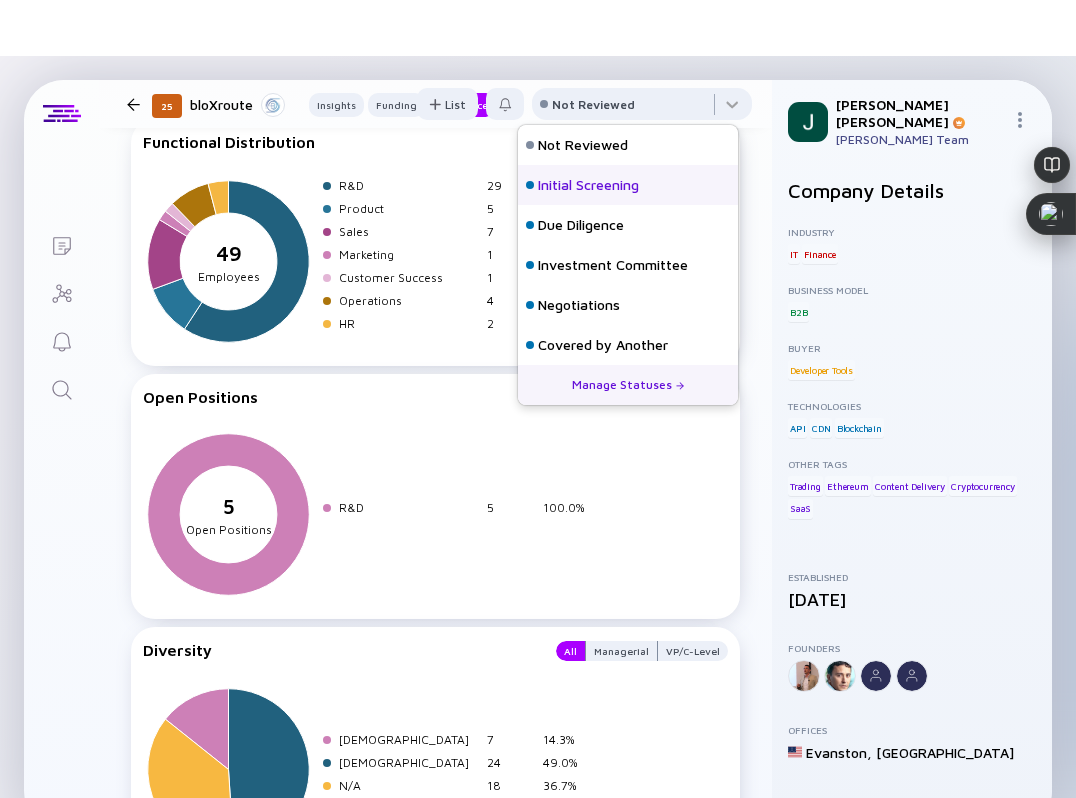 click on "Initial Screening" at bounding box center (628, 185) 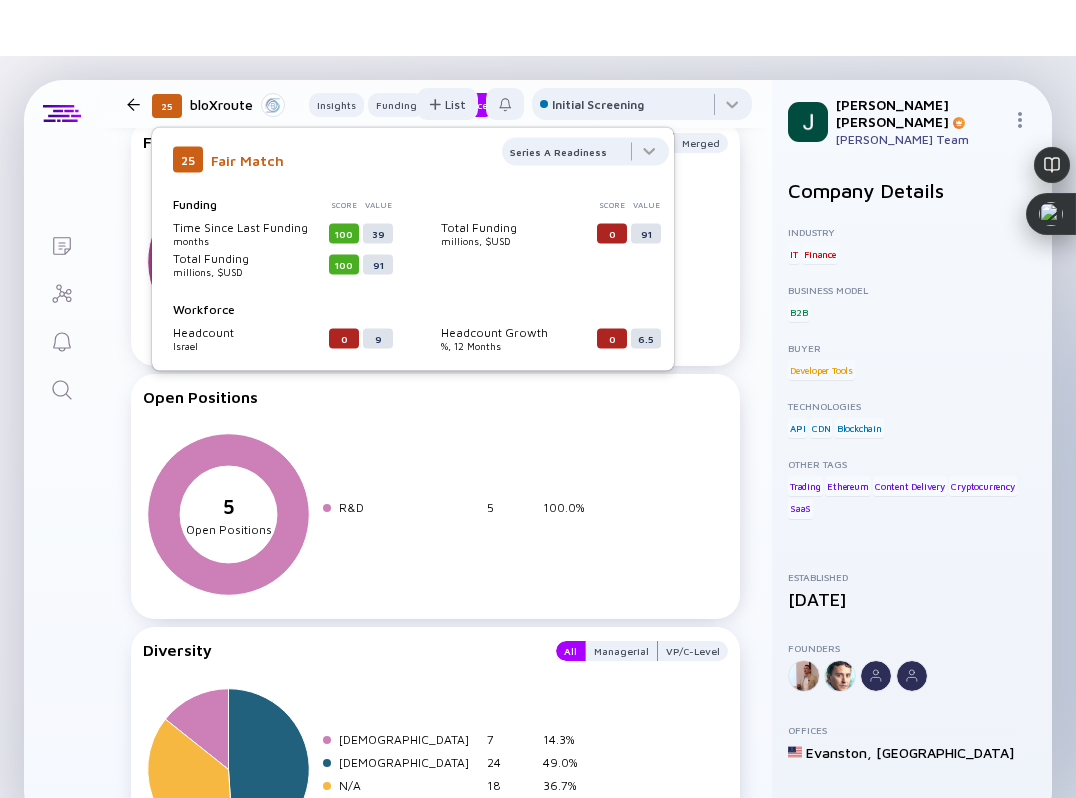 click on "25 bloXroute Insights Funding Workforce" at bounding box center [307, 104] 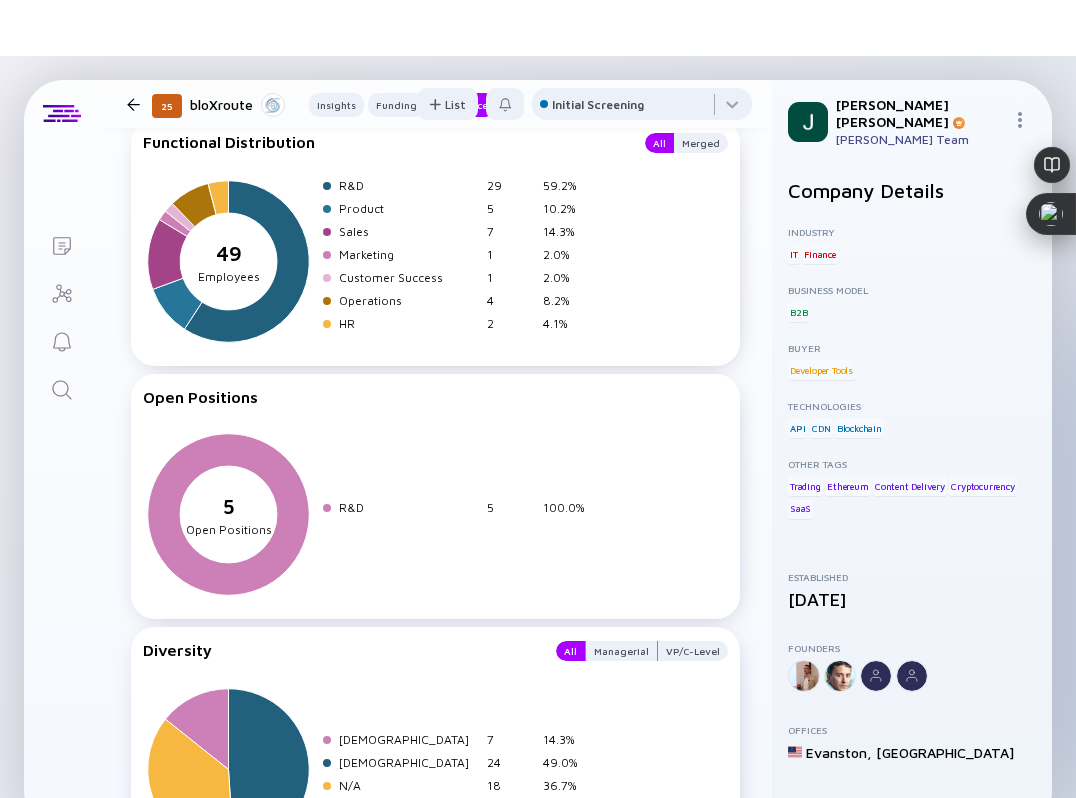 click on "25 bloXroute Insights Funding Workforce" at bounding box center (307, 104) 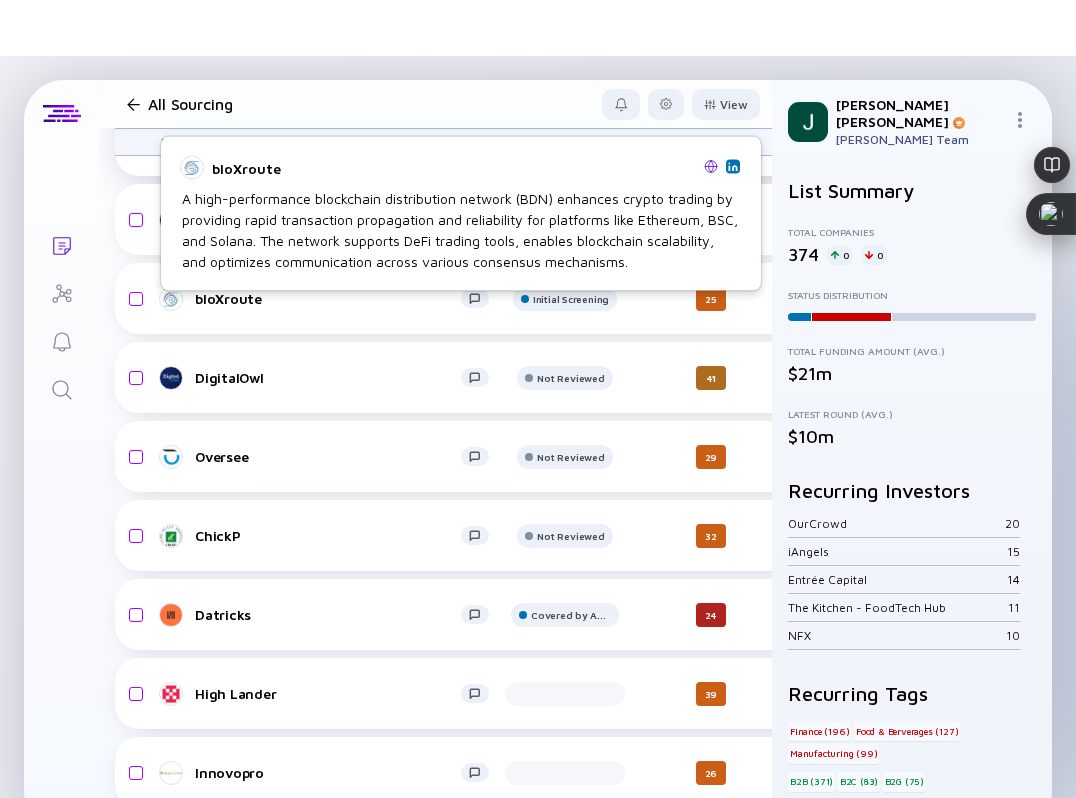 scroll, scrollTop: 10469, scrollLeft: 0, axis: vertical 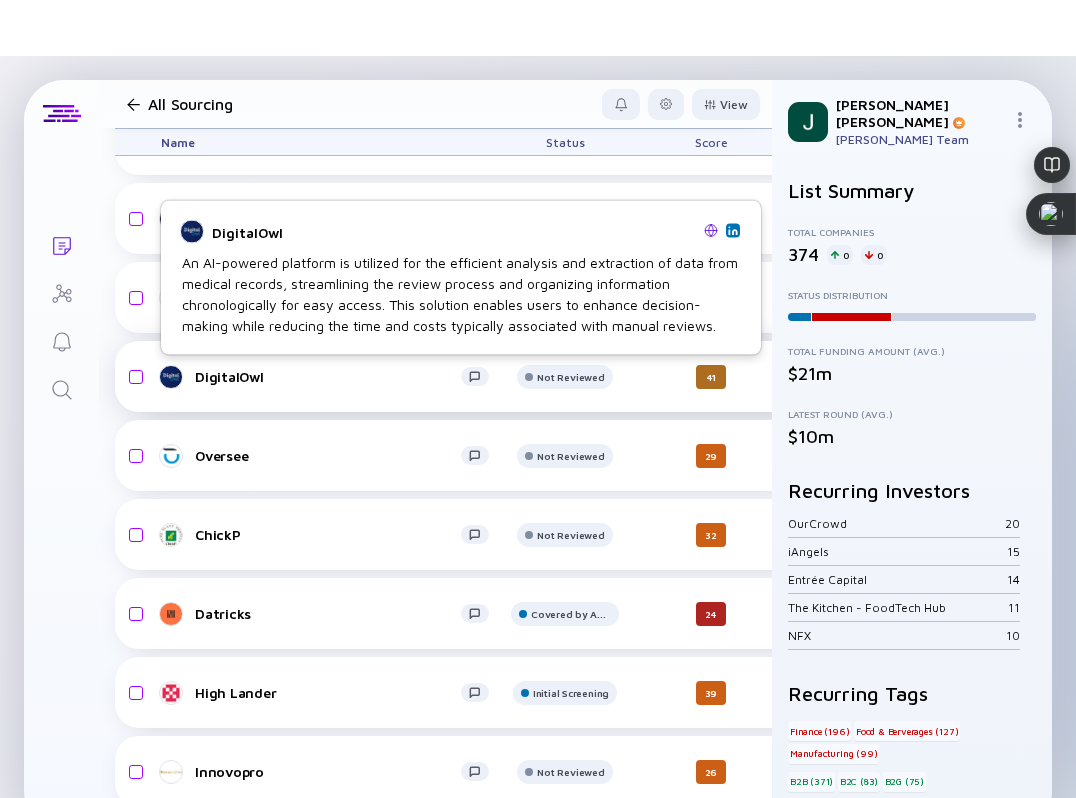 click on "DigitalOwl" at bounding box center (328, 376) 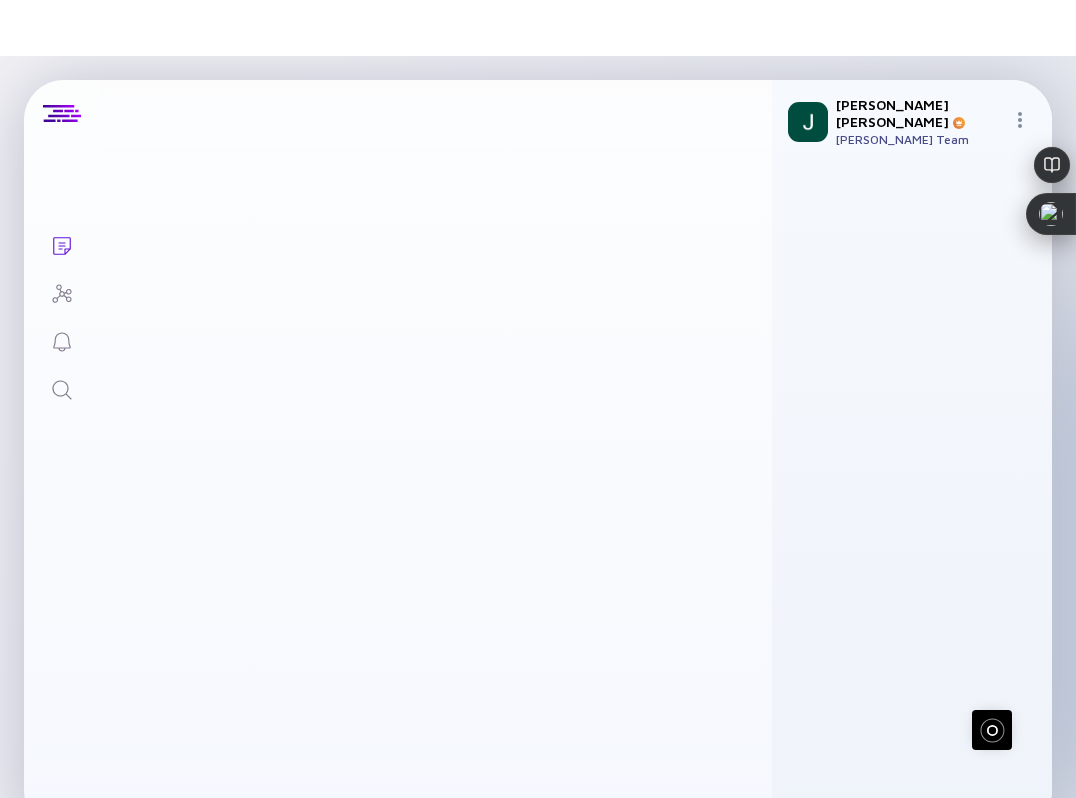scroll, scrollTop: 0, scrollLeft: 0, axis: both 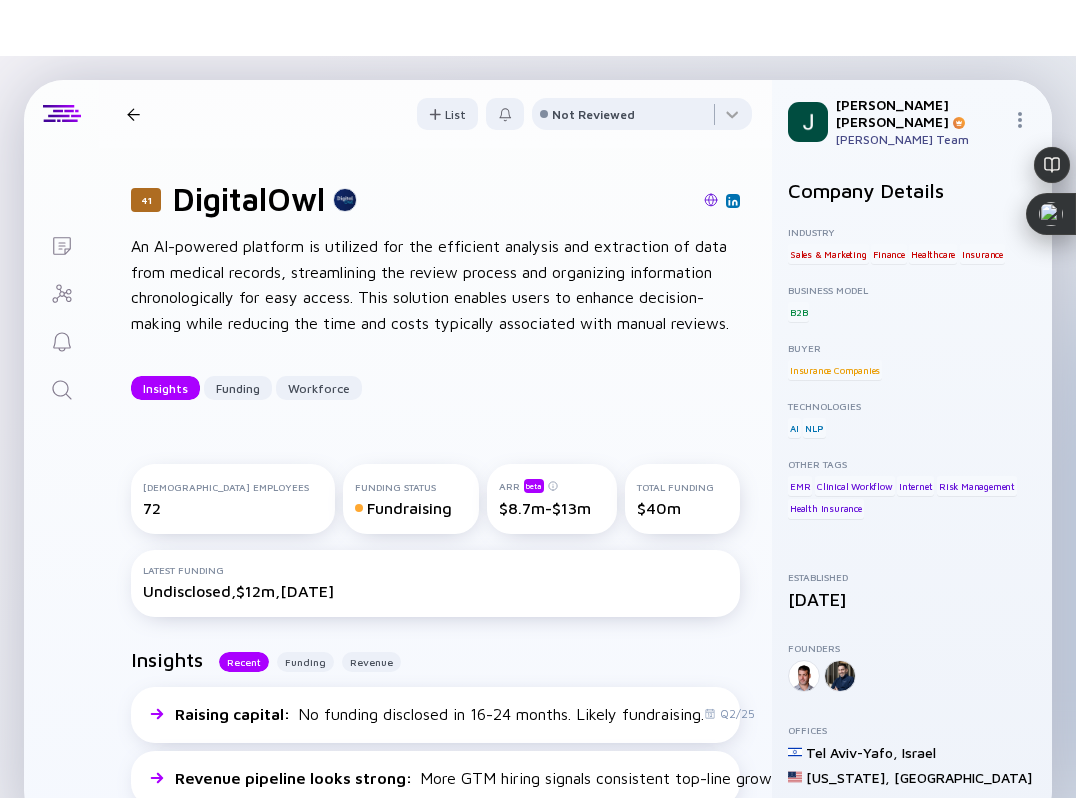 click at bounding box center (711, 200) 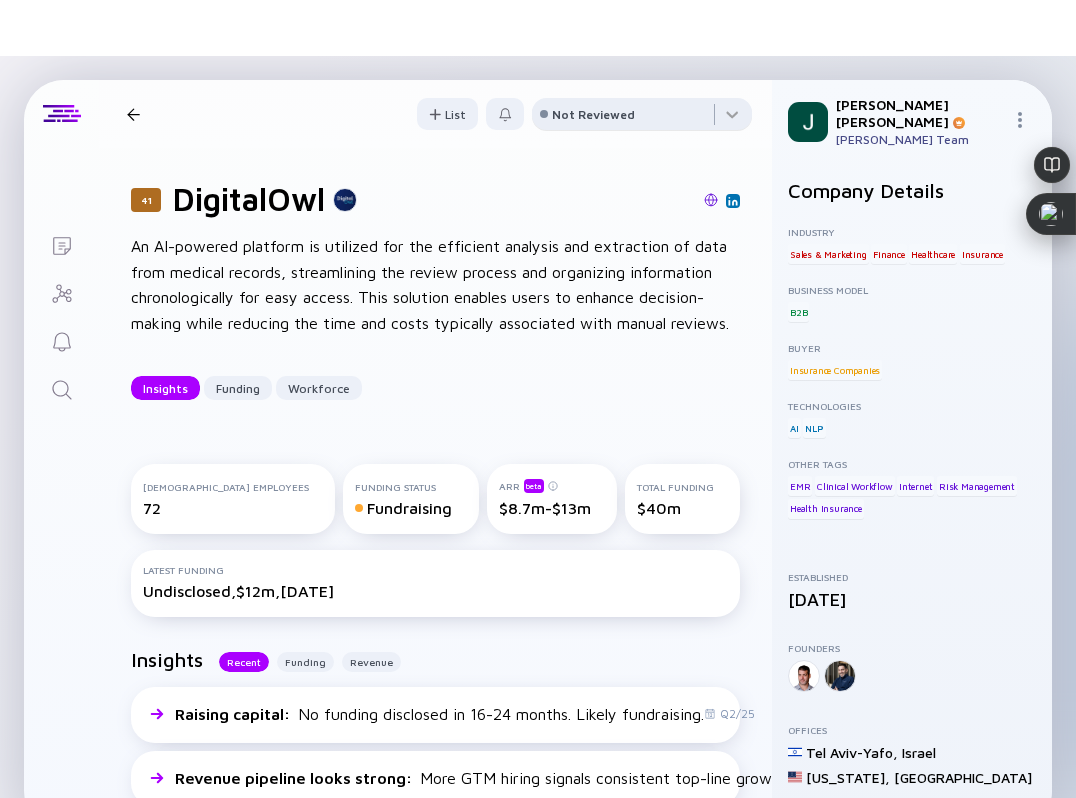 click on "Not Reviewed" at bounding box center [593, 114] 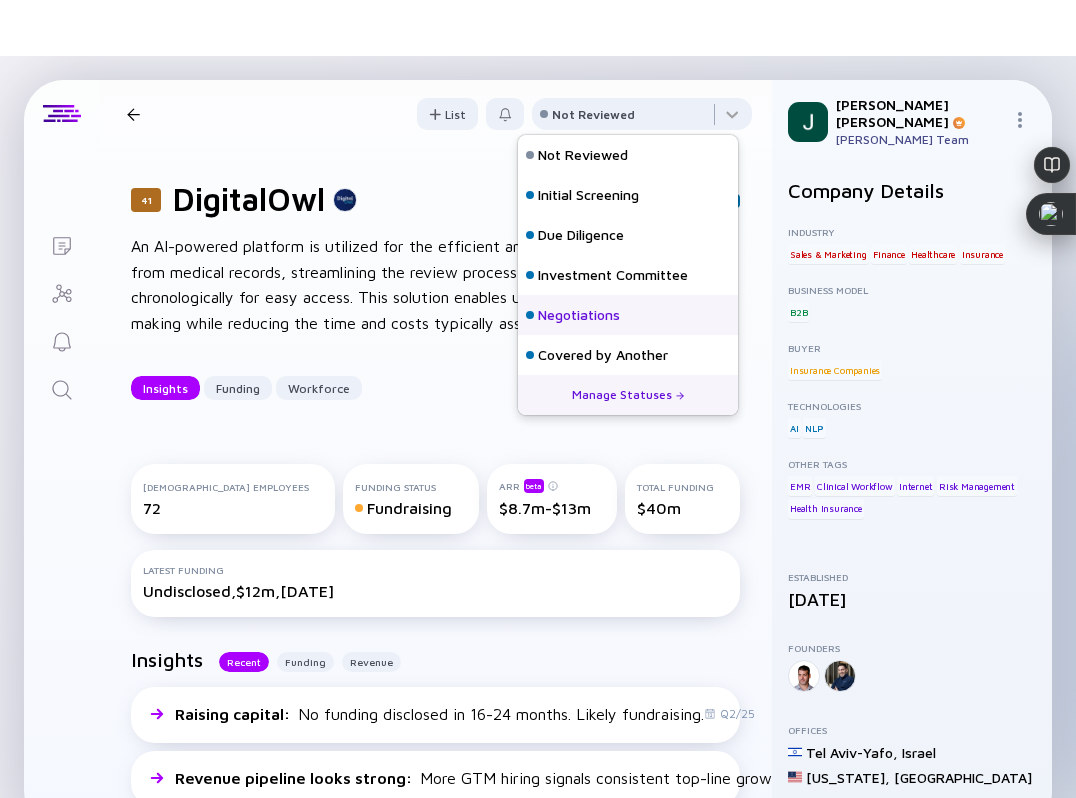 scroll, scrollTop: 128, scrollLeft: 0, axis: vertical 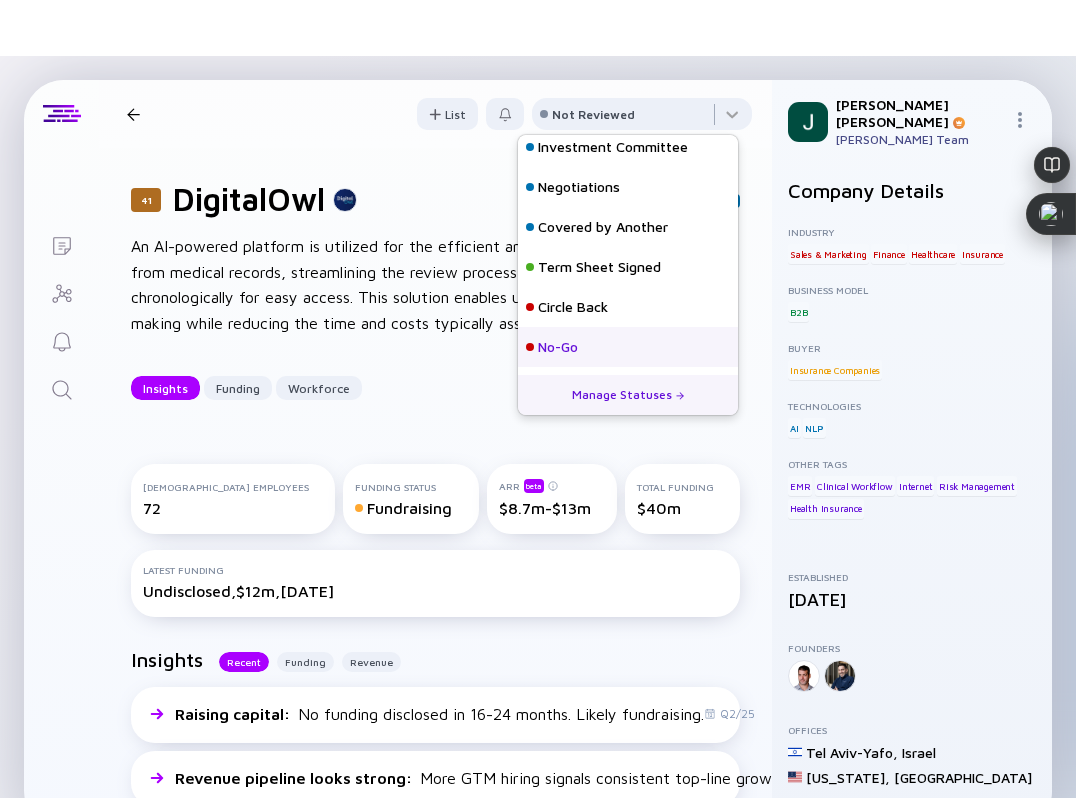click on "No-Go" at bounding box center [558, 347] 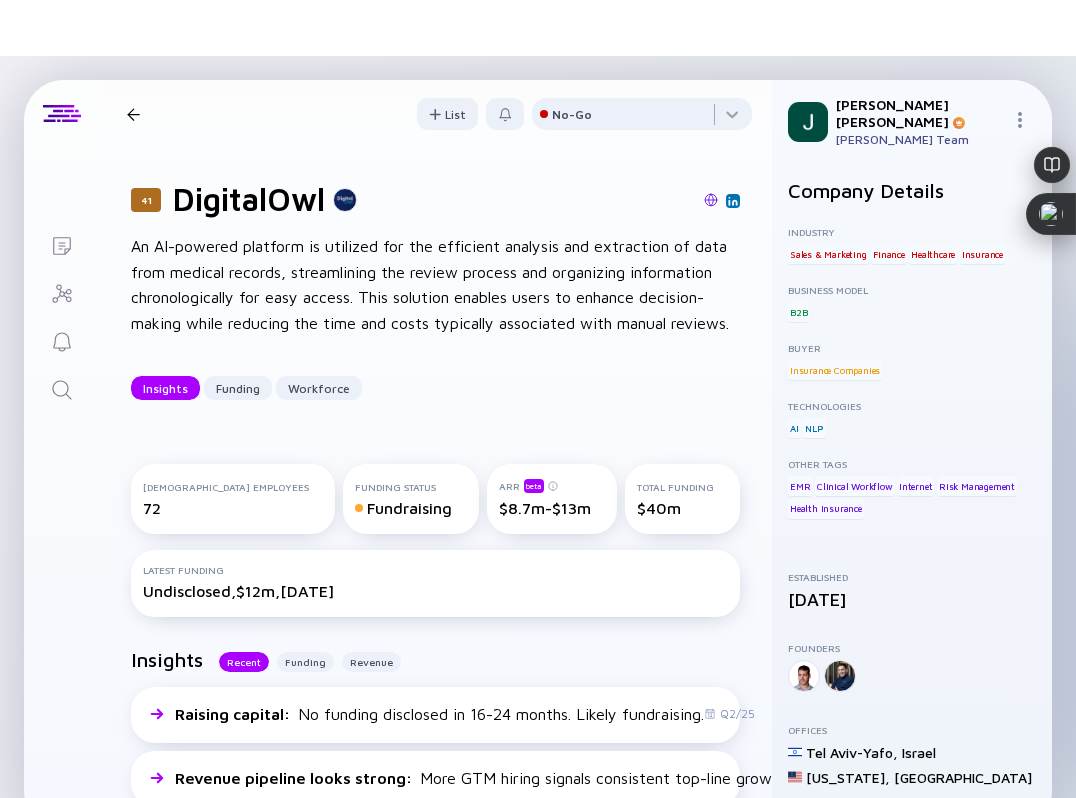 click at bounding box center [133, 114] 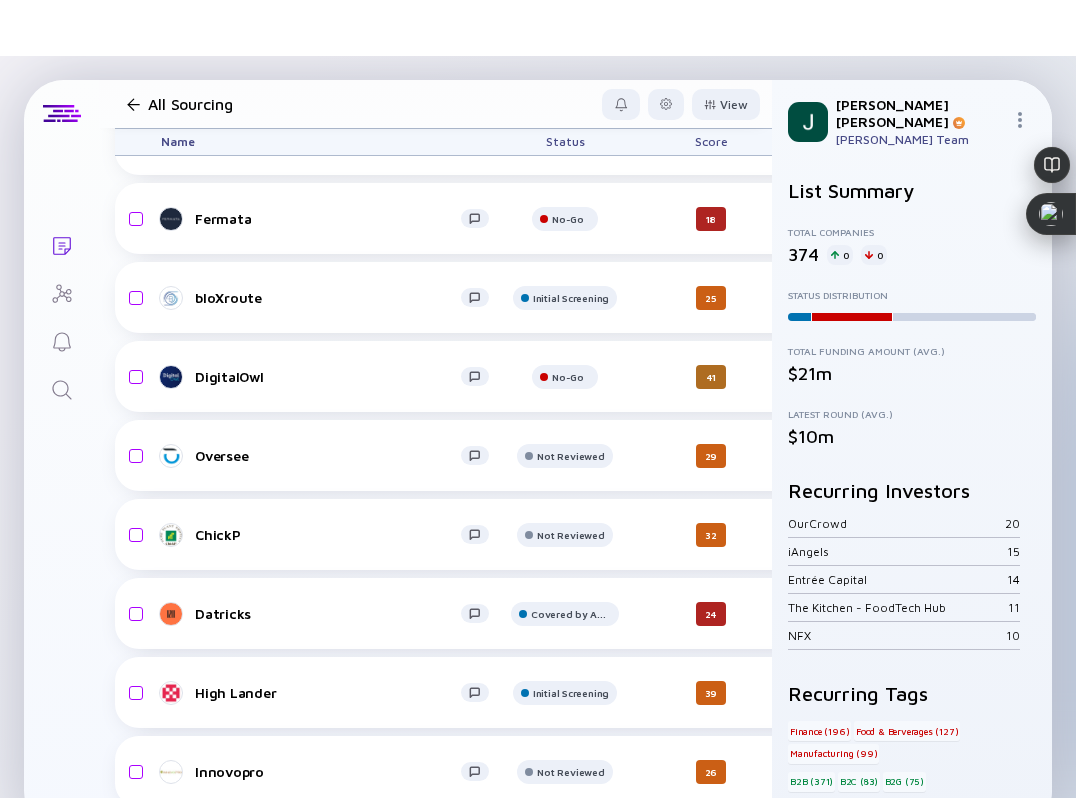 scroll, scrollTop: 10546, scrollLeft: 0, axis: vertical 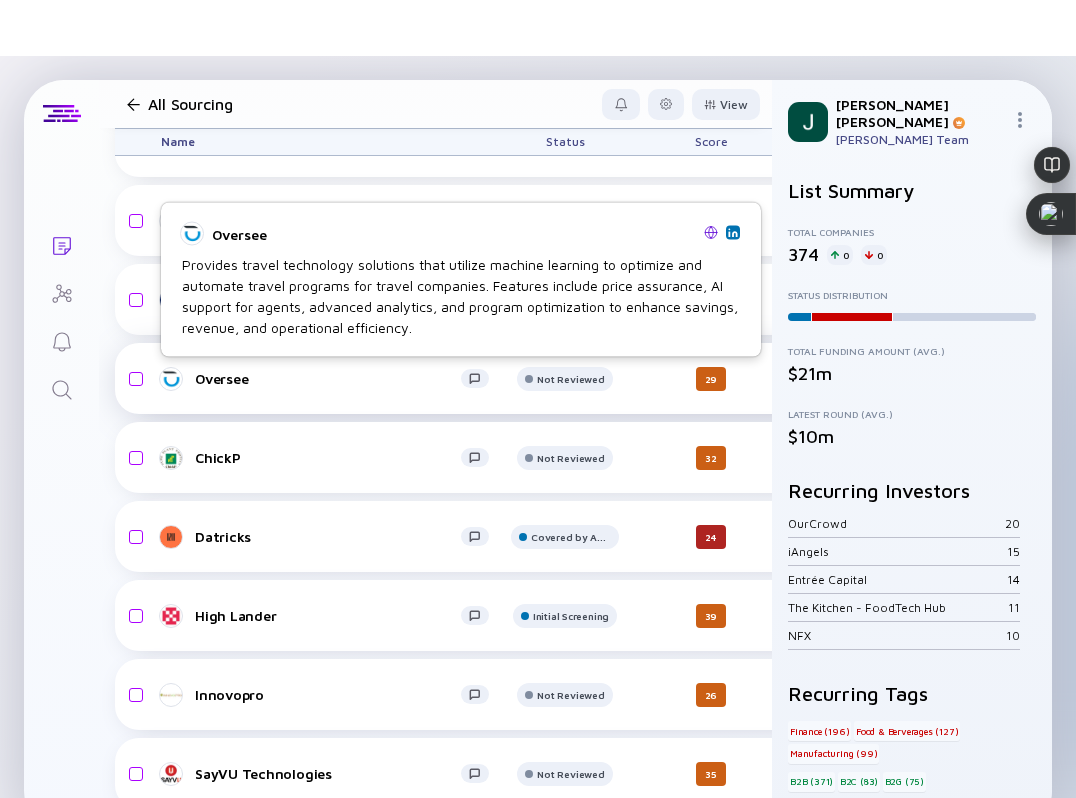 click on "Oversee" at bounding box center (328, 378) 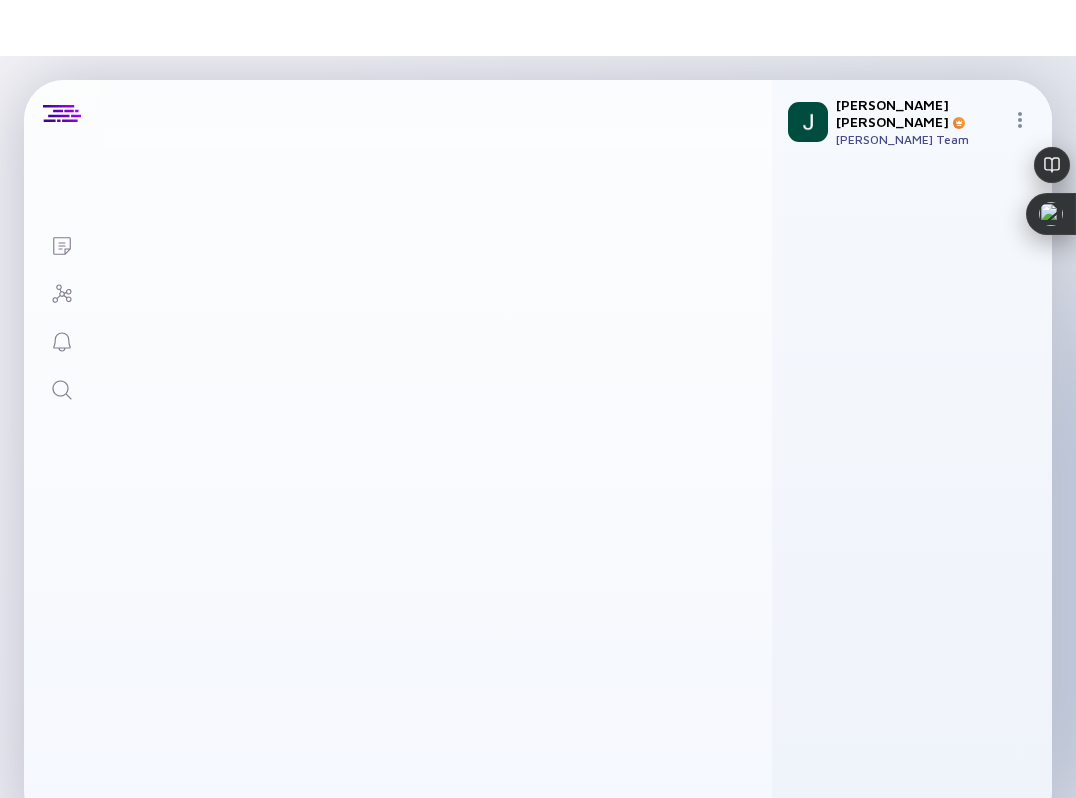 scroll, scrollTop: 0, scrollLeft: 0, axis: both 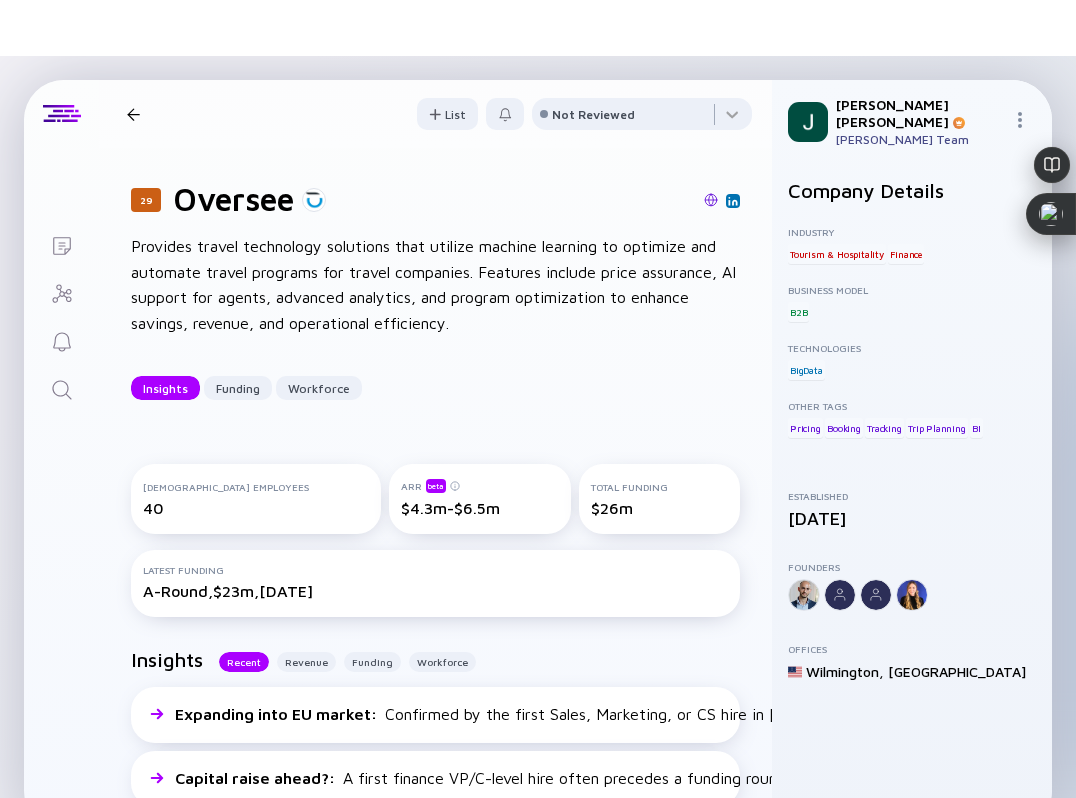 click at bounding box center [711, 200] 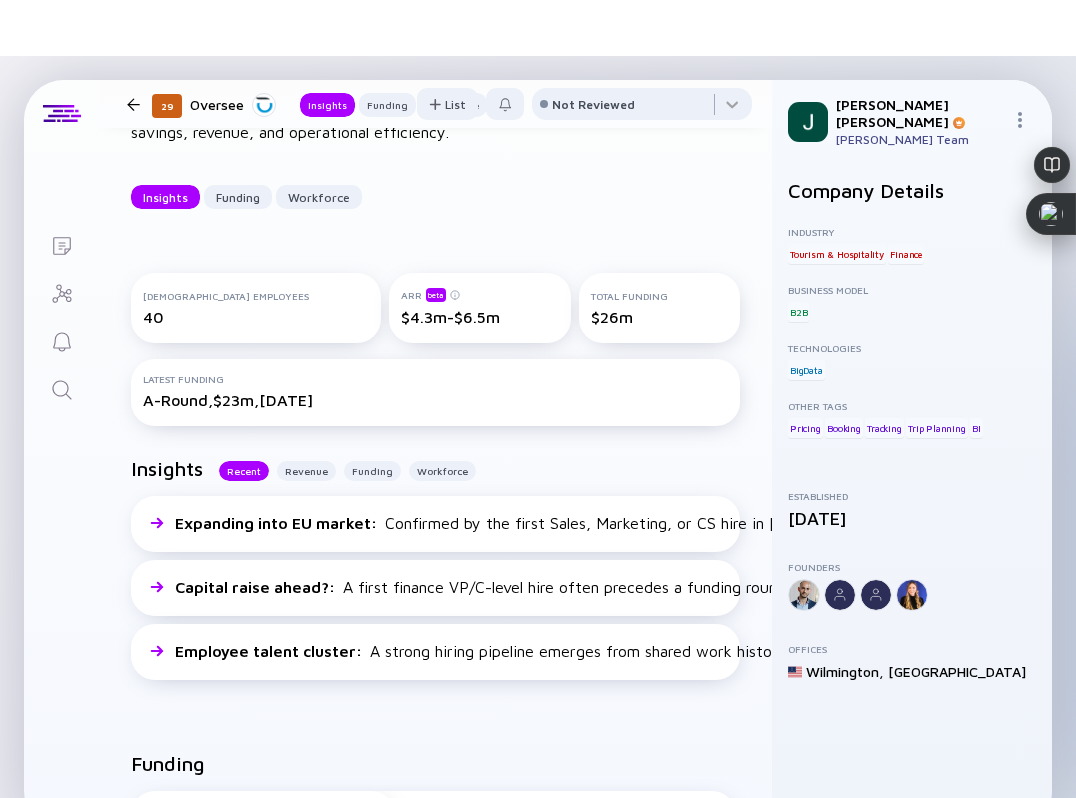 scroll, scrollTop: 0, scrollLeft: 0, axis: both 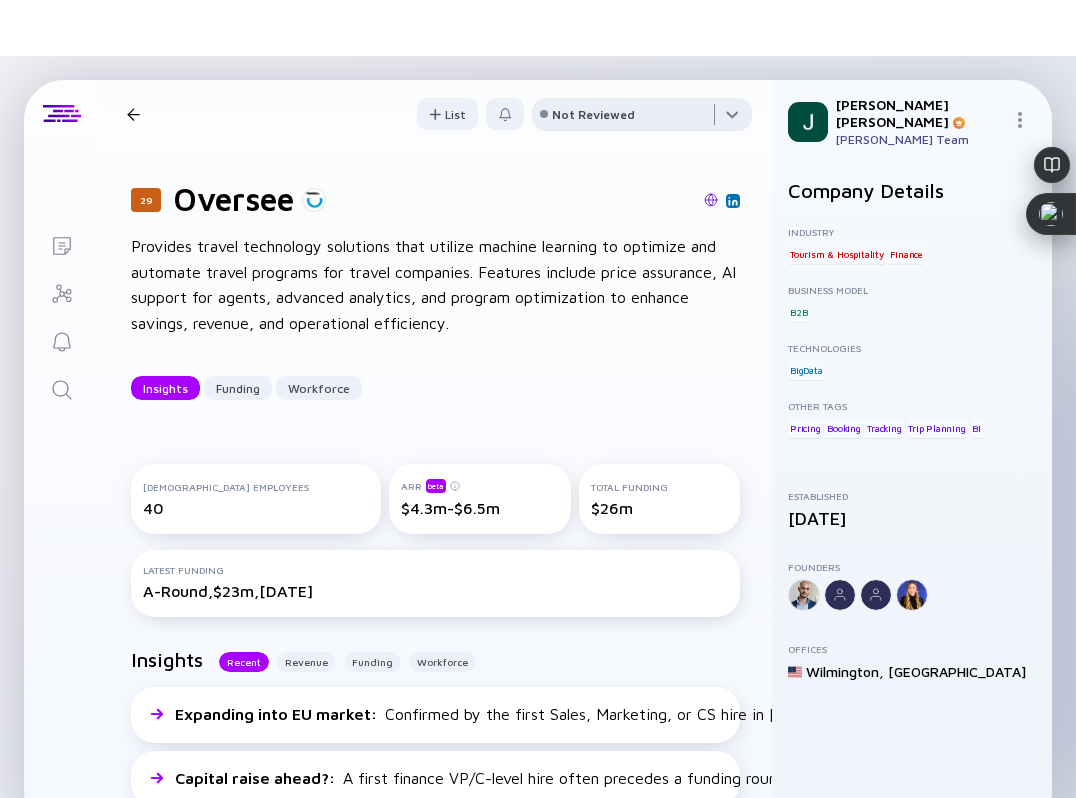 click at bounding box center (642, 118) 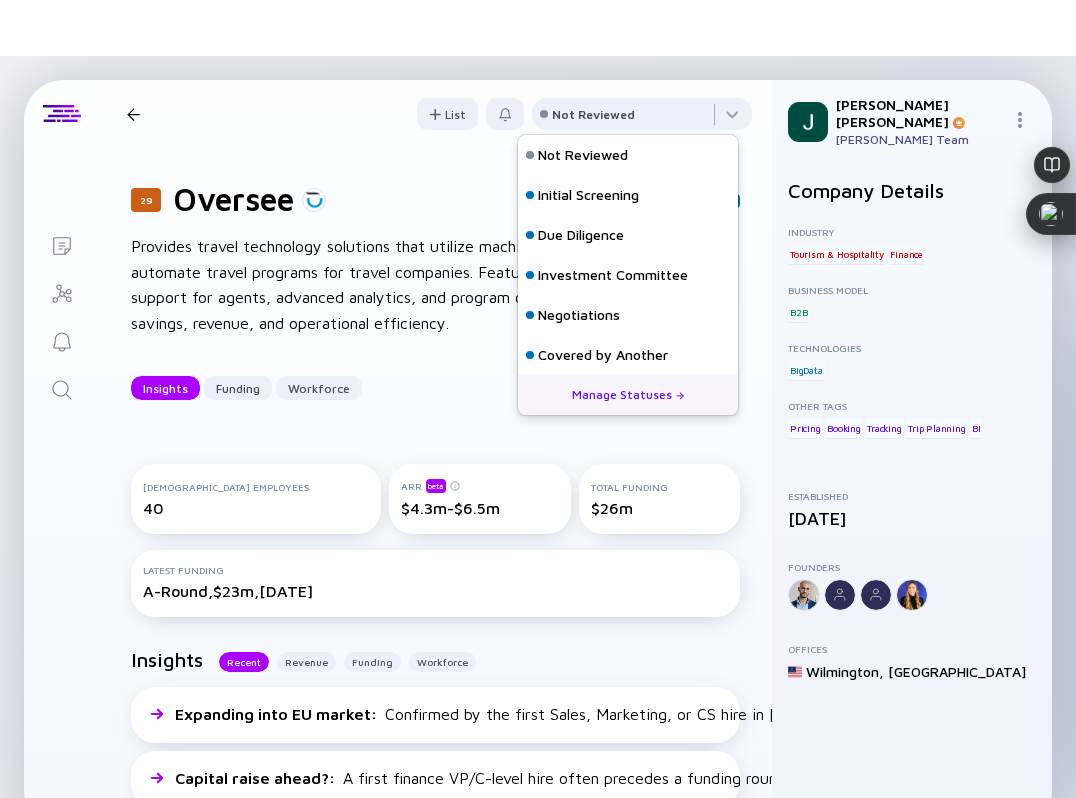 click on "29 Oversee Insights Funding Workforce List Not Reviewed" at bounding box center [435, 114] 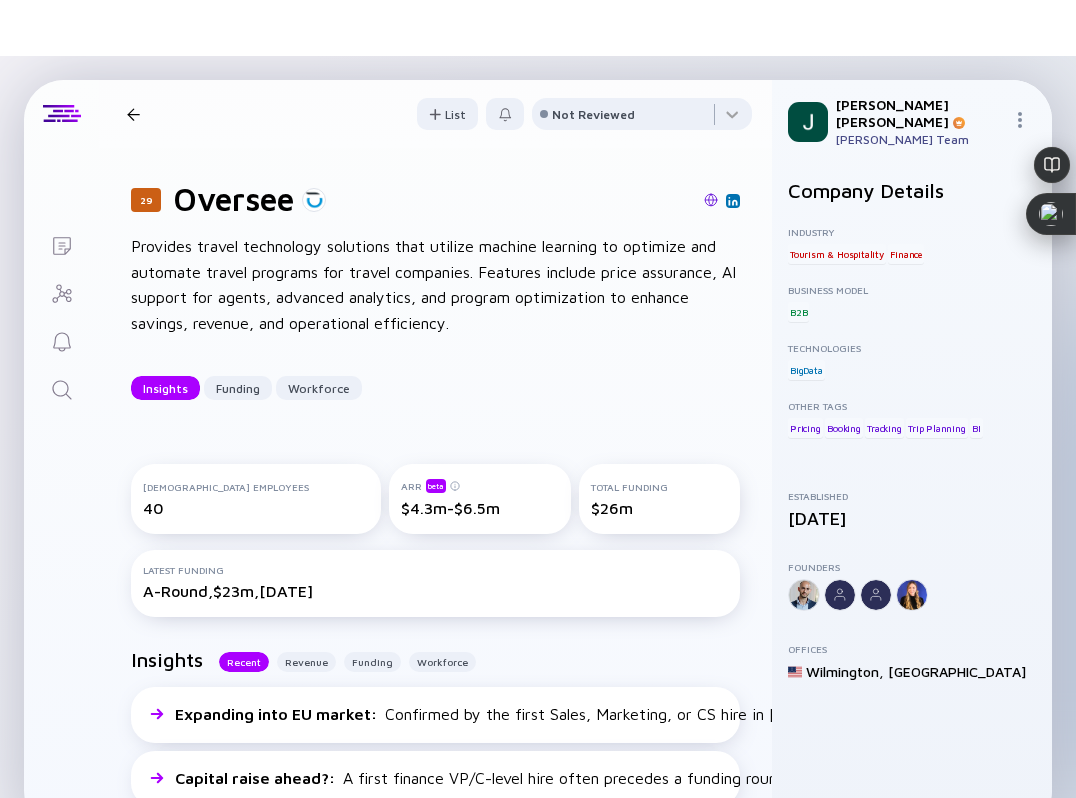 click at bounding box center [133, 114] 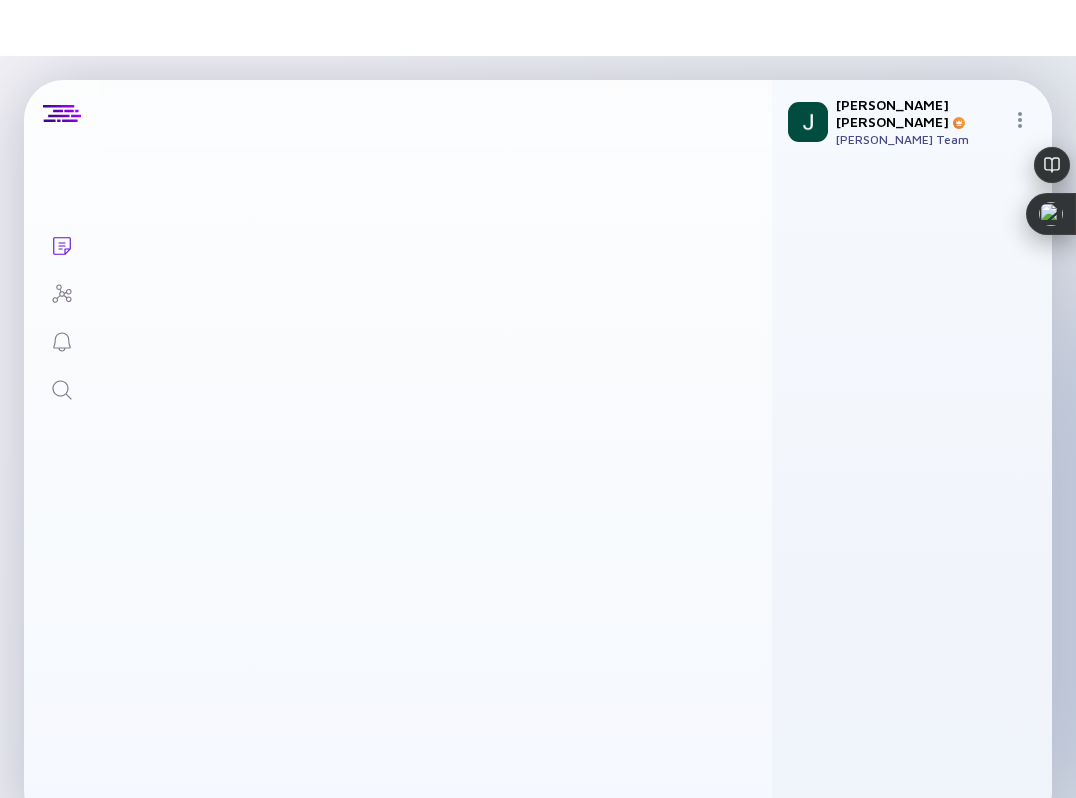 scroll, scrollTop: 10546, scrollLeft: 0, axis: vertical 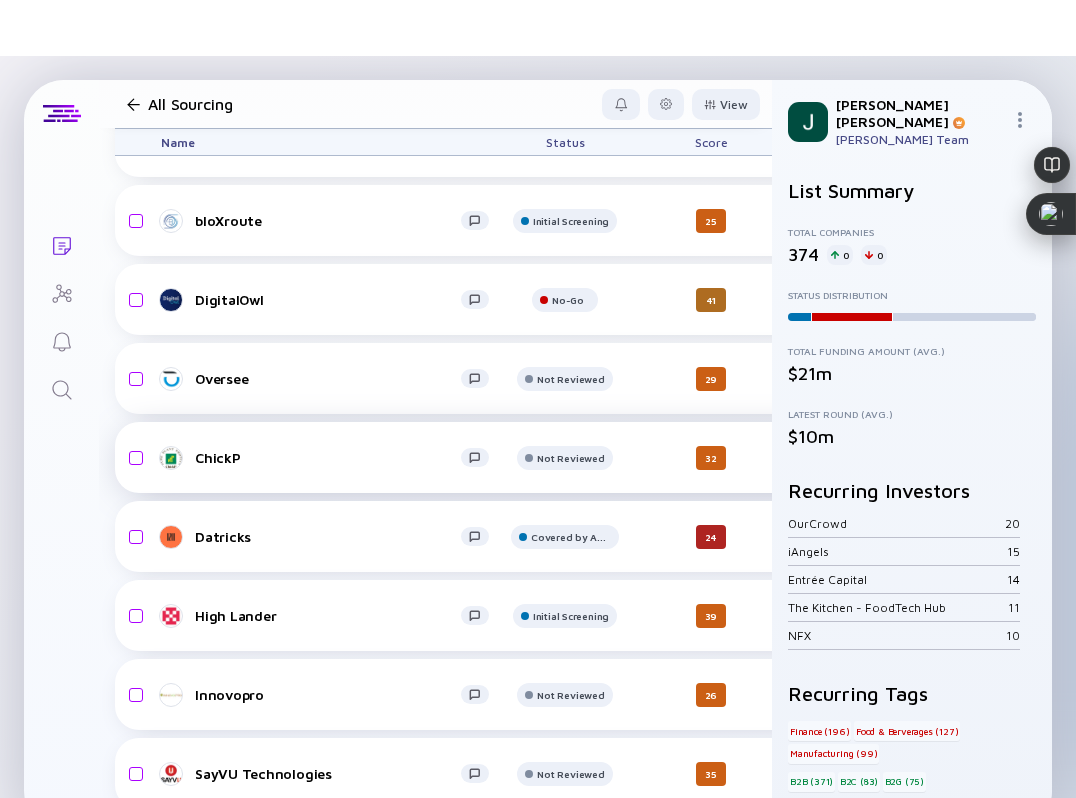click on "ChickP" at bounding box center (328, 457) 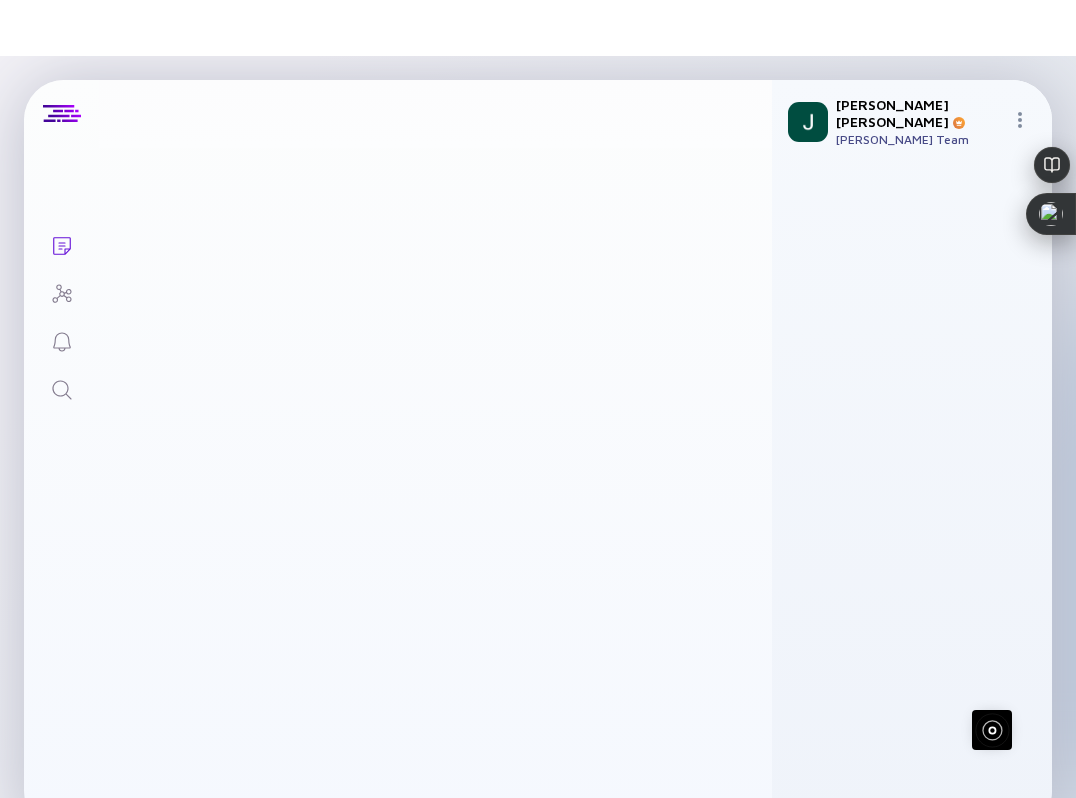 scroll, scrollTop: 0, scrollLeft: 0, axis: both 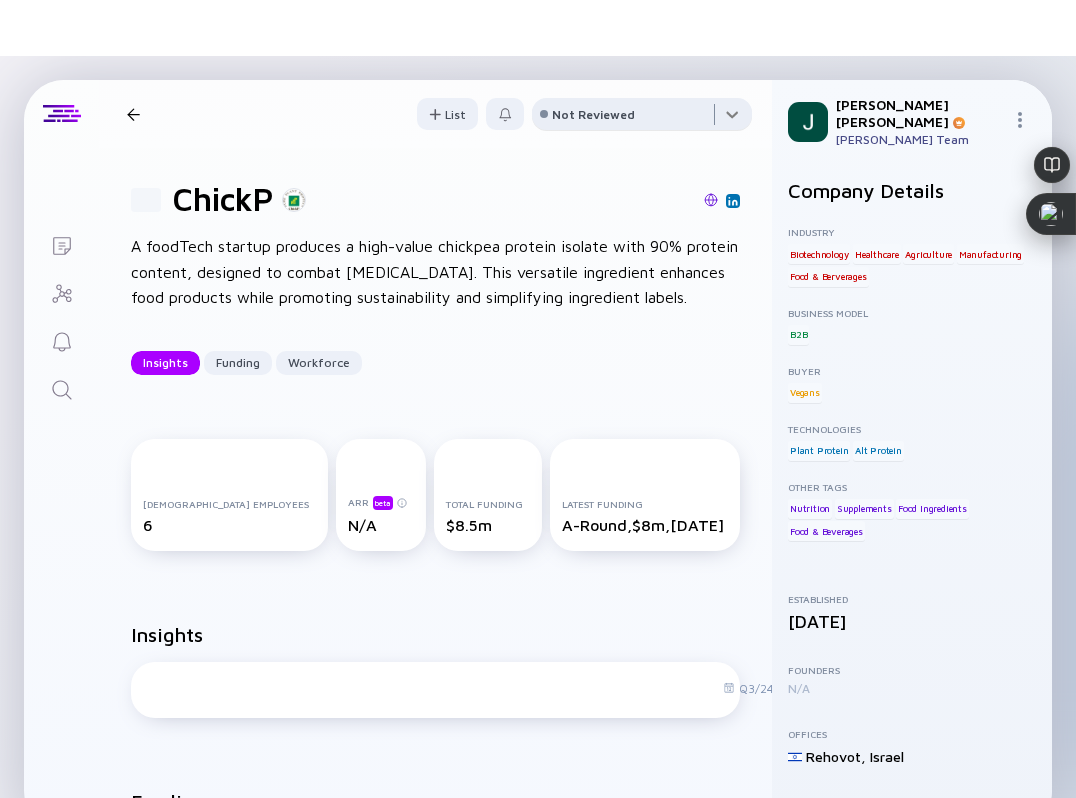 click at bounding box center (642, 118) 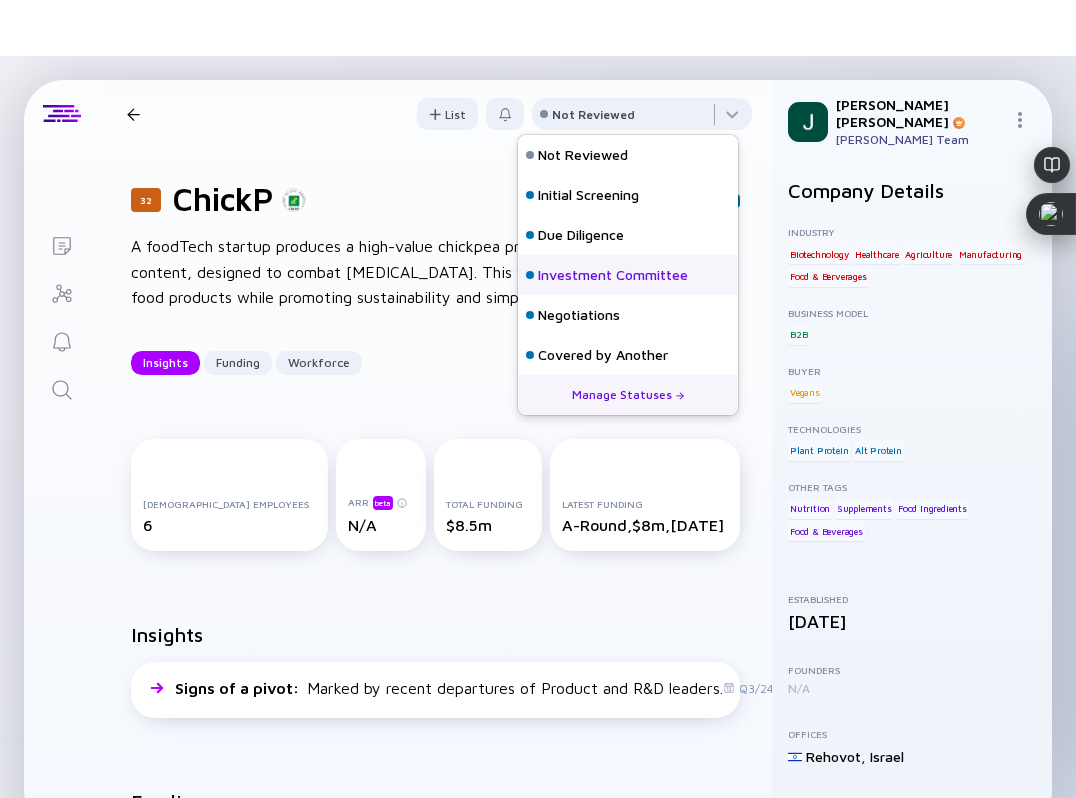 scroll, scrollTop: 128, scrollLeft: 0, axis: vertical 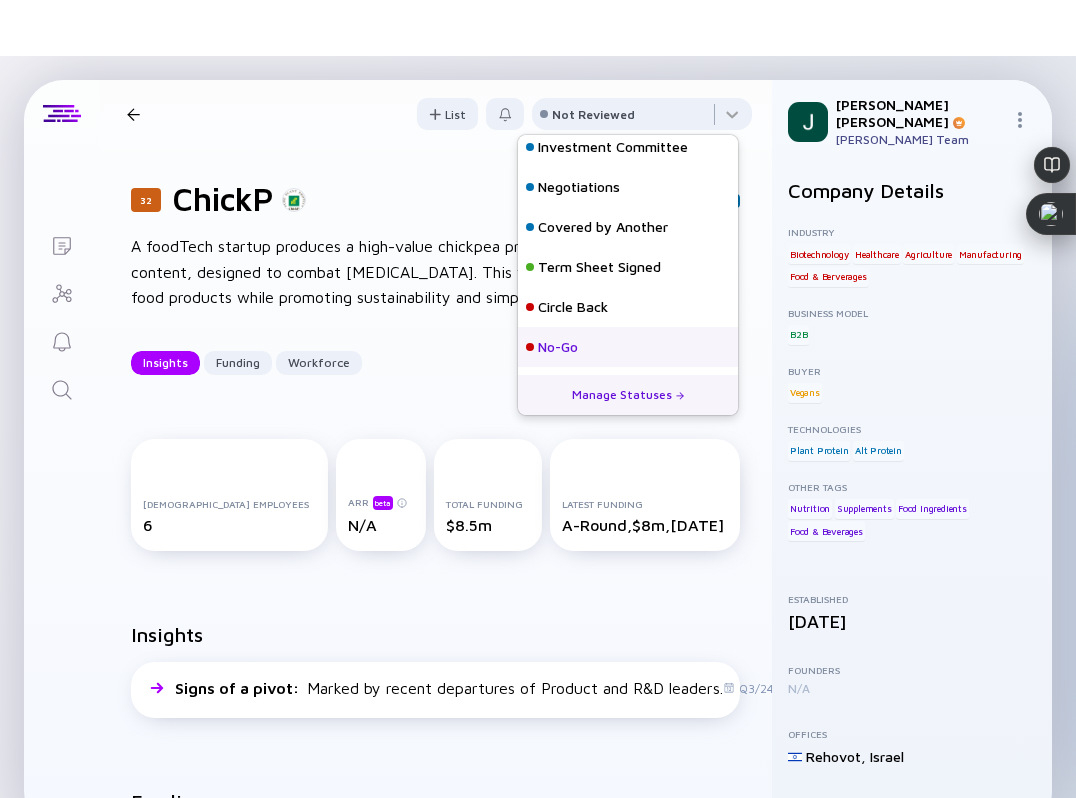 click on "No-Go" at bounding box center [558, 347] 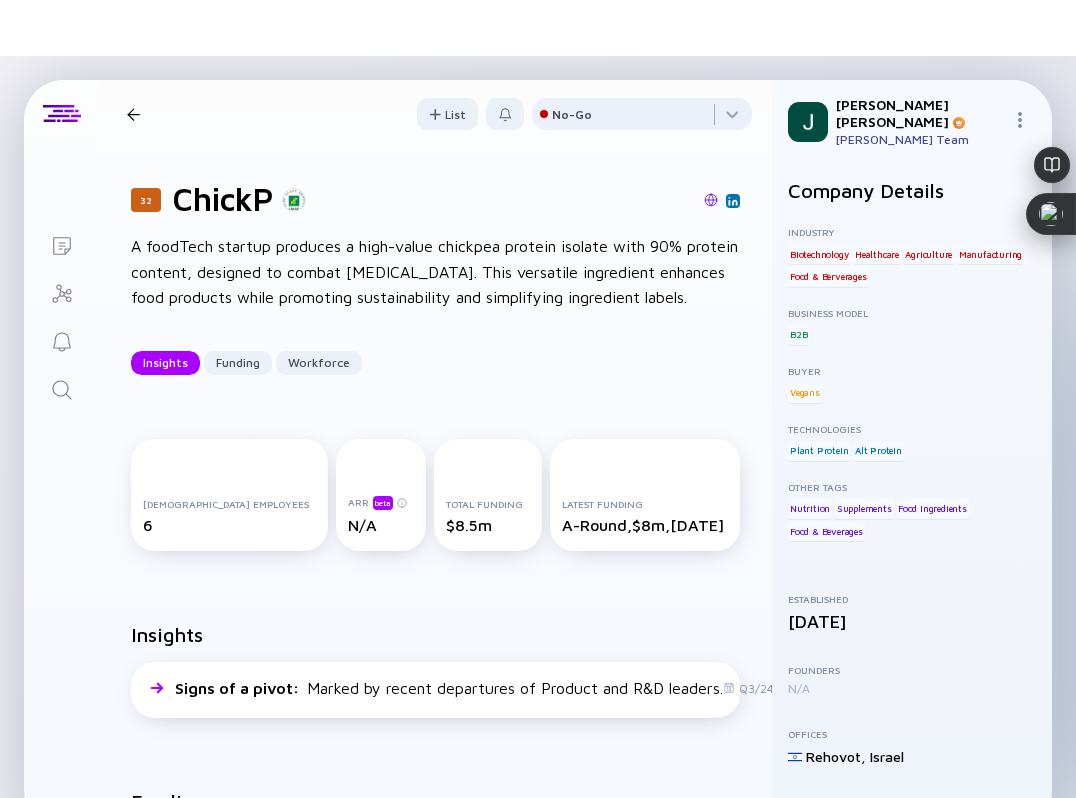 click on "32 ChickP Insights Funding Workforce" at bounding box center [297, 114] 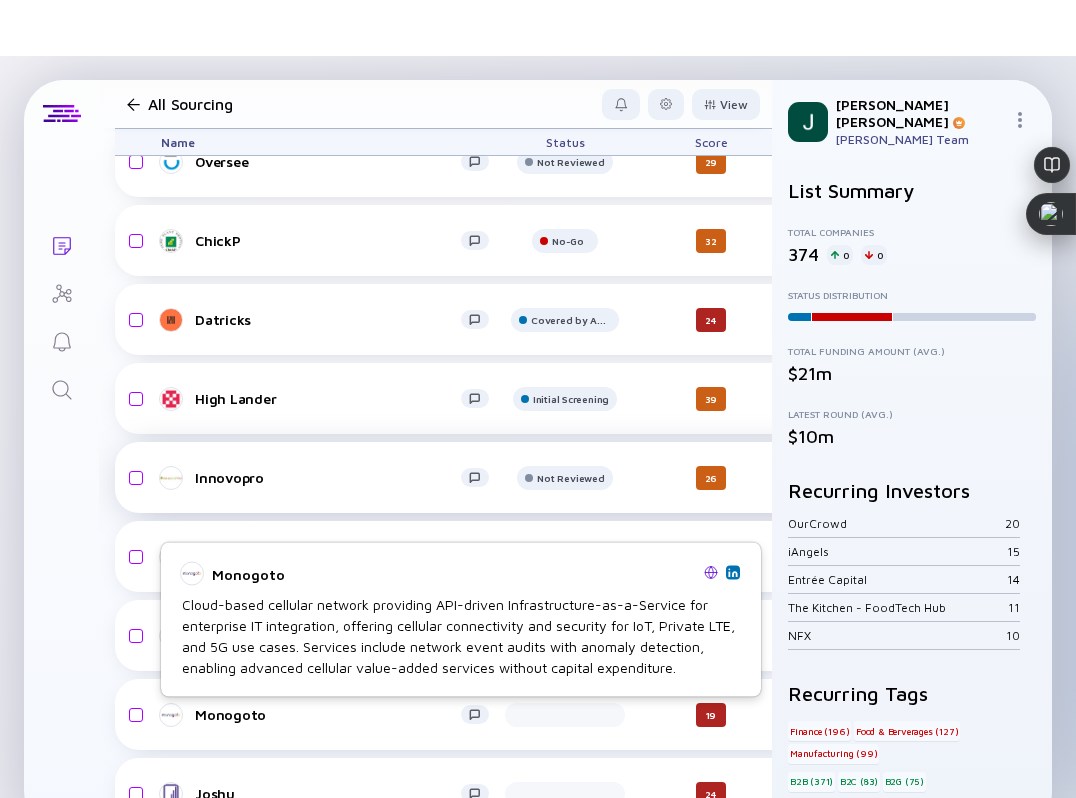 scroll, scrollTop: 10769, scrollLeft: 0, axis: vertical 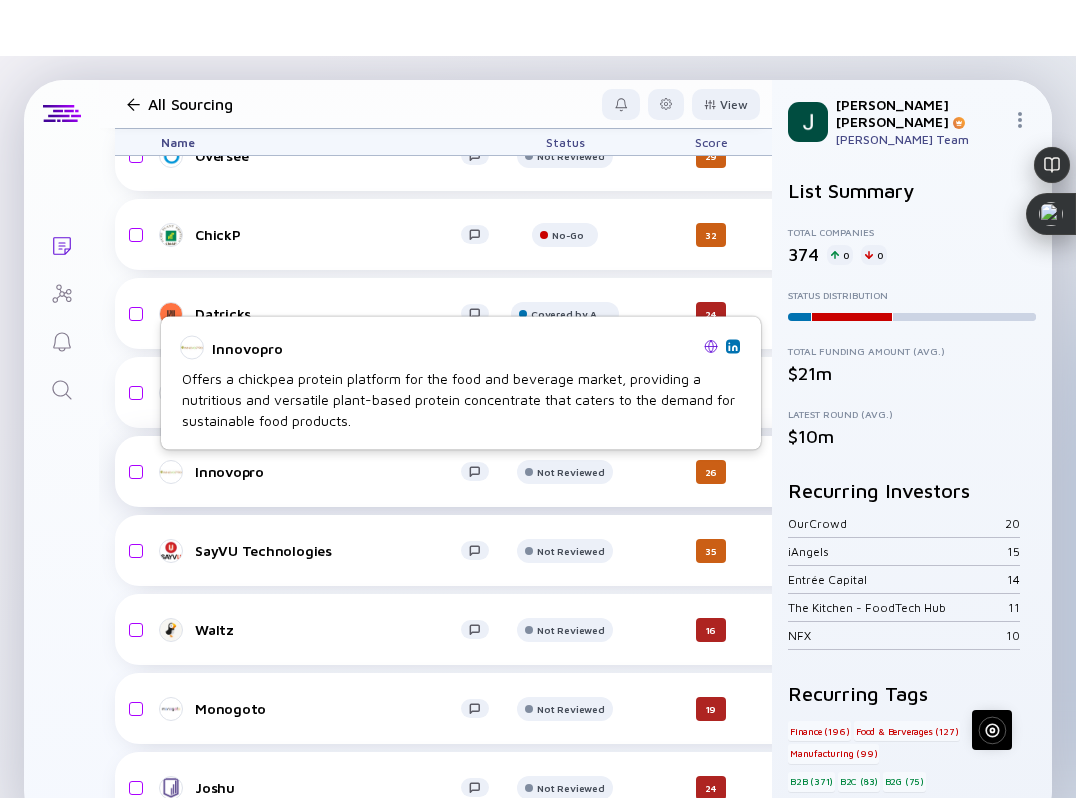 click on "Innovopro" at bounding box center [328, 471] 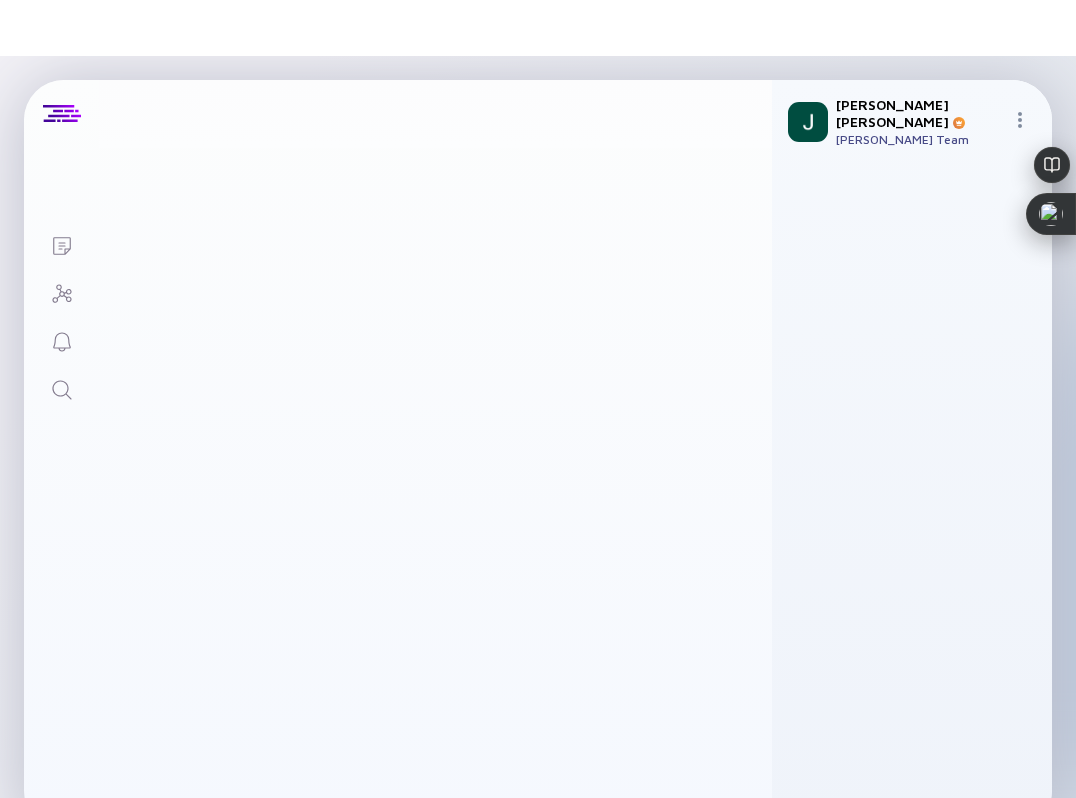 scroll, scrollTop: 0, scrollLeft: 0, axis: both 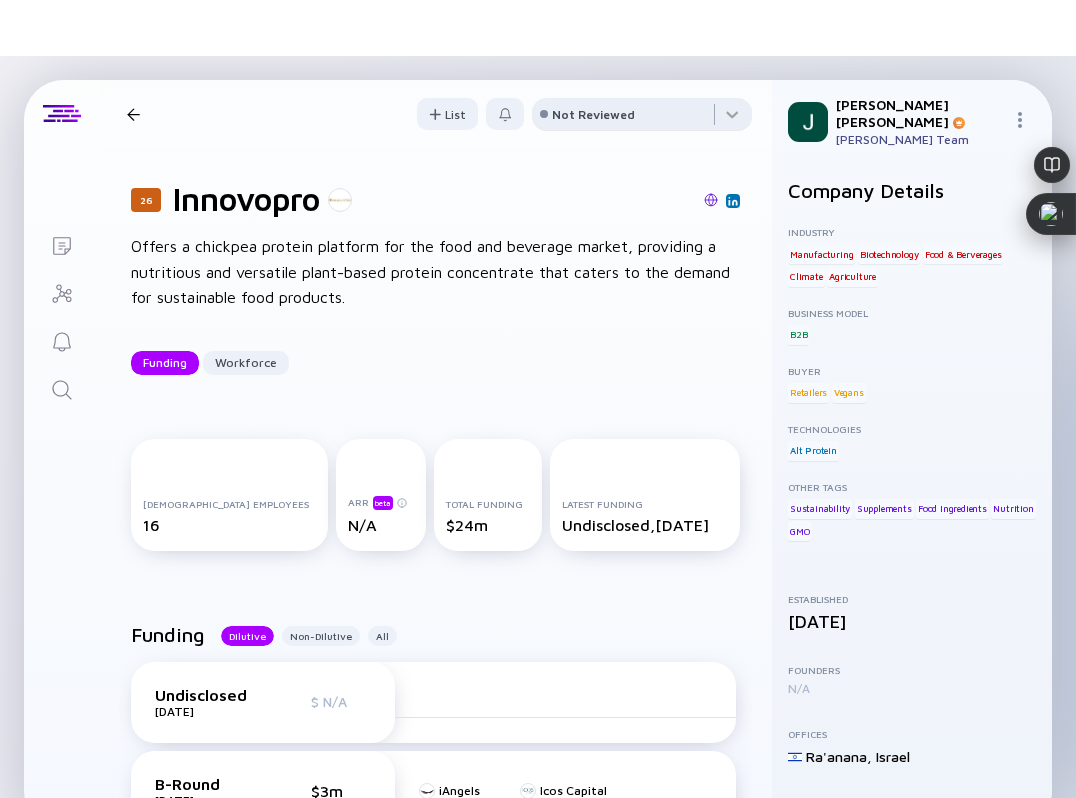 click on "Not Reviewed" at bounding box center (593, 114) 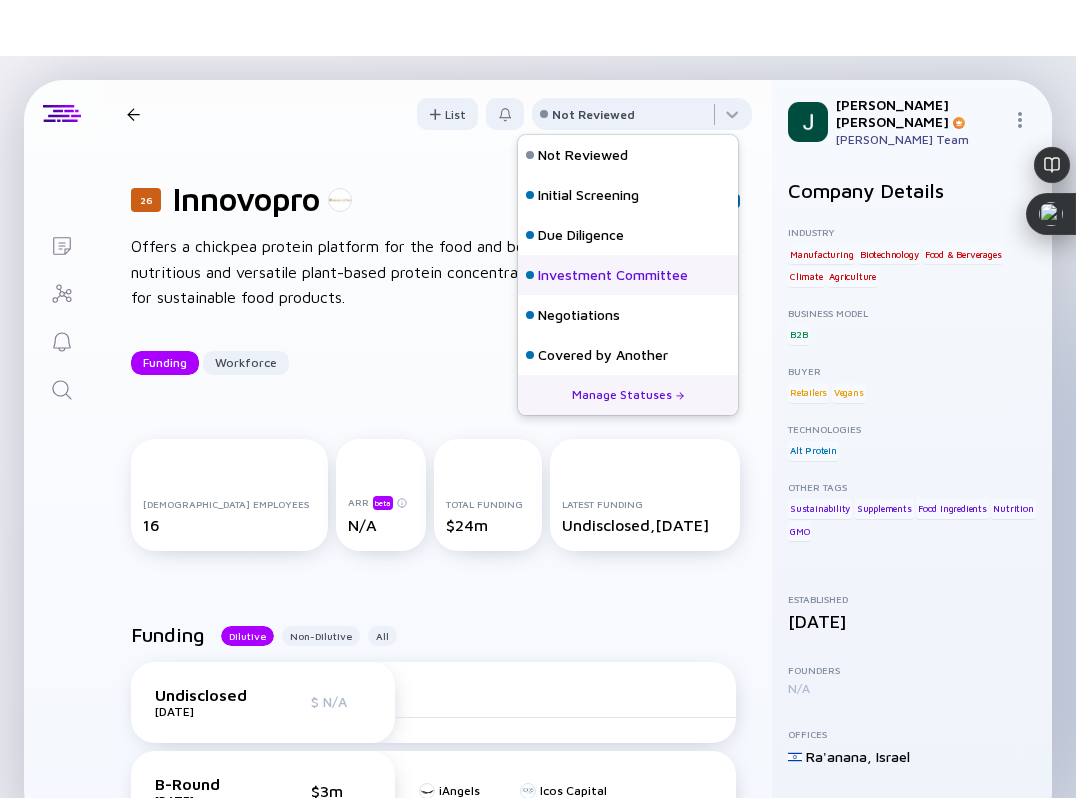 scroll, scrollTop: 128, scrollLeft: 0, axis: vertical 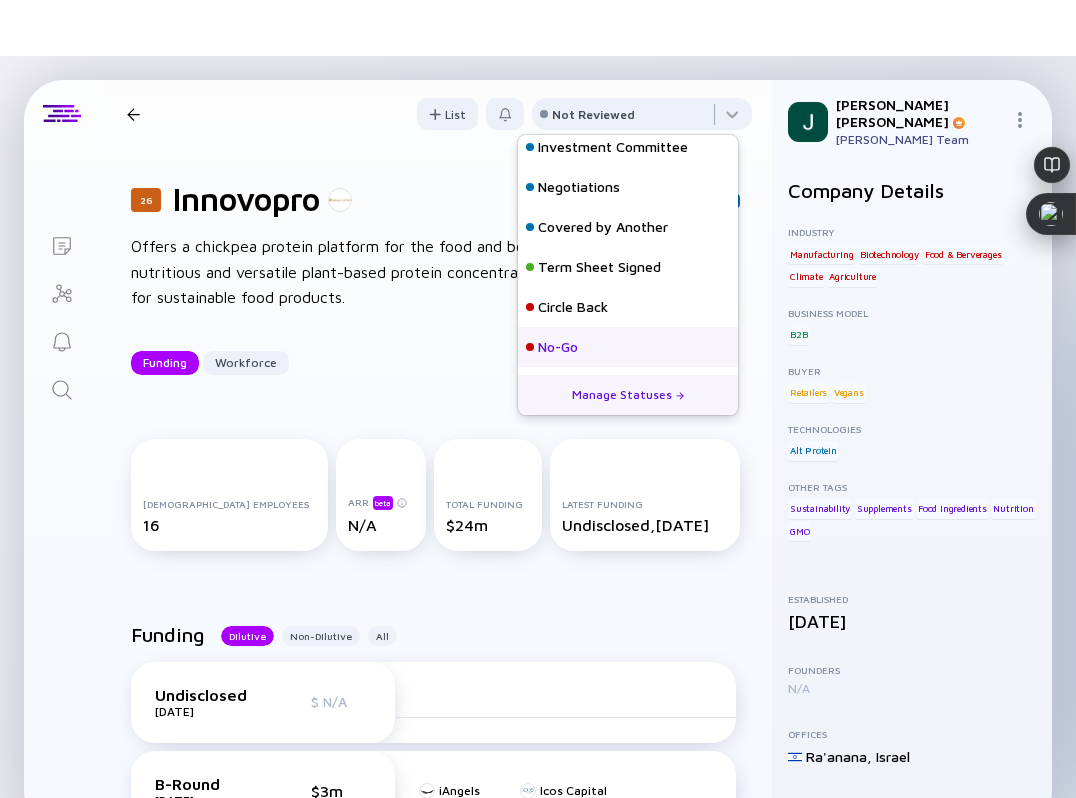 click on "No-Go" at bounding box center (558, 347) 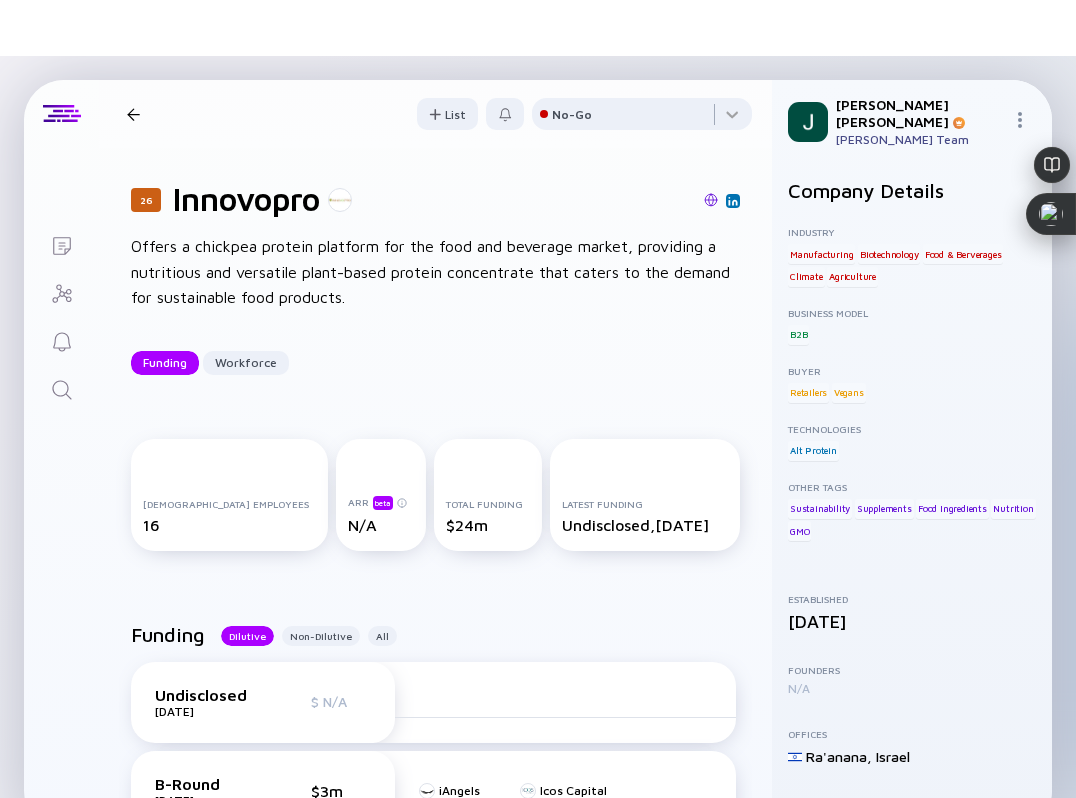 click on "26 Innovopro Funding Workforce" at bounding box center [278, 114] 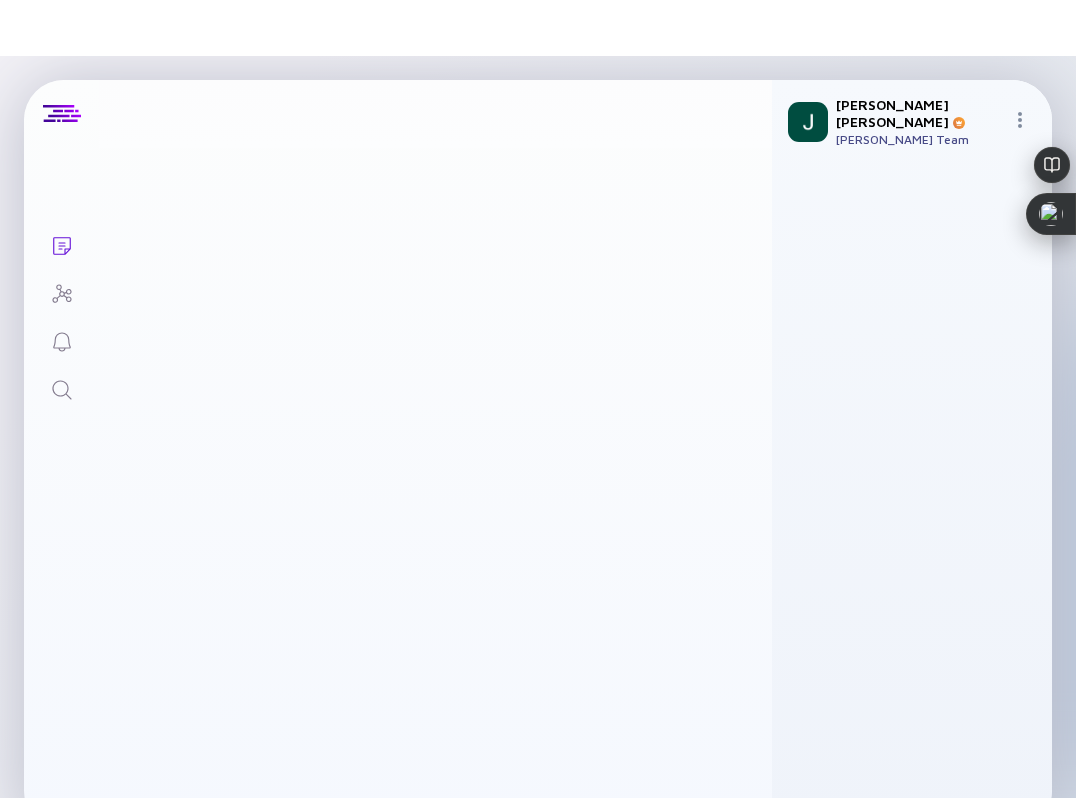 scroll, scrollTop: 10769, scrollLeft: 0, axis: vertical 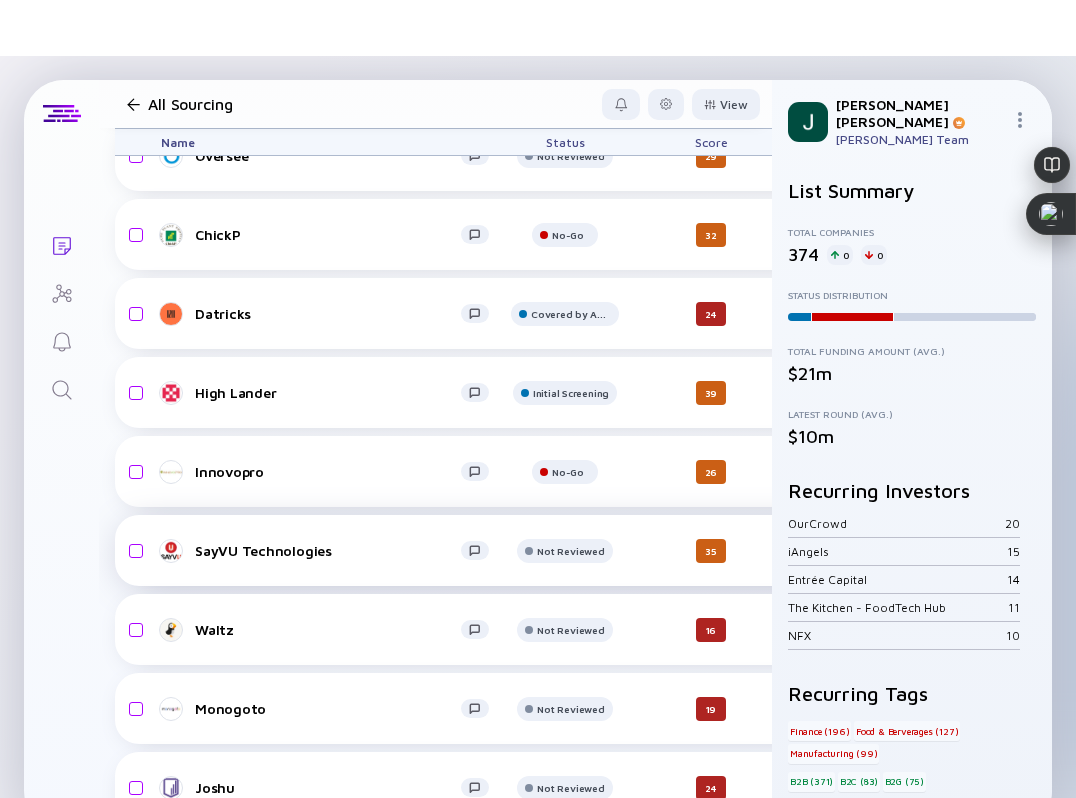 click on "SayVU Technologies" at bounding box center [328, 550] 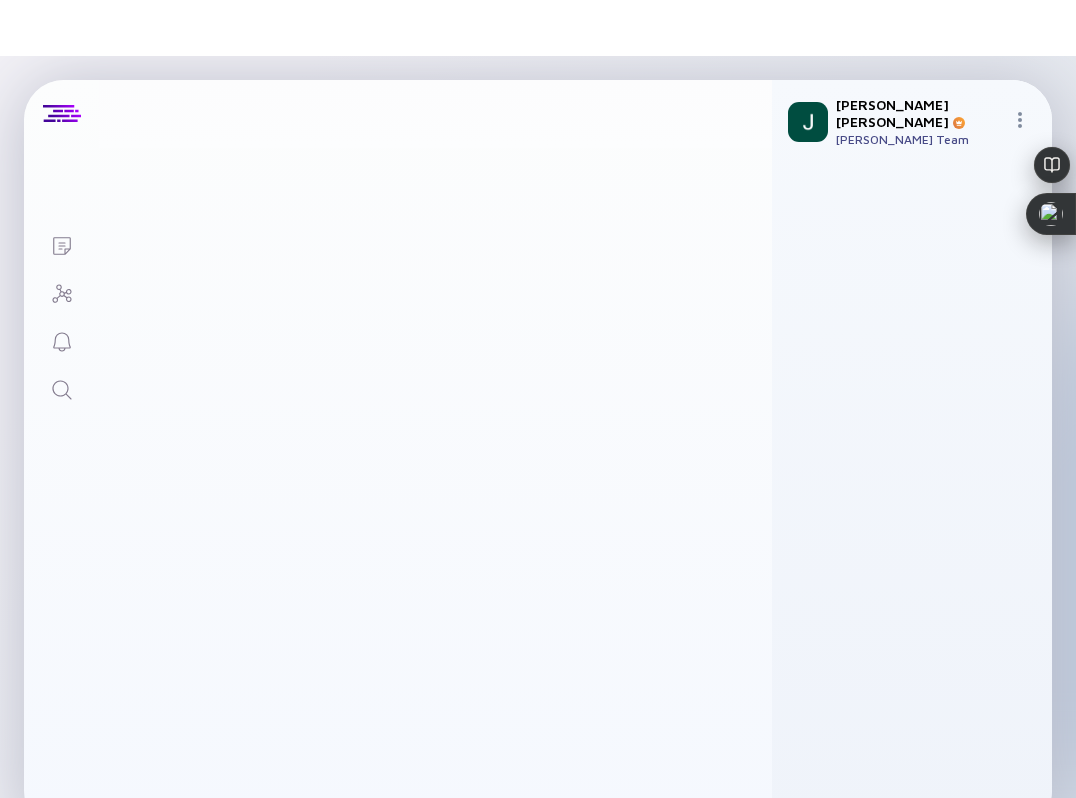 scroll, scrollTop: 0, scrollLeft: 0, axis: both 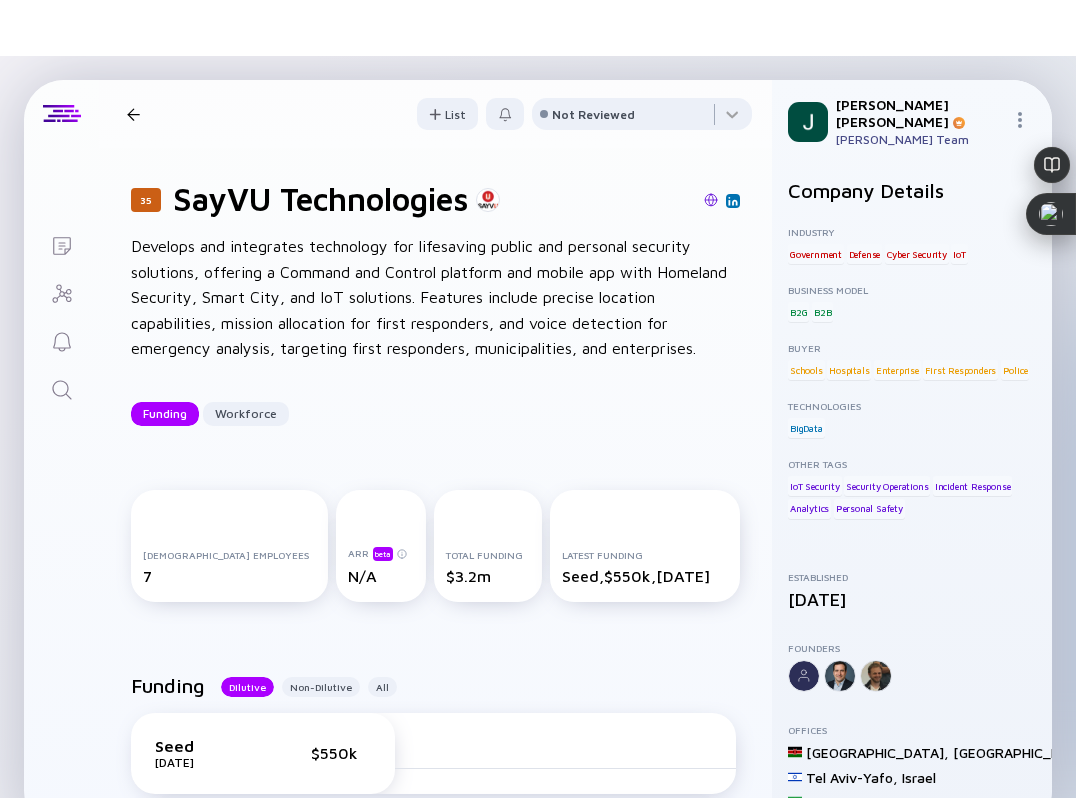 click at bounding box center [711, 201] 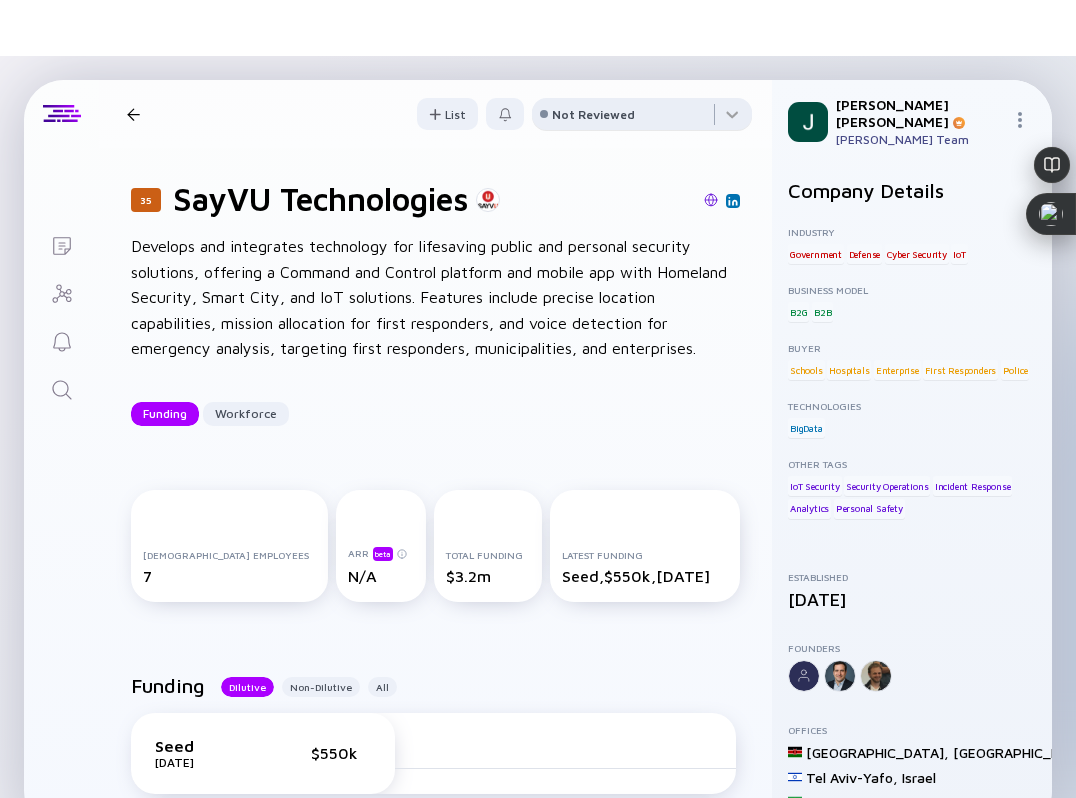 click on "Not Reviewed" at bounding box center (593, 114) 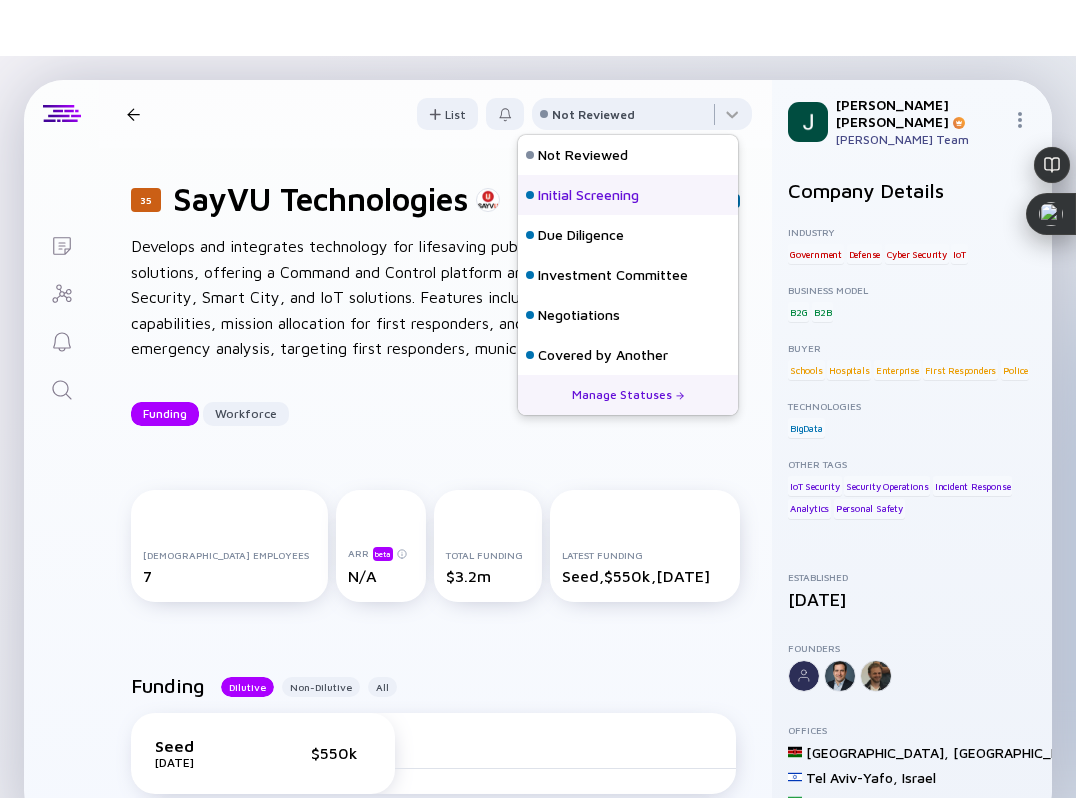 click on "Initial Screening" at bounding box center (588, 195) 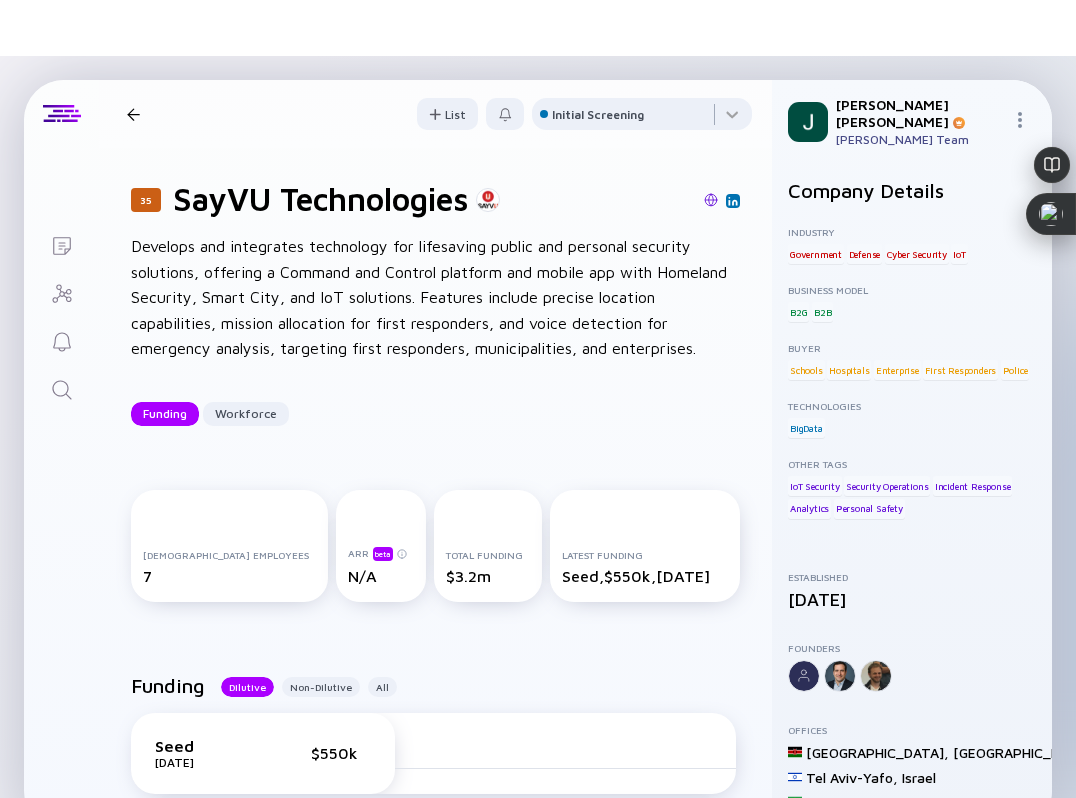 click on "Develops and integrates technology for lifesaving public and personal security solutions, offering a Command and Control platform and mobile app with Homeland Security, Smart City, and IoT solutions. Features include precise location capabilities, mission allocation for first responders, and voice detection for emergency analysis, targeting first responders, municipalities, and enterprises." at bounding box center [435, 298] 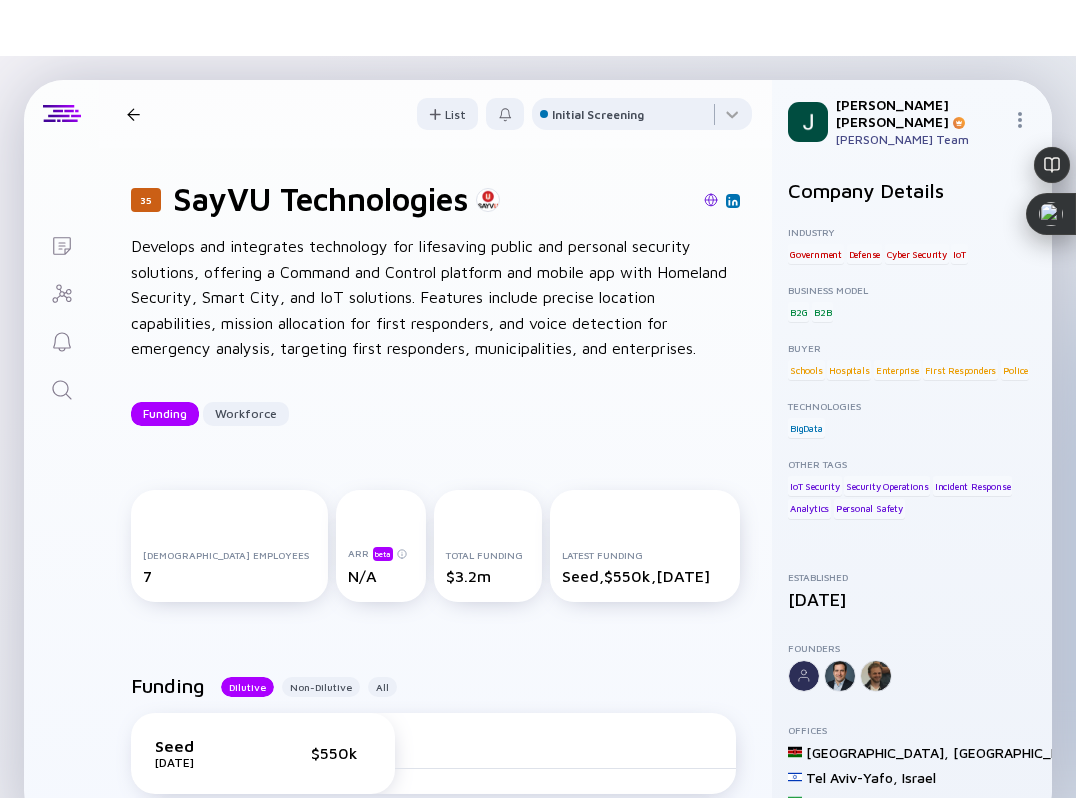 click at bounding box center (133, 114) 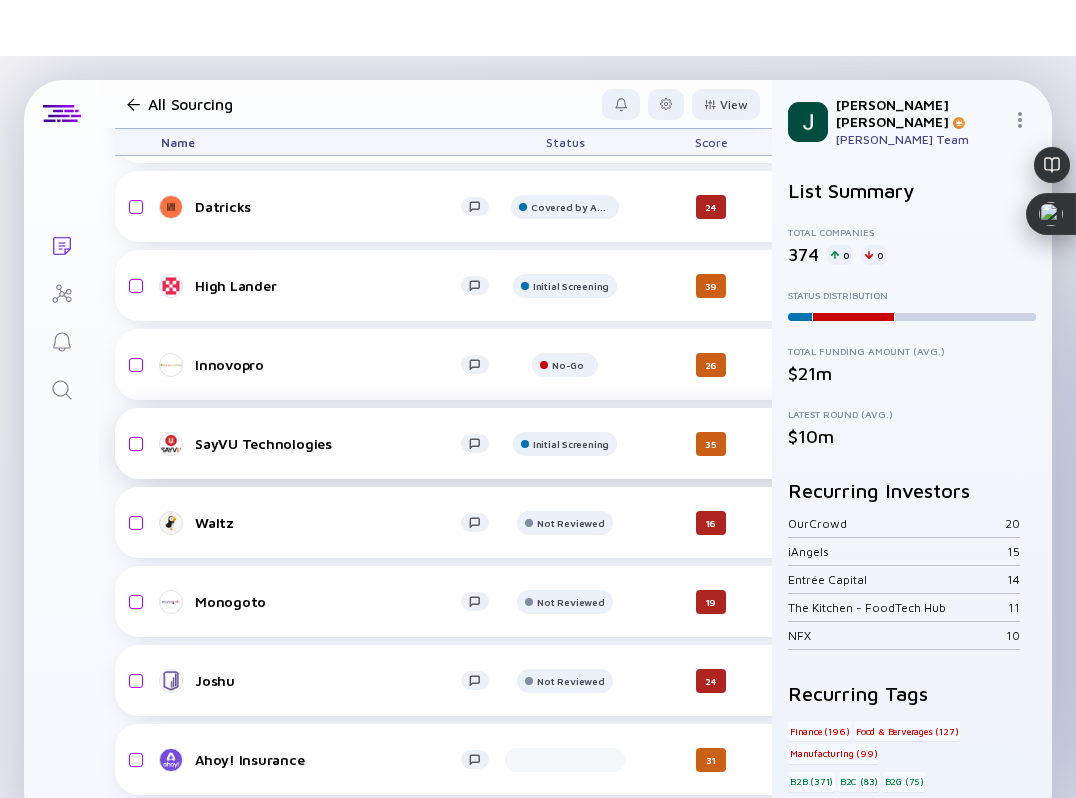 scroll, scrollTop: 10881, scrollLeft: 0, axis: vertical 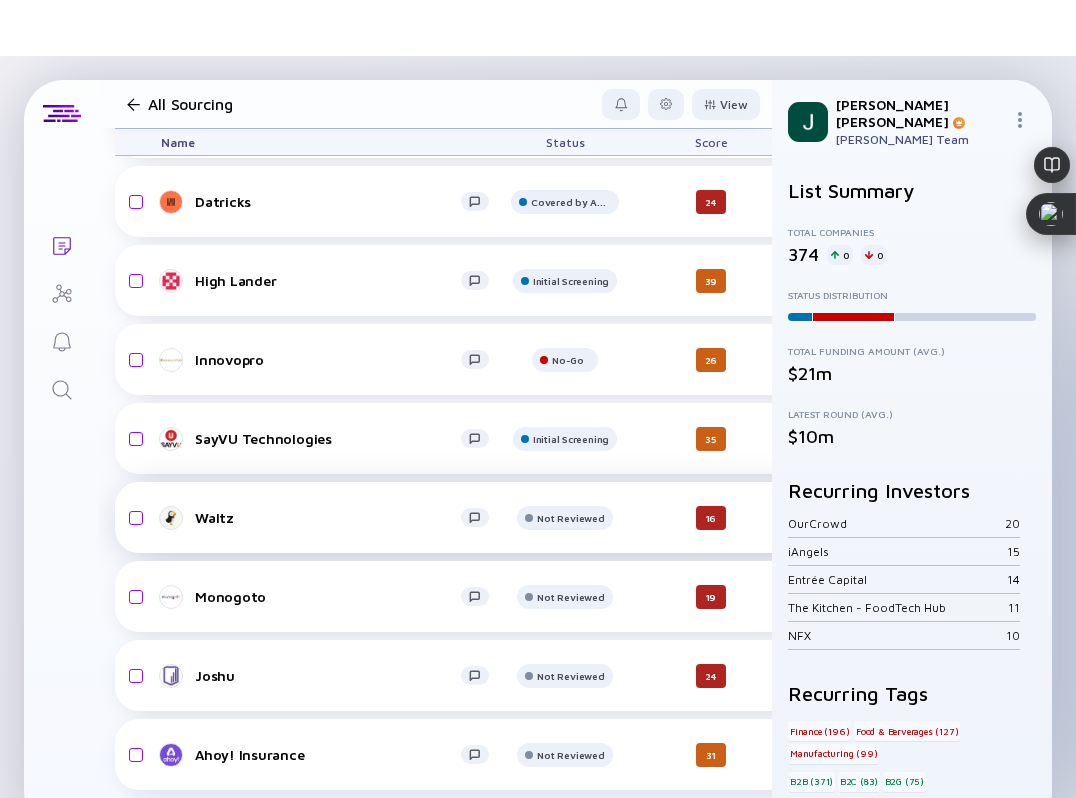 click on "Waltz Not Reviewed 16 a day ago $1.8m-$2.7m
B2B Finance headcount-waltz-tech 31 Headcount salesColumn-waltz-tech 2 ( 6% ) Sales marketingColumn-waltz-tech 5 ( 16% ) Marketing Debt Financing $25m,
Jun 2025" at bounding box center (1036, 517) 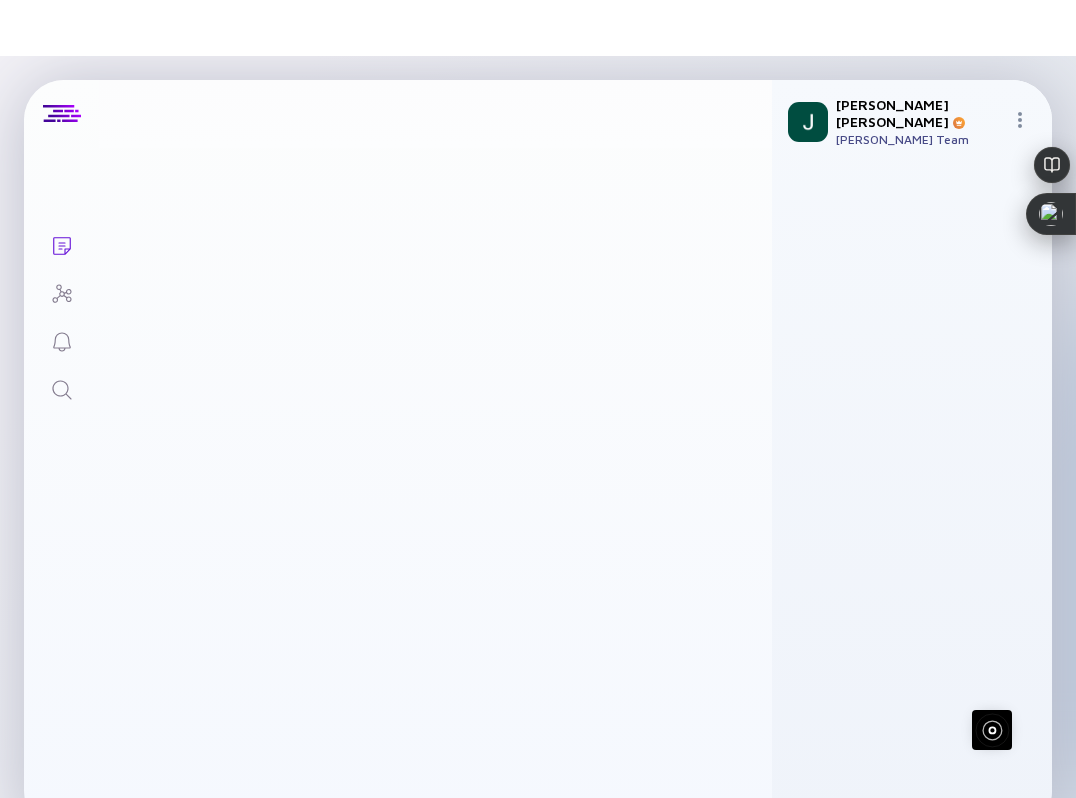 scroll, scrollTop: 0, scrollLeft: 0, axis: both 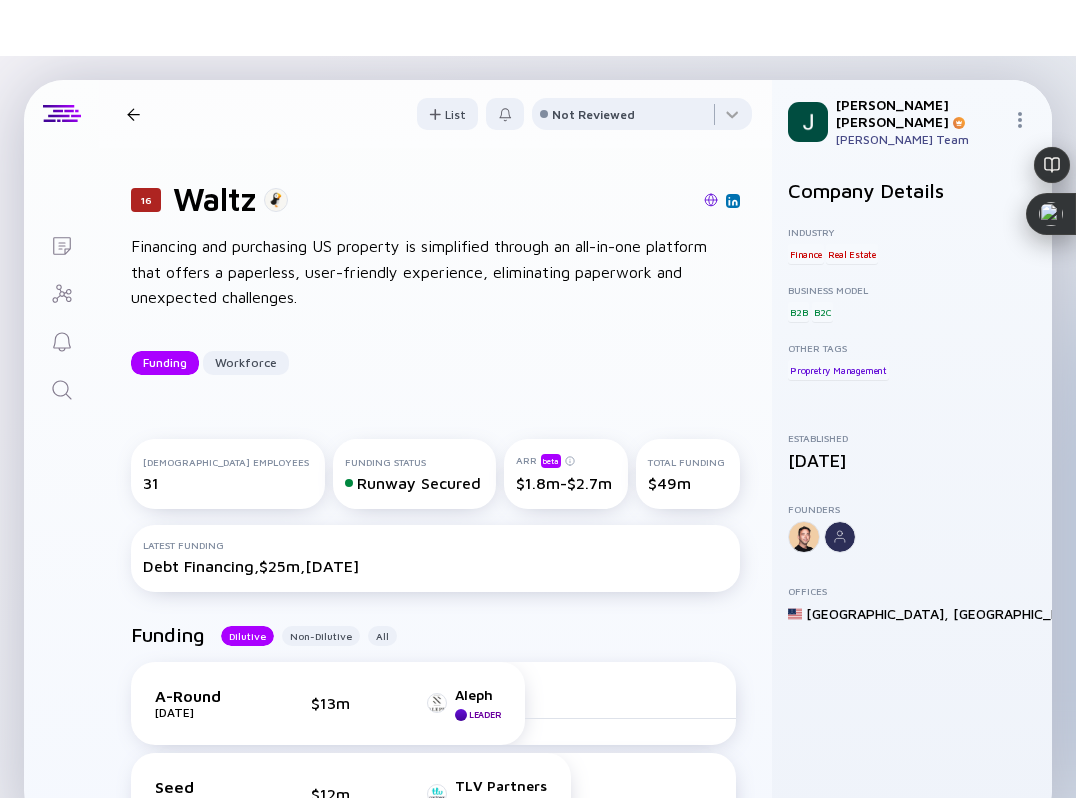 click at bounding box center [524, 201] 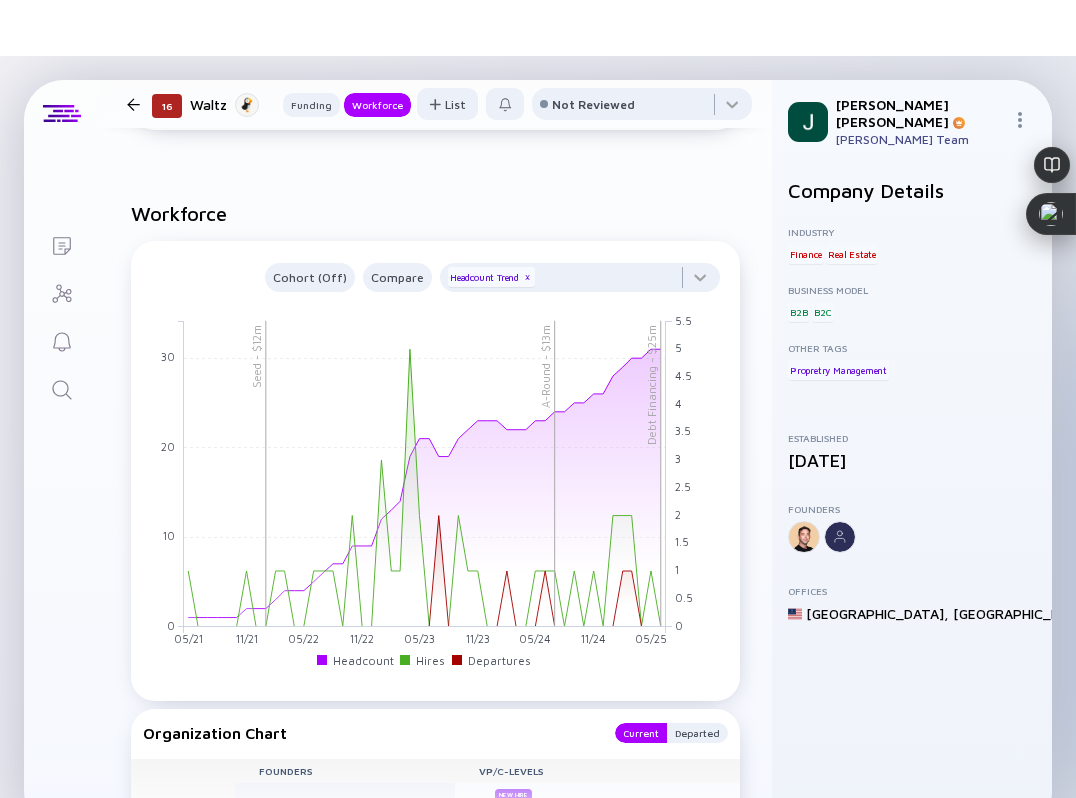 scroll, scrollTop: 1739, scrollLeft: 0, axis: vertical 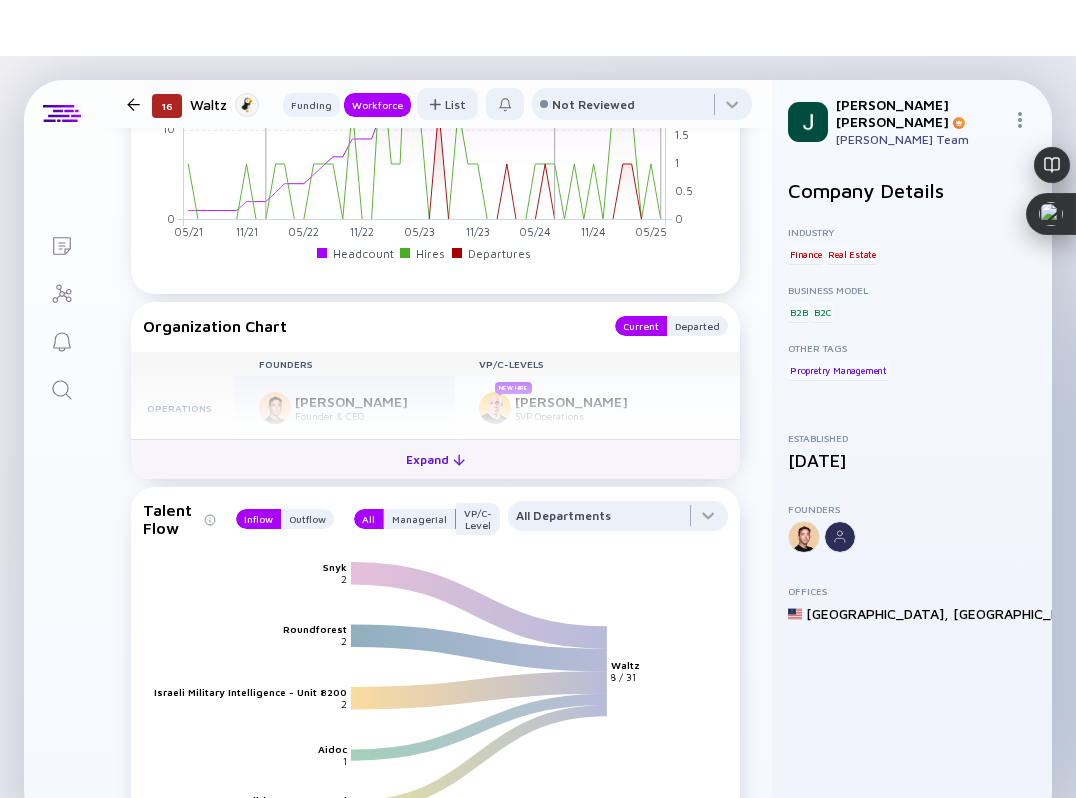 click on "Expand" at bounding box center (435, 459) 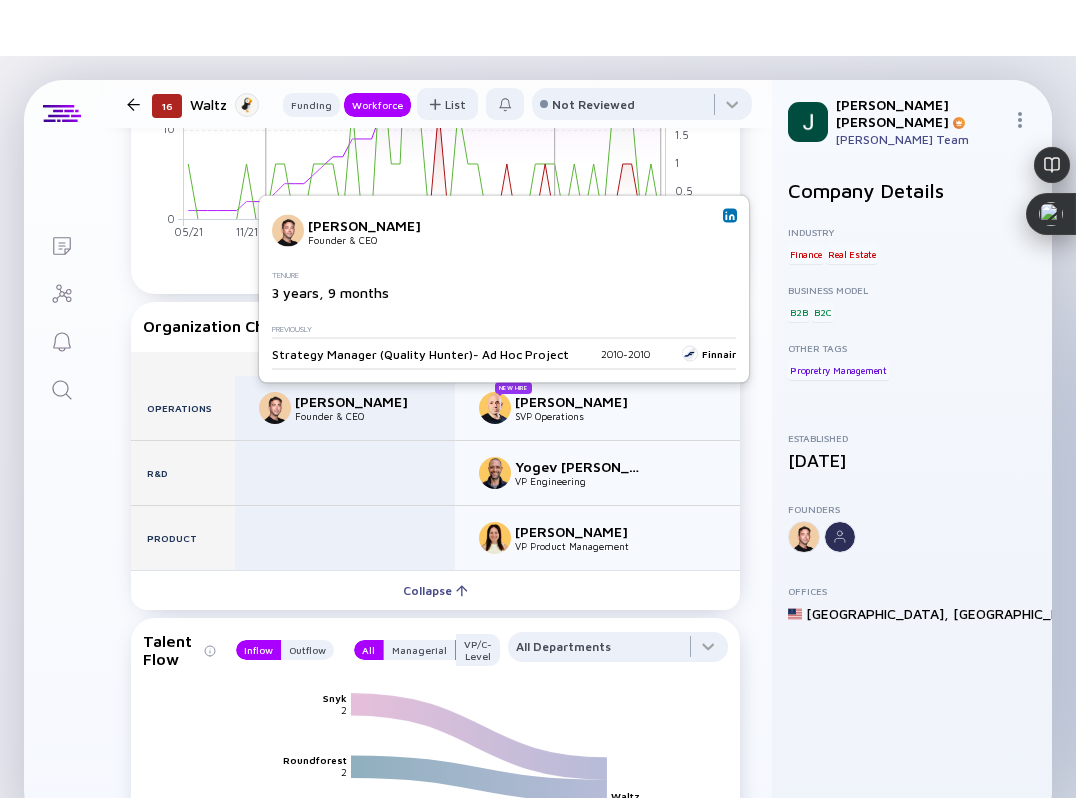 click at bounding box center [730, 216] 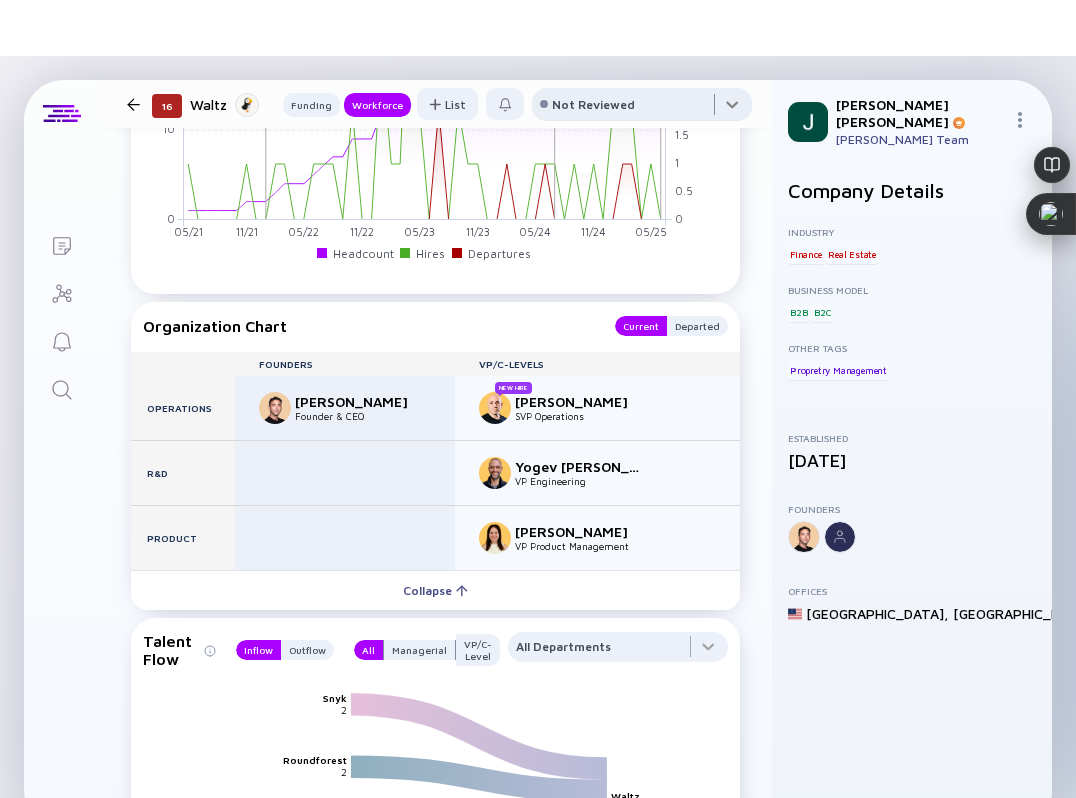click at bounding box center [642, 108] 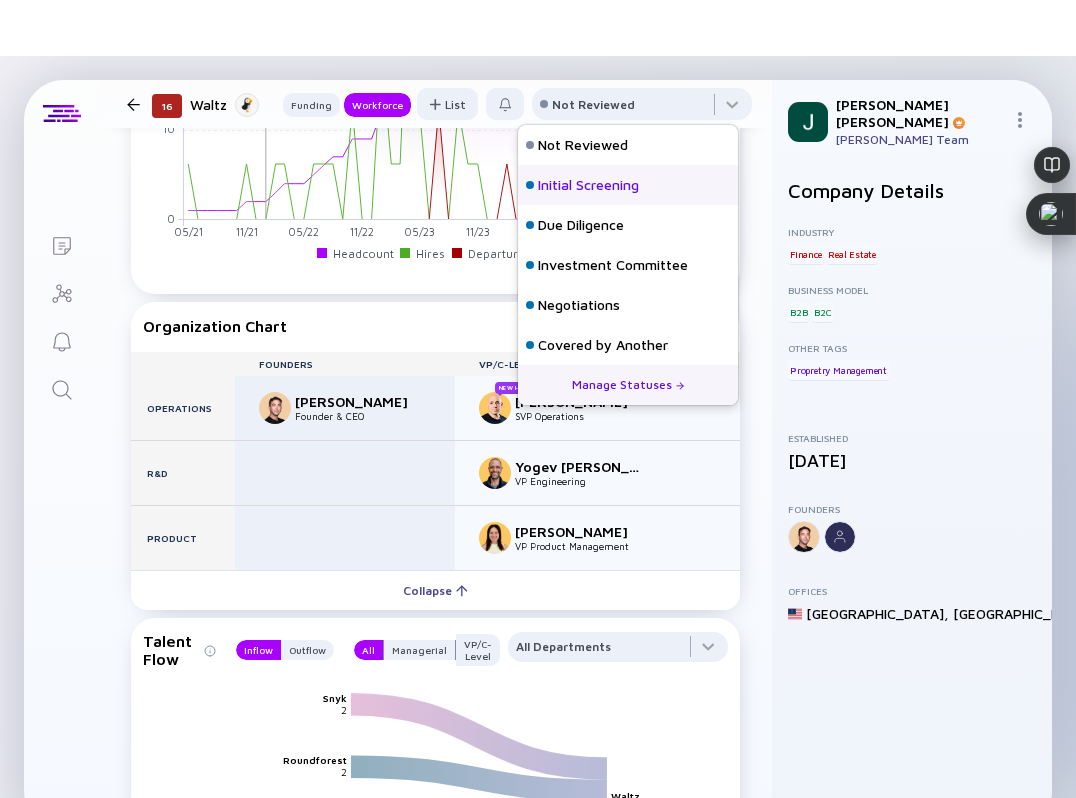 click on "Initial Screening" at bounding box center (588, 185) 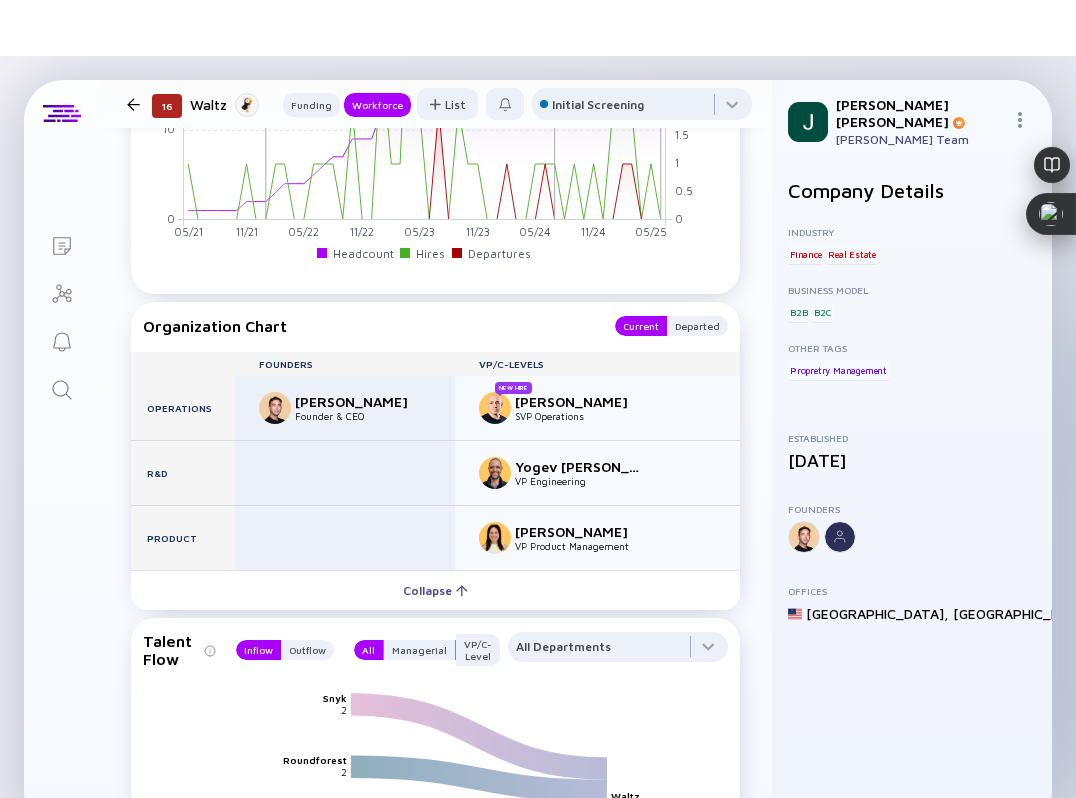 click at bounding box center (133, 104) 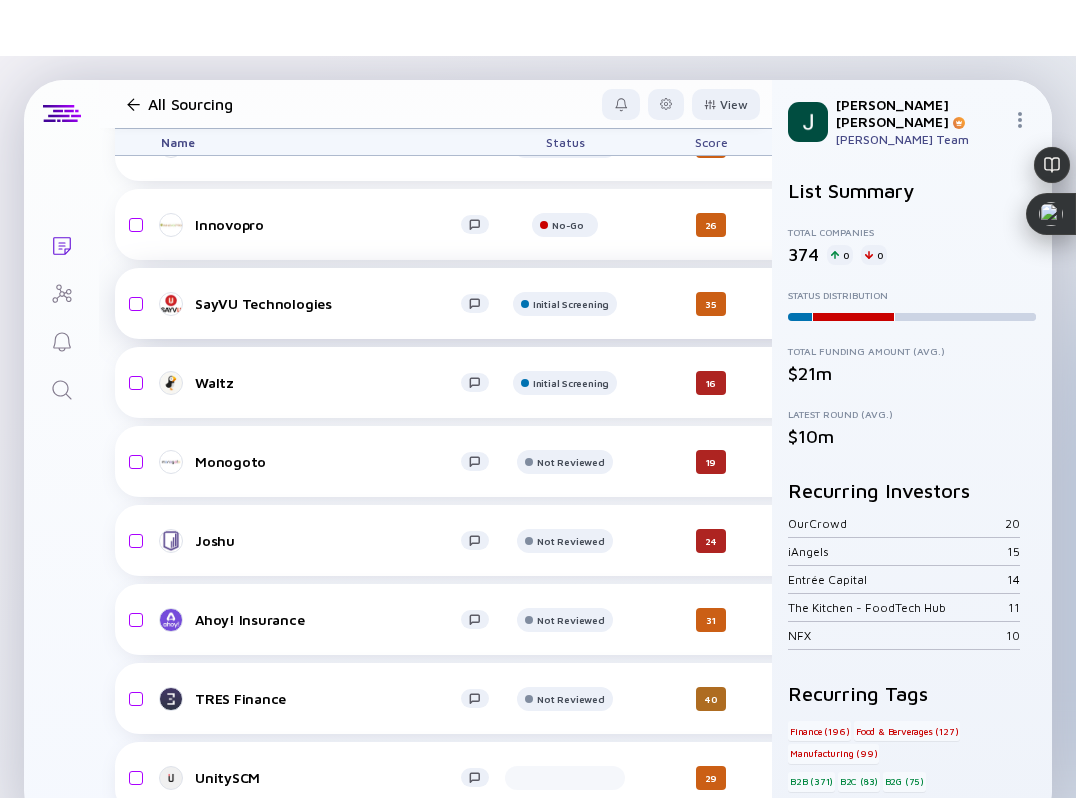 scroll, scrollTop: 11021, scrollLeft: 0, axis: vertical 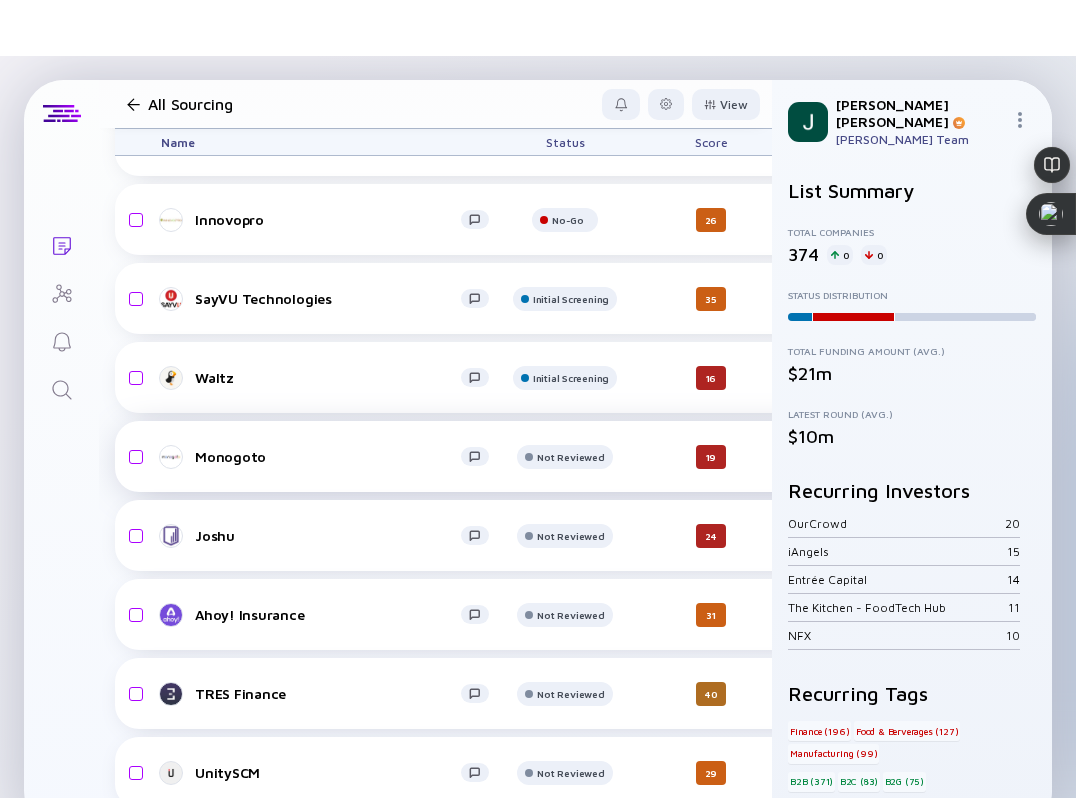 click on "Monogoto" at bounding box center [328, 456] 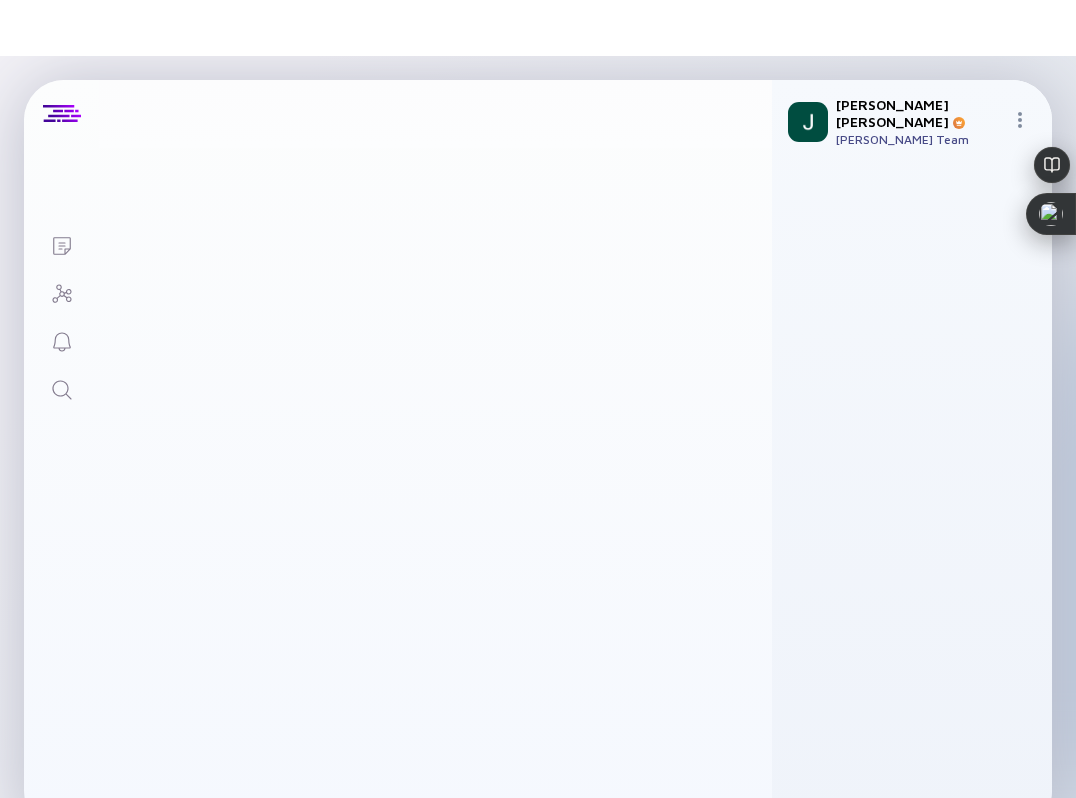 scroll, scrollTop: 0, scrollLeft: 0, axis: both 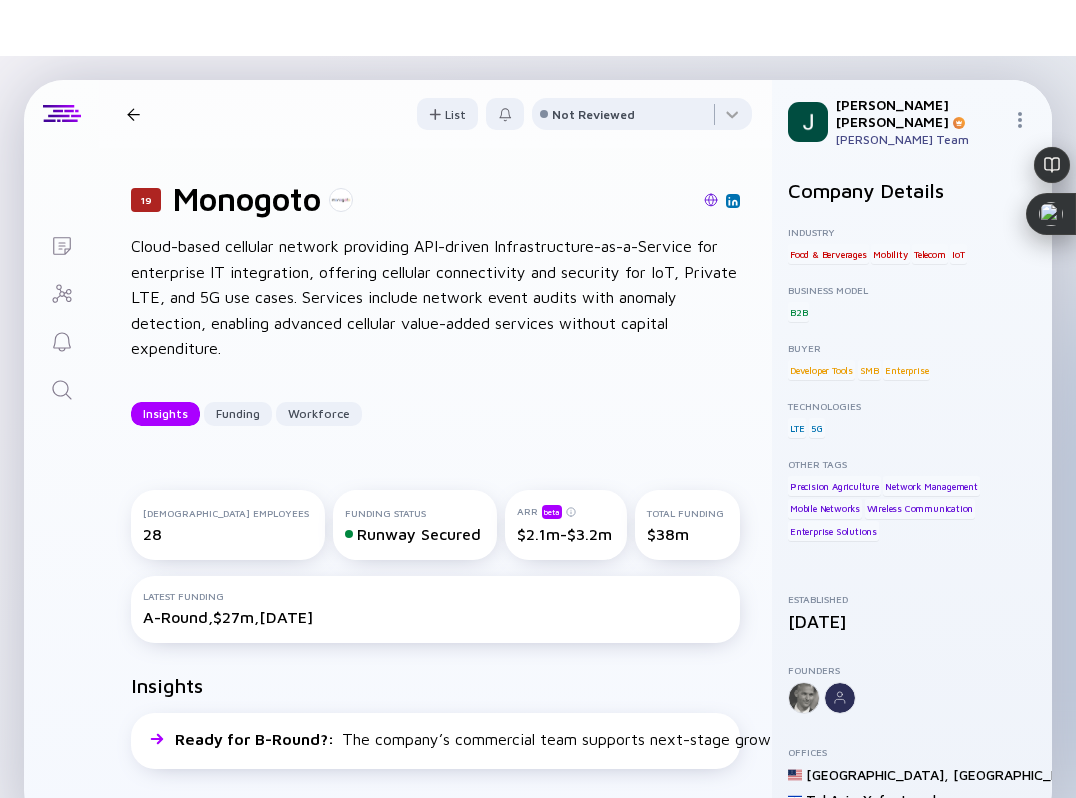 click at bounding box center [711, 200] 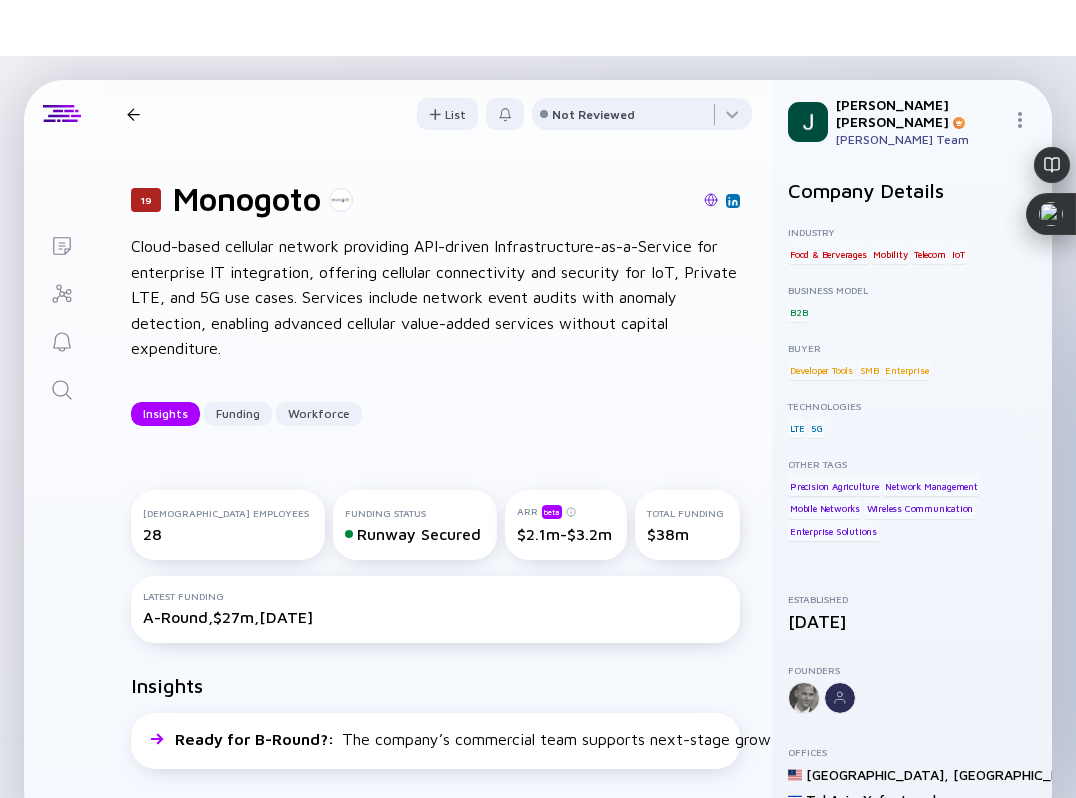 click at bounding box center [133, 114] 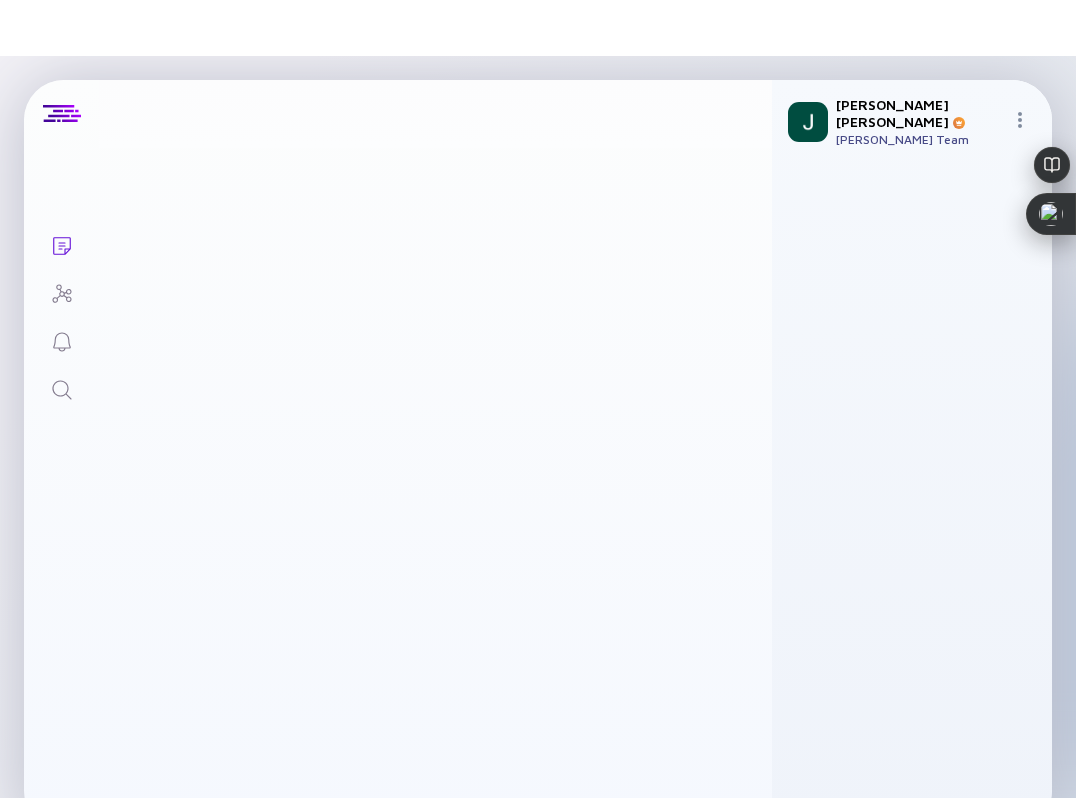 scroll, scrollTop: 11021, scrollLeft: 0, axis: vertical 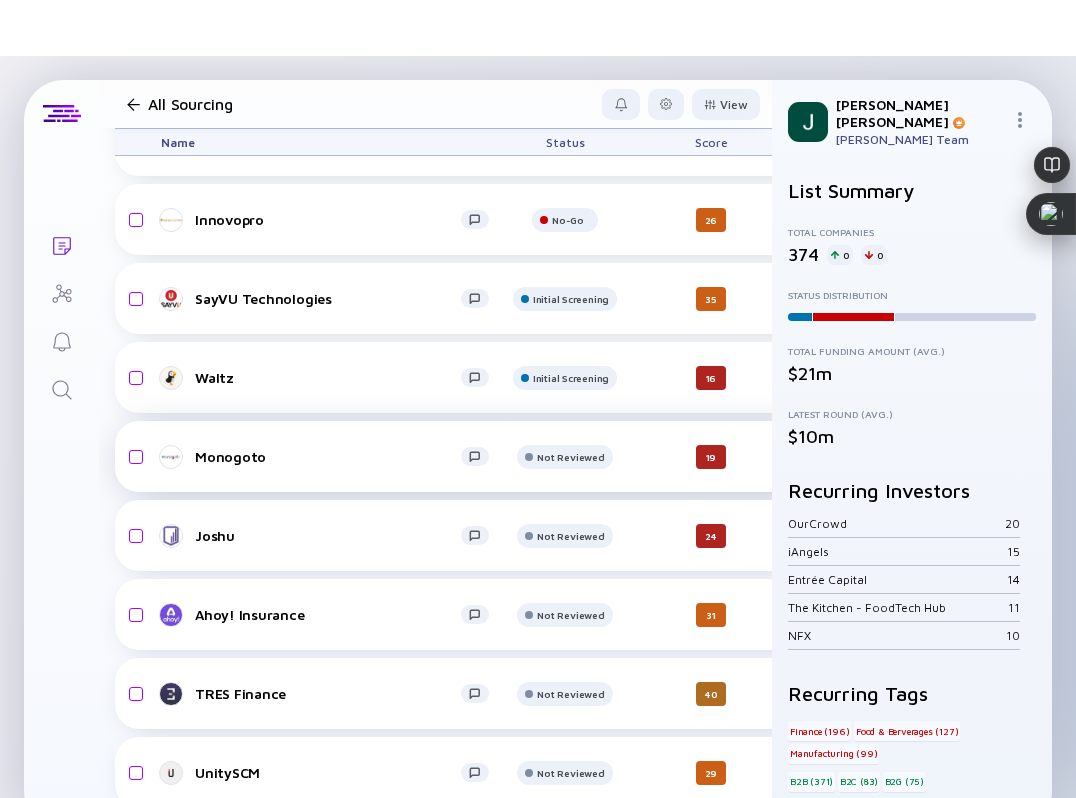 click on "Monogoto Not Reviewed 19 a day ago $2.1m-$3.2m
B2B Food & Berverages LTE headcount-monogoto 28 1 Headcount salesColumn-monogoto 9 ( 32% ) 1 Sales marketingColumn-monogoto 0 Marketing A-Round $27m,
Oct 2024" at bounding box center [1036, 456] 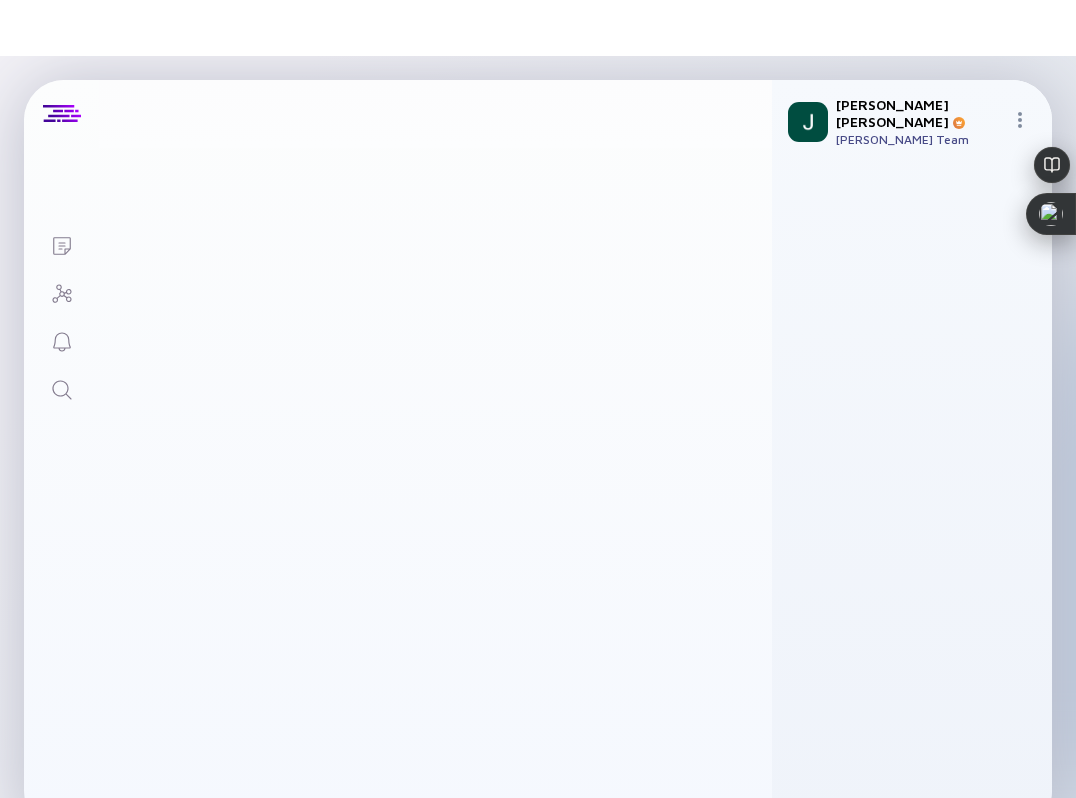 scroll, scrollTop: 0, scrollLeft: 0, axis: both 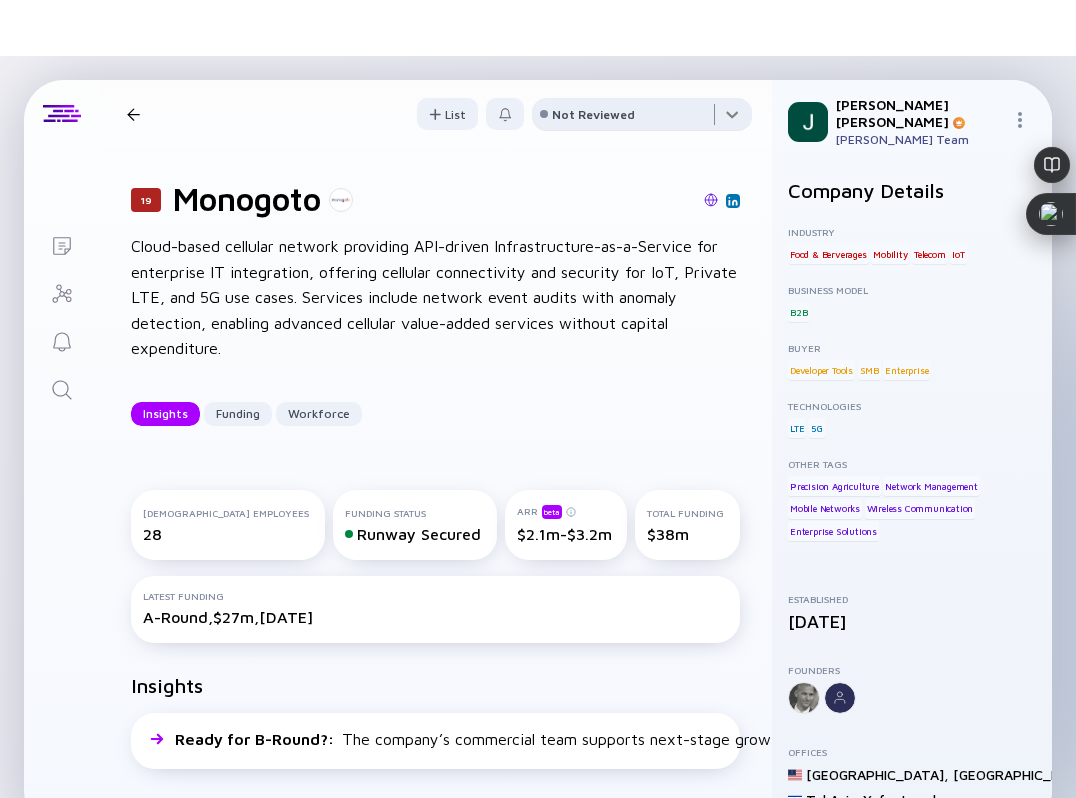 click at bounding box center (642, 118) 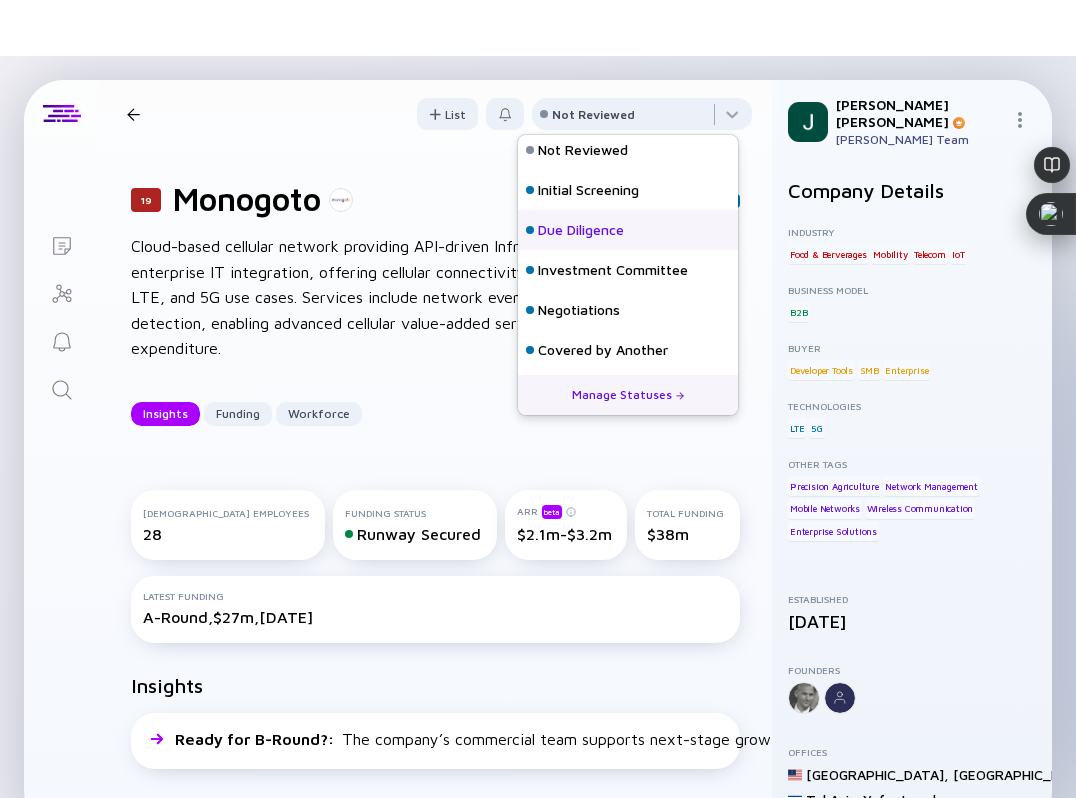 scroll, scrollTop: 0, scrollLeft: 0, axis: both 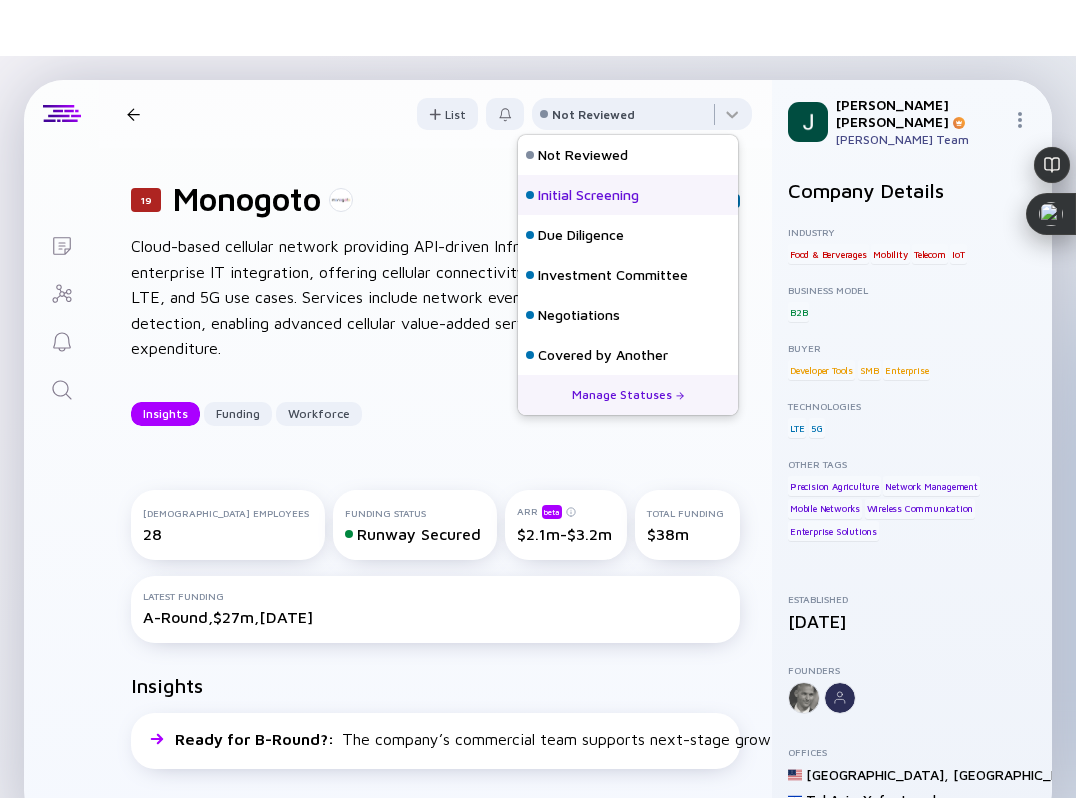 click on "Initial Screening" at bounding box center (588, 195) 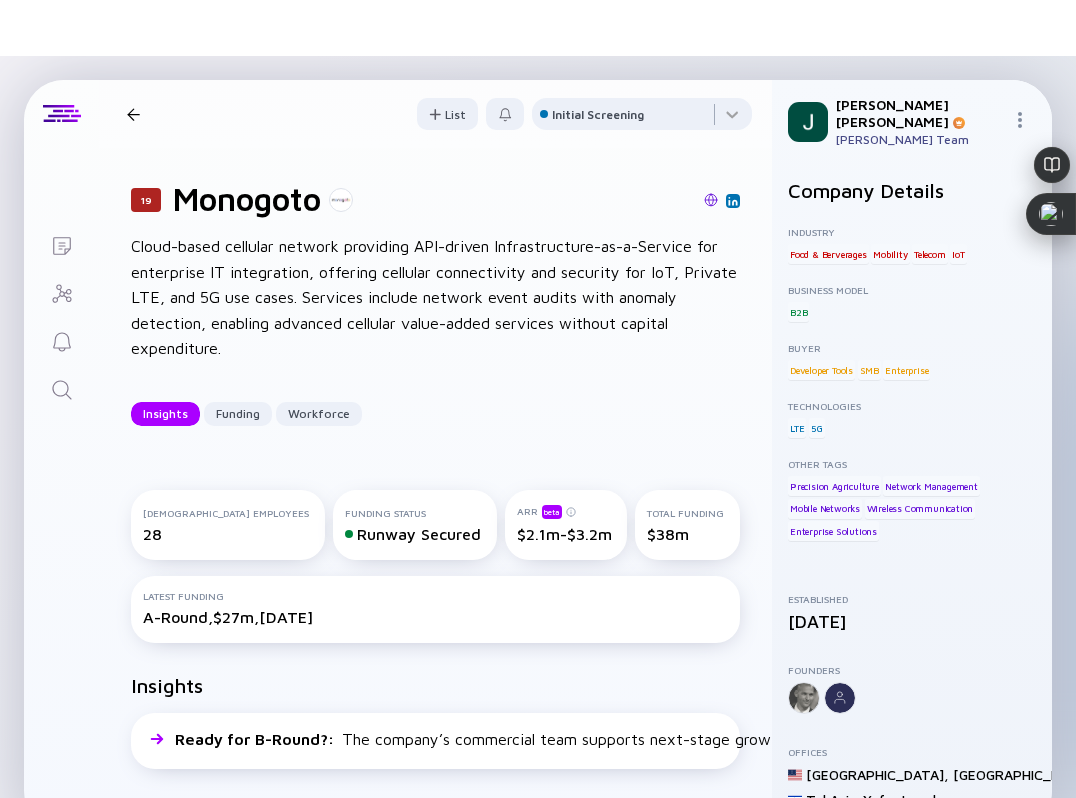 click on "19 Monogoto Insights Funding Workforce" at bounding box center [308, 114] 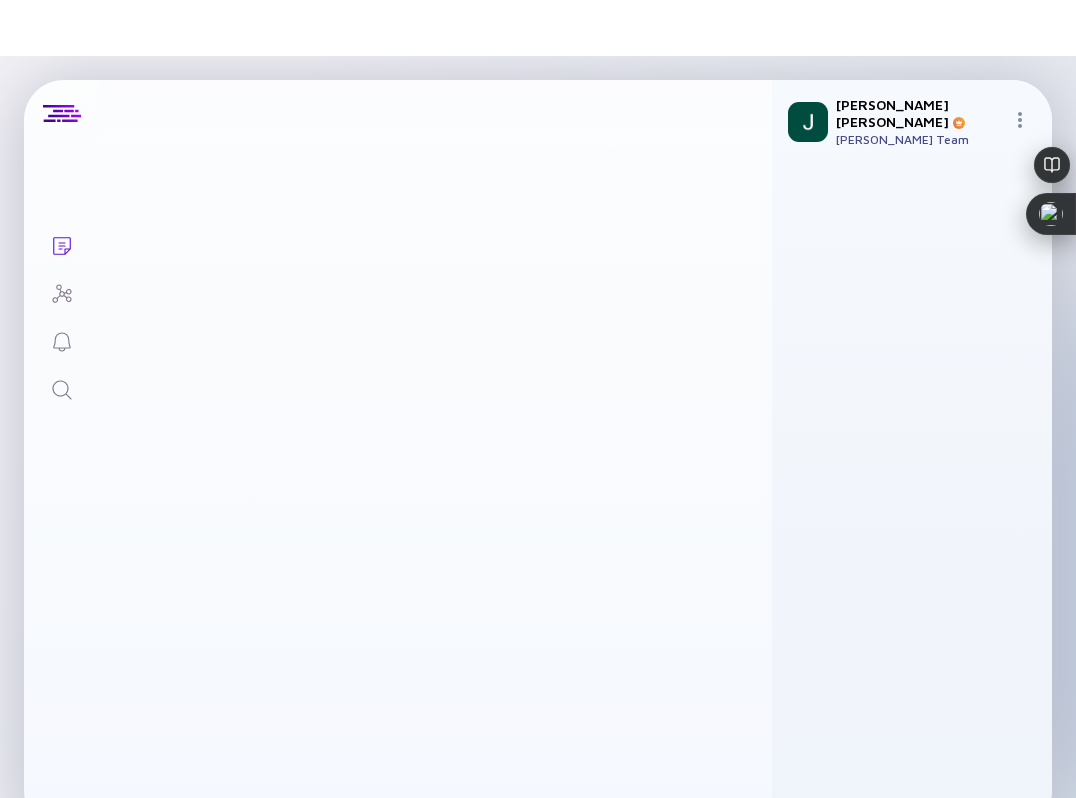 scroll, scrollTop: 11021, scrollLeft: 0, axis: vertical 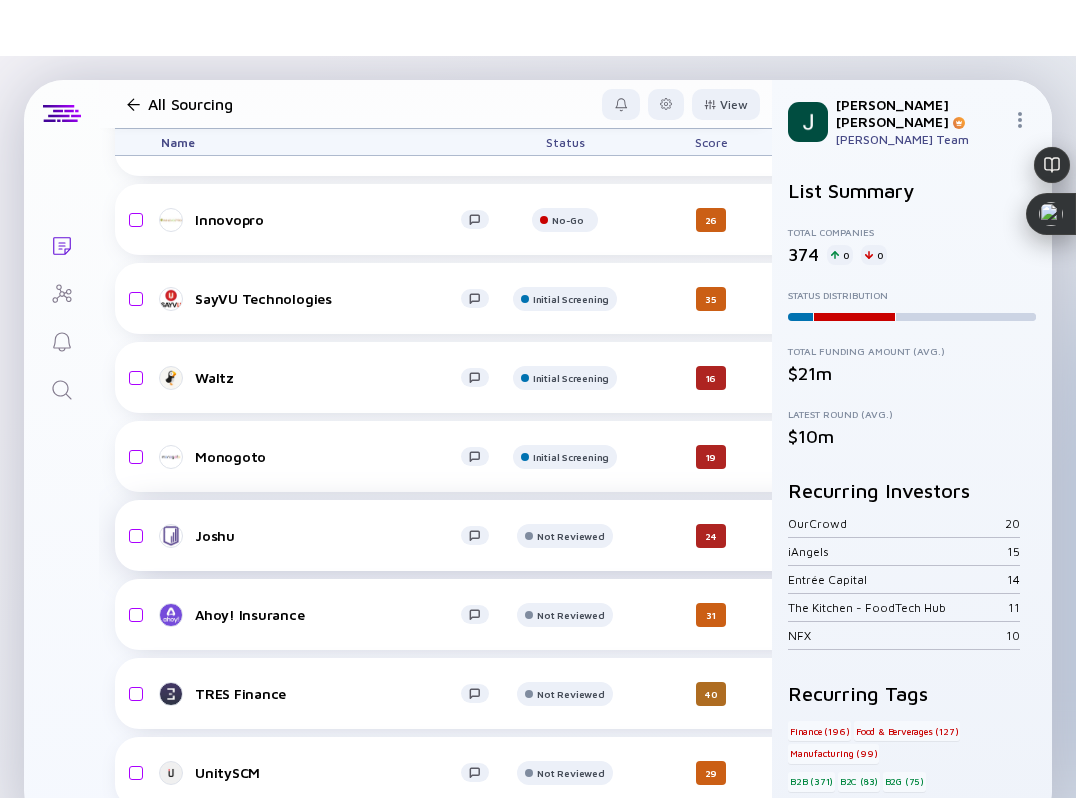 click on "Joshu" at bounding box center [328, 535] 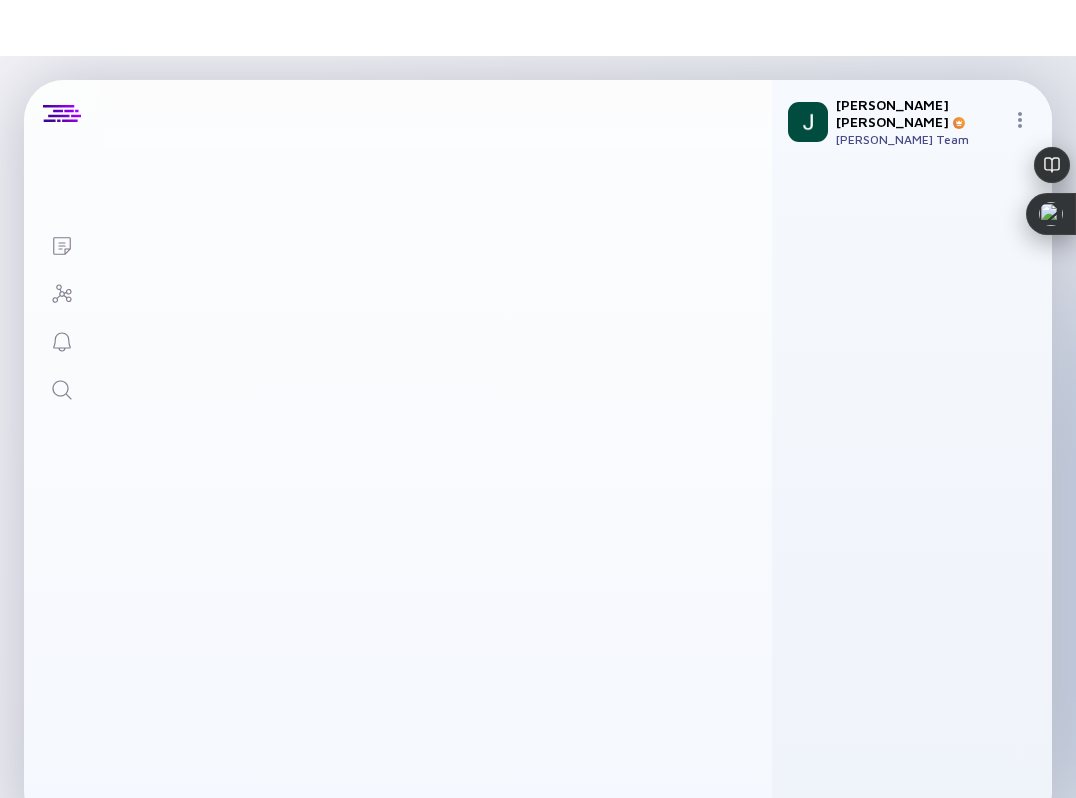 scroll, scrollTop: 0, scrollLeft: 0, axis: both 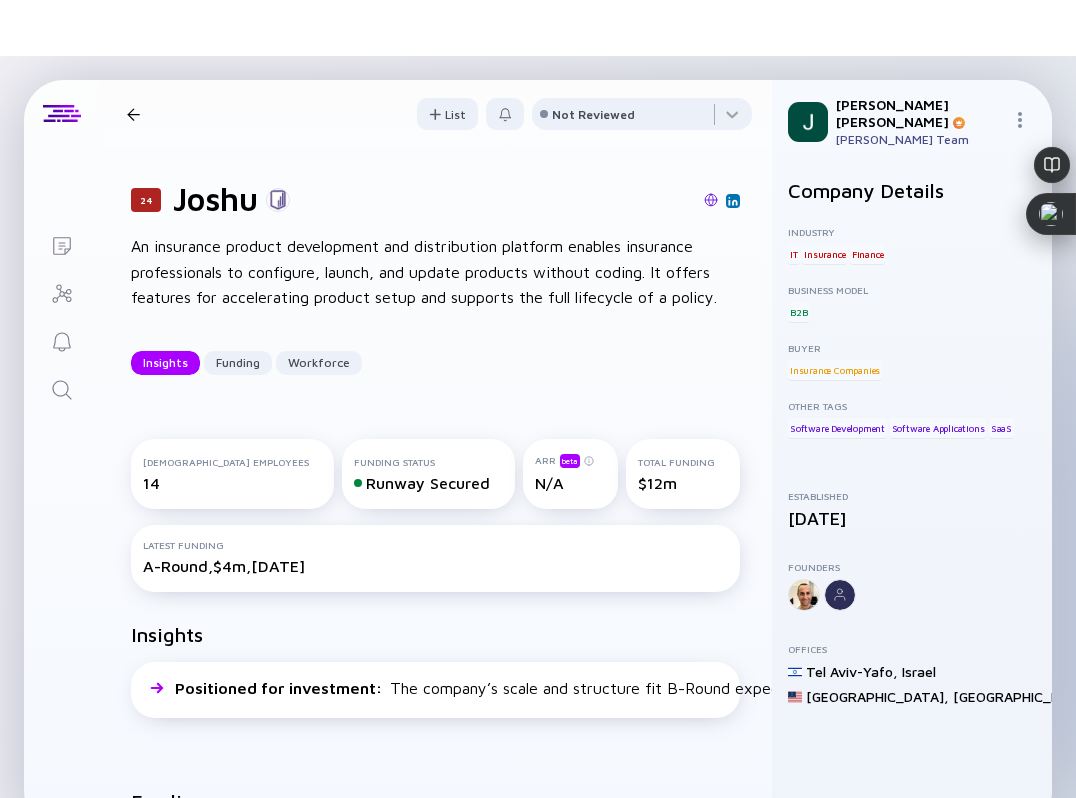 click at bounding box center (711, 201) 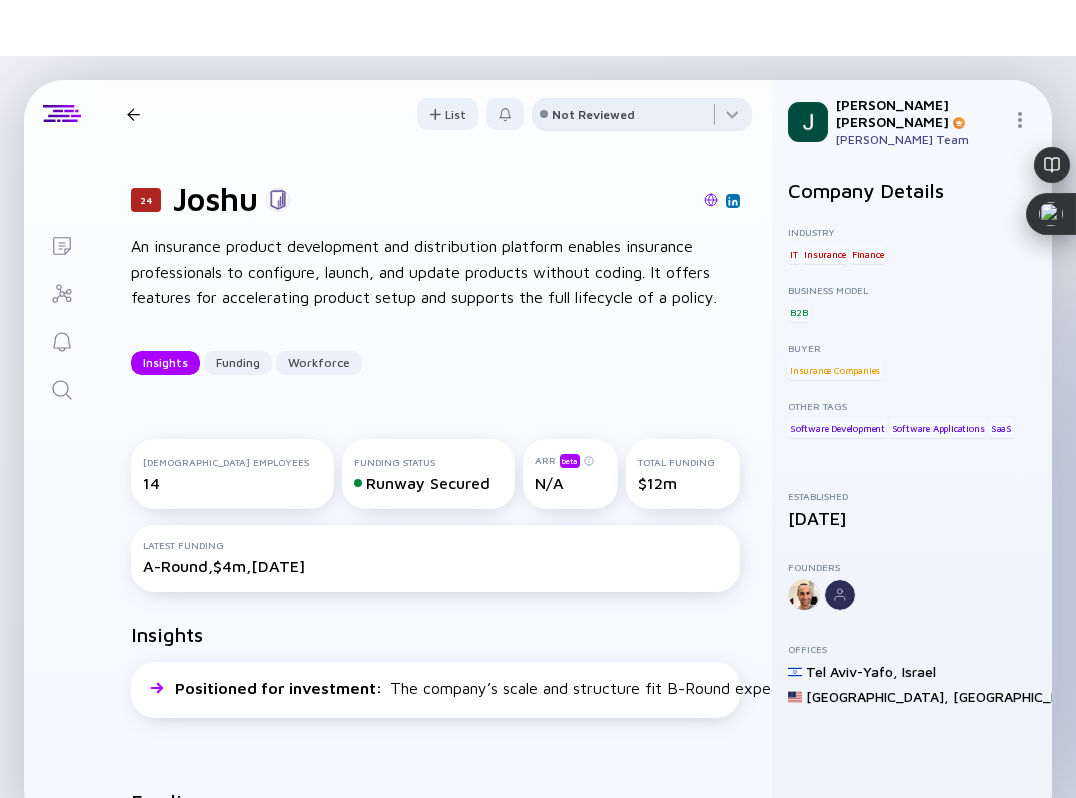 click on "Not Reviewed" at bounding box center (593, 114) 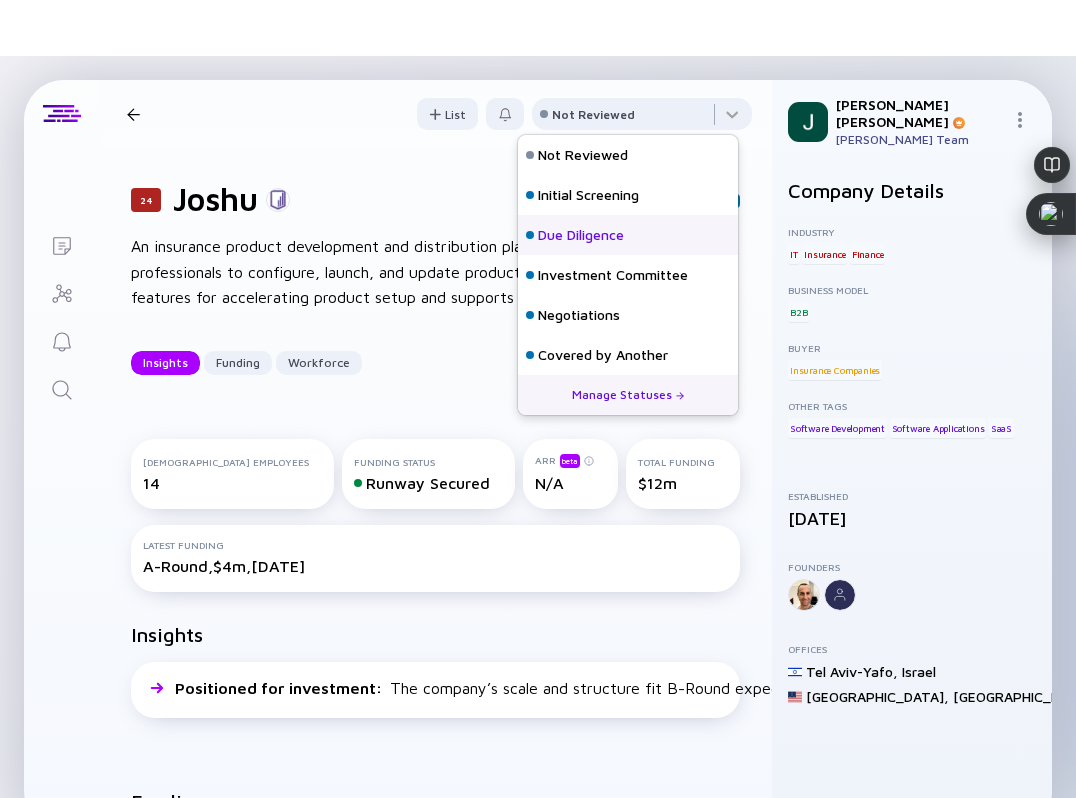 scroll, scrollTop: 128, scrollLeft: 0, axis: vertical 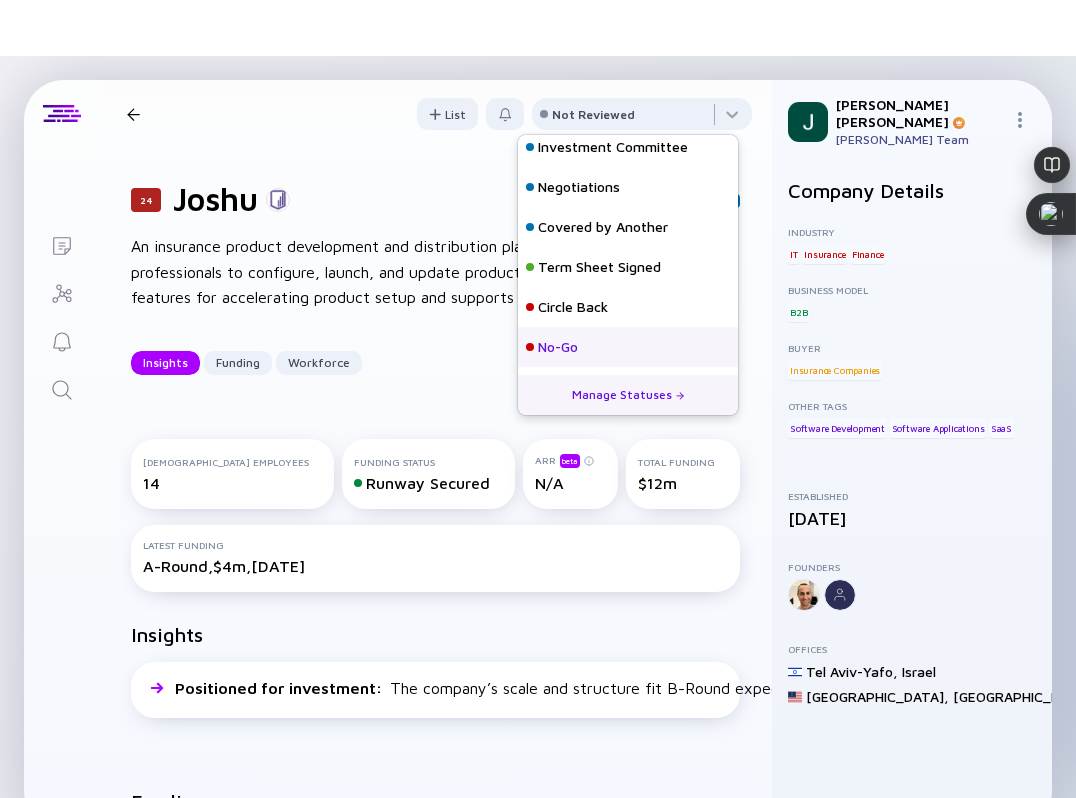 click on "No-Go" at bounding box center (628, 347) 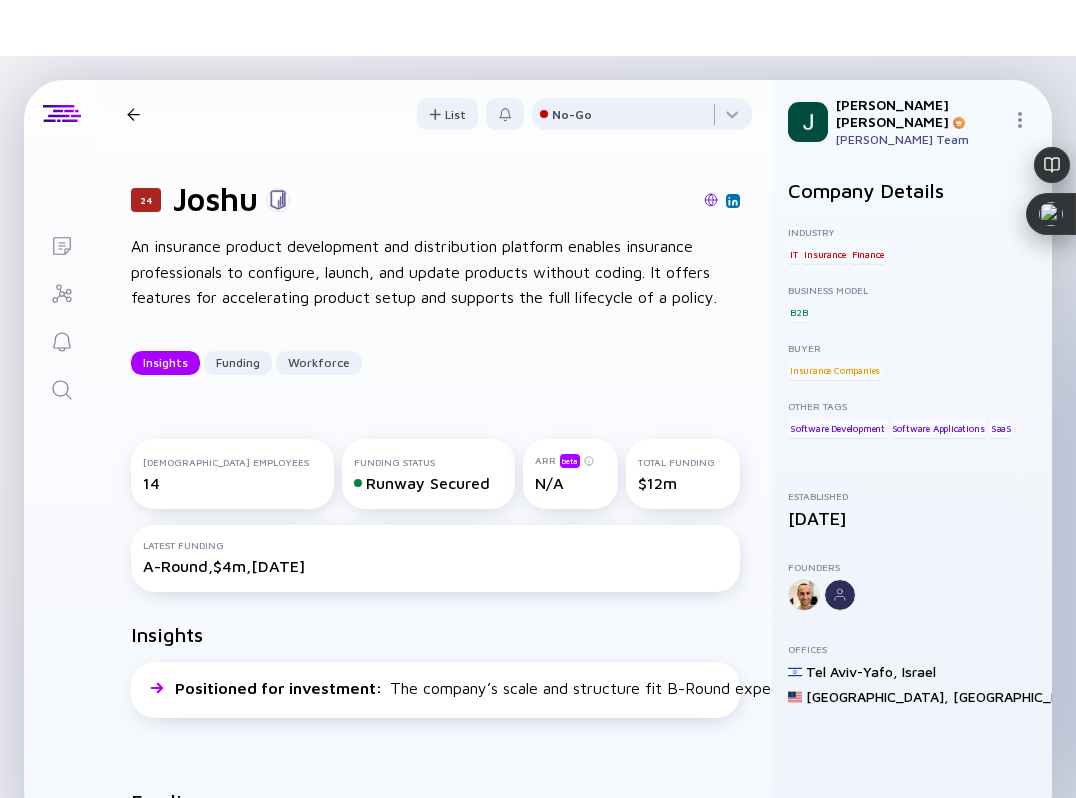 click at bounding box center [133, 114] 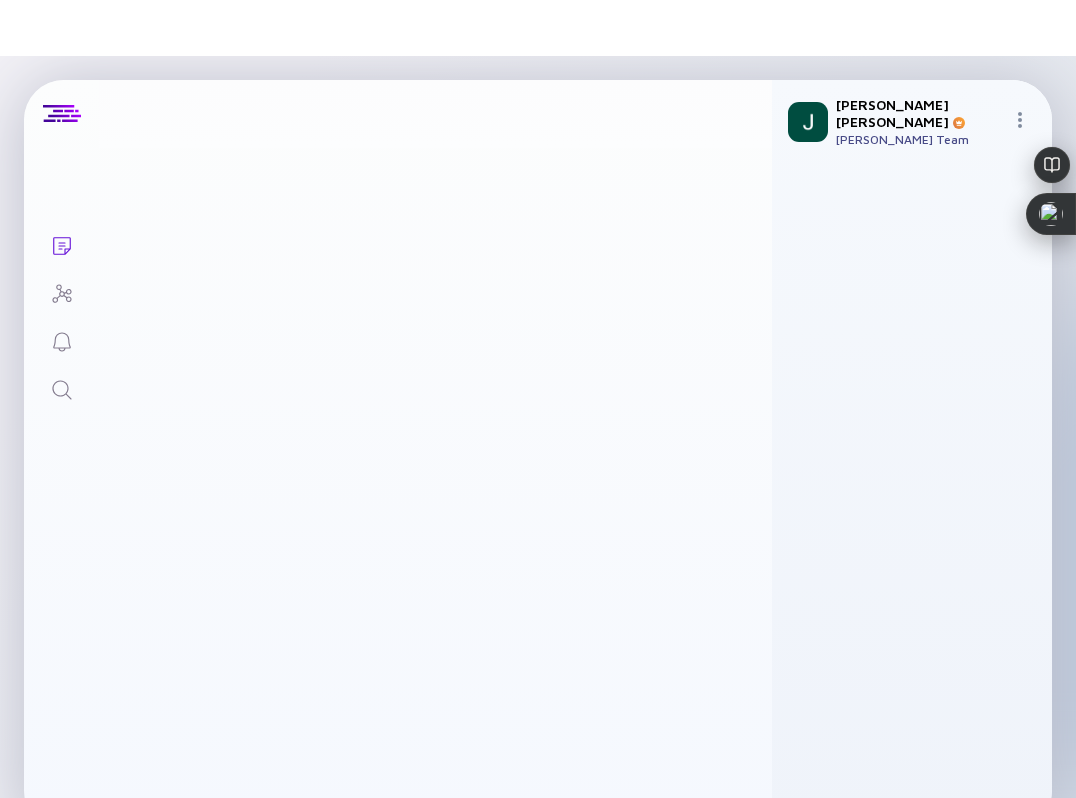 scroll, scrollTop: 11021, scrollLeft: 0, axis: vertical 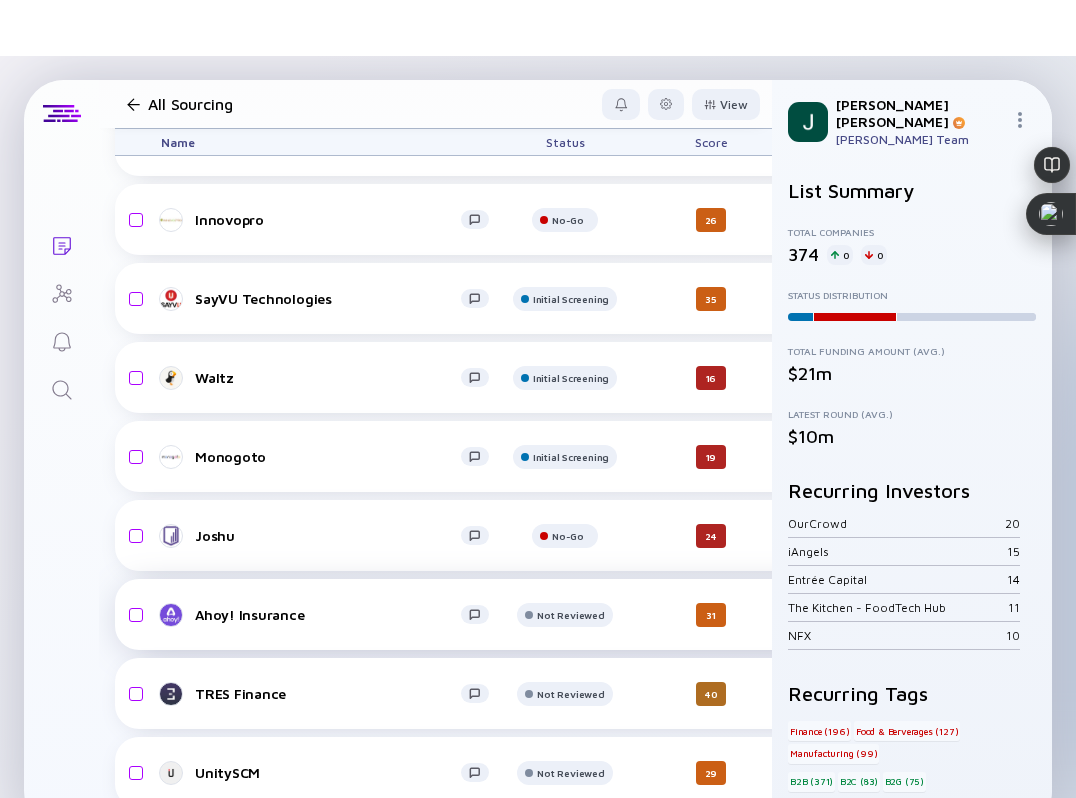 click on "Ahoy! Insurance Not Reviewed 31 a day ago N/A B2B Insurance SaaS headcount-ahoy-insurance 12 1 Headcount salesColumn-ahoy-insurance 4 ( 33% ) Sales marketingColumn-ahoy-insurance 1 ( 8% ) Marketing Seed $9m,
Nov 2021" at bounding box center [1036, 614] 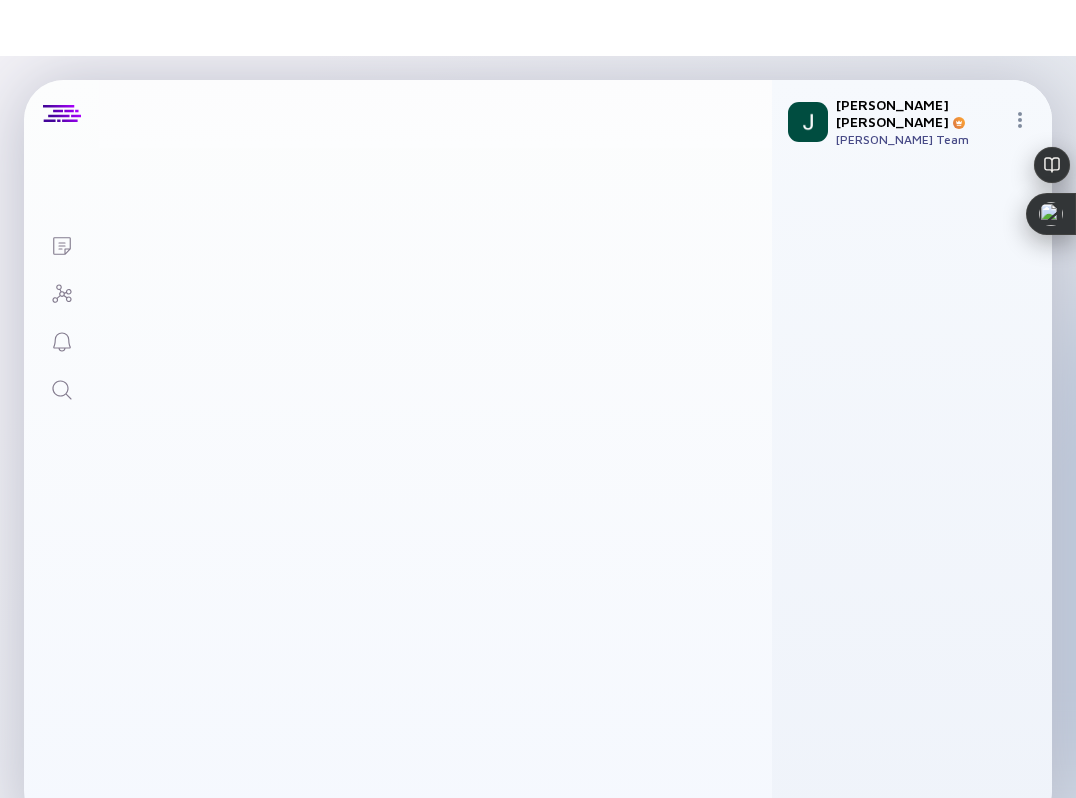 scroll, scrollTop: 0, scrollLeft: 0, axis: both 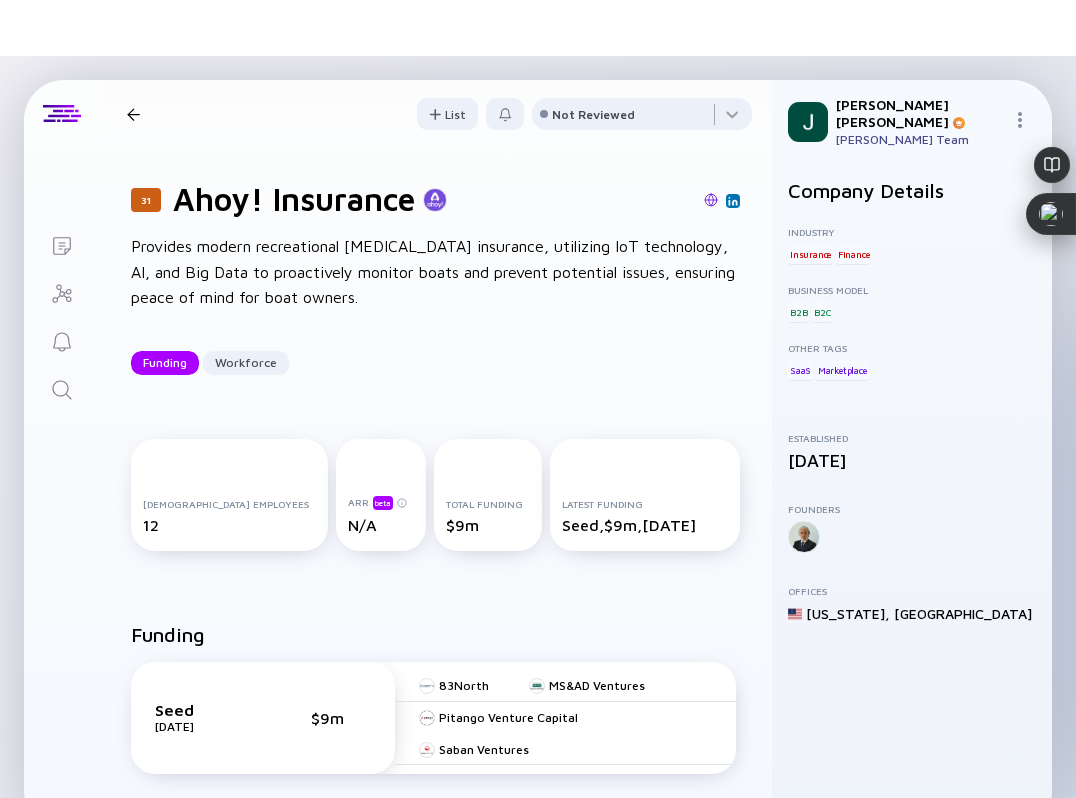 click at bounding box center (711, 201) 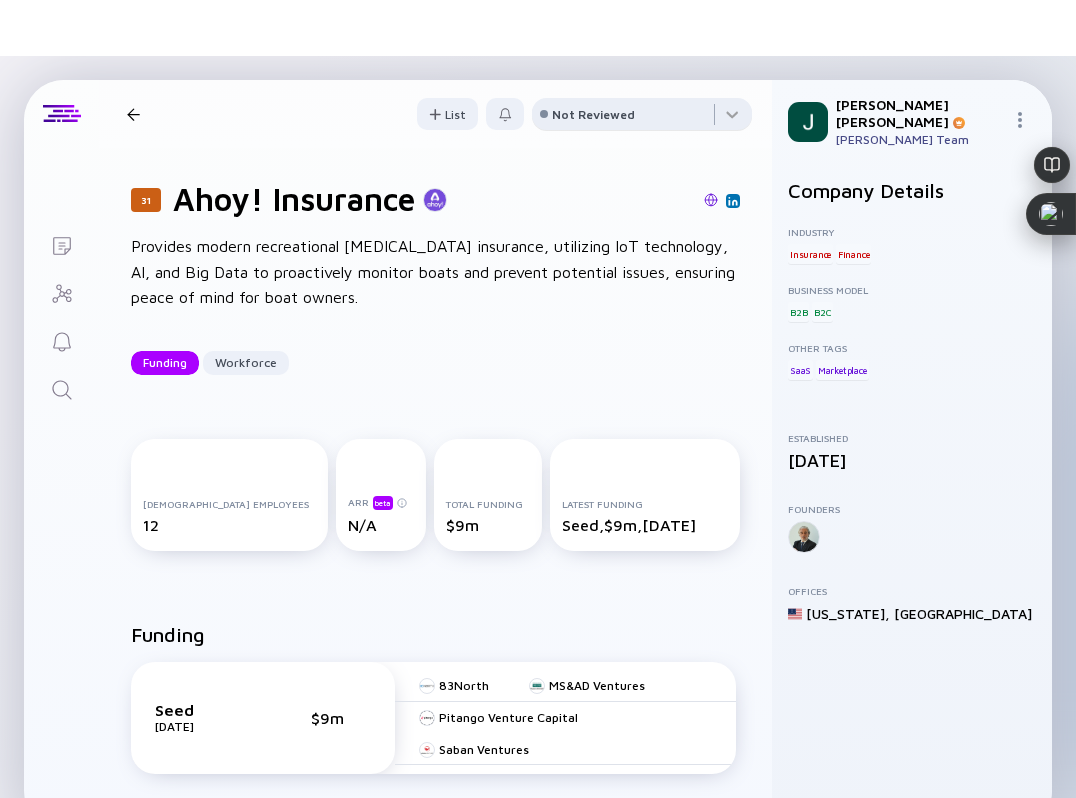 click on "Not Reviewed" at bounding box center [593, 114] 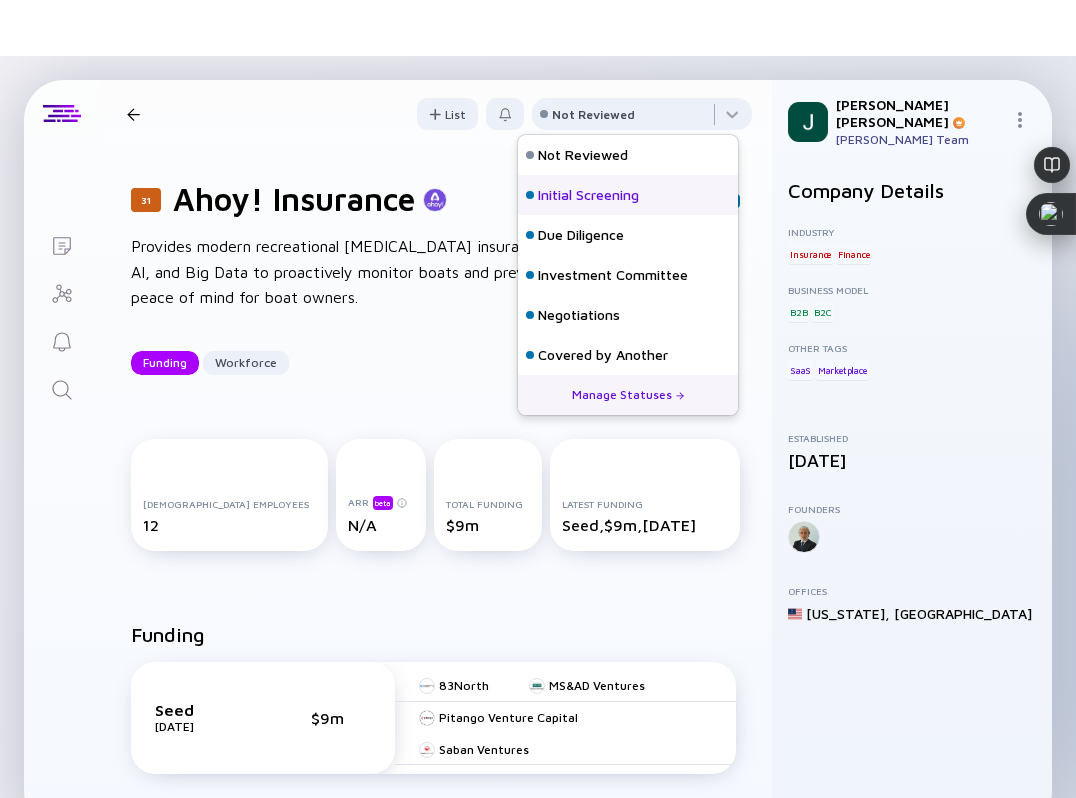 click on "Initial Screening" at bounding box center (588, 195) 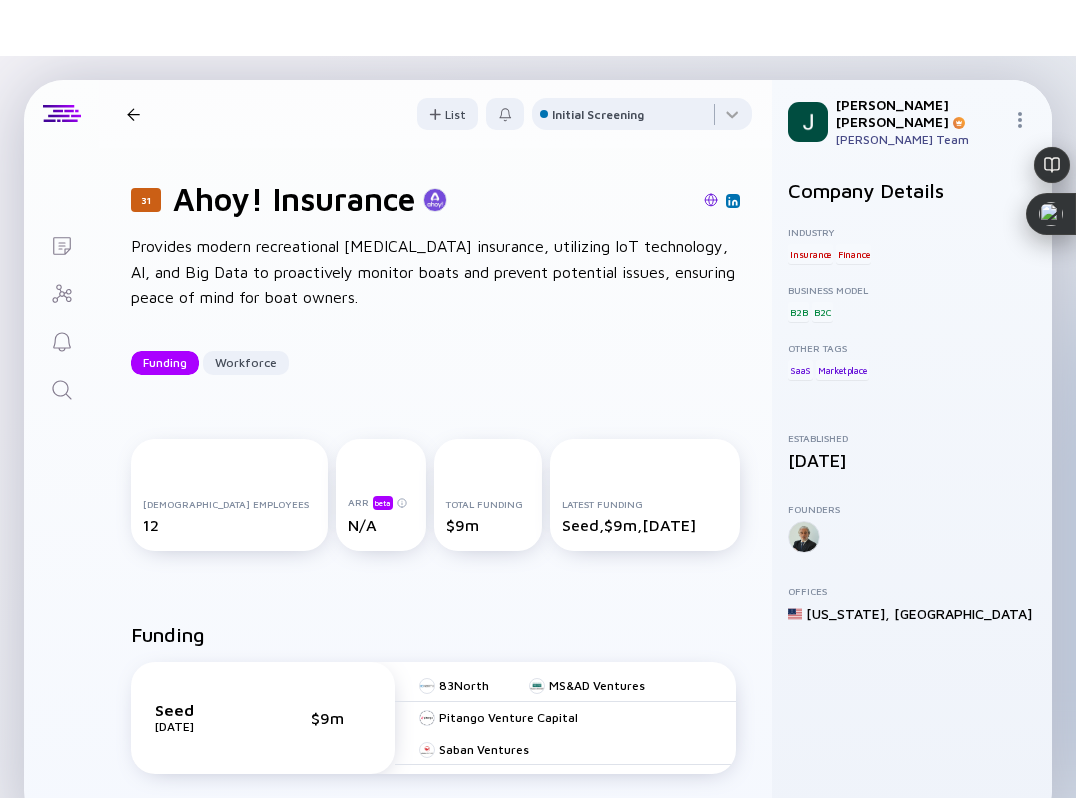 click at bounding box center (133, 114) 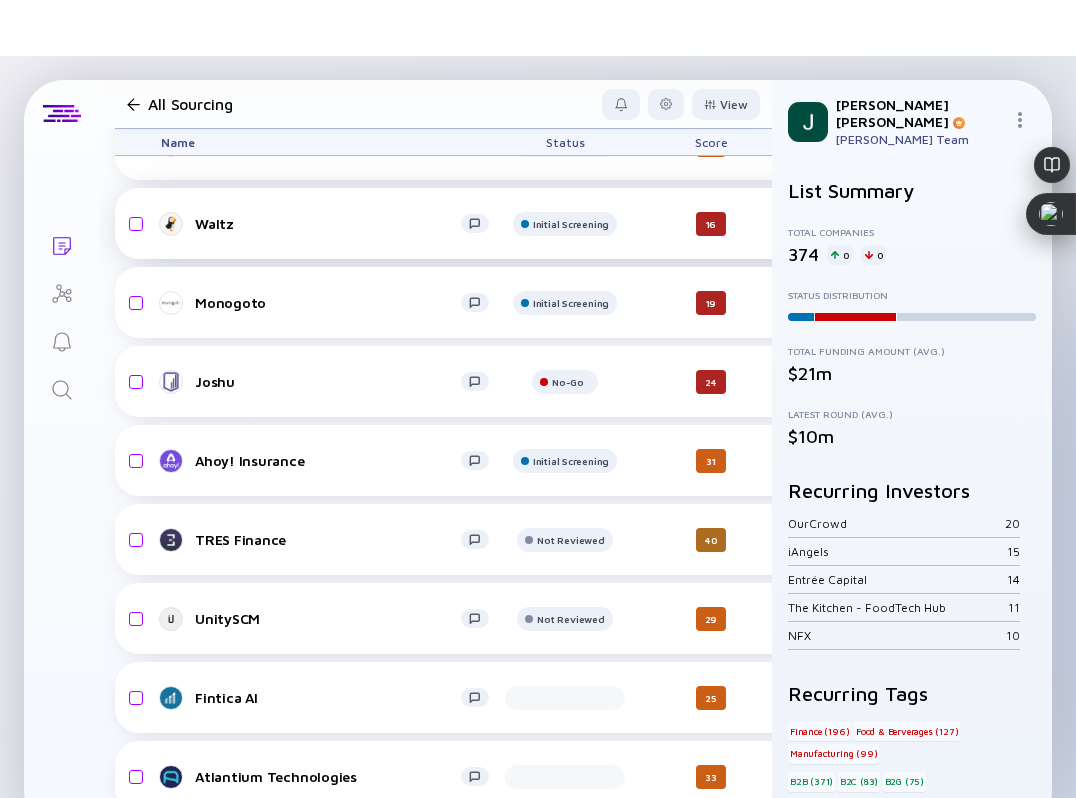 scroll, scrollTop: 11185, scrollLeft: 0, axis: vertical 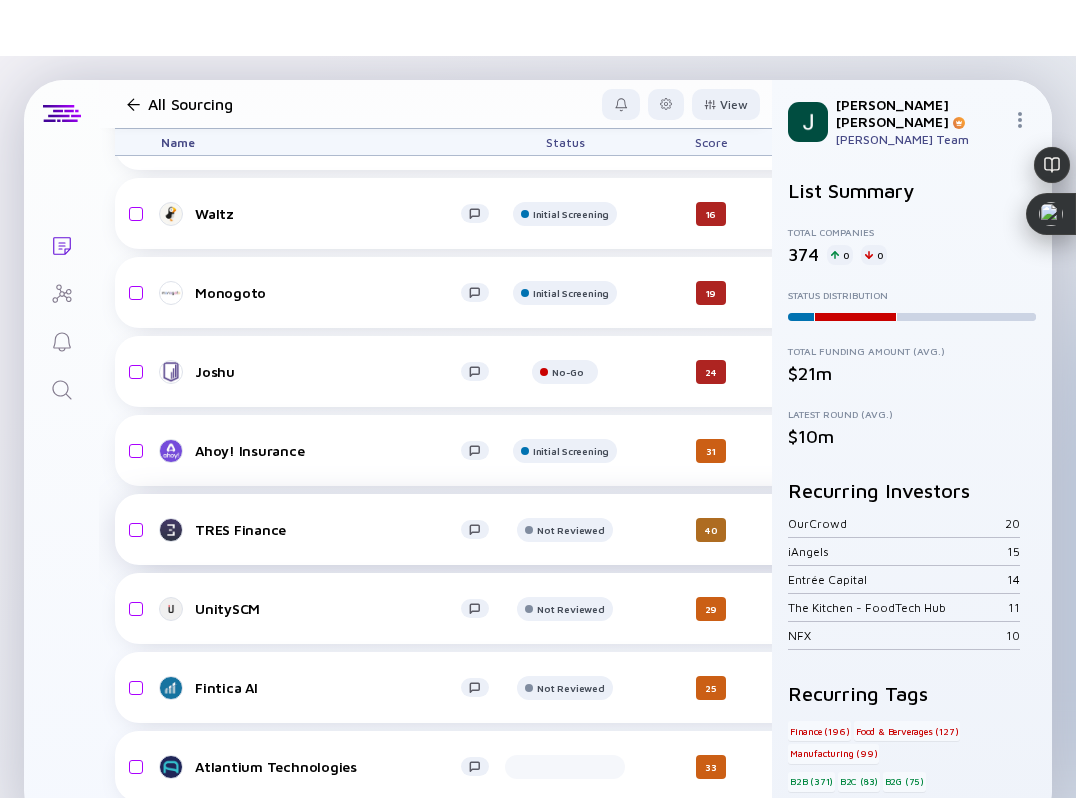 click on "TRES Finance" at bounding box center [328, 529] 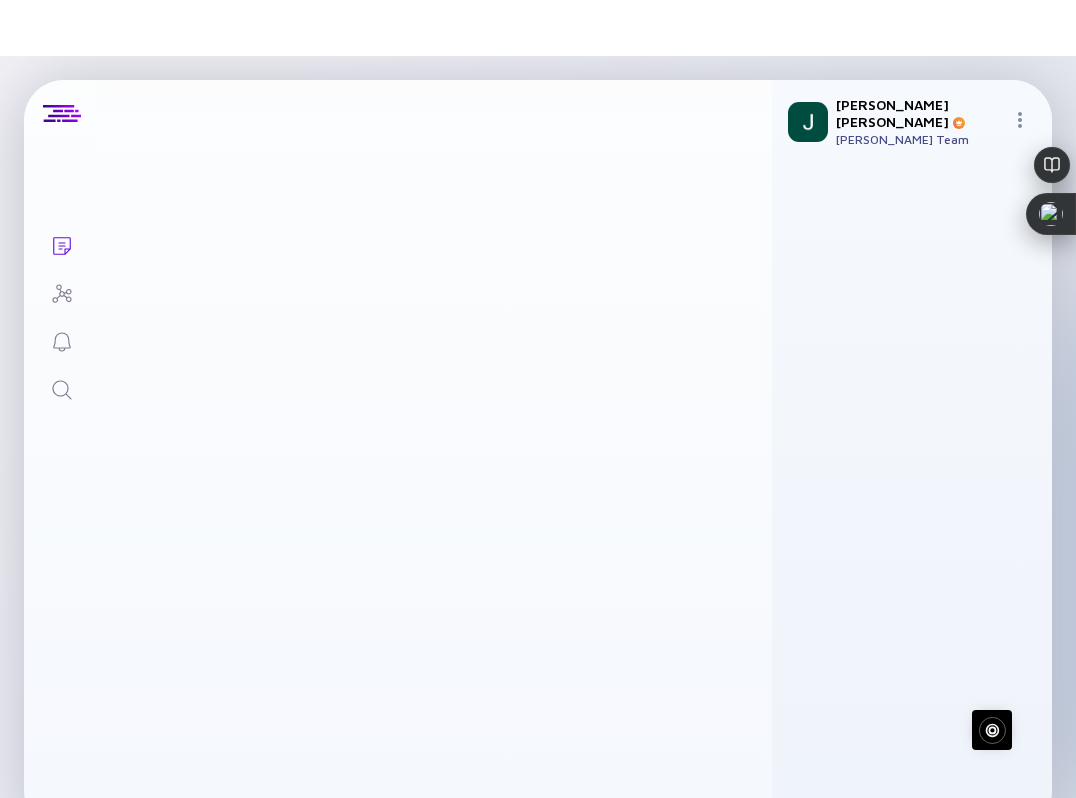 scroll, scrollTop: 0, scrollLeft: 0, axis: both 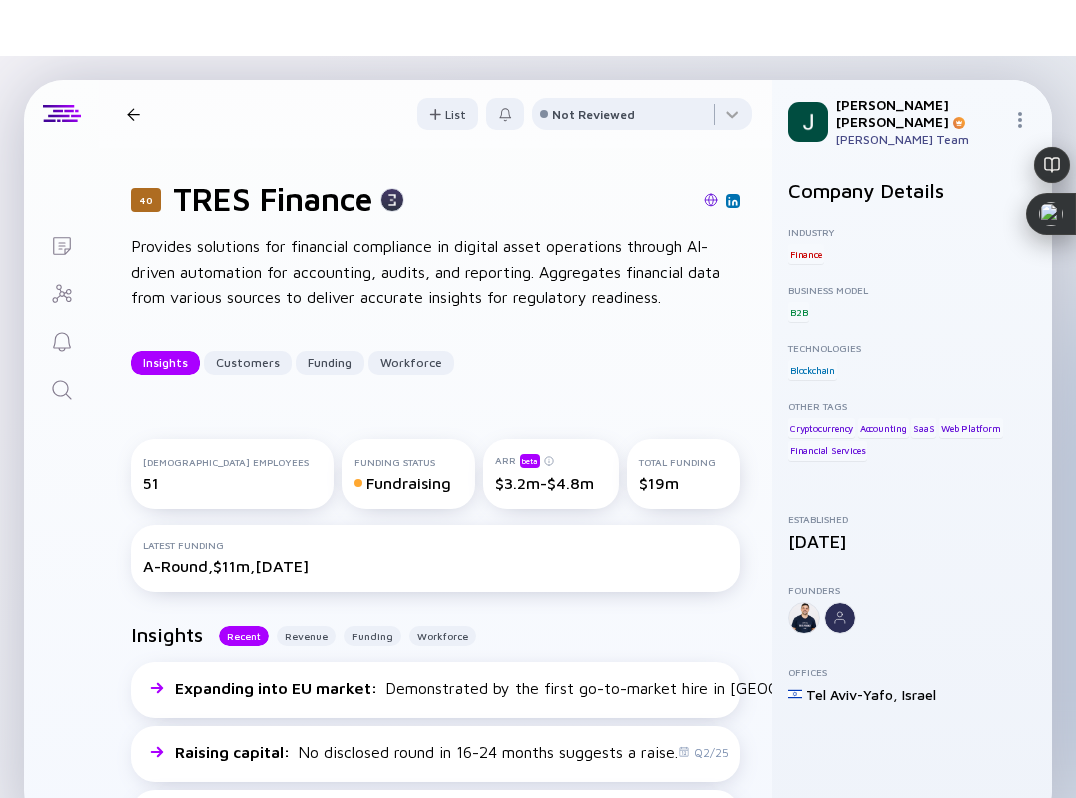 click at bounding box center (711, 200) 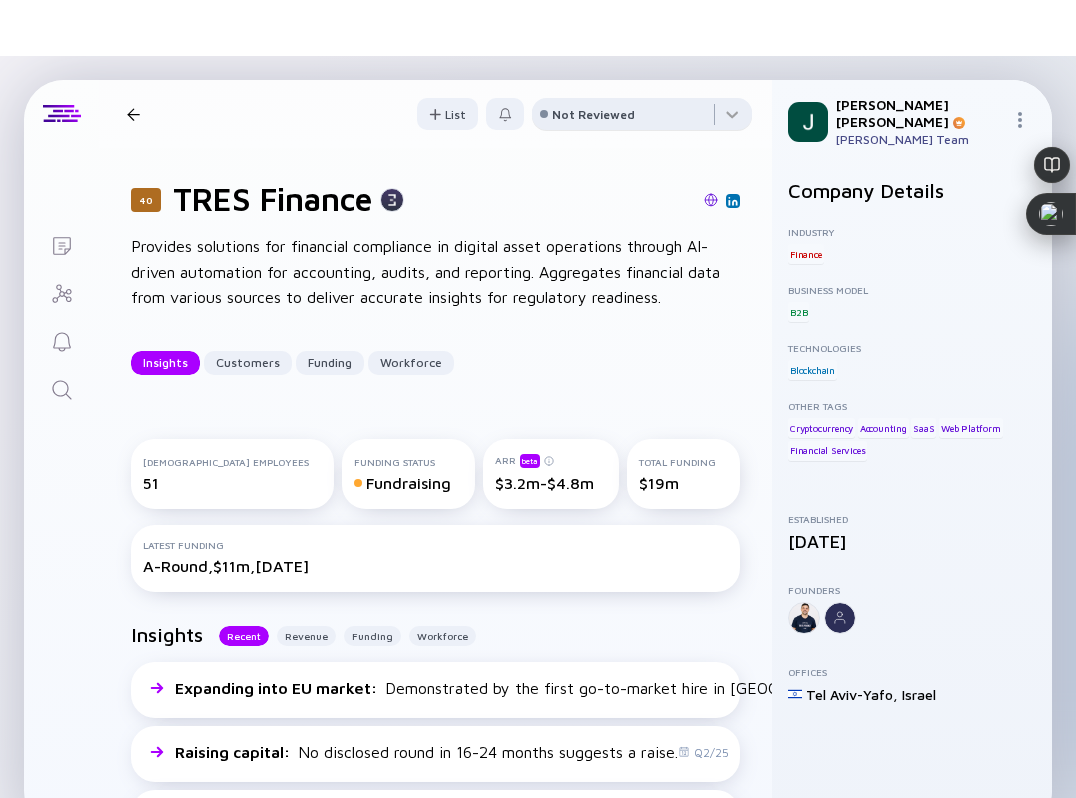 click on "Not Reviewed" at bounding box center [593, 114] 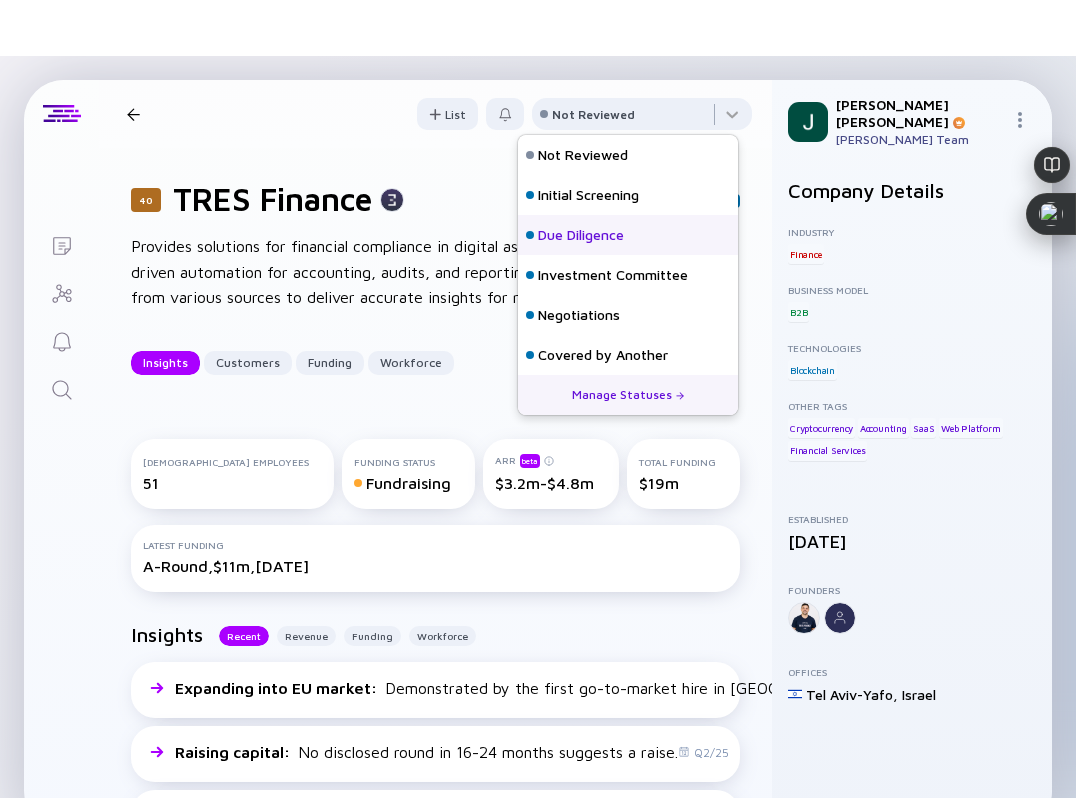 scroll, scrollTop: 128, scrollLeft: 0, axis: vertical 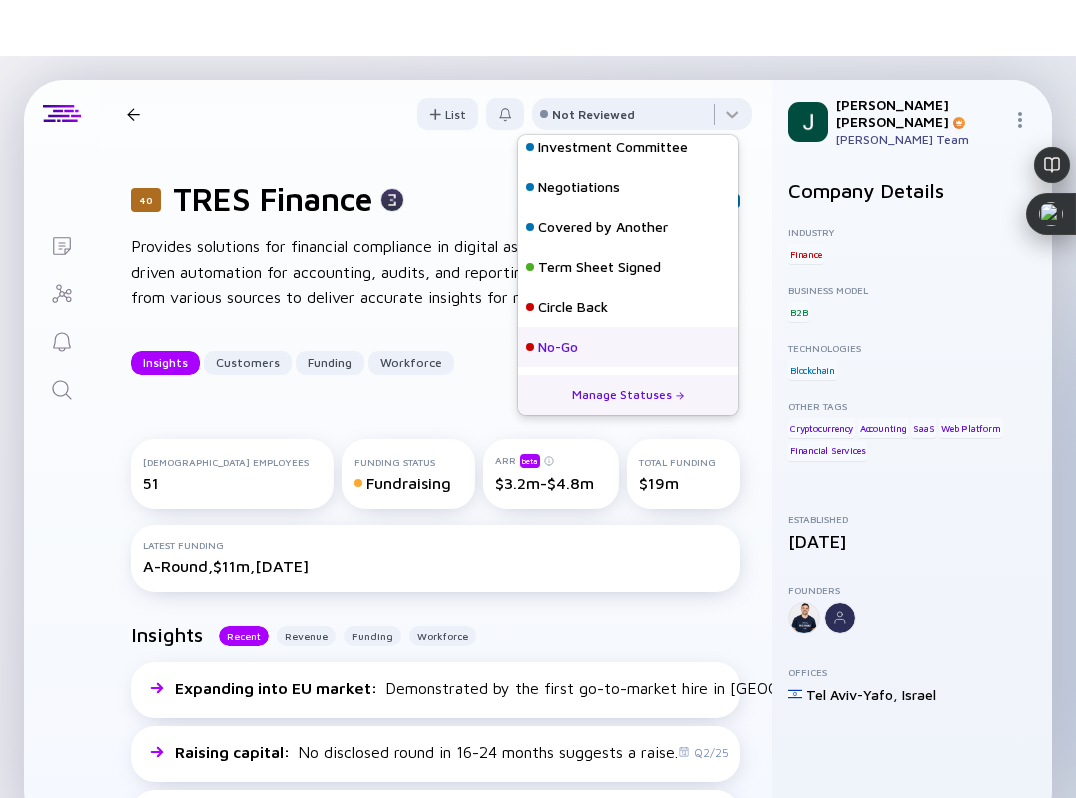click on "No-Go" at bounding box center [558, 347] 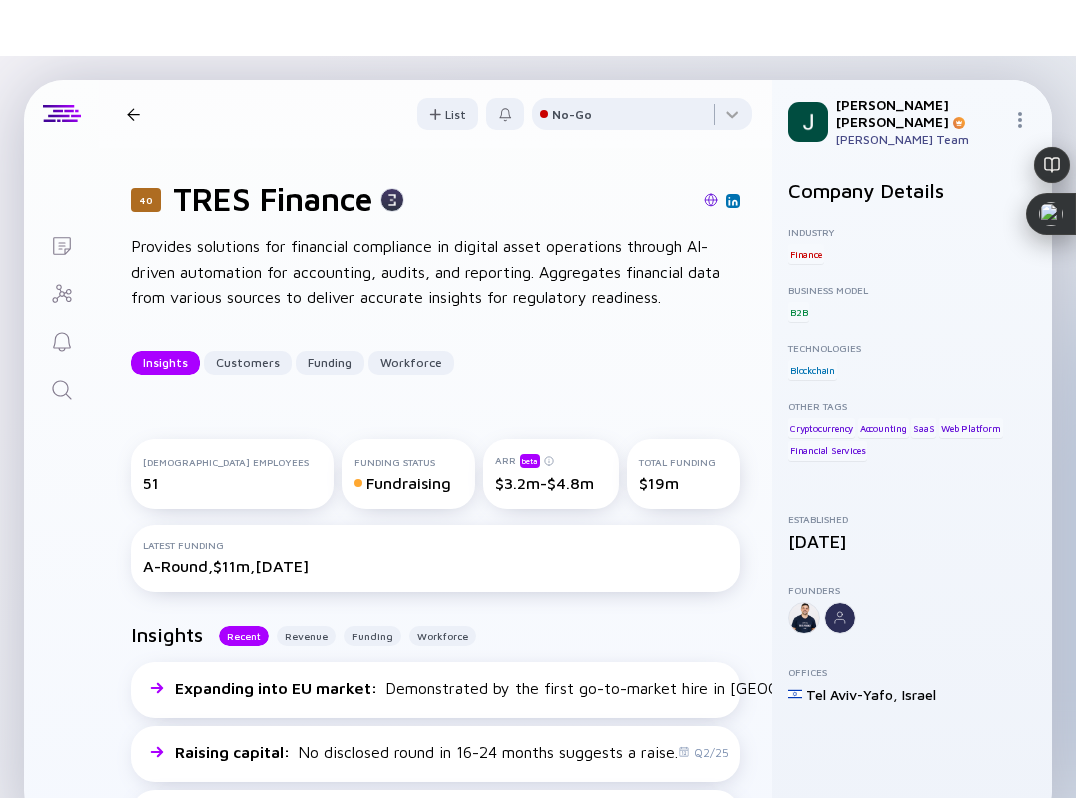 click at bounding box center (133, 114) 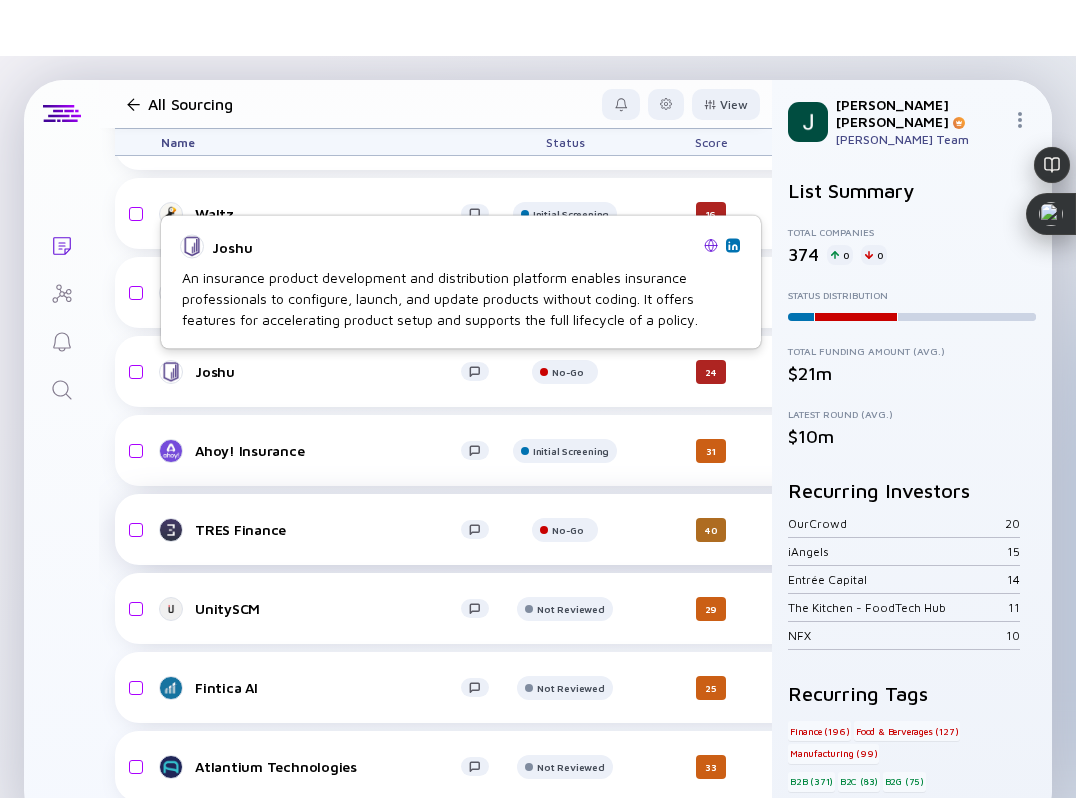 scroll, scrollTop: 11186, scrollLeft: 0, axis: vertical 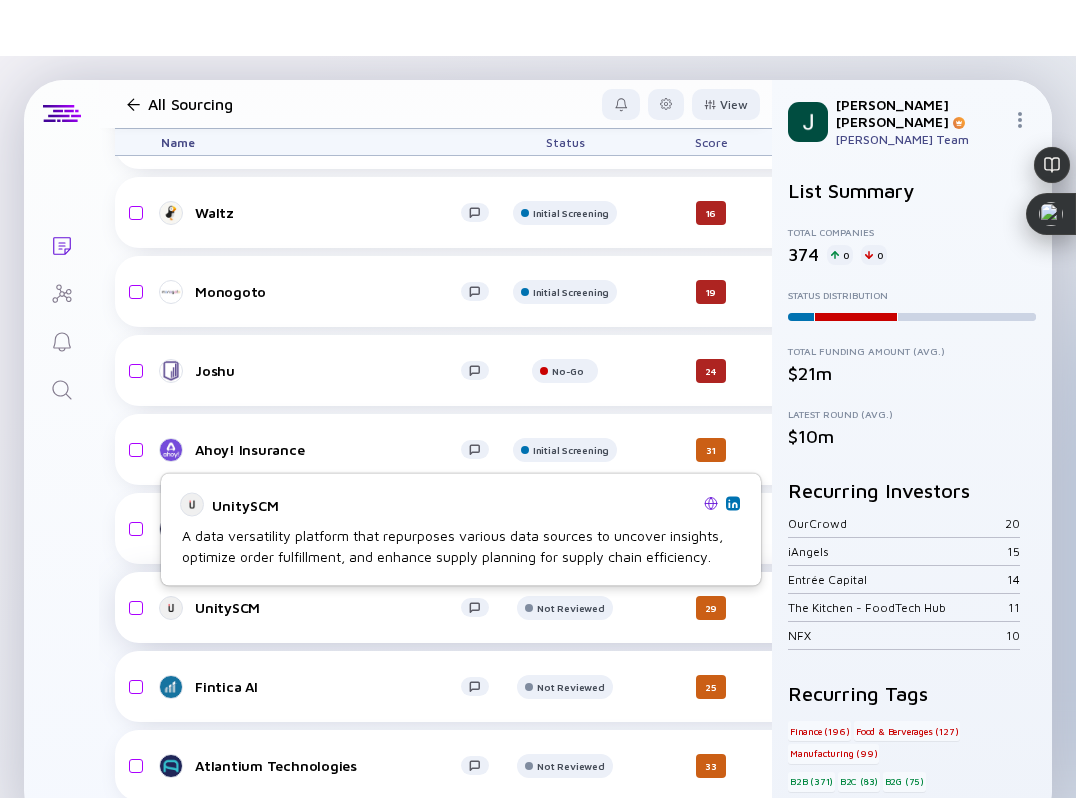 click on "UnitySCM" at bounding box center (328, 607) 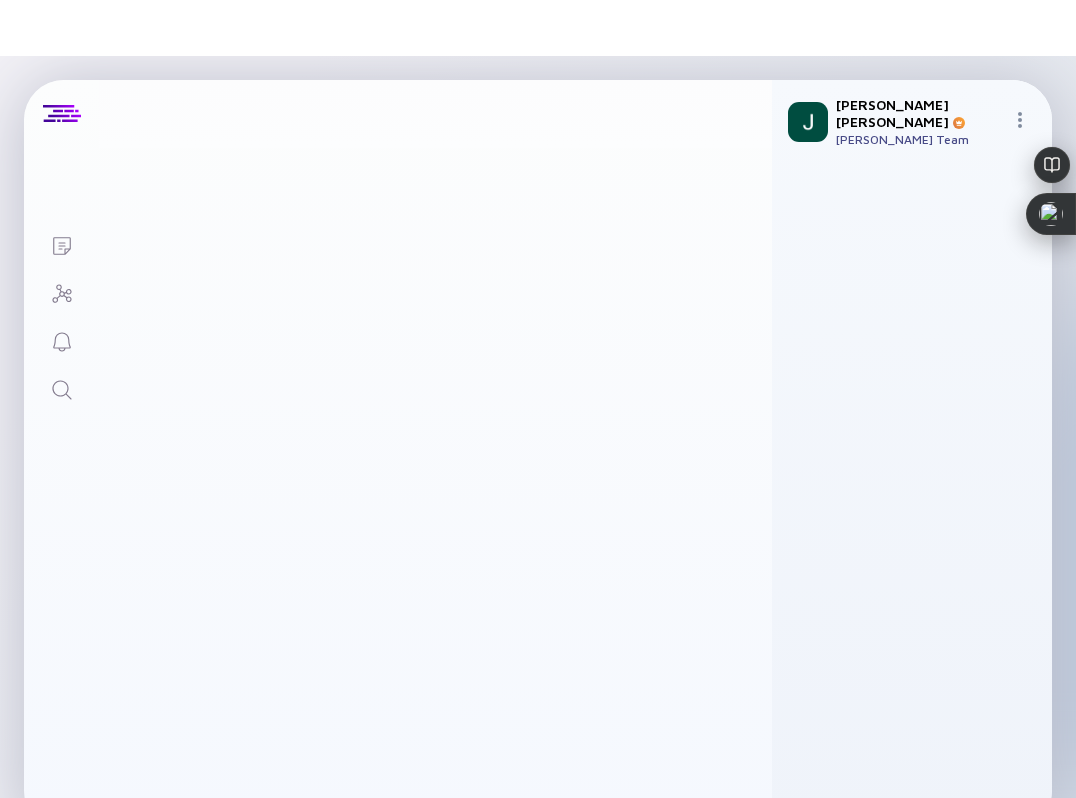 scroll, scrollTop: 0, scrollLeft: 0, axis: both 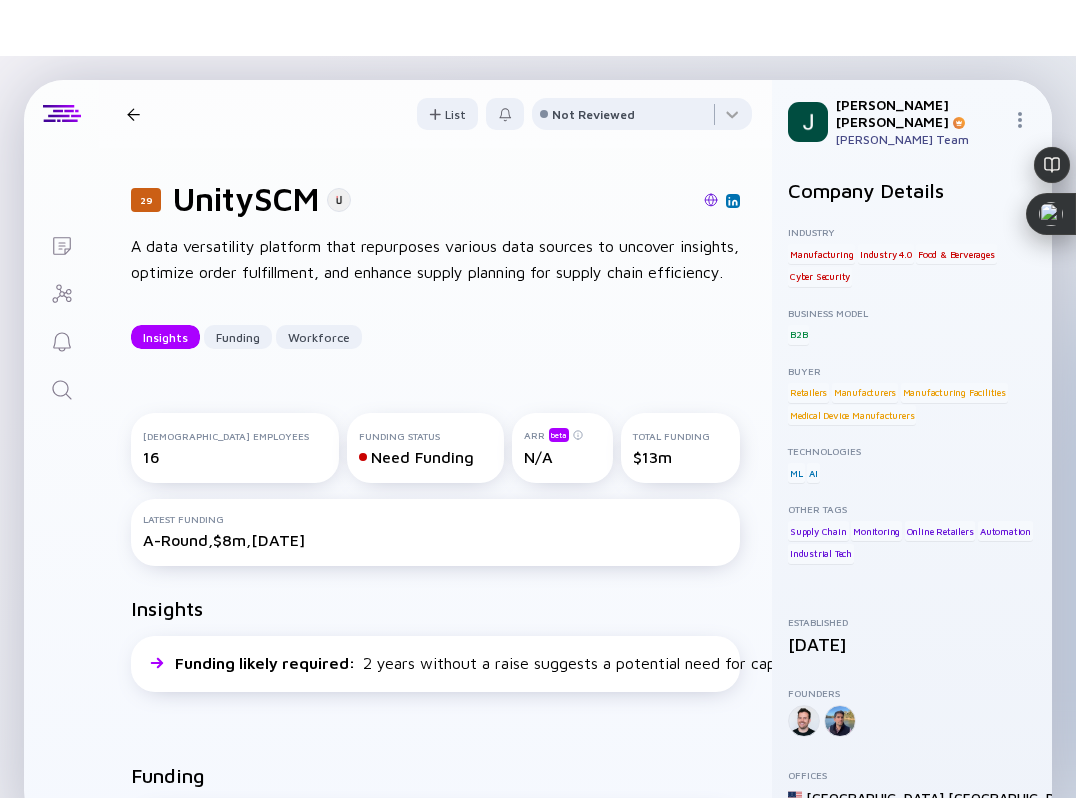 click at bounding box center (711, 200) 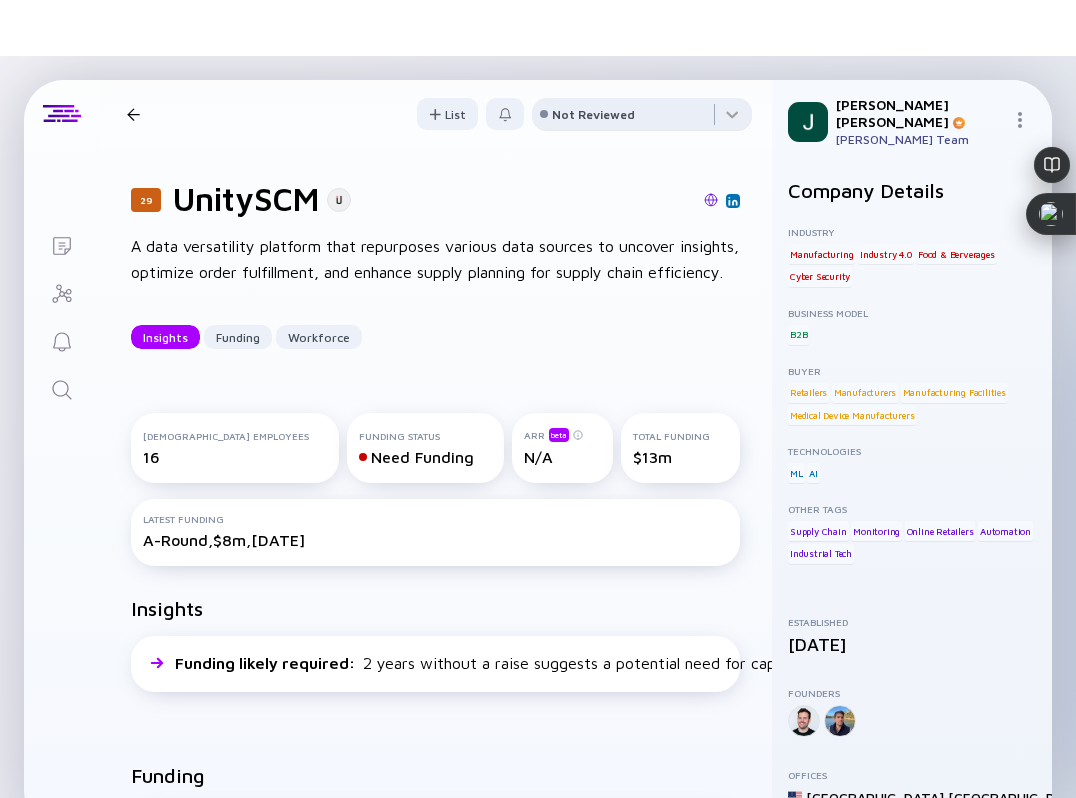 click on "Not Reviewed" at bounding box center [593, 114] 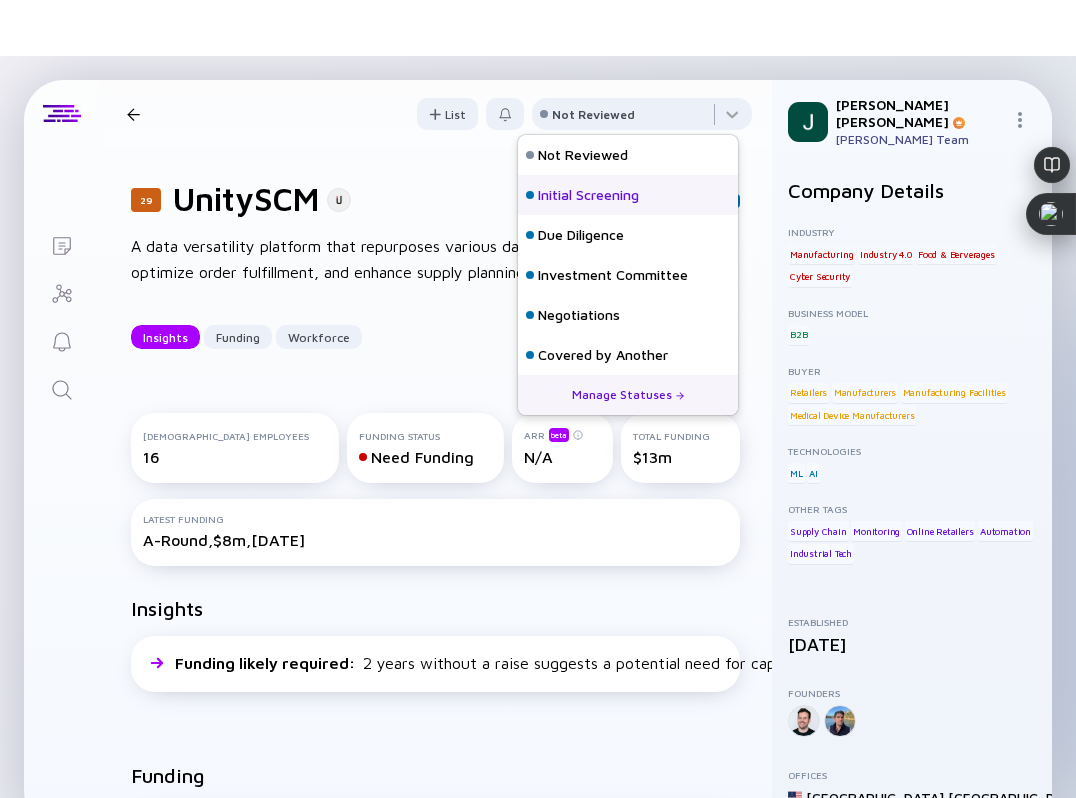 click on "Initial Screening" at bounding box center (588, 195) 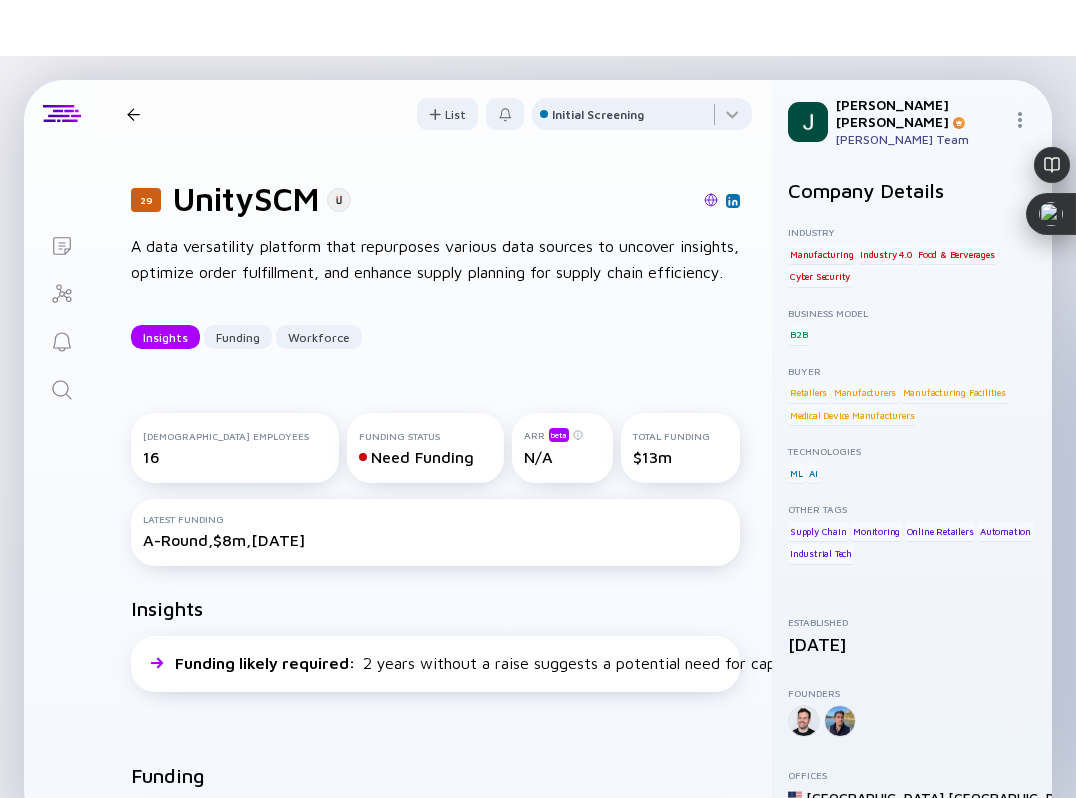 click at bounding box center [133, 114] 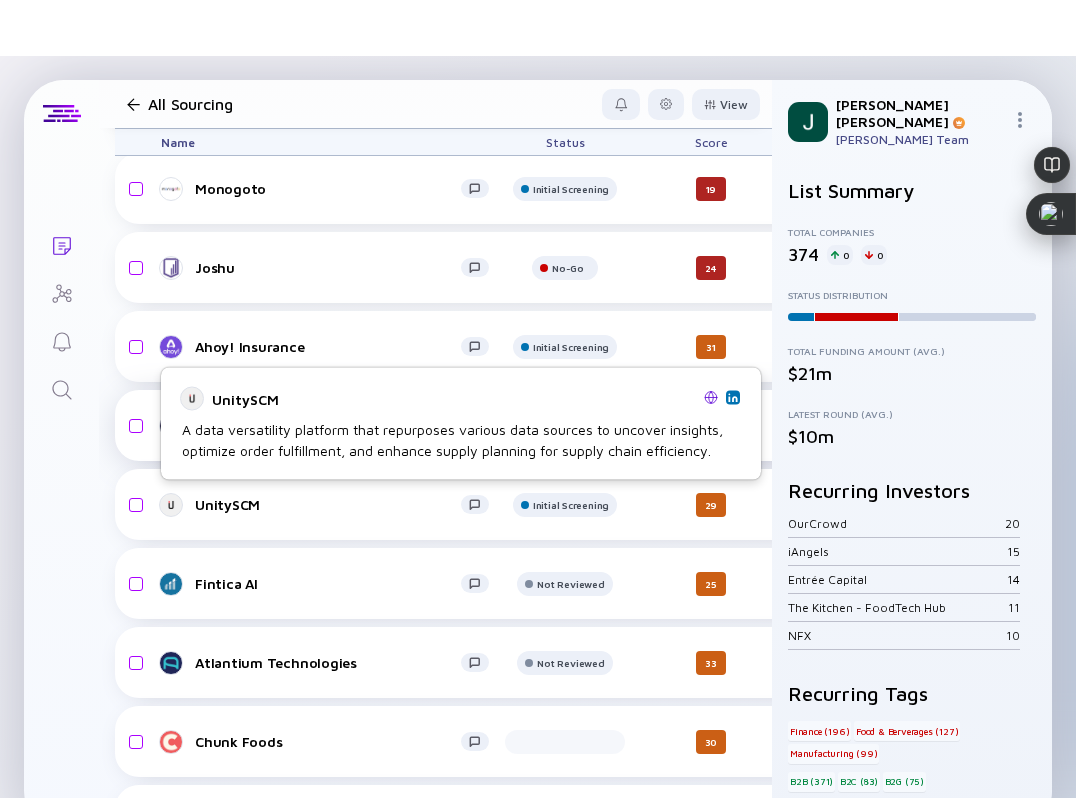 scroll, scrollTop: 11292, scrollLeft: 0, axis: vertical 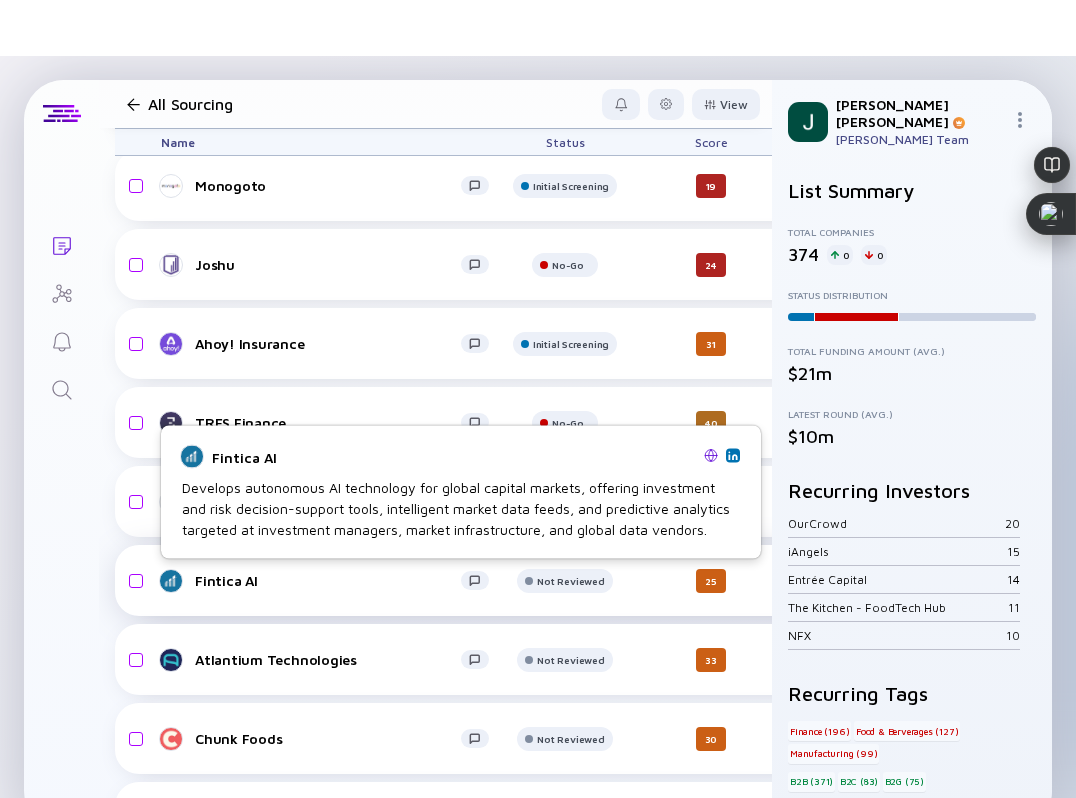 click on "Fintica AI" at bounding box center (328, 580) 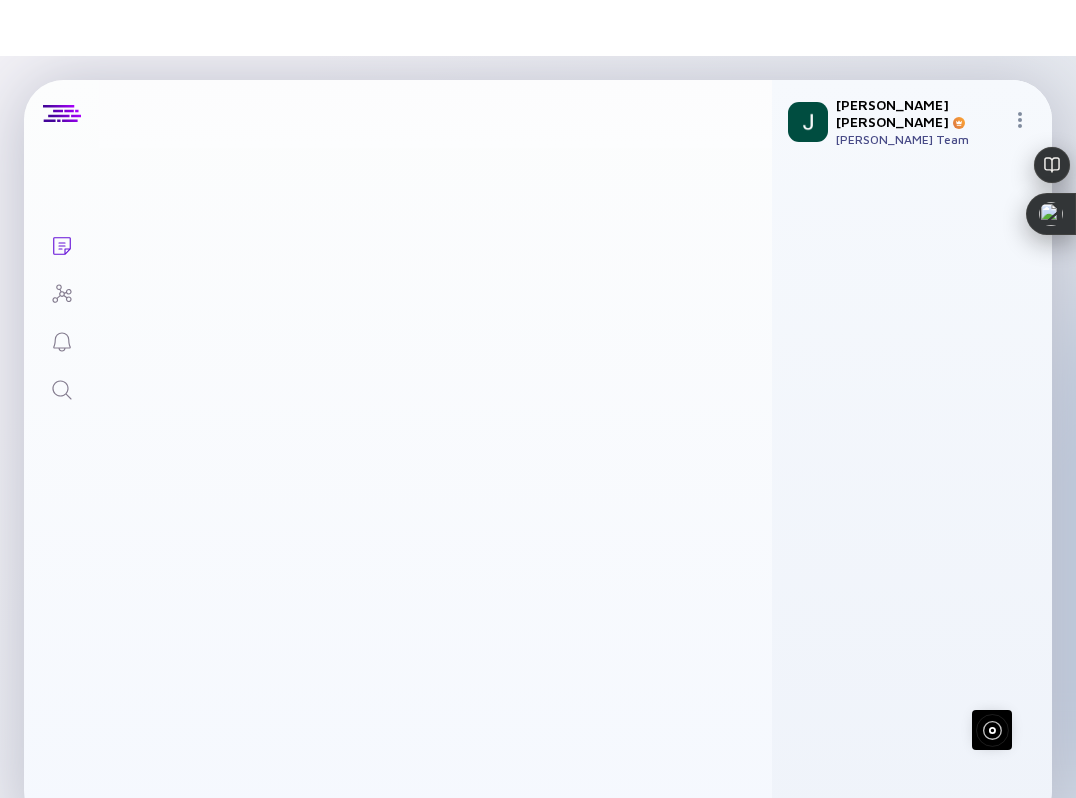 scroll, scrollTop: 0, scrollLeft: 0, axis: both 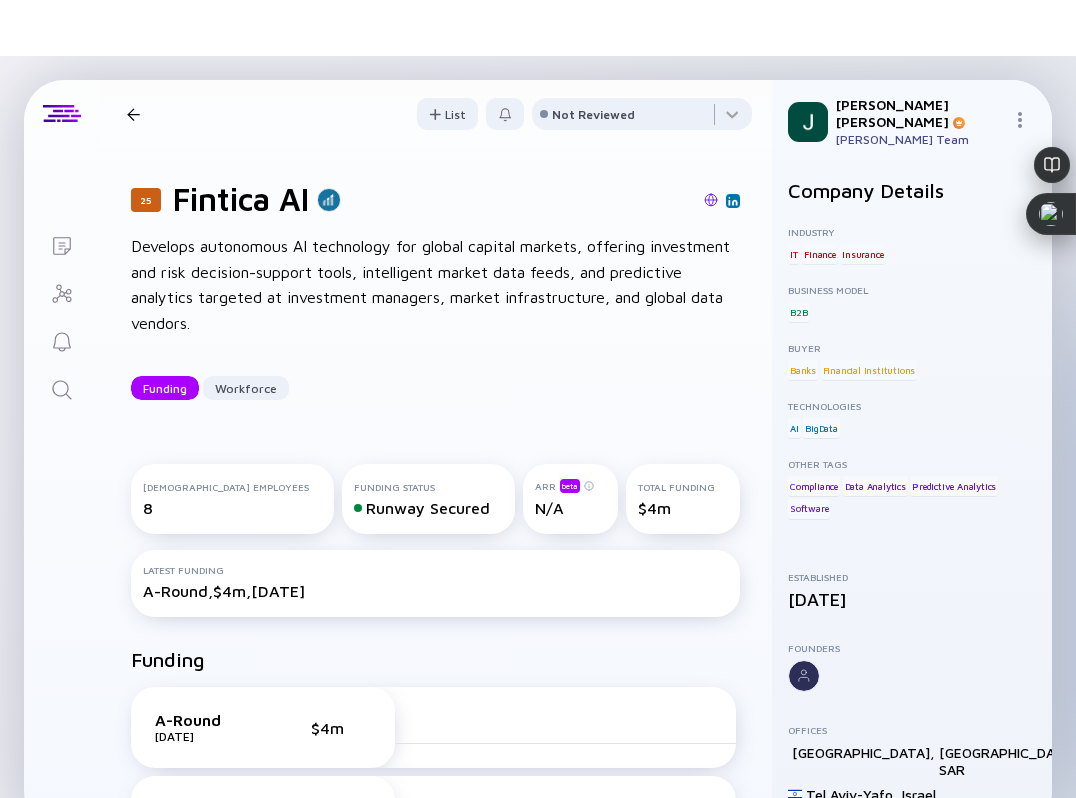 click at bounding box center [711, 200] 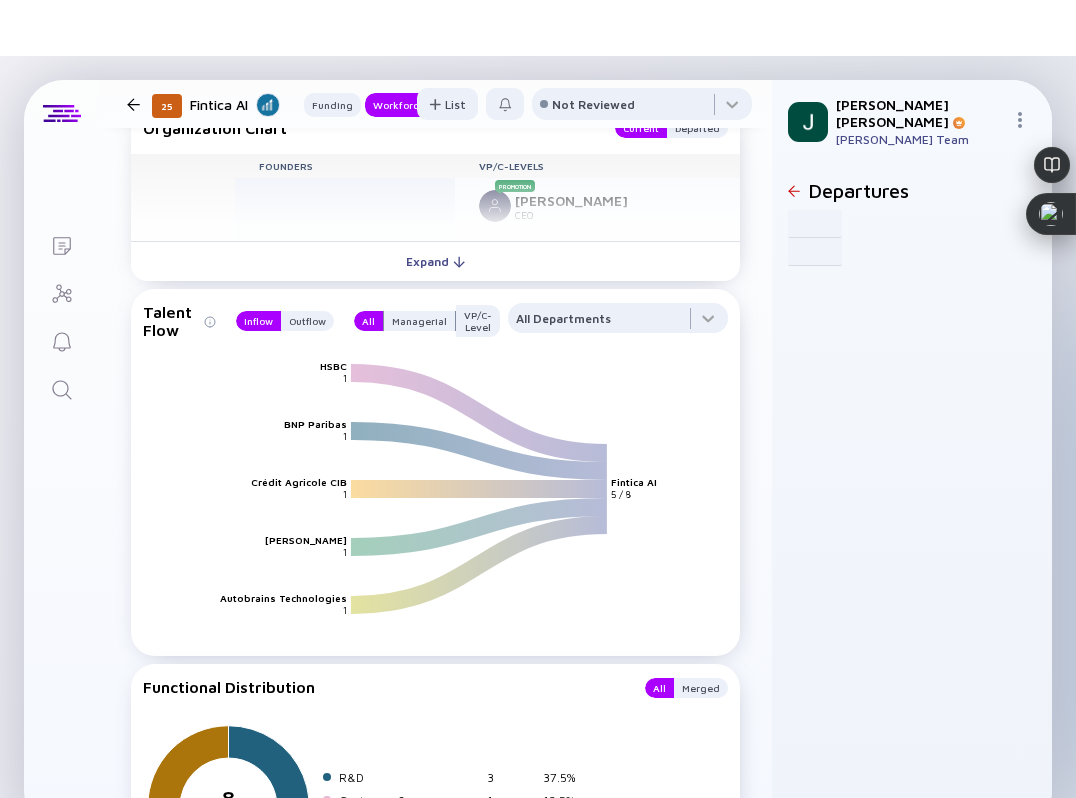 scroll, scrollTop: 2145, scrollLeft: 0, axis: vertical 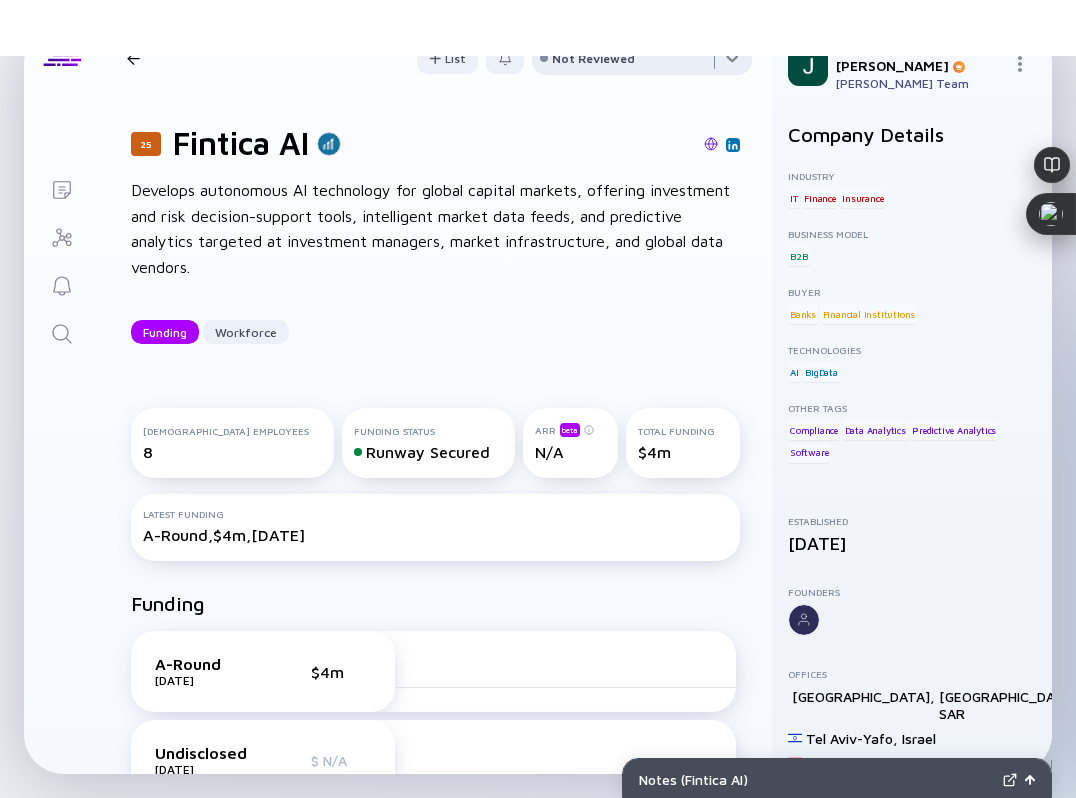 click at bounding box center (642, 62) 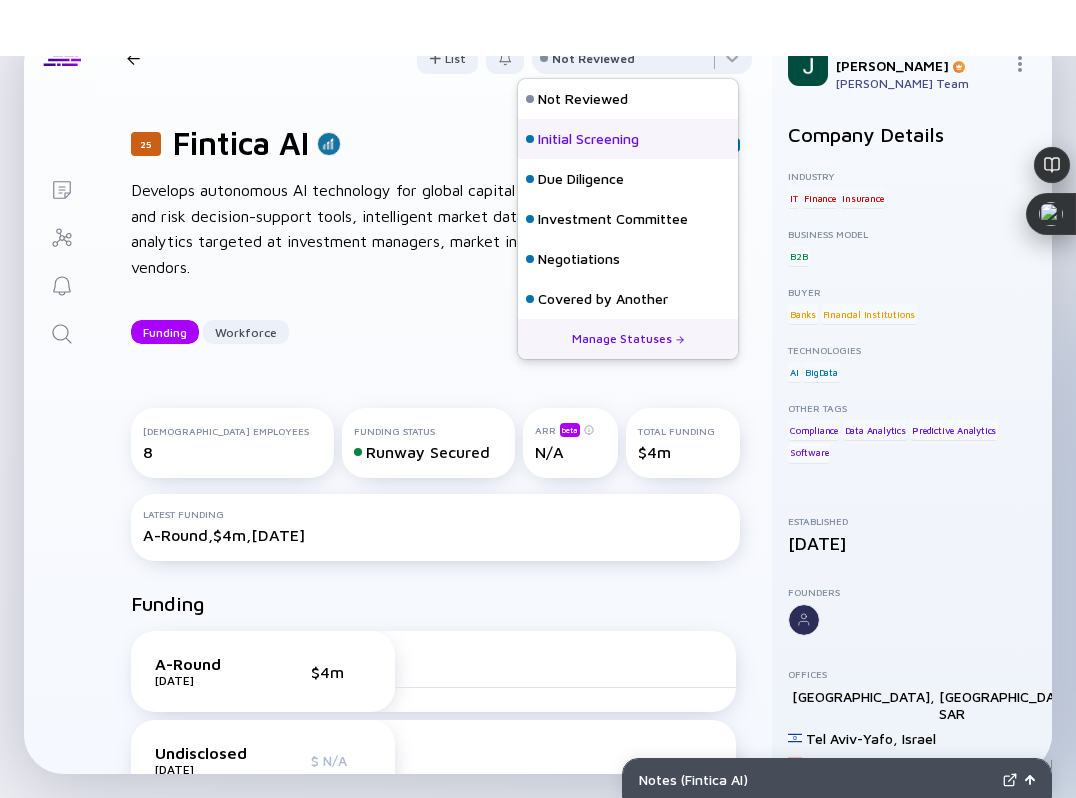 click on "Initial Screening" at bounding box center [588, 139] 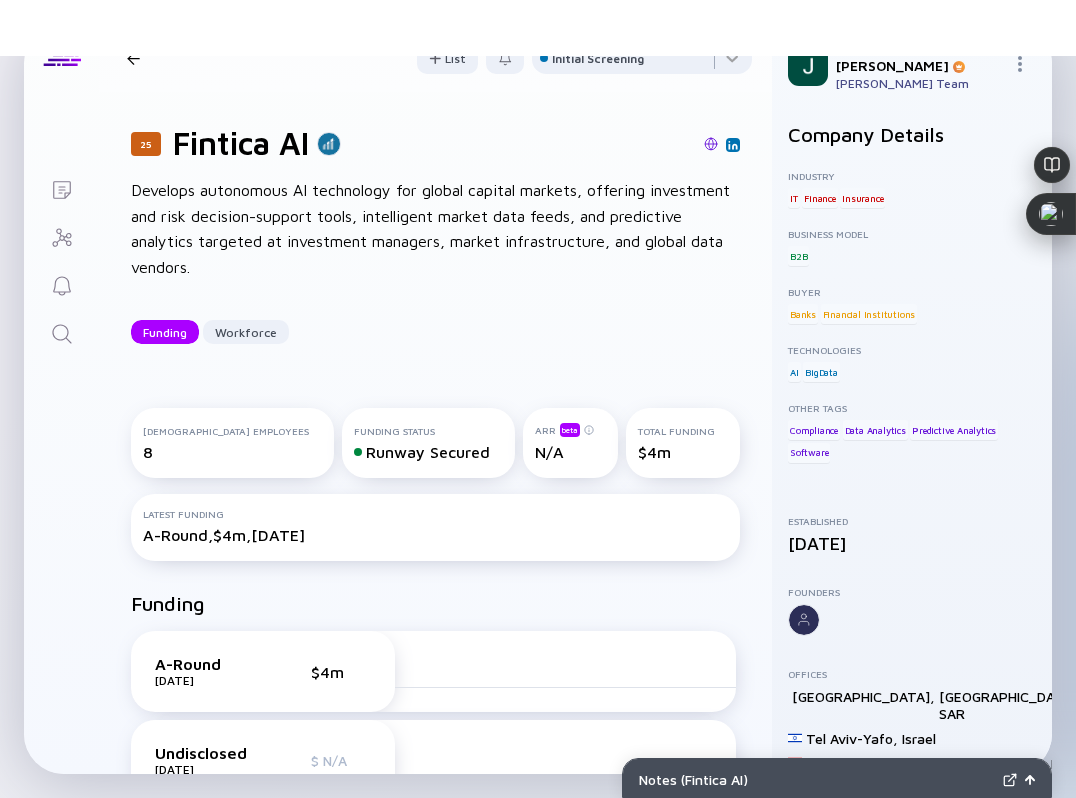 click on "25 Fintica AI Funding Workforce" at bounding box center (275, 58) 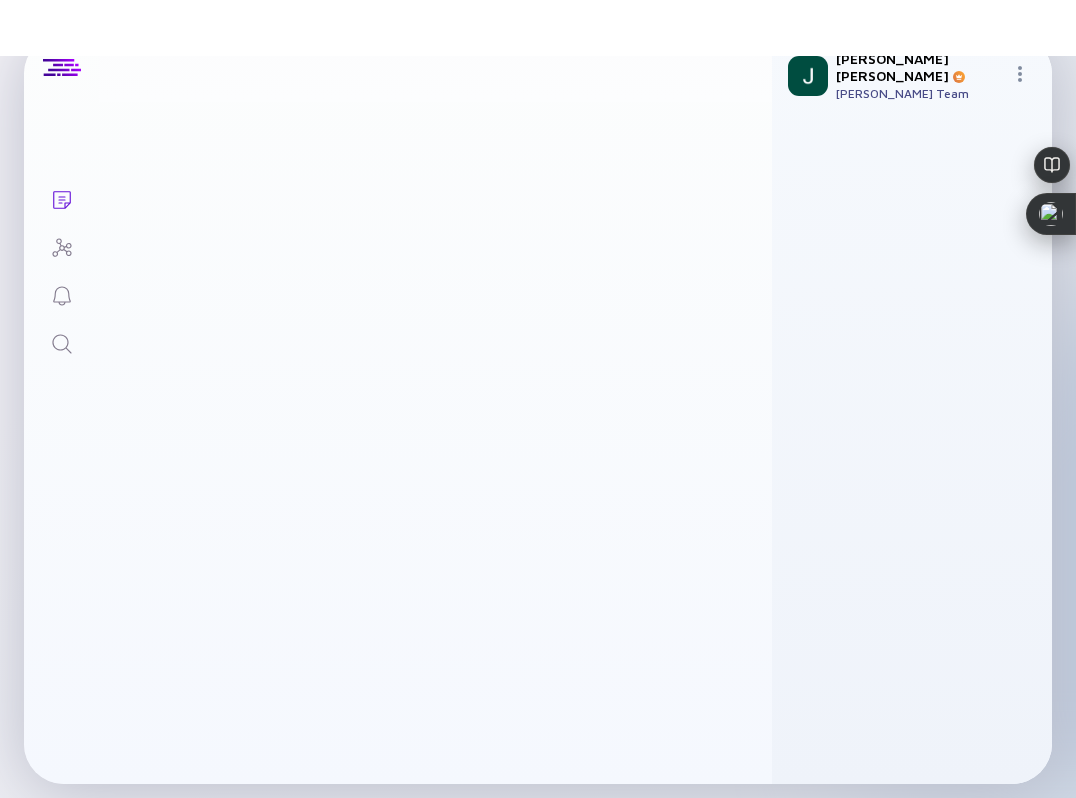 scroll, scrollTop: 0, scrollLeft: 0, axis: both 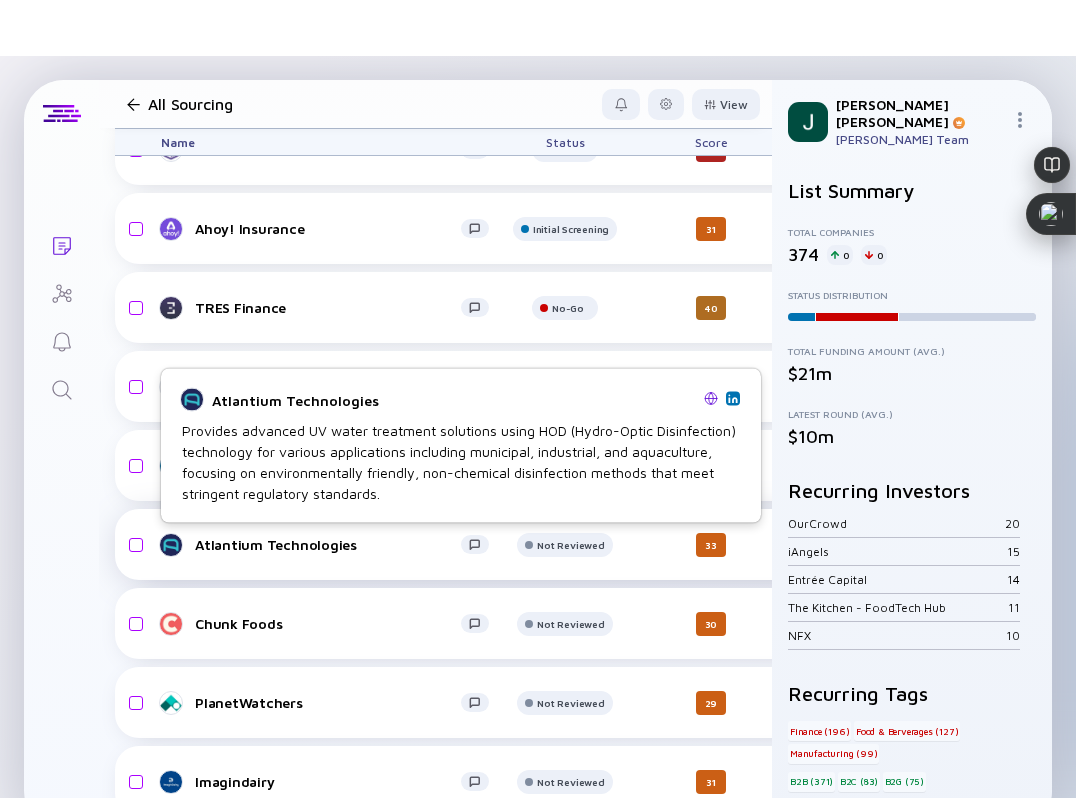 click on "Atlantium Technologies" at bounding box center (328, 544) 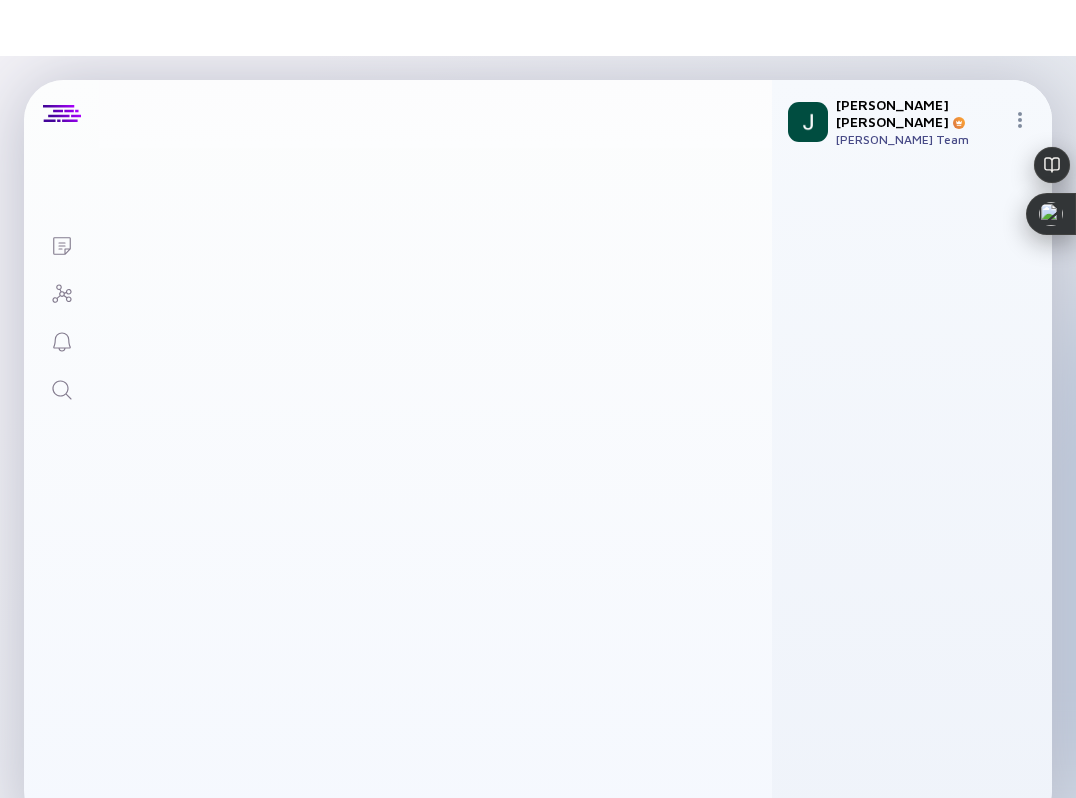 scroll, scrollTop: 0, scrollLeft: 0, axis: both 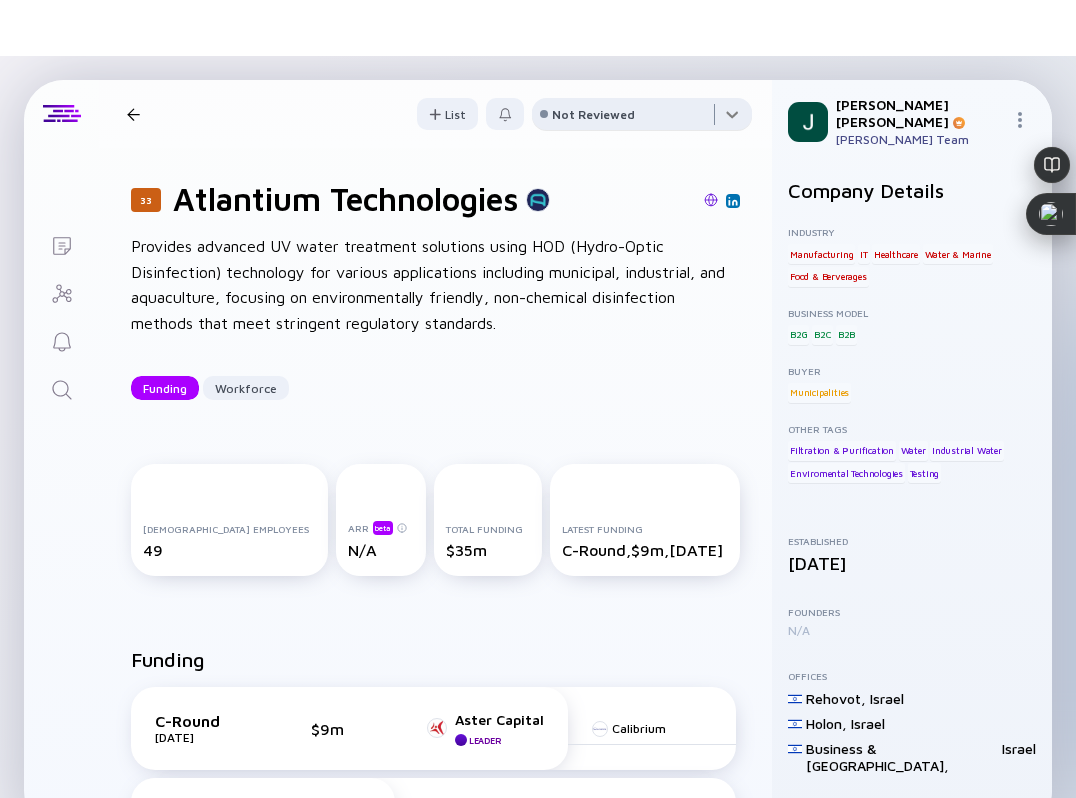 click at bounding box center [642, 118] 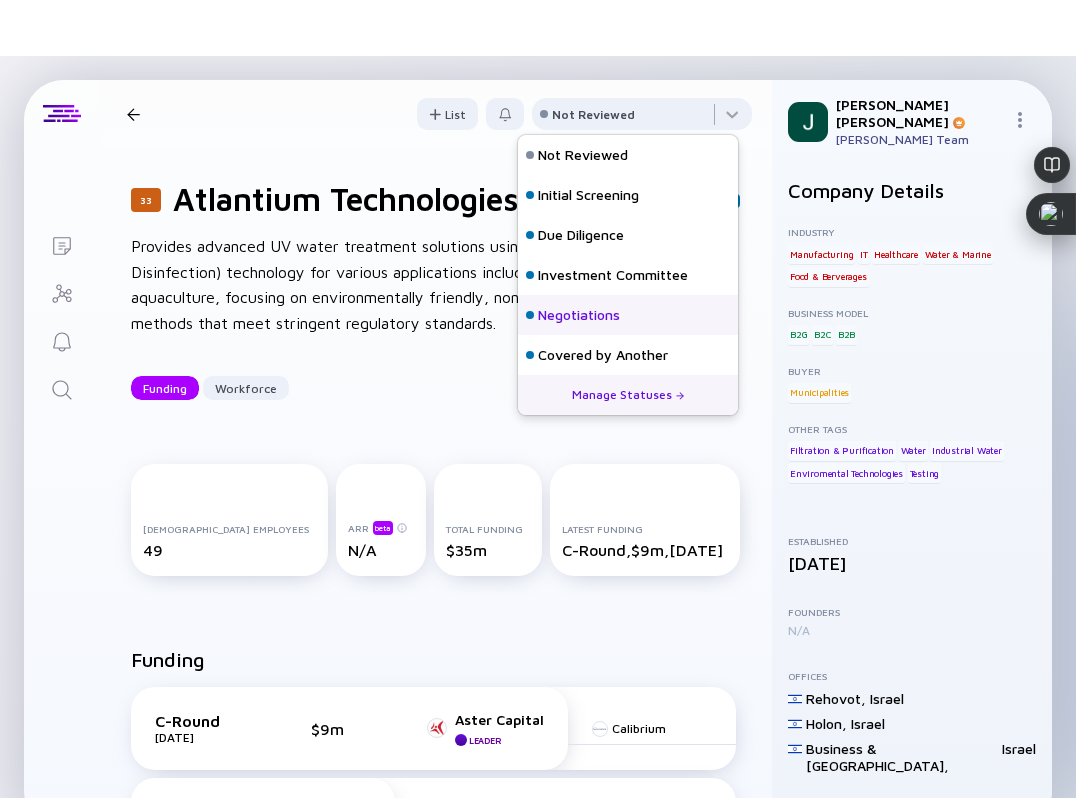 scroll, scrollTop: 128, scrollLeft: 0, axis: vertical 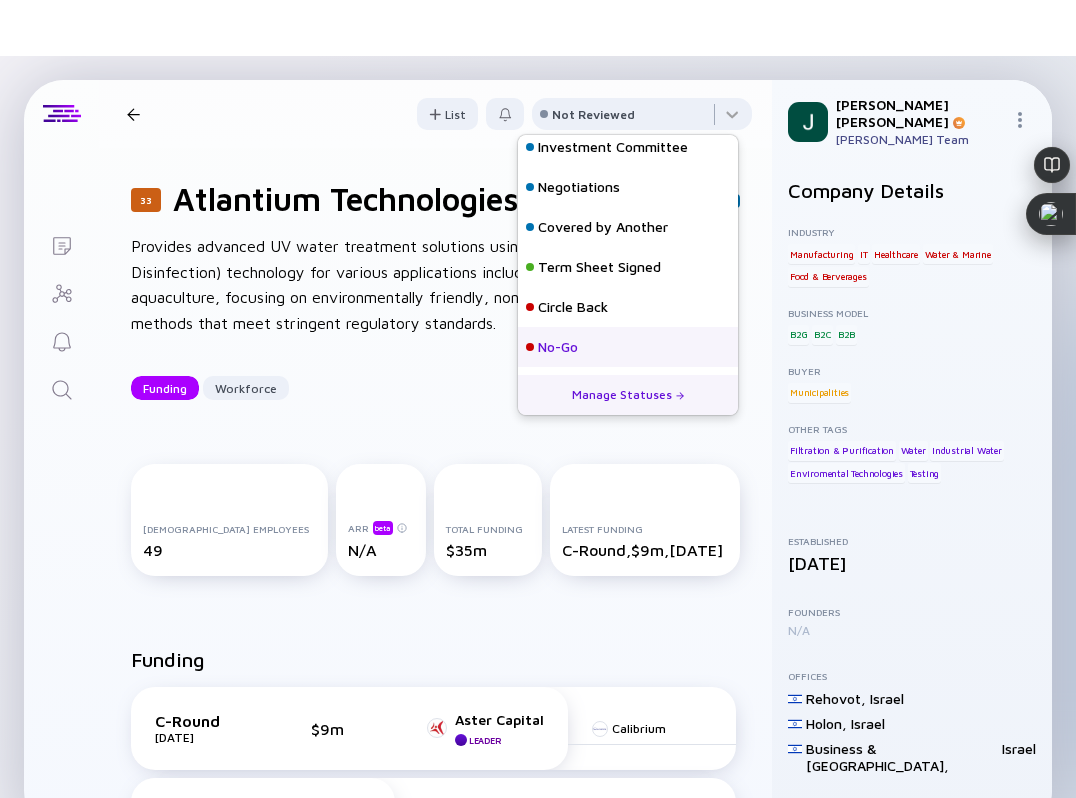 click on "No-Go" at bounding box center [628, 347] 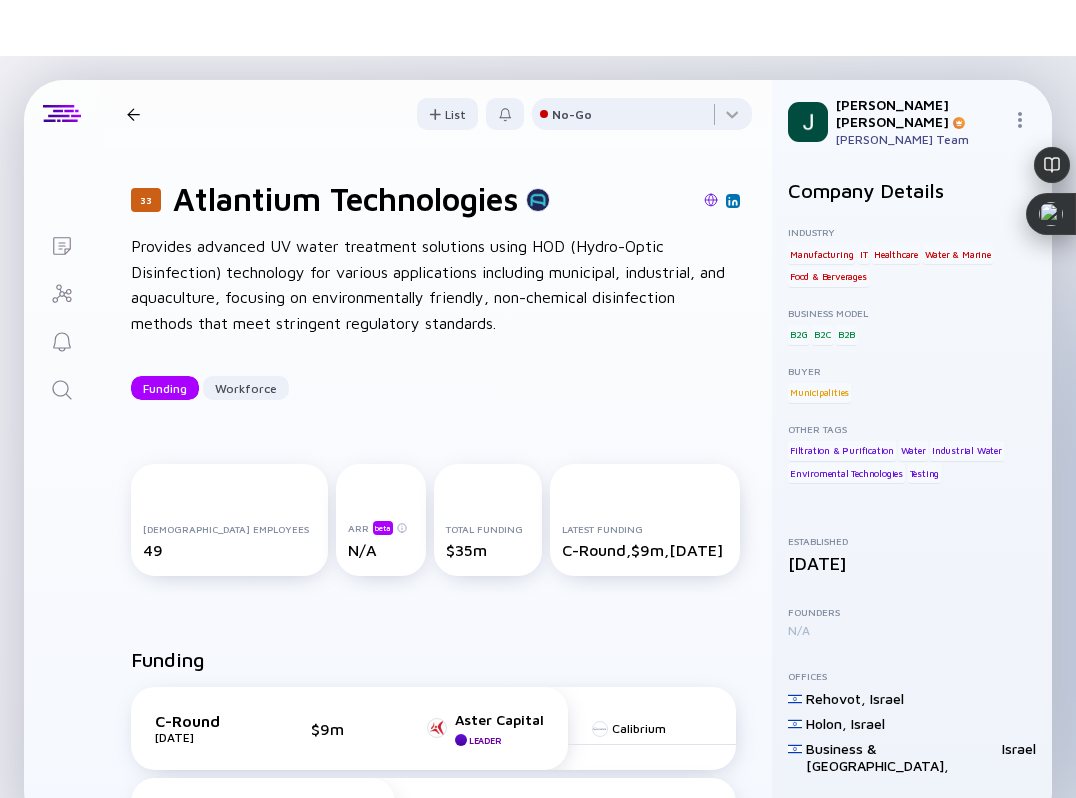 click at bounding box center (133, 114) 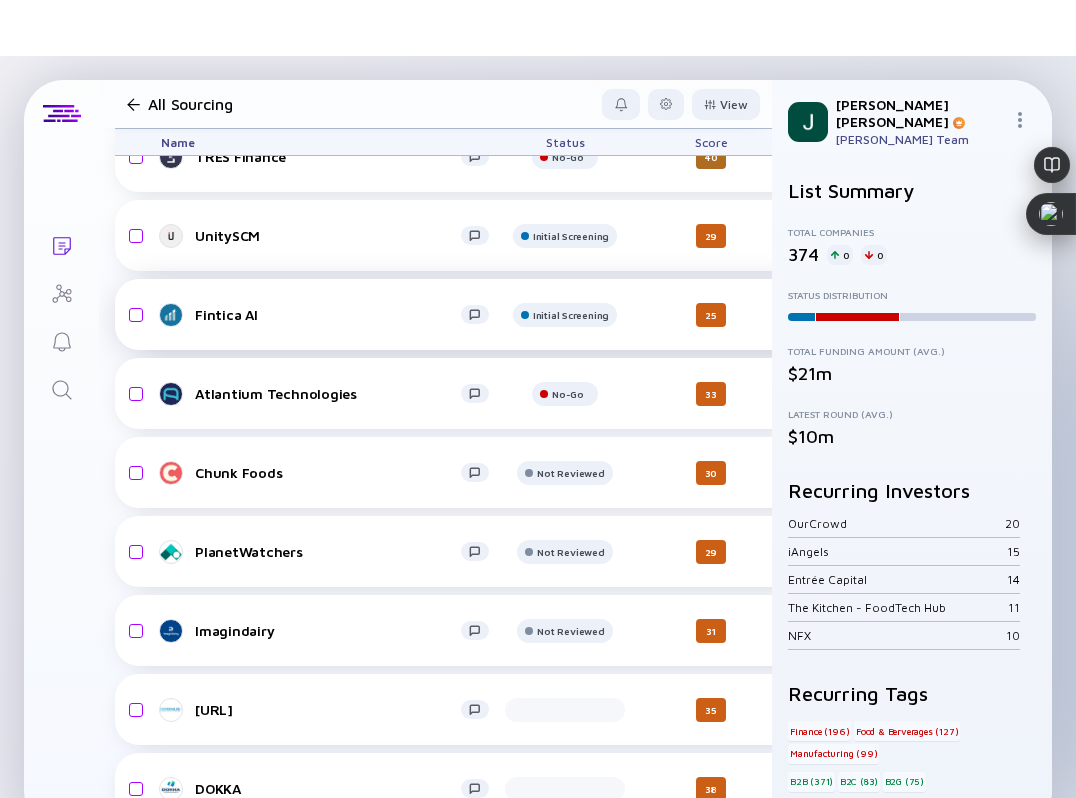 scroll, scrollTop: 11601, scrollLeft: 0, axis: vertical 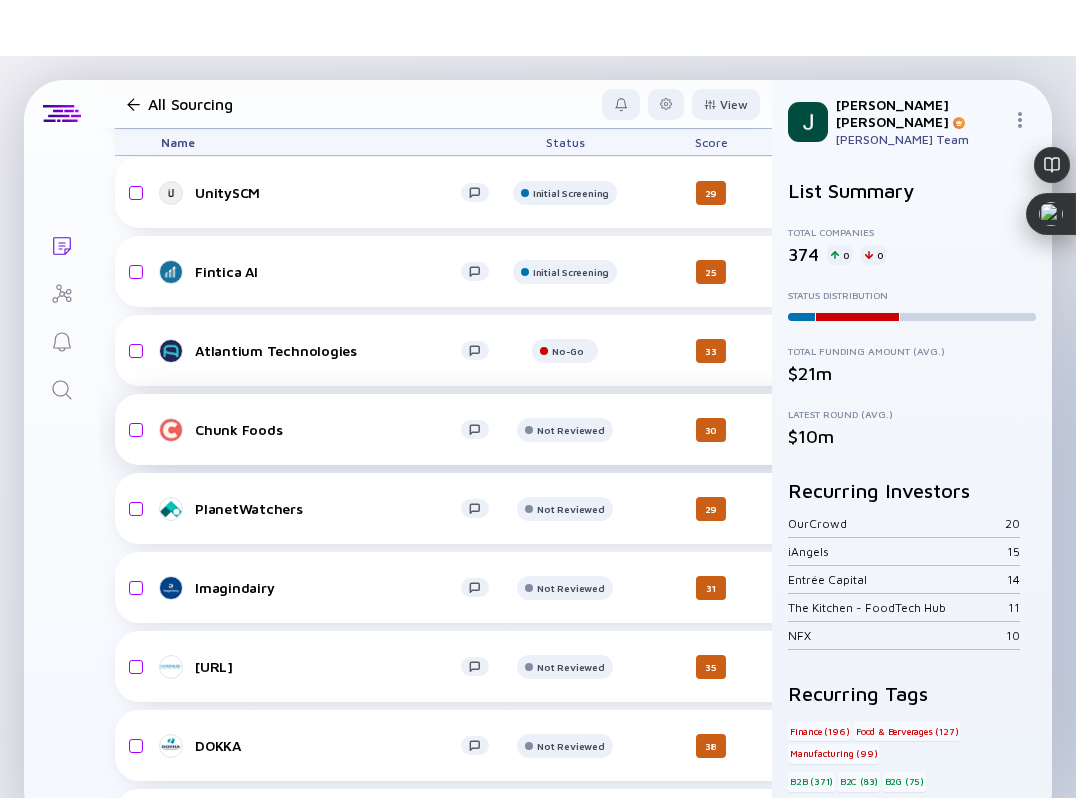 click on "Chunk Foods" at bounding box center [328, 429] 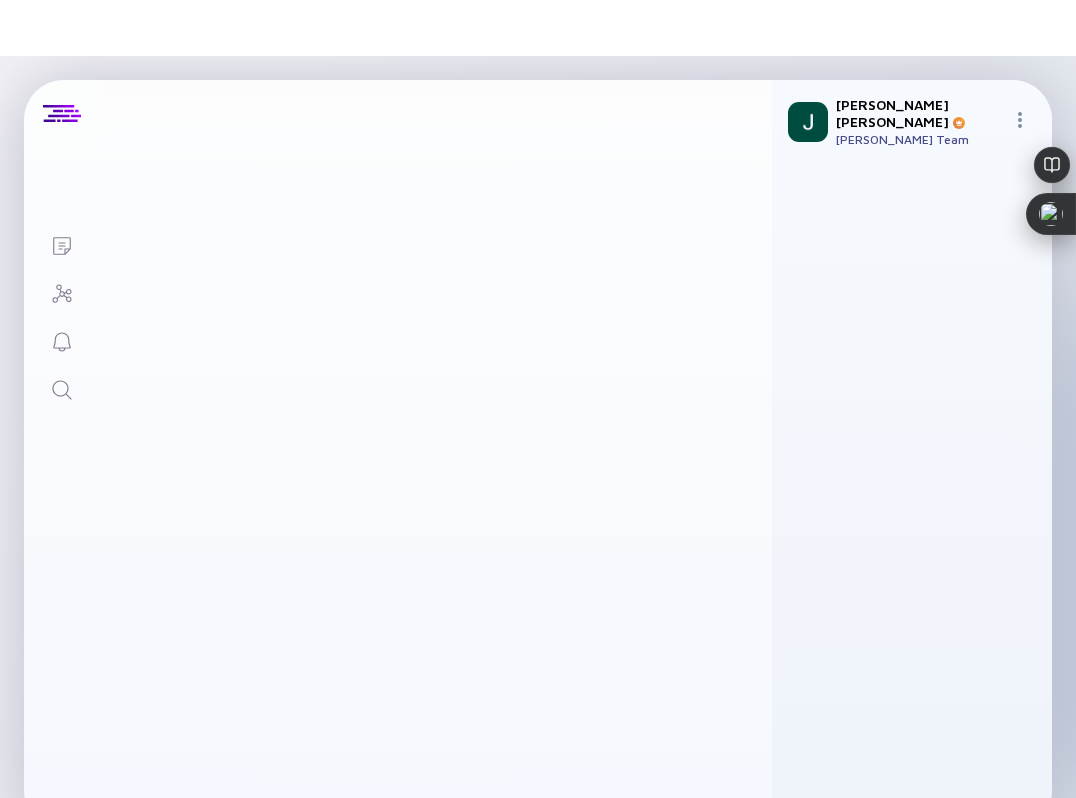 scroll, scrollTop: 0, scrollLeft: 0, axis: both 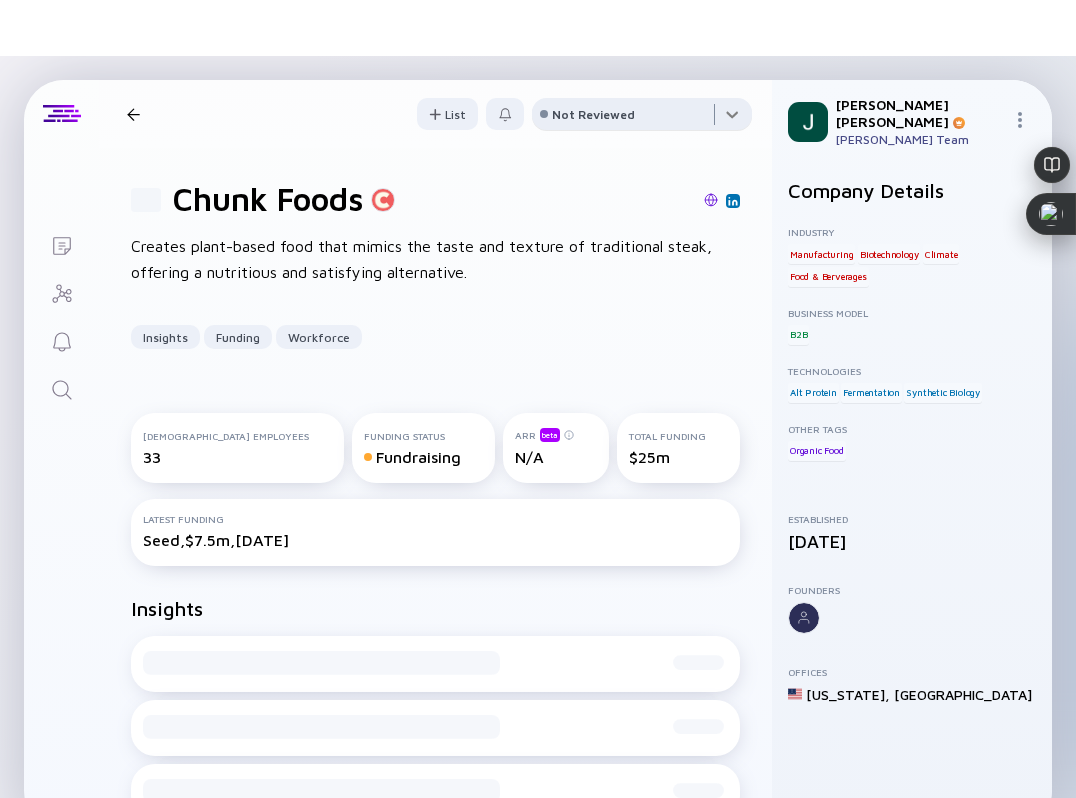 click at bounding box center (642, 118) 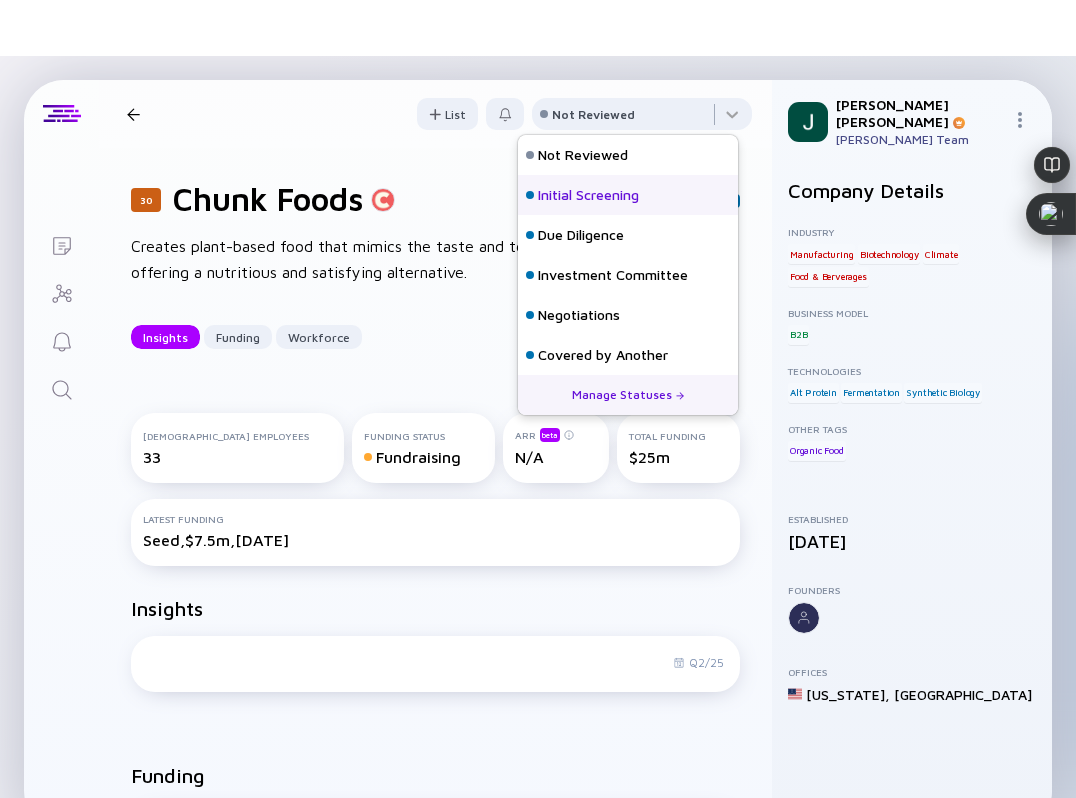 scroll, scrollTop: 128, scrollLeft: 0, axis: vertical 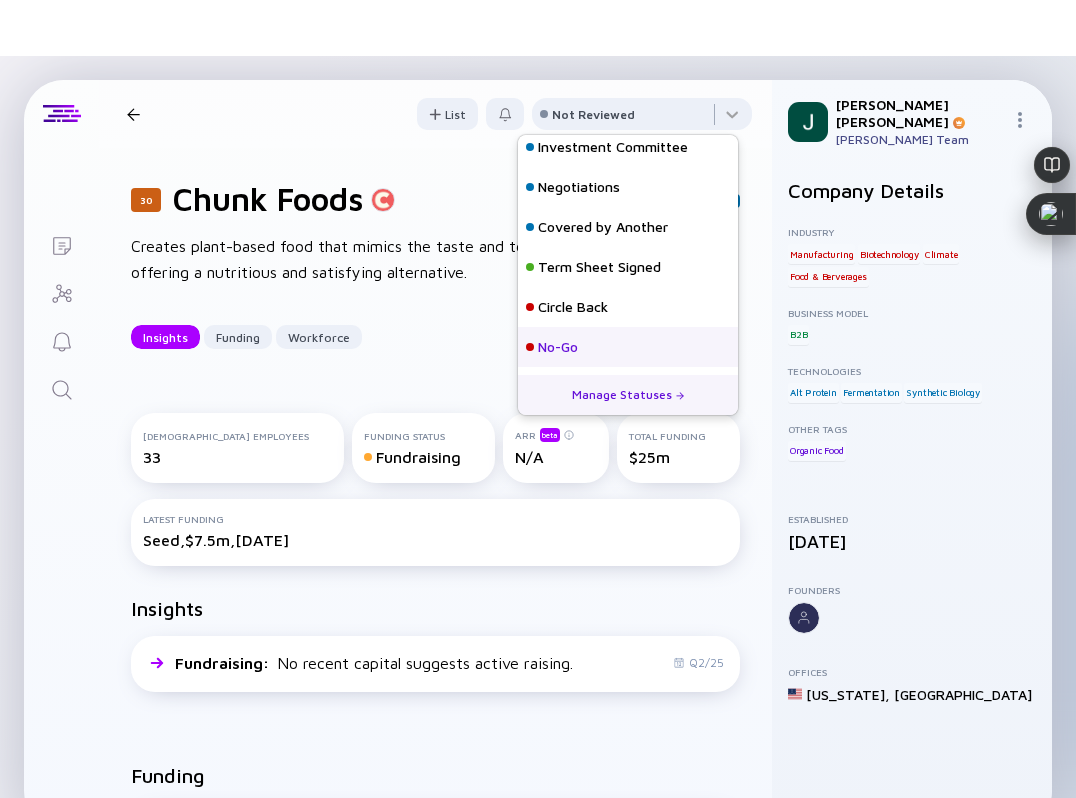 click on "No-Go" at bounding box center [628, 347] 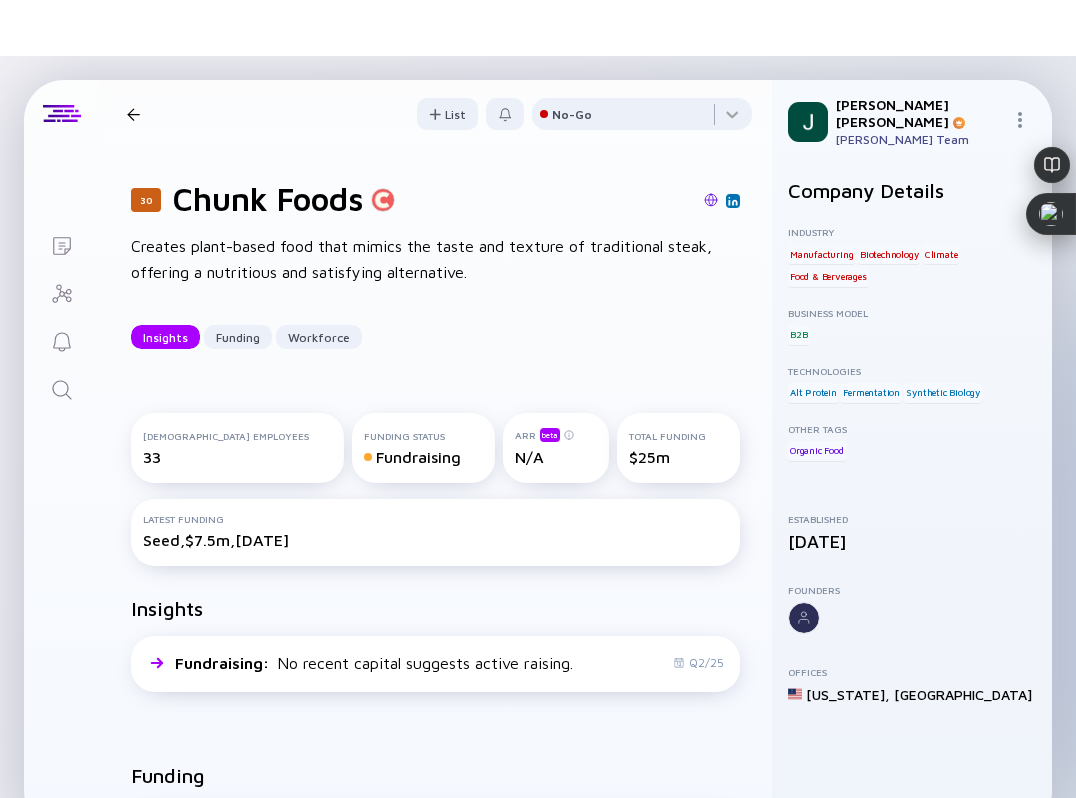 click at bounding box center [133, 114] 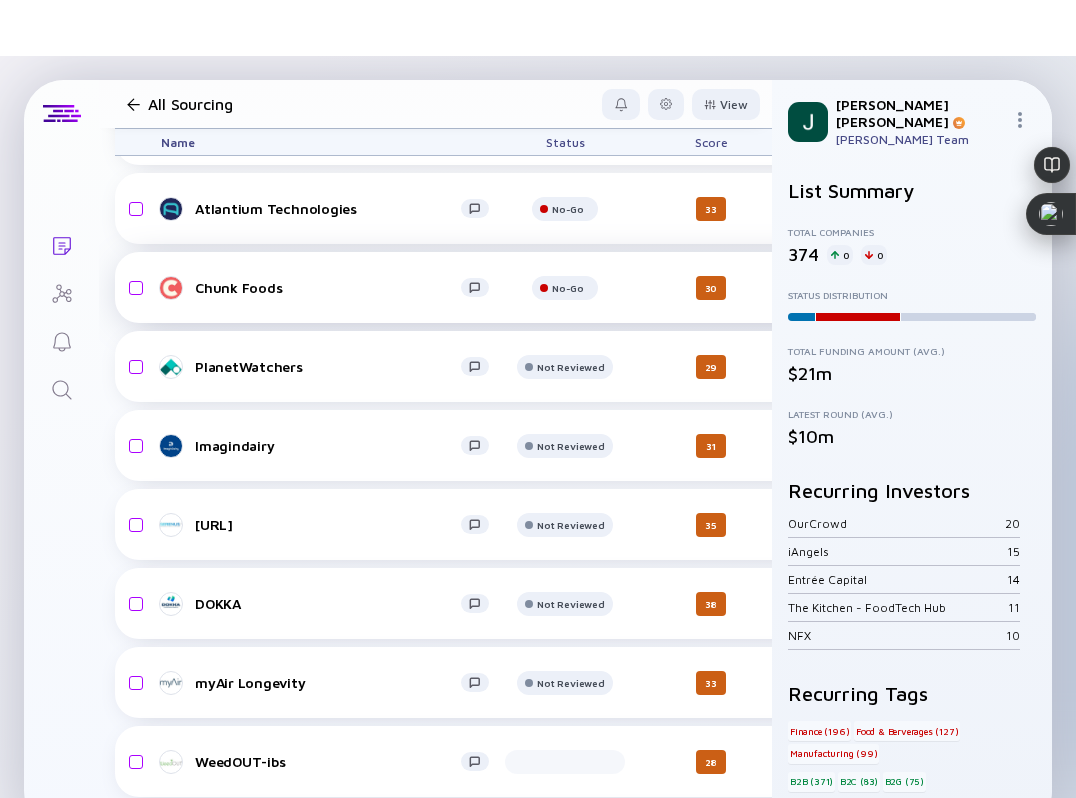 scroll, scrollTop: 11746, scrollLeft: 0, axis: vertical 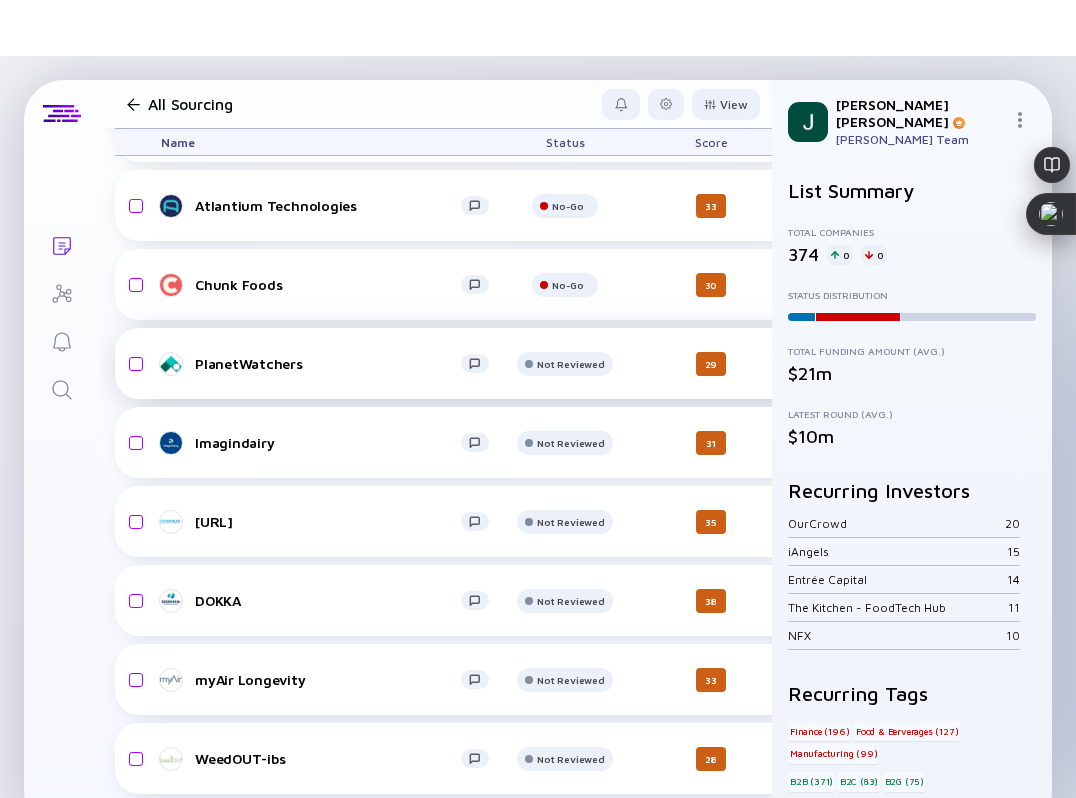 click on "PlanetWatchers" at bounding box center [328, 363] 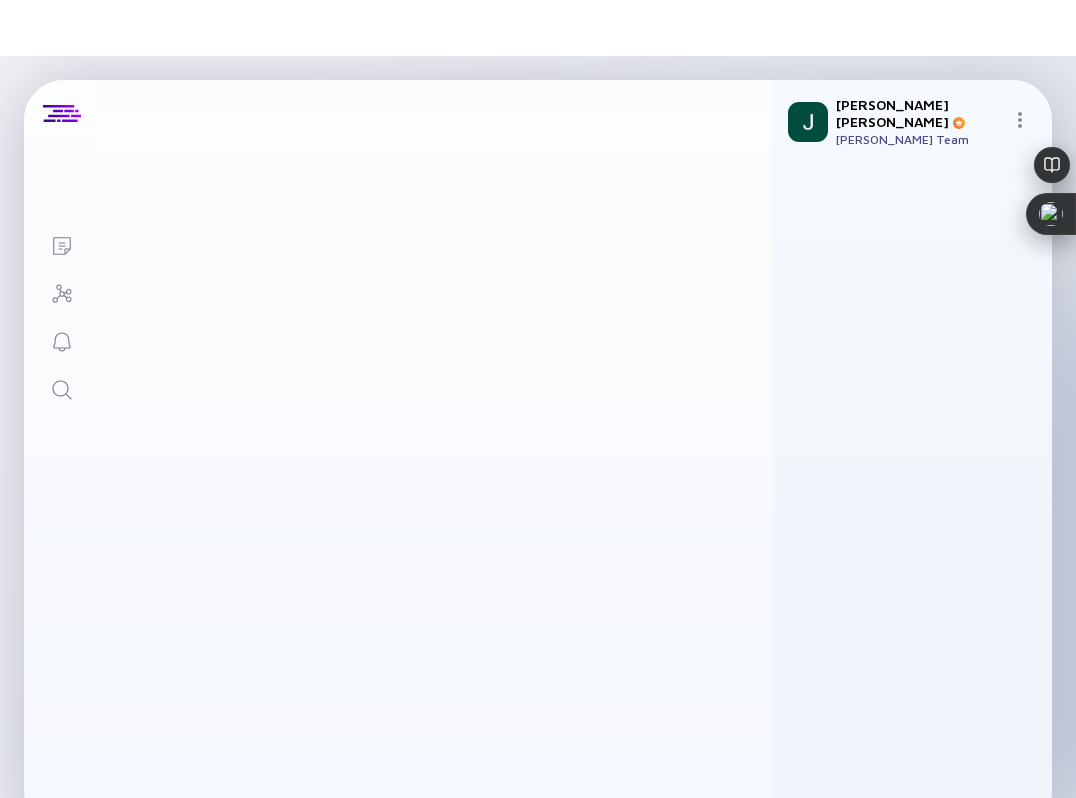 scroll, scrollTop: 0, scrollLeft: 0, axis: both 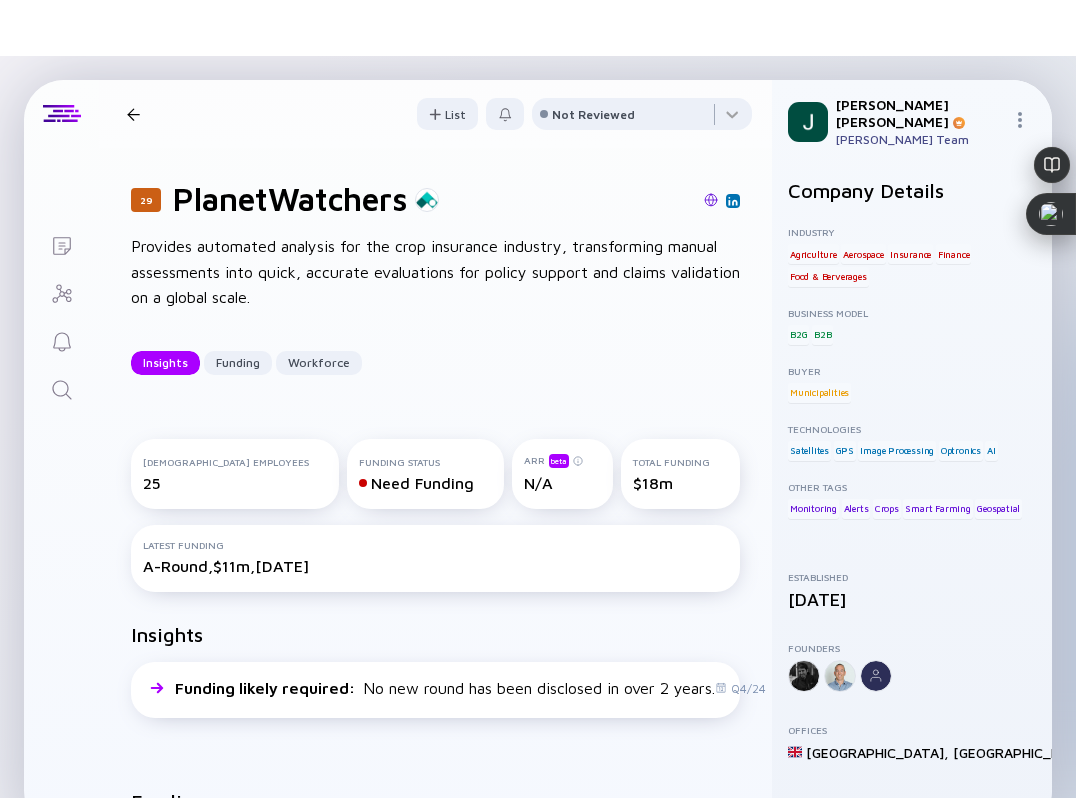 click at bounding box center [711, 200] 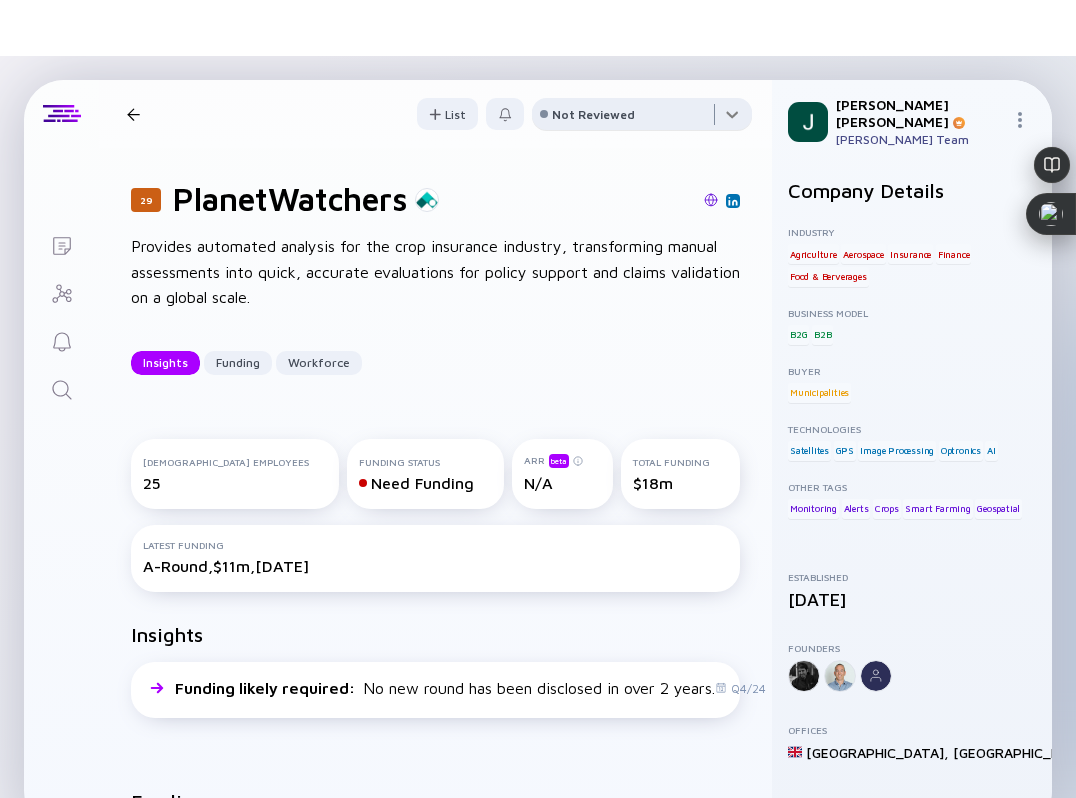 click at bounding box center [642, 118] 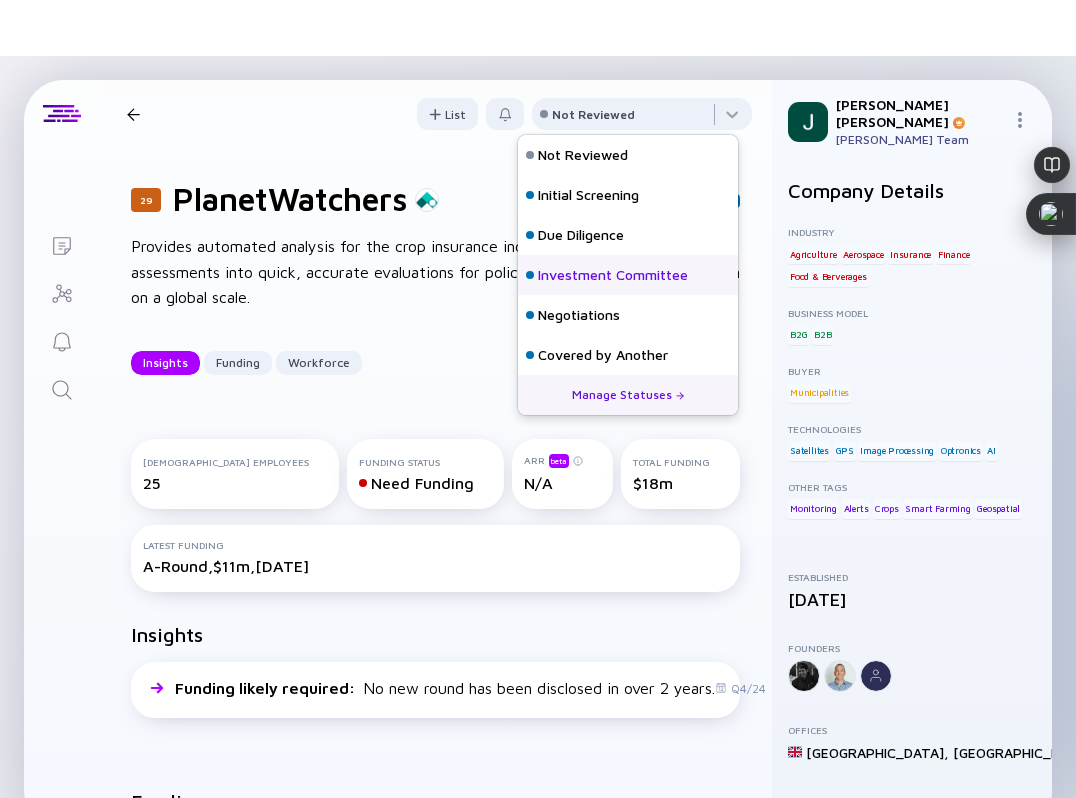 scroll, scrollTop: 128, scrollLeft: 0, axis: vertical 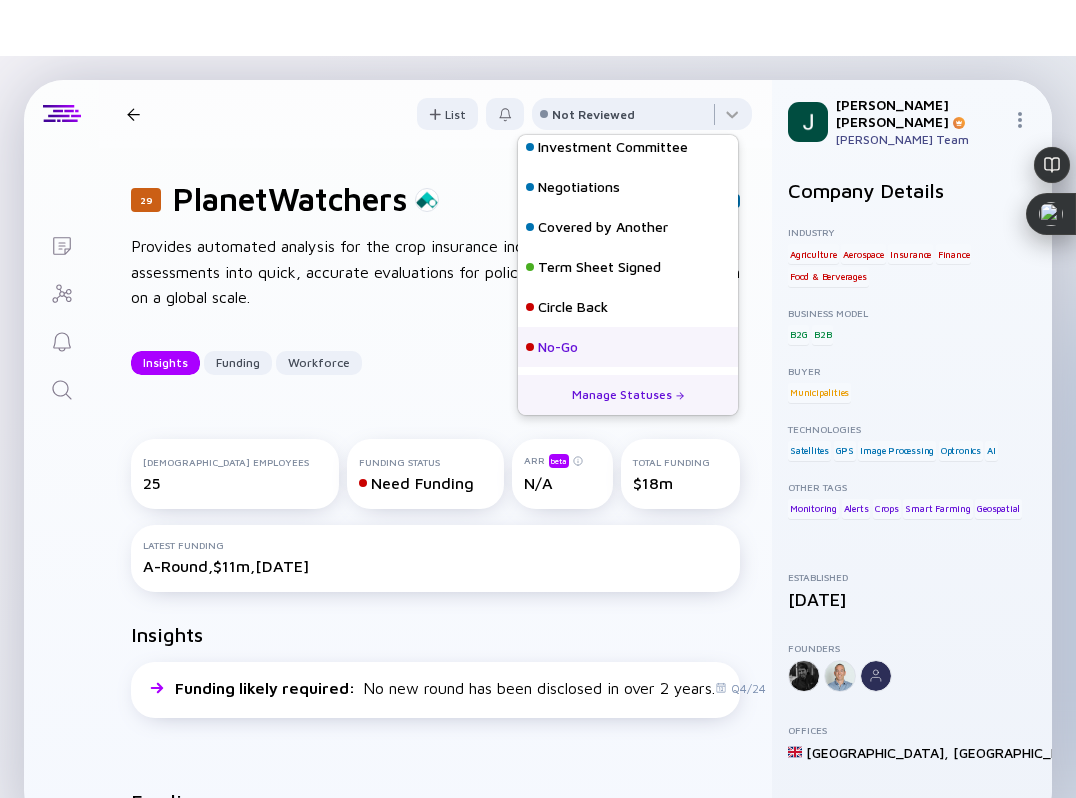 click on "No-Go" at bounding box center [558, 347] 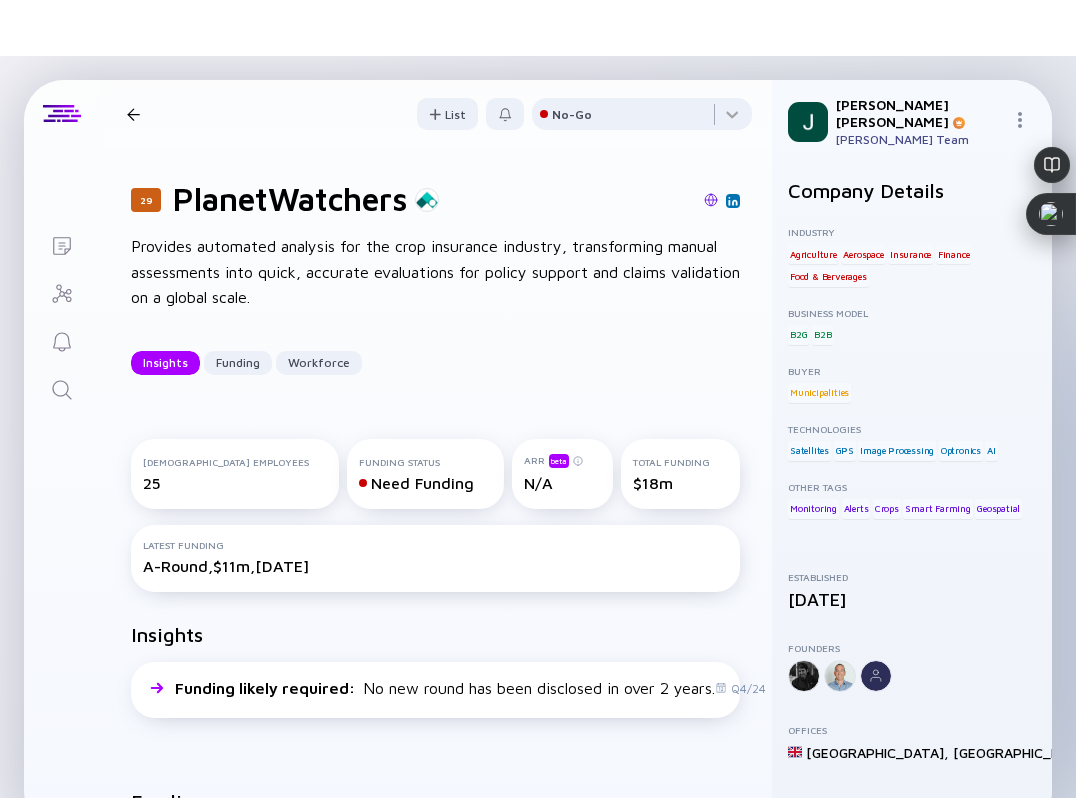 click on "29 PlanetWatchers Insights Funding Workforce" at bounding box center (328, 114) 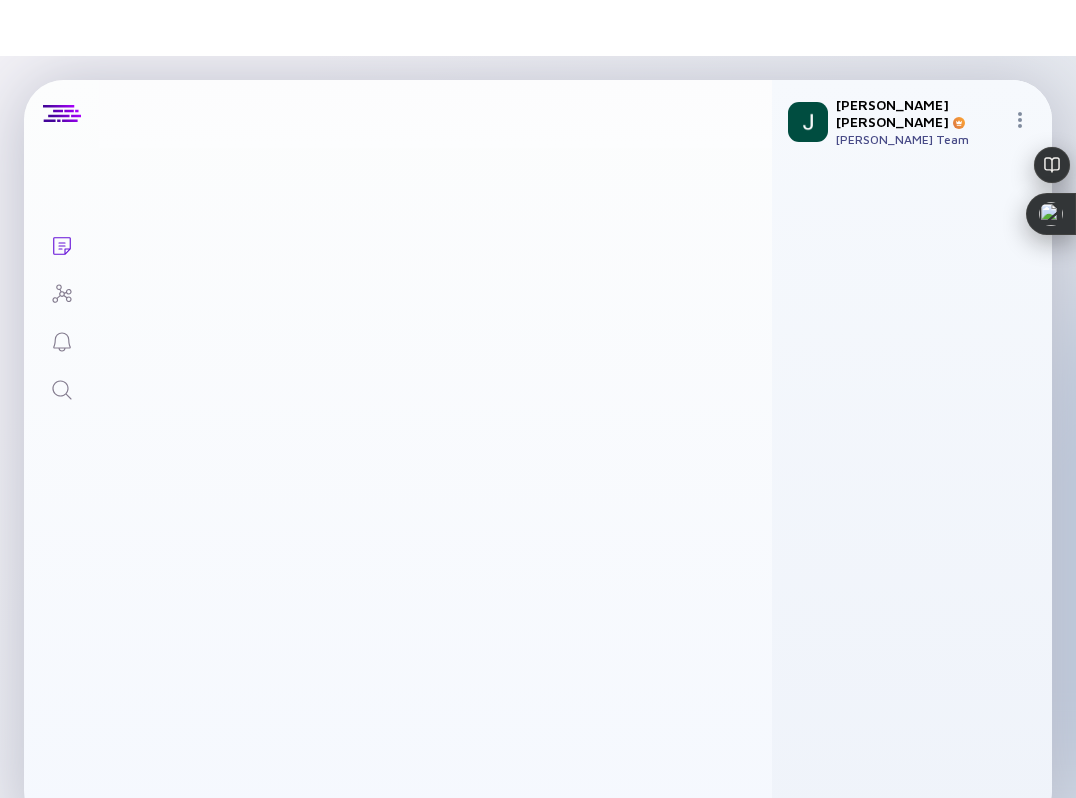 scroll, scrollTop: 11746, scrollLeft: 0, axis: vertical 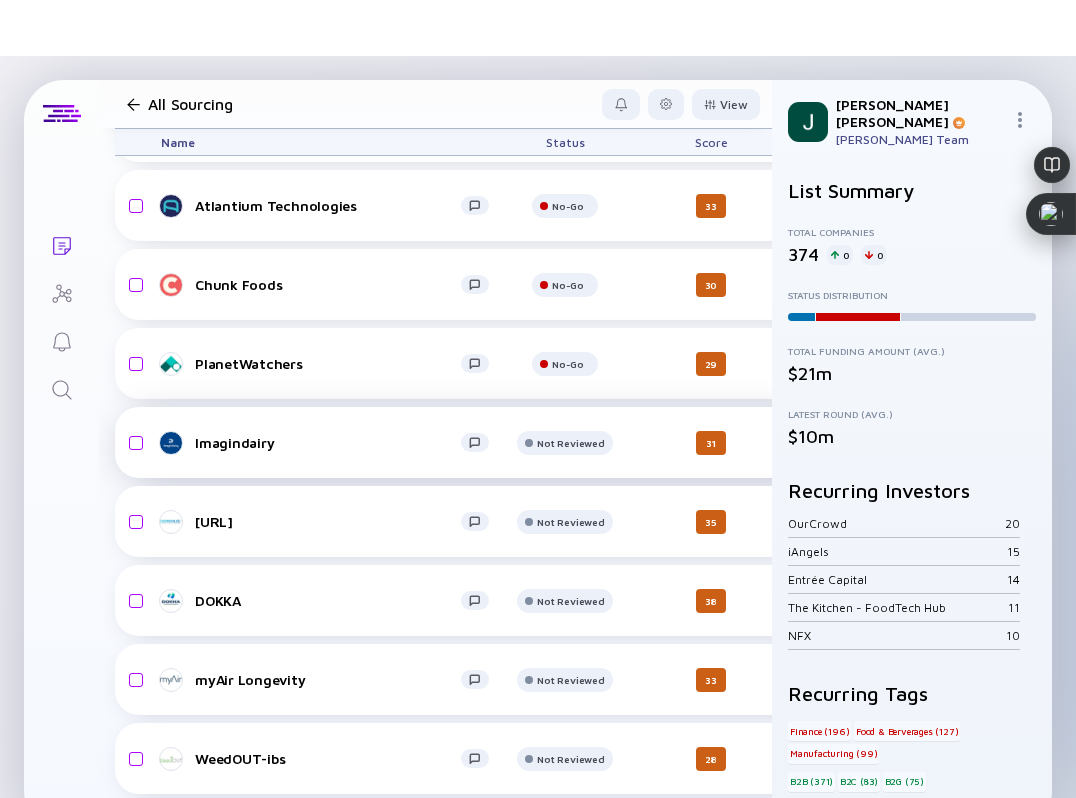 click on "Imagindairy" at bounding box center [328, 442] 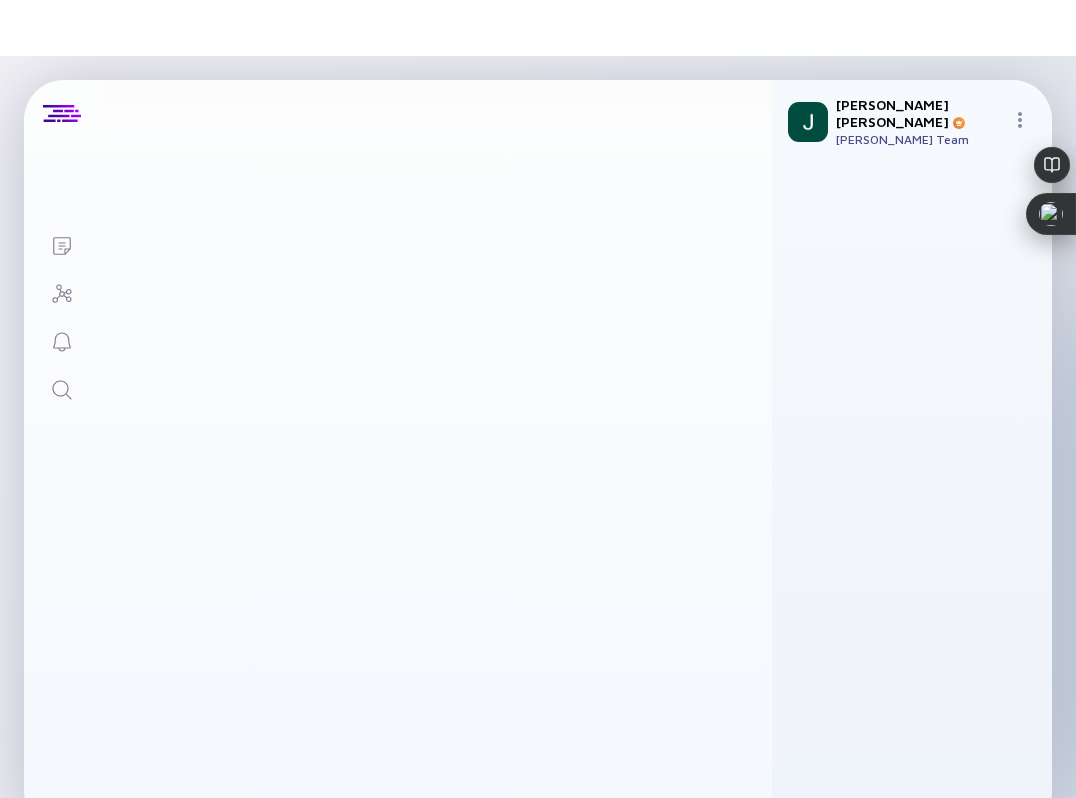 scroll, scrollTop: 0, scrollLeft: 0, axis: both 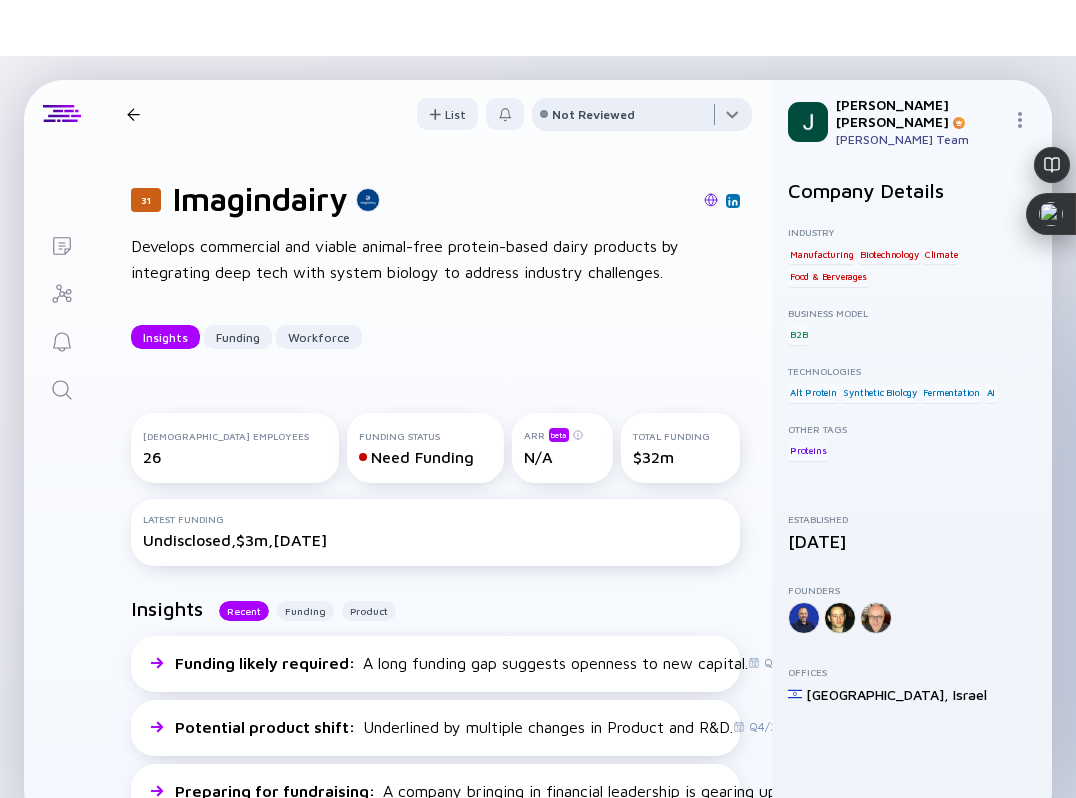 click at bounding box center (642, 118) 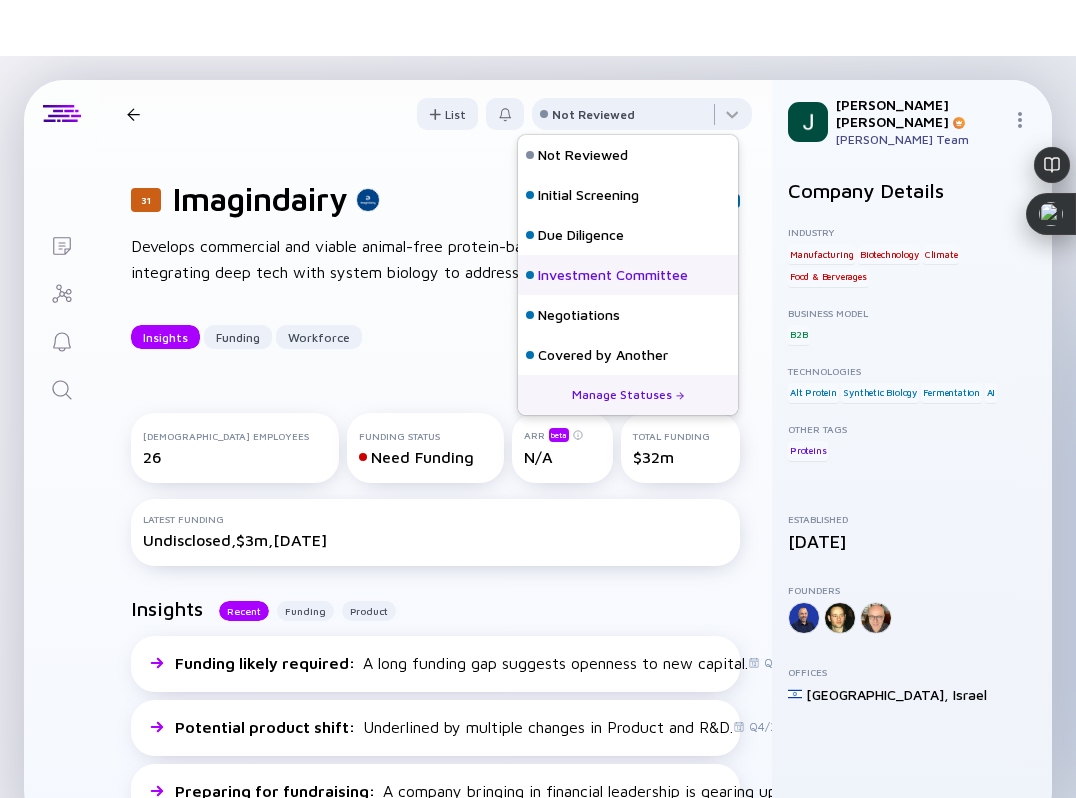 scroll, scrollTop: 128, scrollLeft: 0, axis: vertical 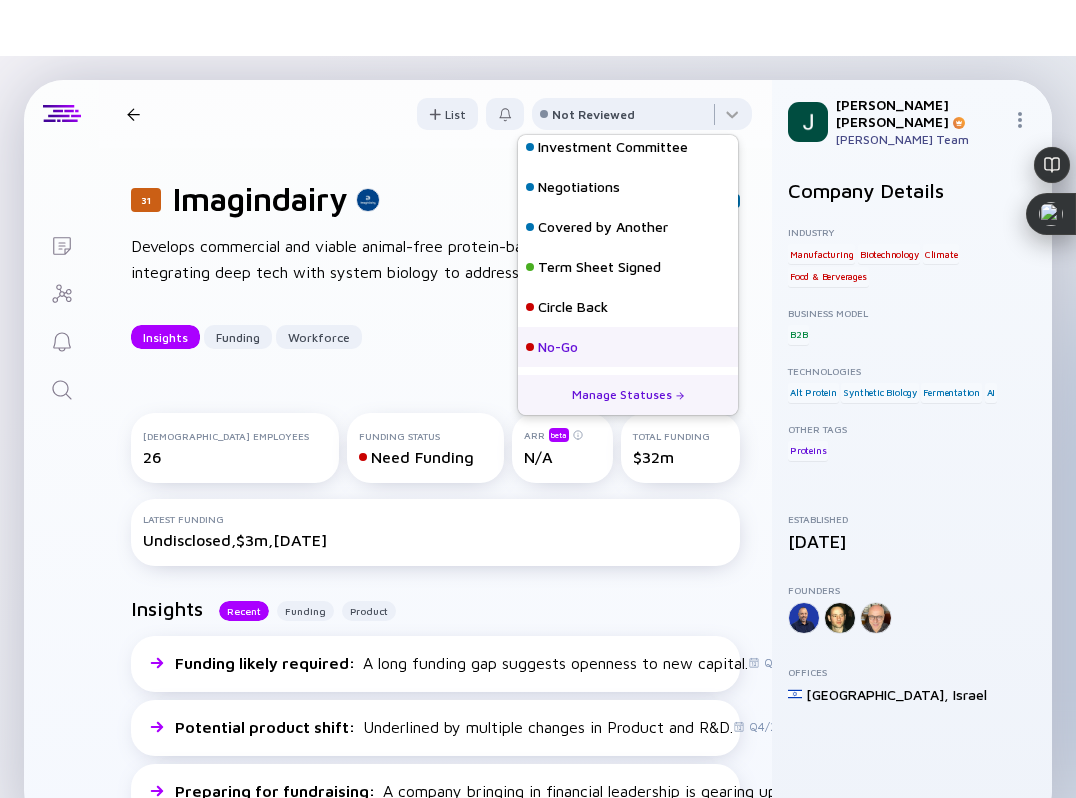 click on "No-Go" at bounding box center [628, 347] 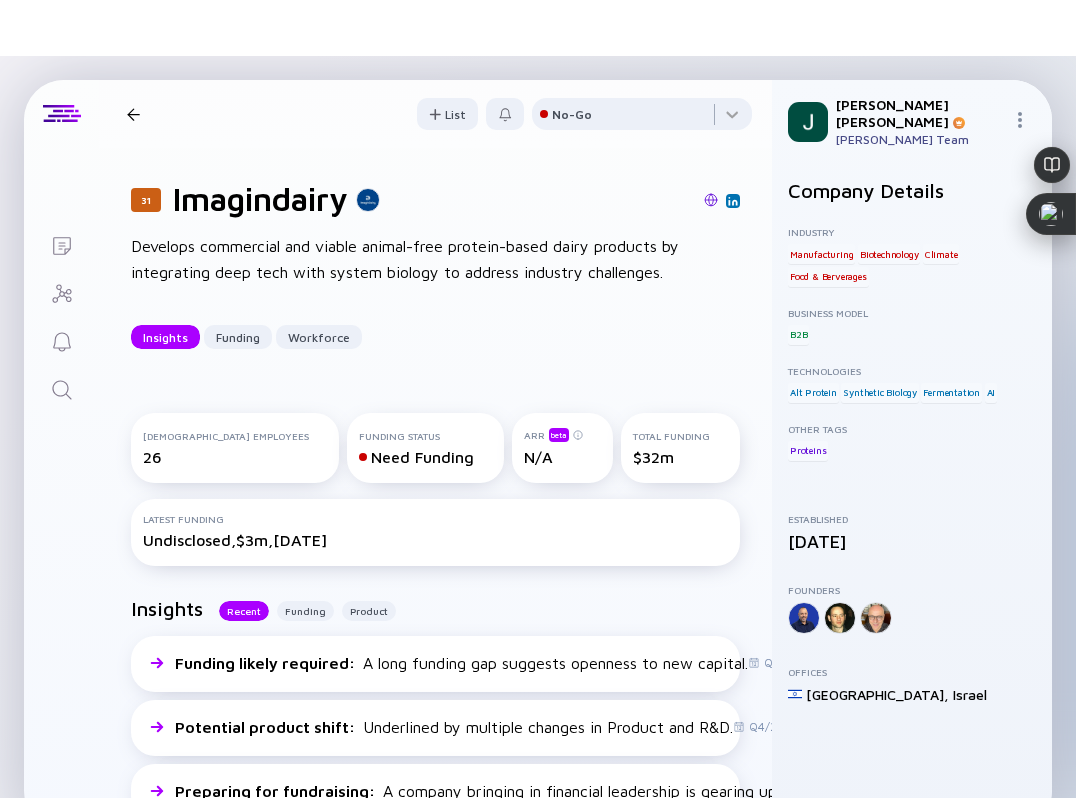 click at bounding box center (133, 114) 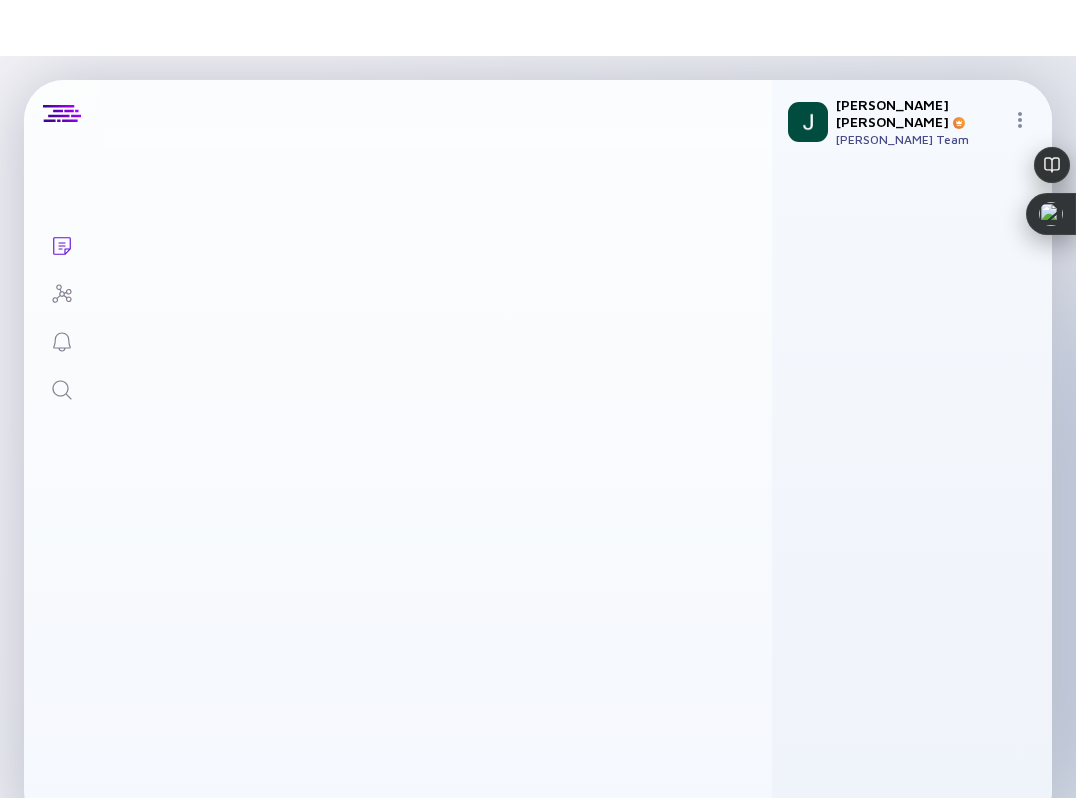 scroll, scrollTop: 11746, scrollLeft: 0, axis: vertical 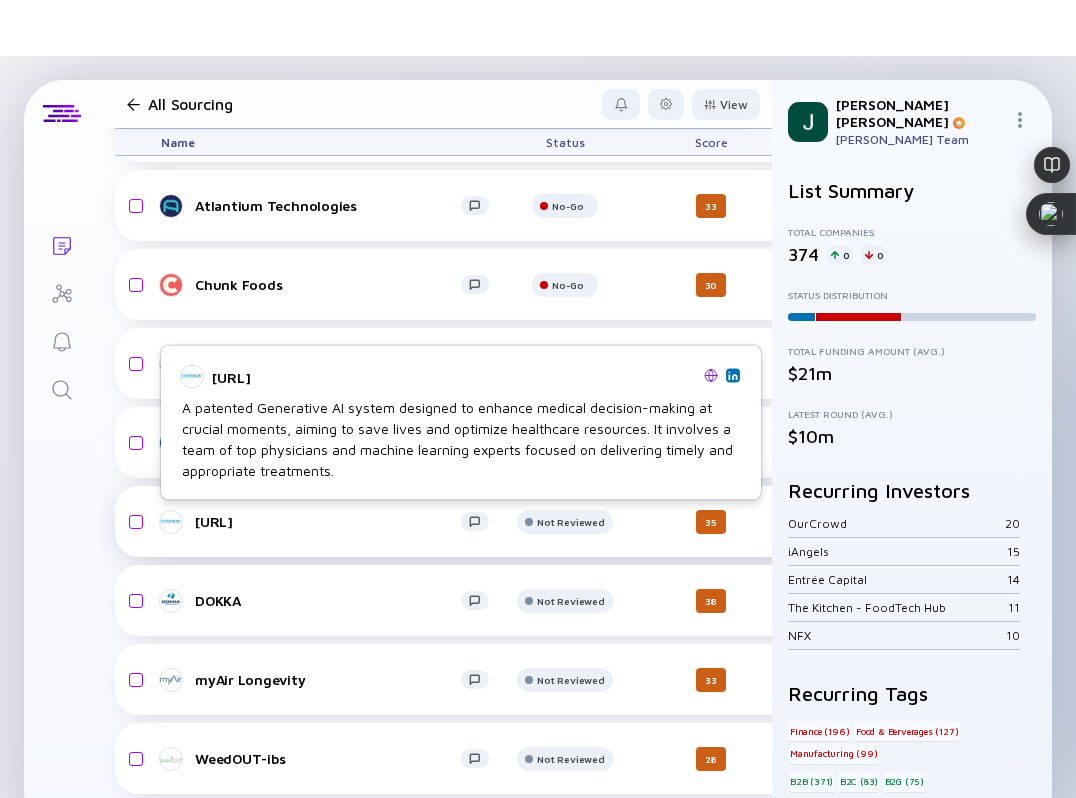 click on "[URL]" at bounding box center [328, 521] 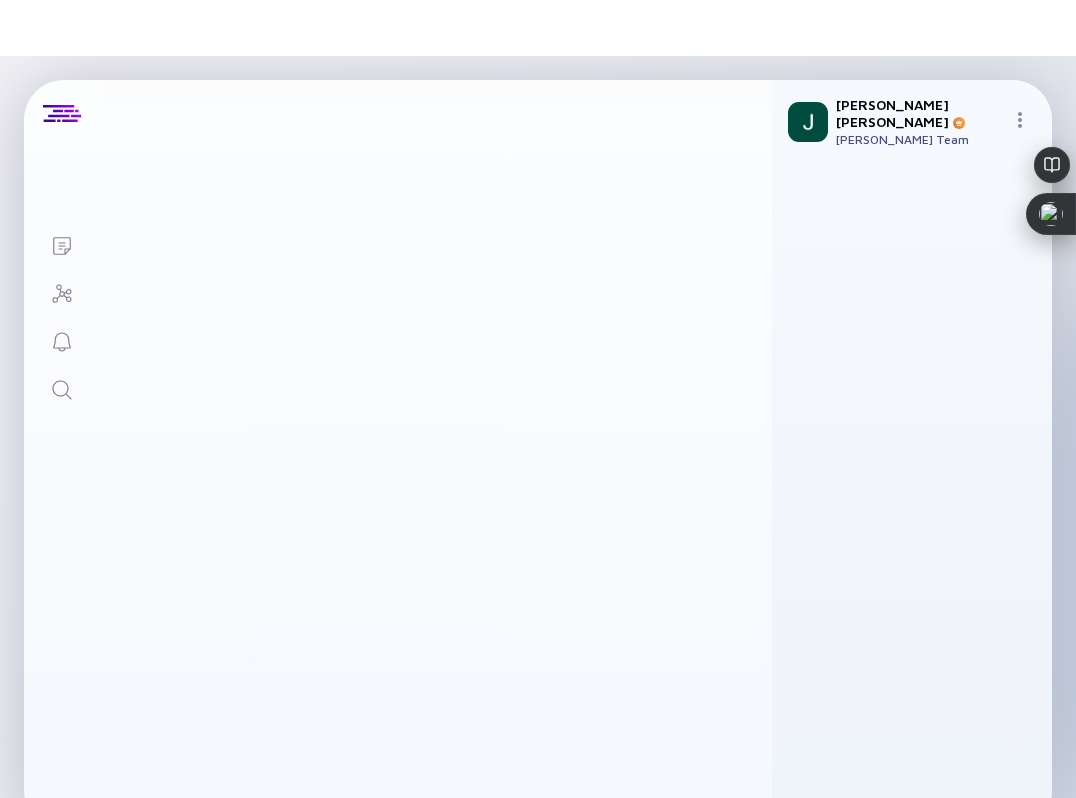 scroll, scrollTop: 0, scrollLeft: 0, axis: both 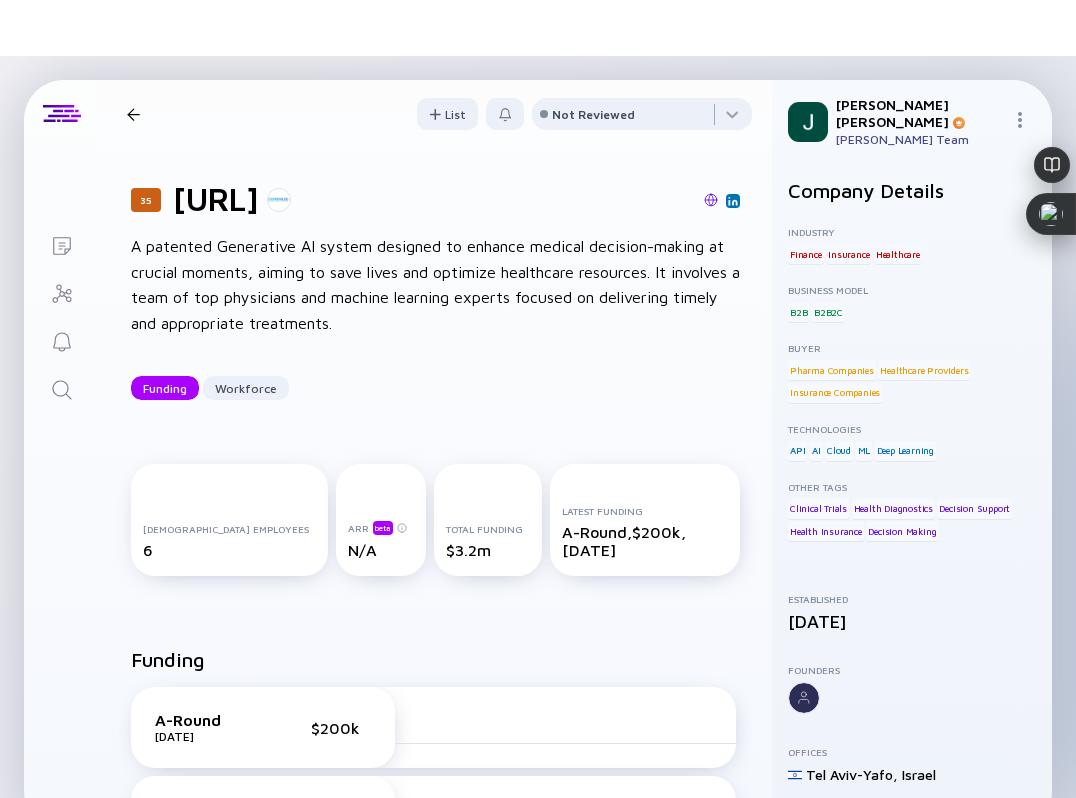 click at bounding box center [711, 200] 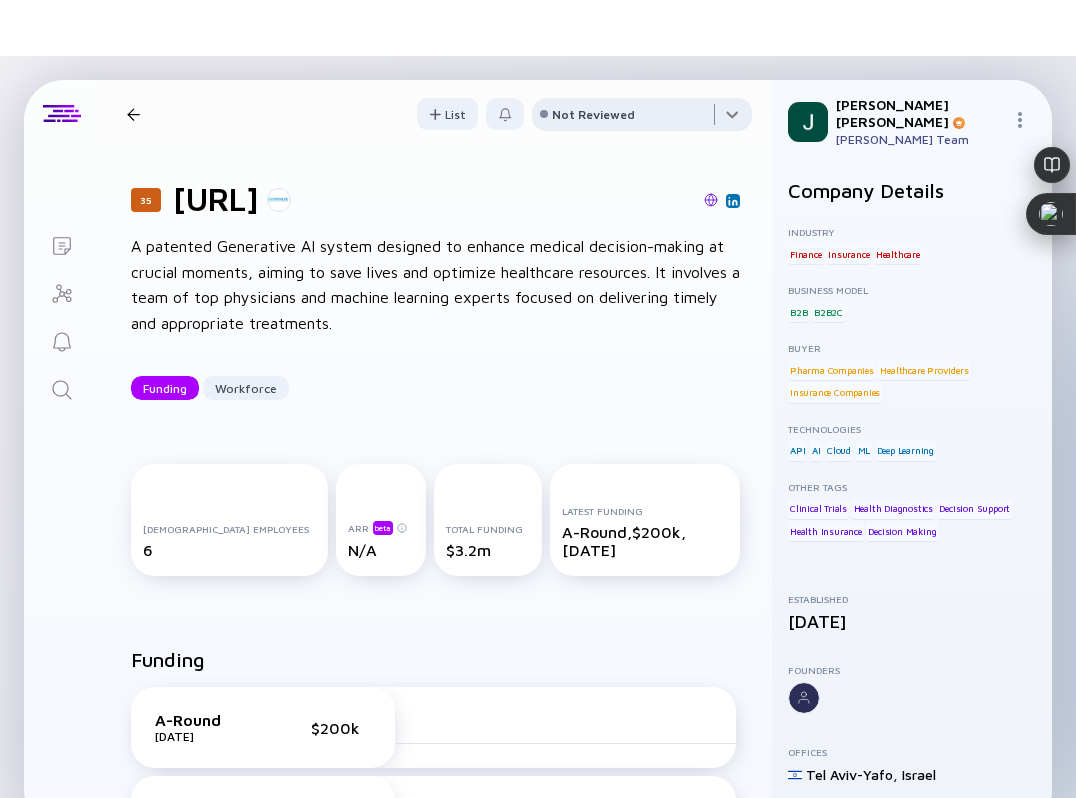 click at bounding box center (642, 118) 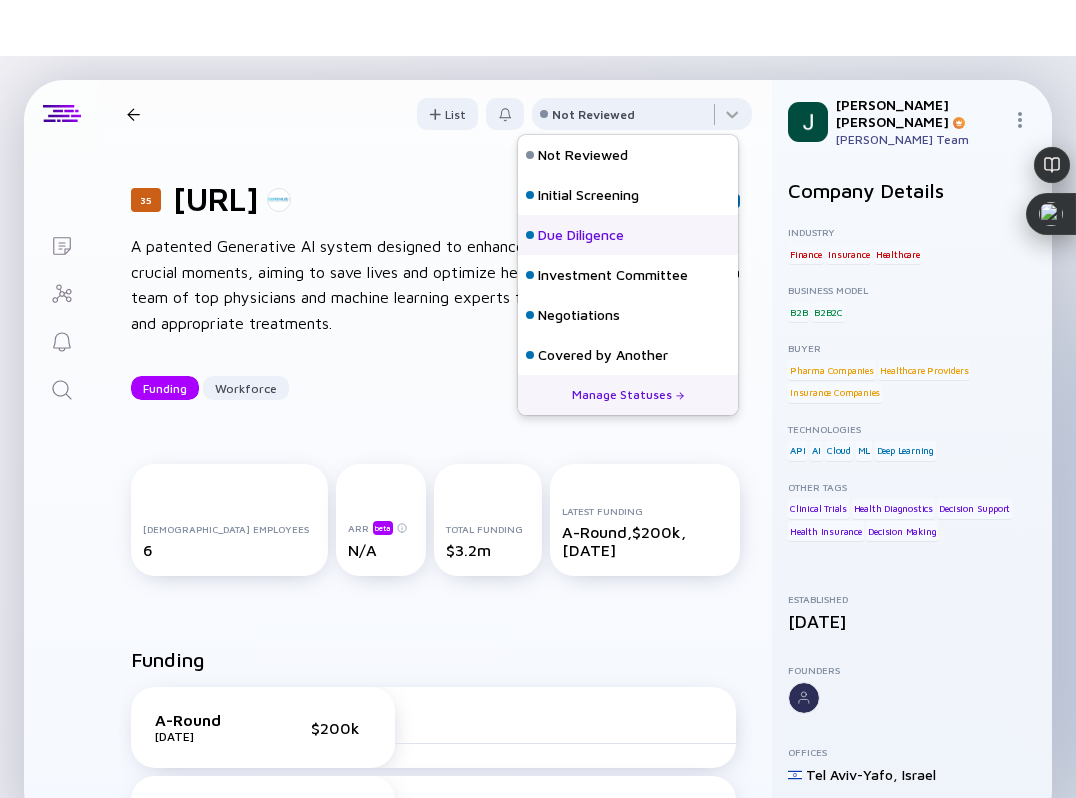 scroll, scrollTop: 128, scrollLeft: 0, axis: vertical 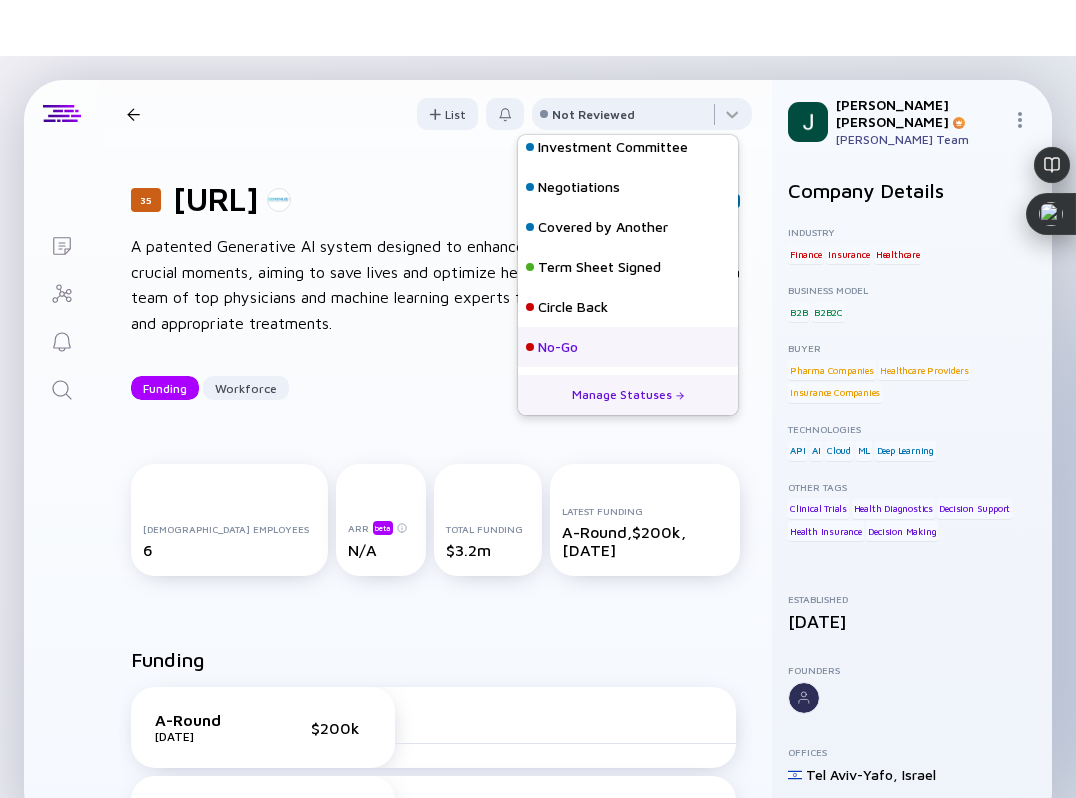 click on "No-Go" at bounding box center (628, 347) 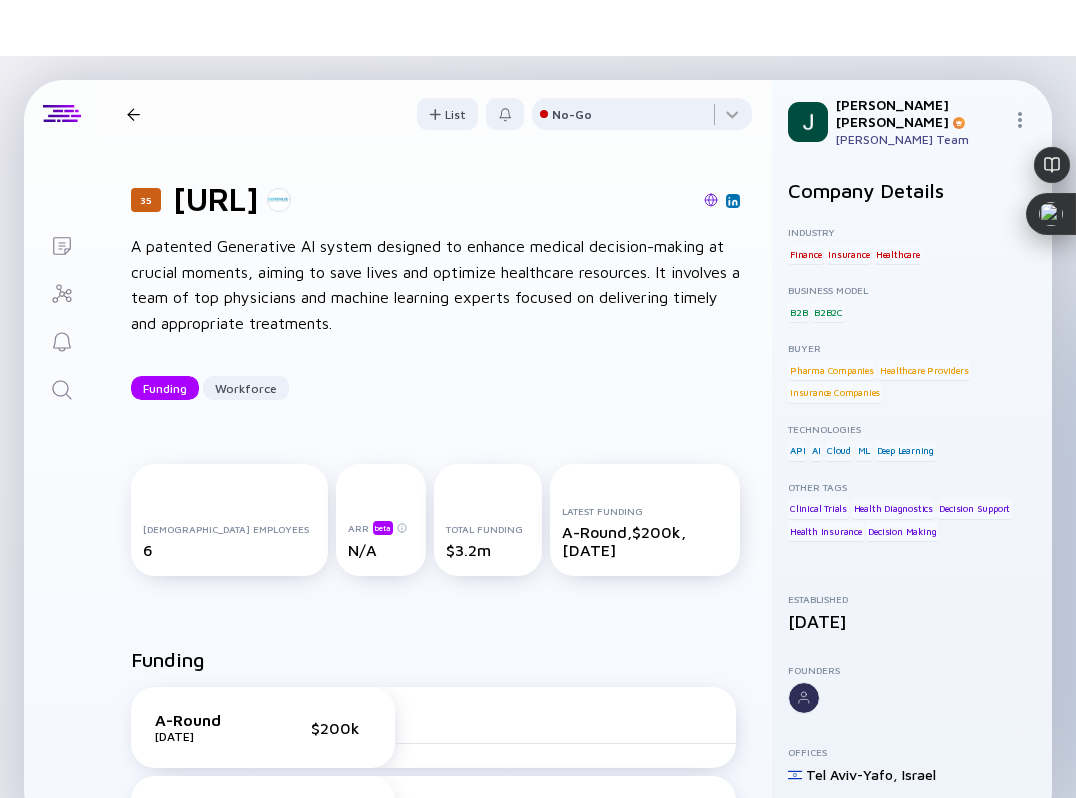 click on "35 Serenus.AI Funding Workforce" at bounding box center (264, 114) 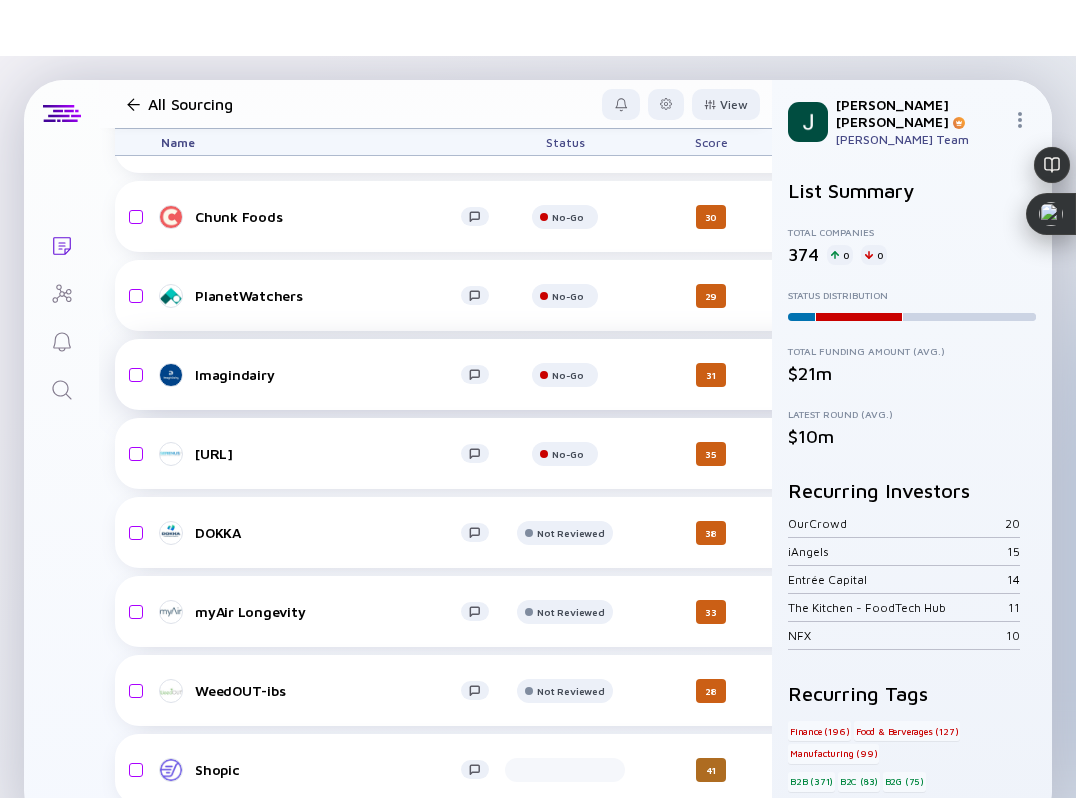 scroll, scrollTop: 11824, scrollLeft: 0, axis: vertical 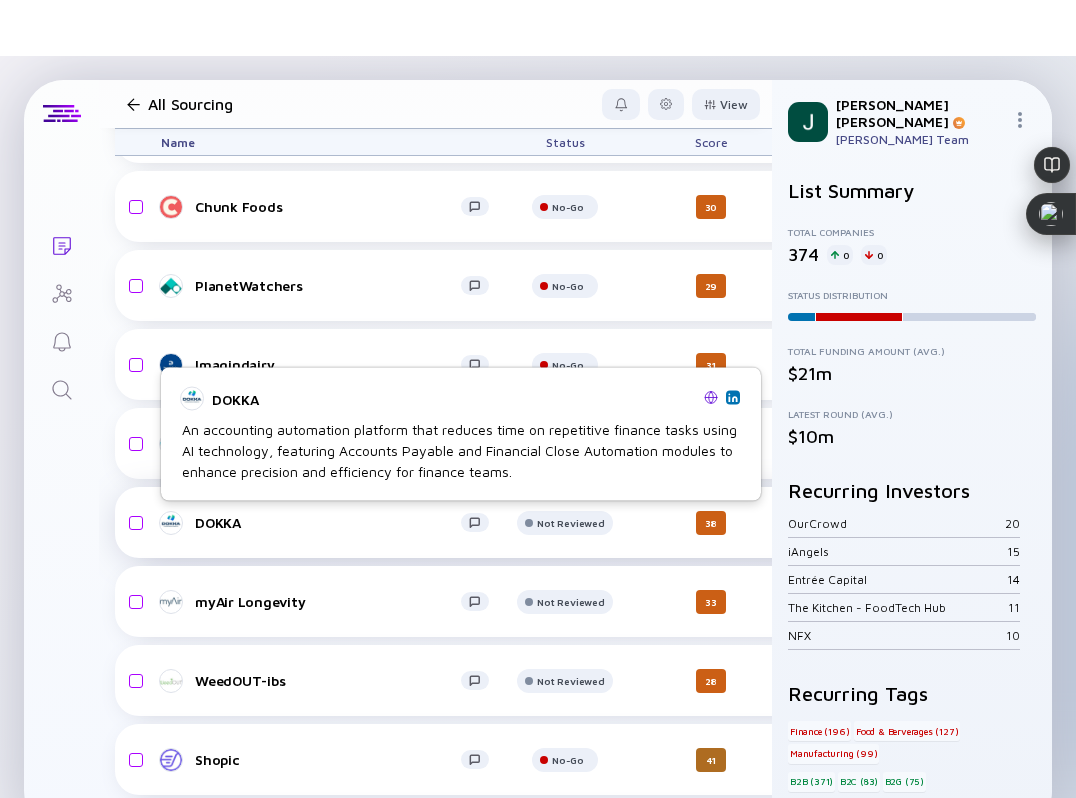 click on "DOKKA" at bounding box center (328, 522) 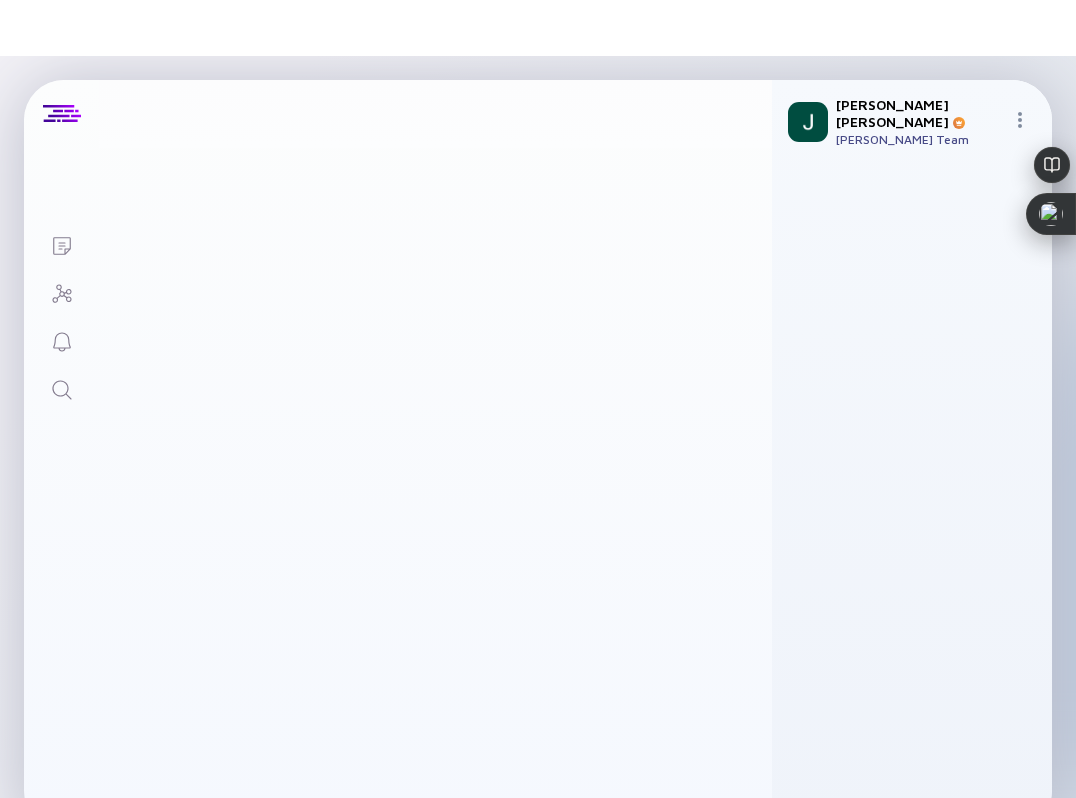 scroll, scrollTop: 0, scrollLeft: 0, axis: both 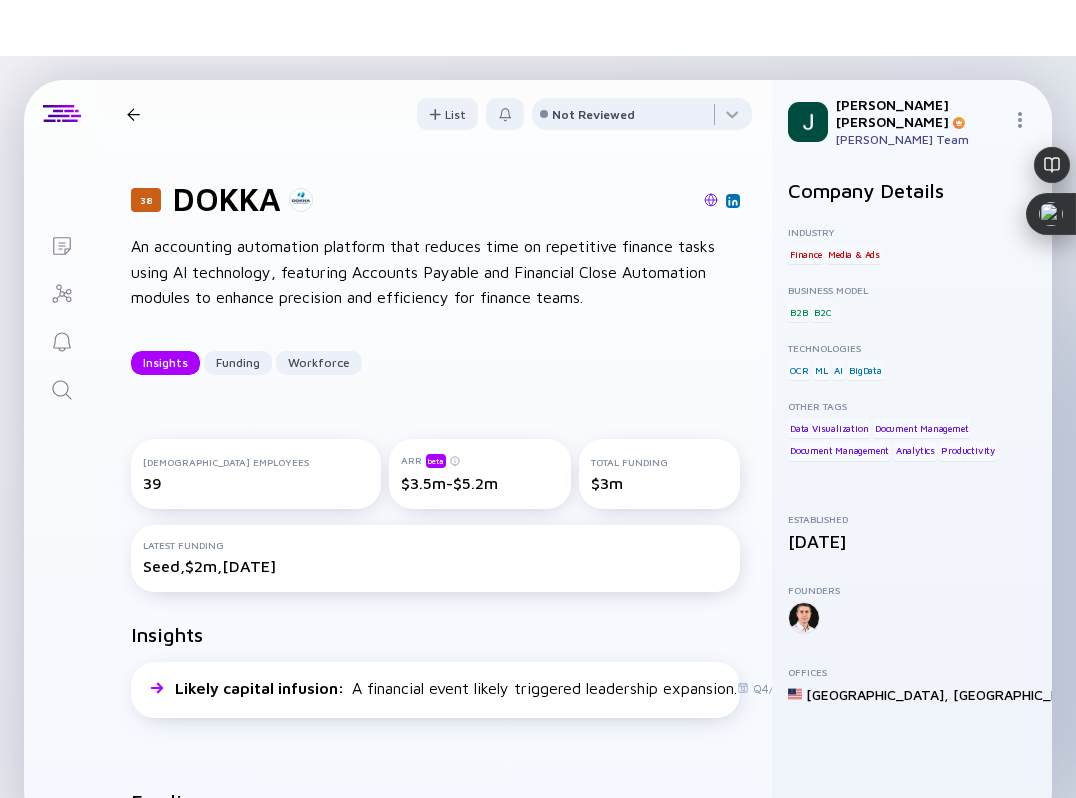 click at bounding box center (711, 200) 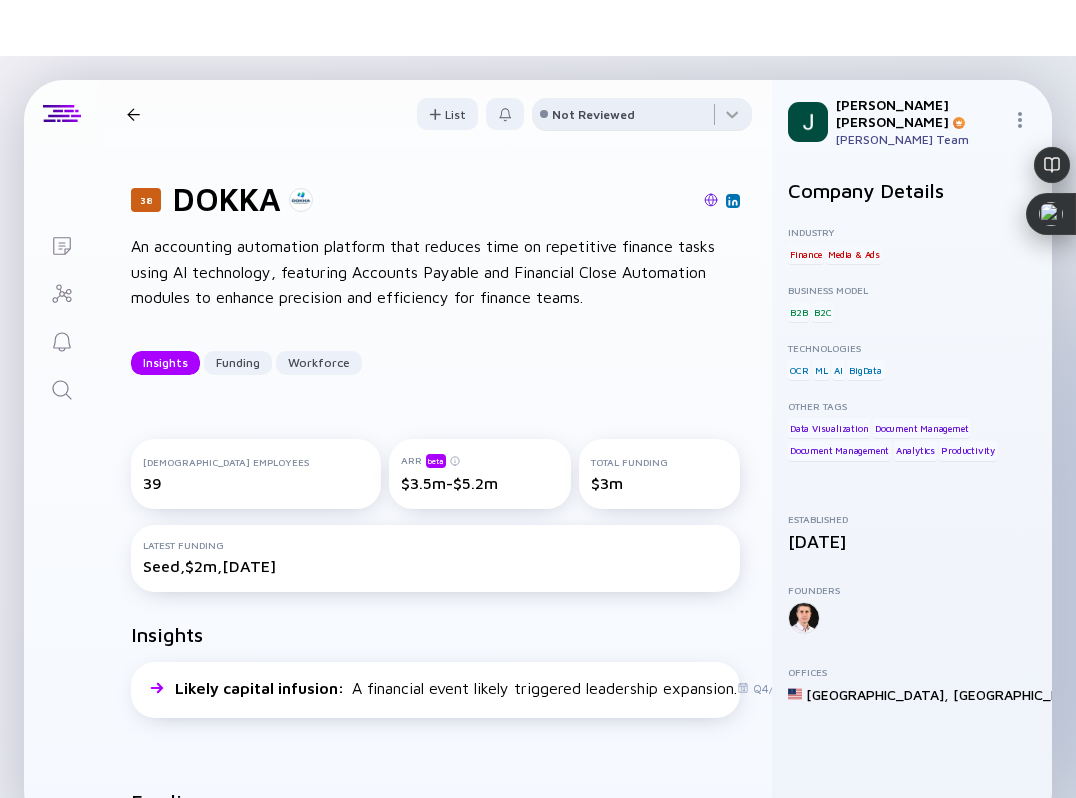click on "Not Reviewed" at bounding box center (593, 114) 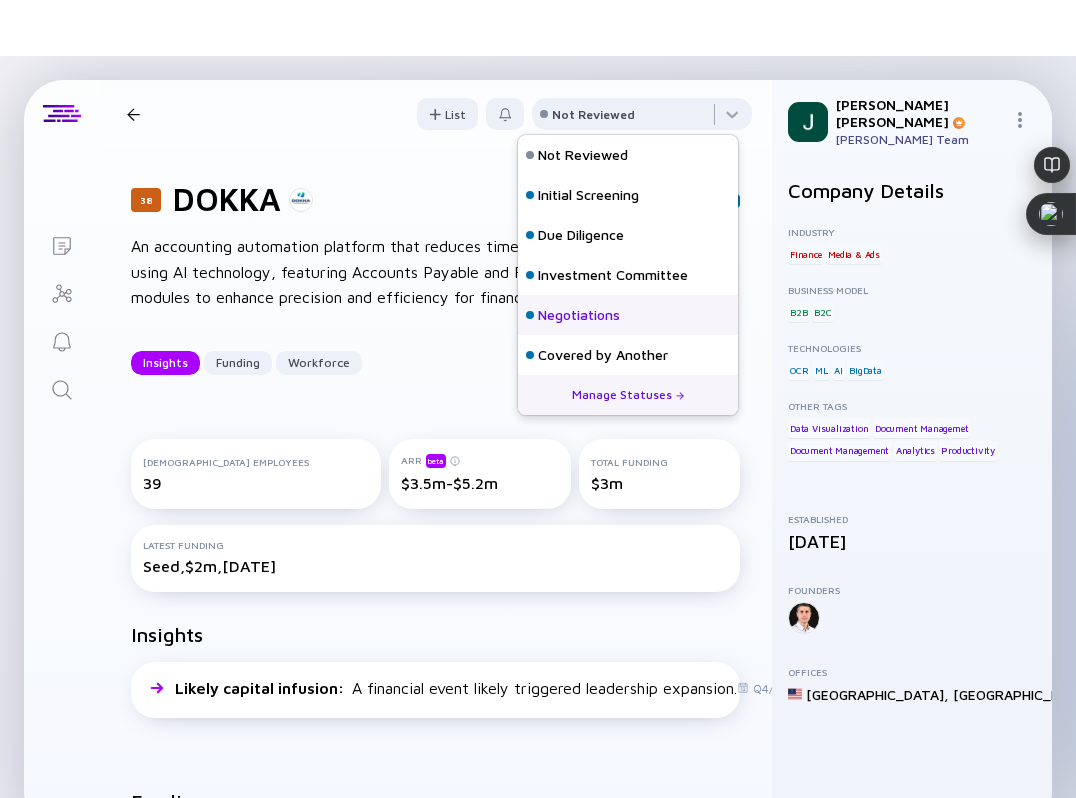 scroll, scrollTop: 128, scrollLeft: 0, axis: vertical 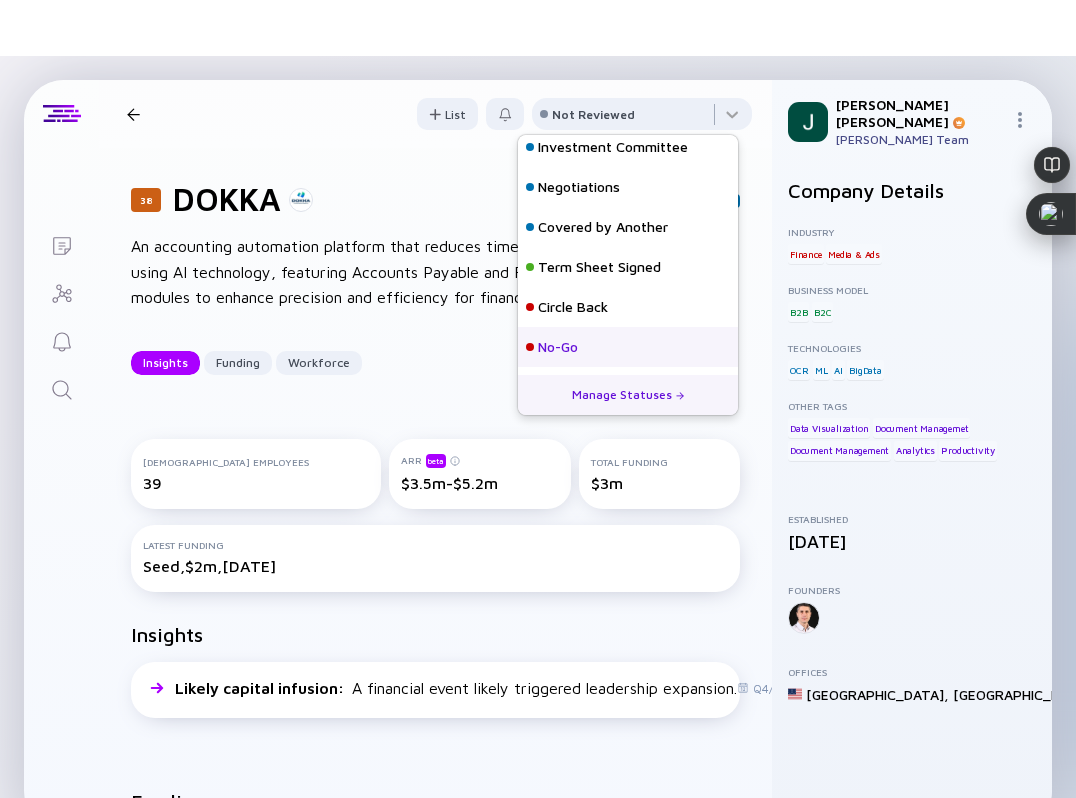 click on "No-Go" at bounding box center [628, 347] 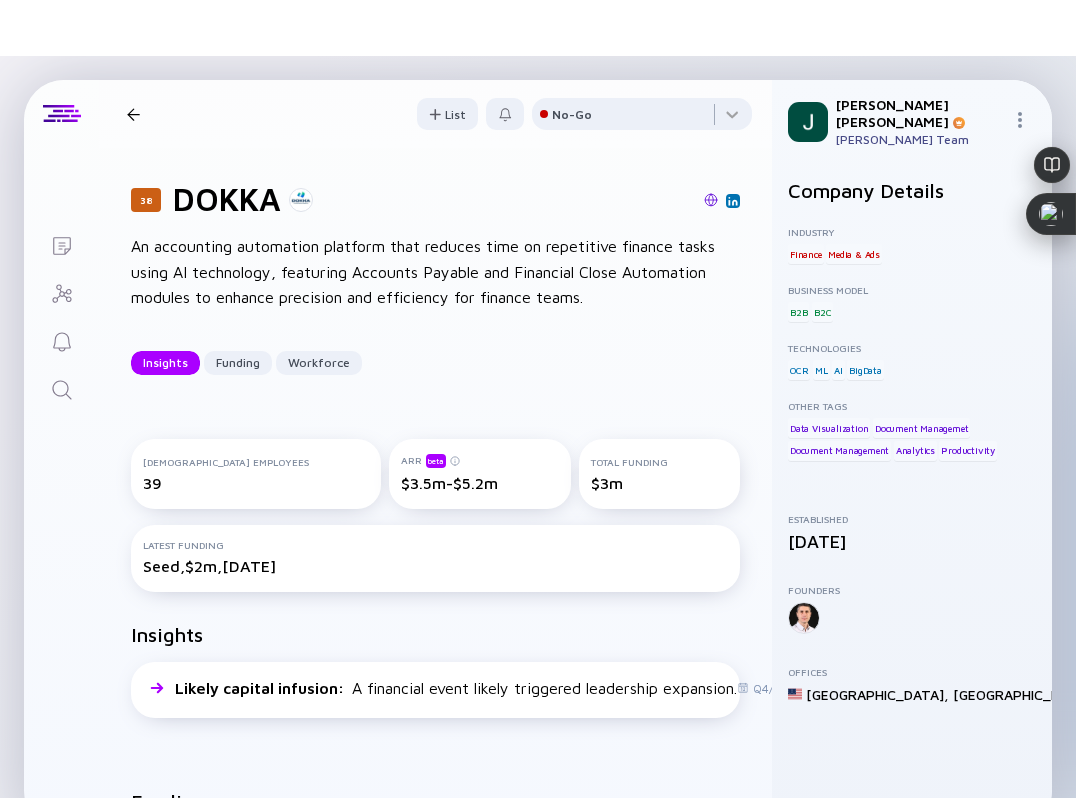 click on "38 DOKKA Insights Funding Workforce" at bounding box center (298, 114) 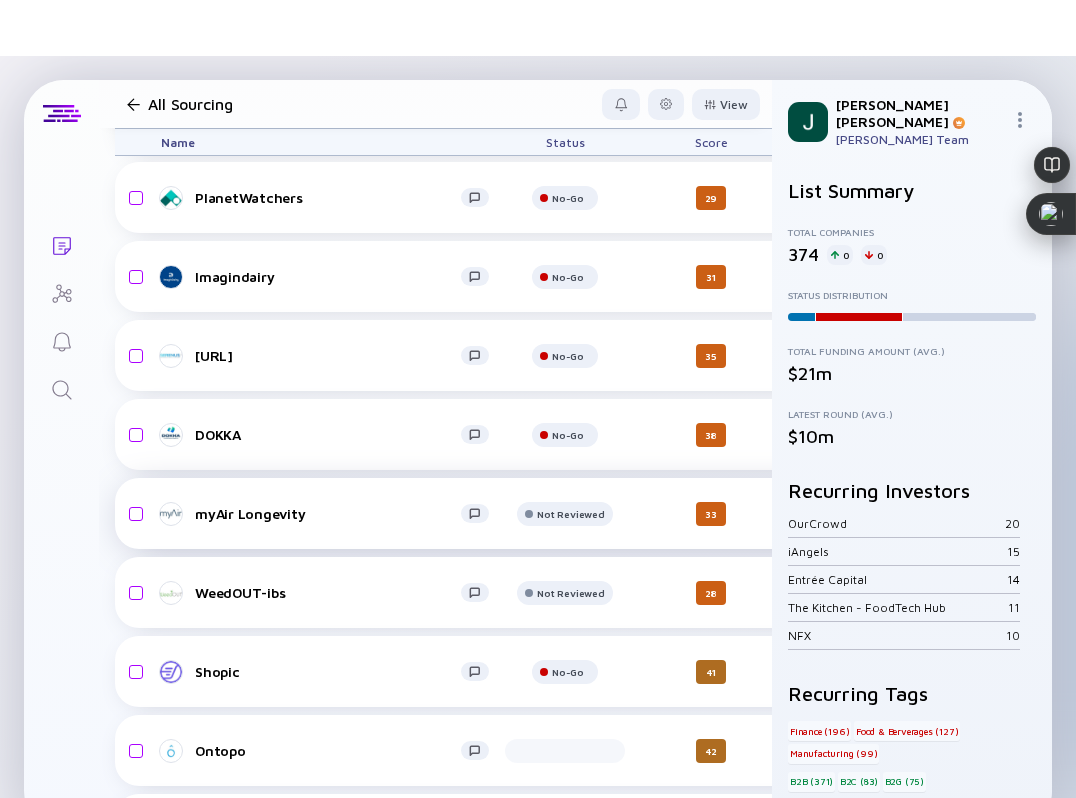 scroll, scrollTop: 11914, scrollLeft: 0, axis: vertical 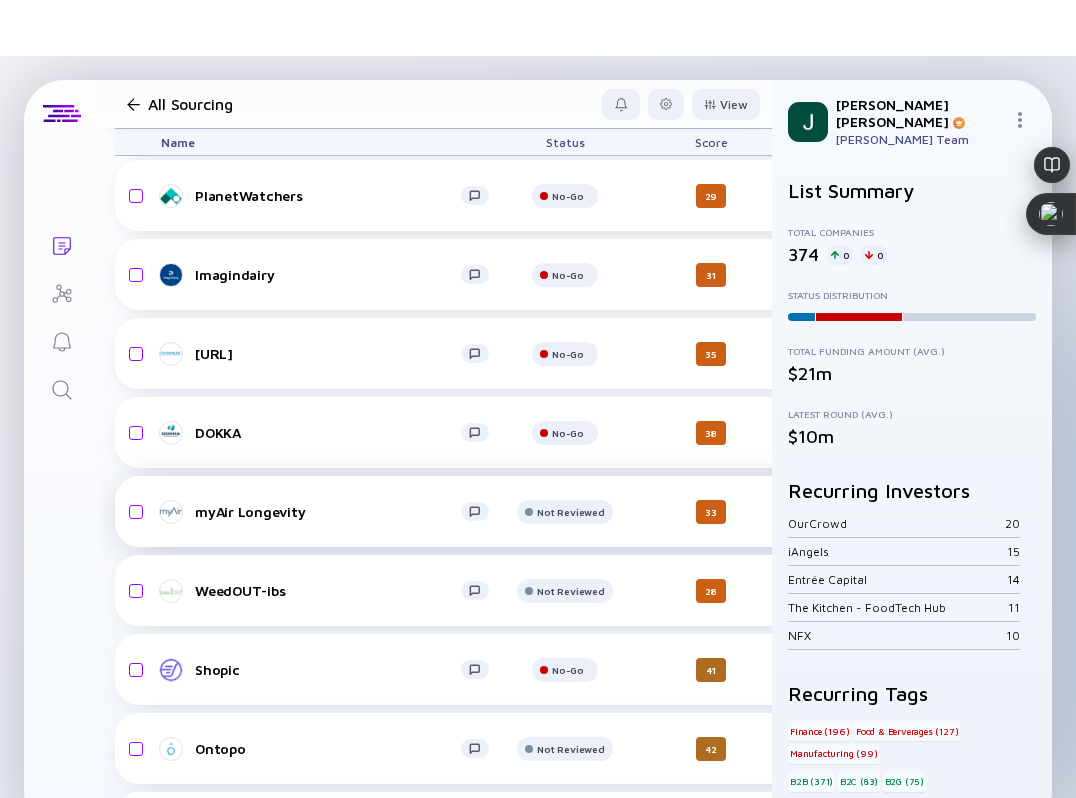 click on "myAir Longevity" at bounding box center [328, 511] 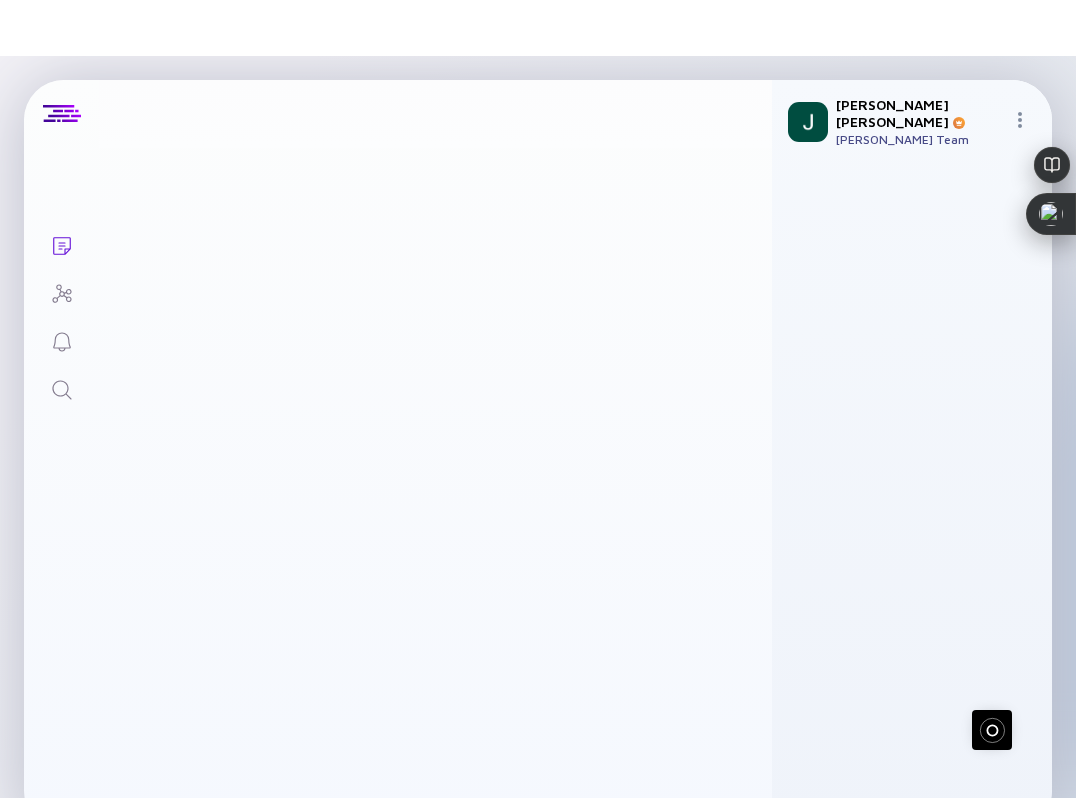 scroll, scrollTop: 0, scrollLeft: 0, axis: both 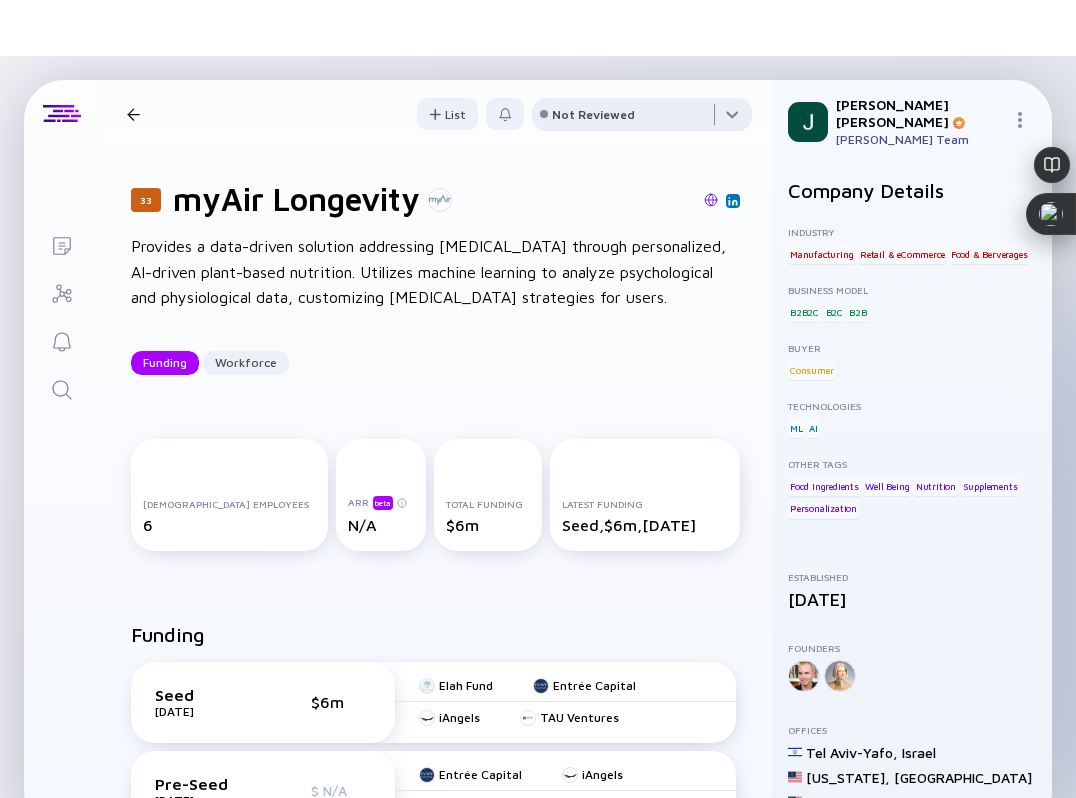 click at bounding box center (642, 118) 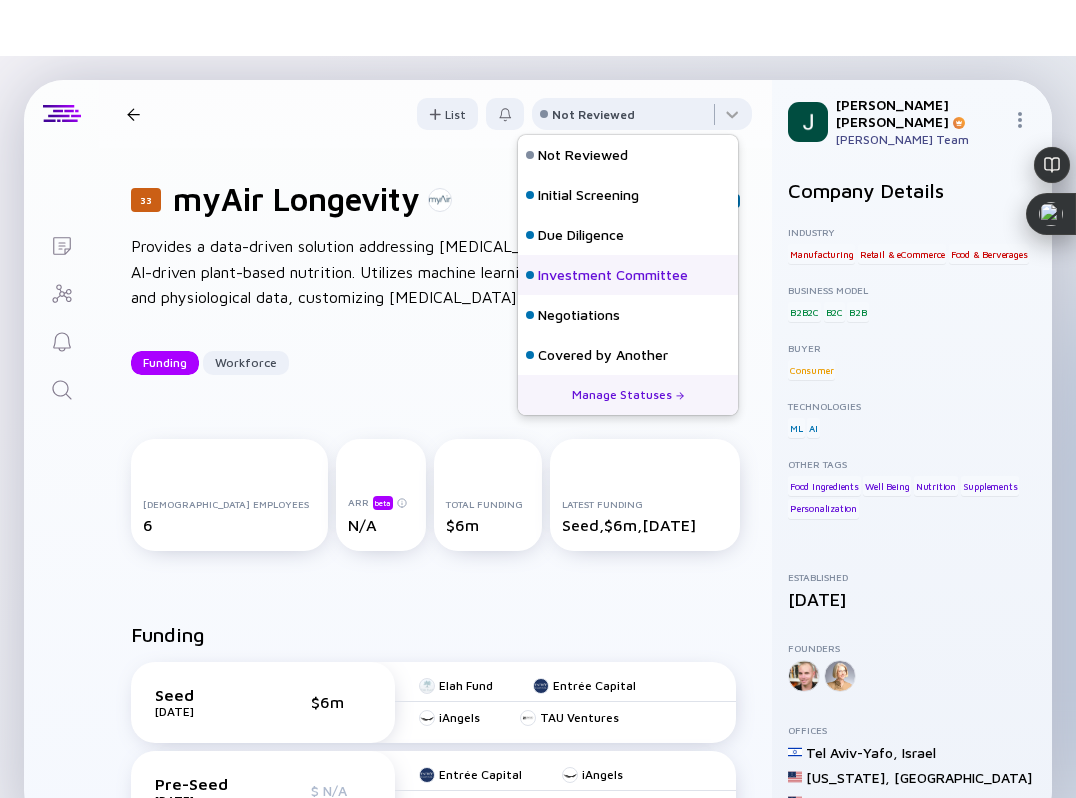 scroll, scrollTop: 128, scrollLeft: 0, axis: vertical 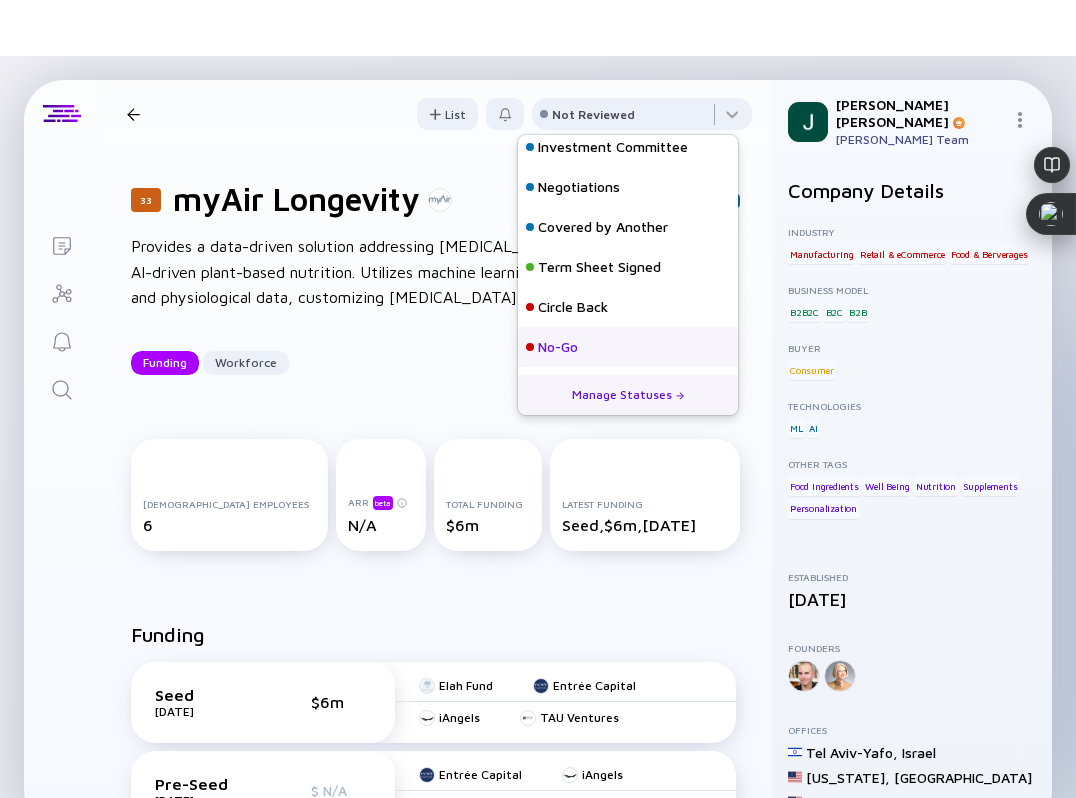 click on "No-Go" at bounding box center [558, 347] 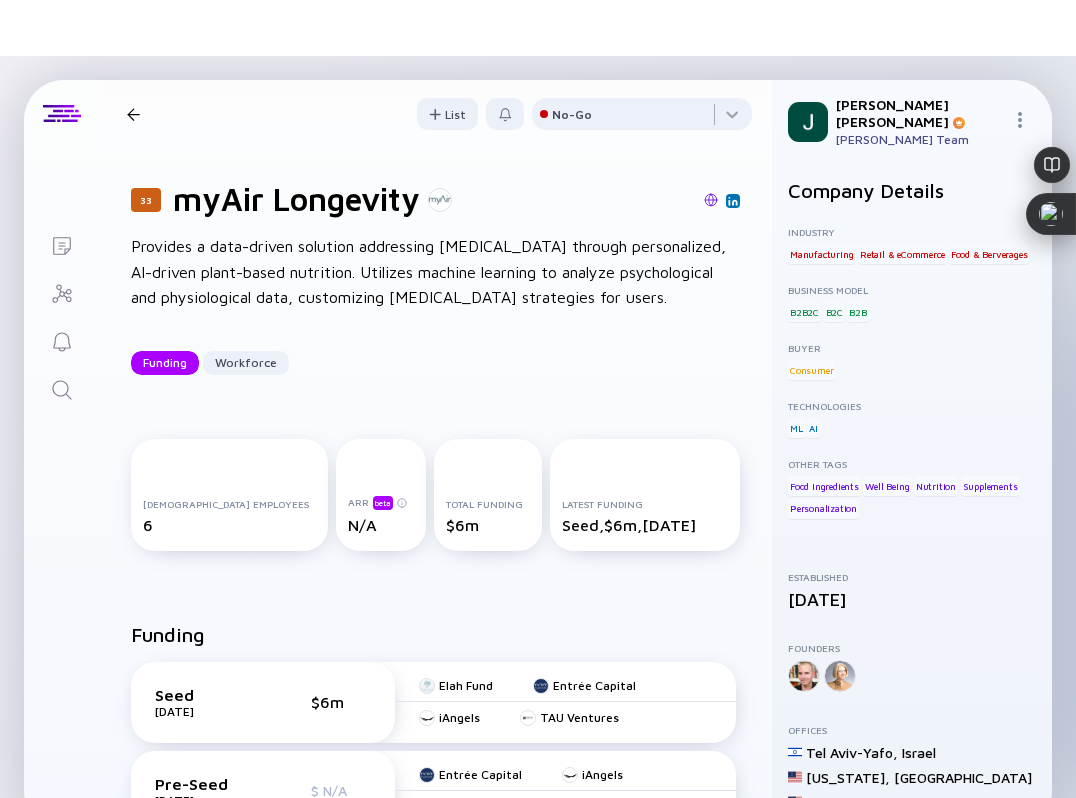 click at bounding box center (133, 114) 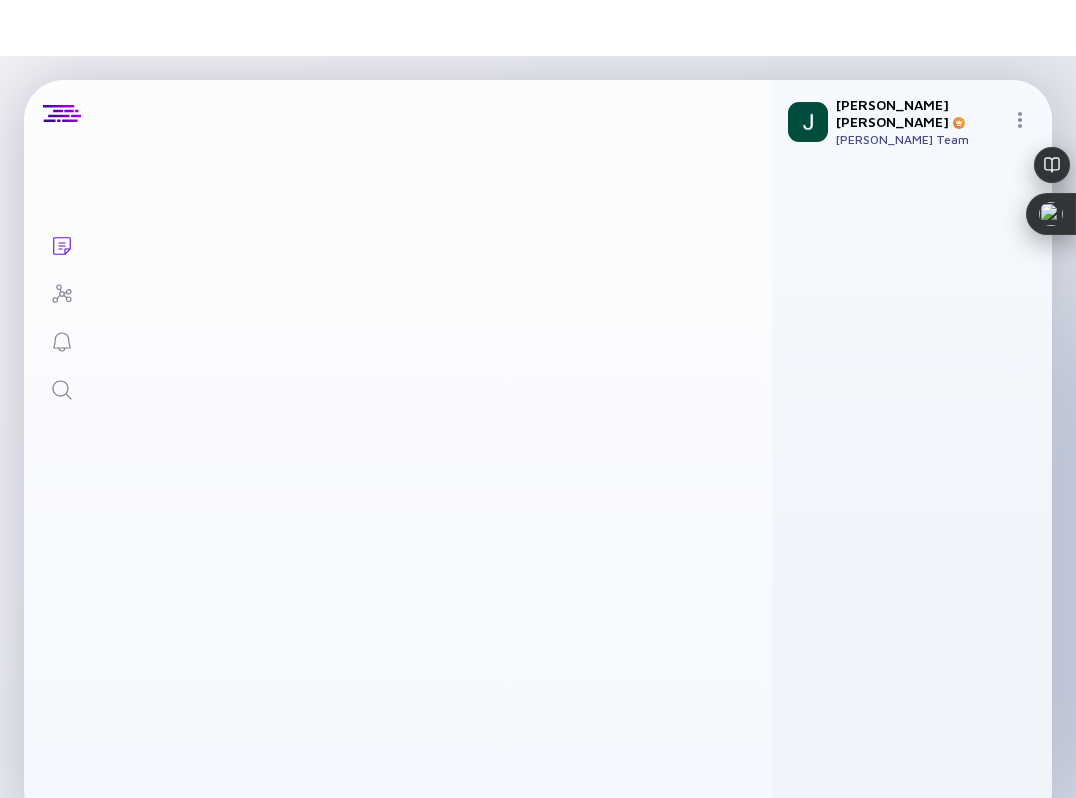 scroll, scrollTop: 11914, scrollLeft: 0, axis: vertical 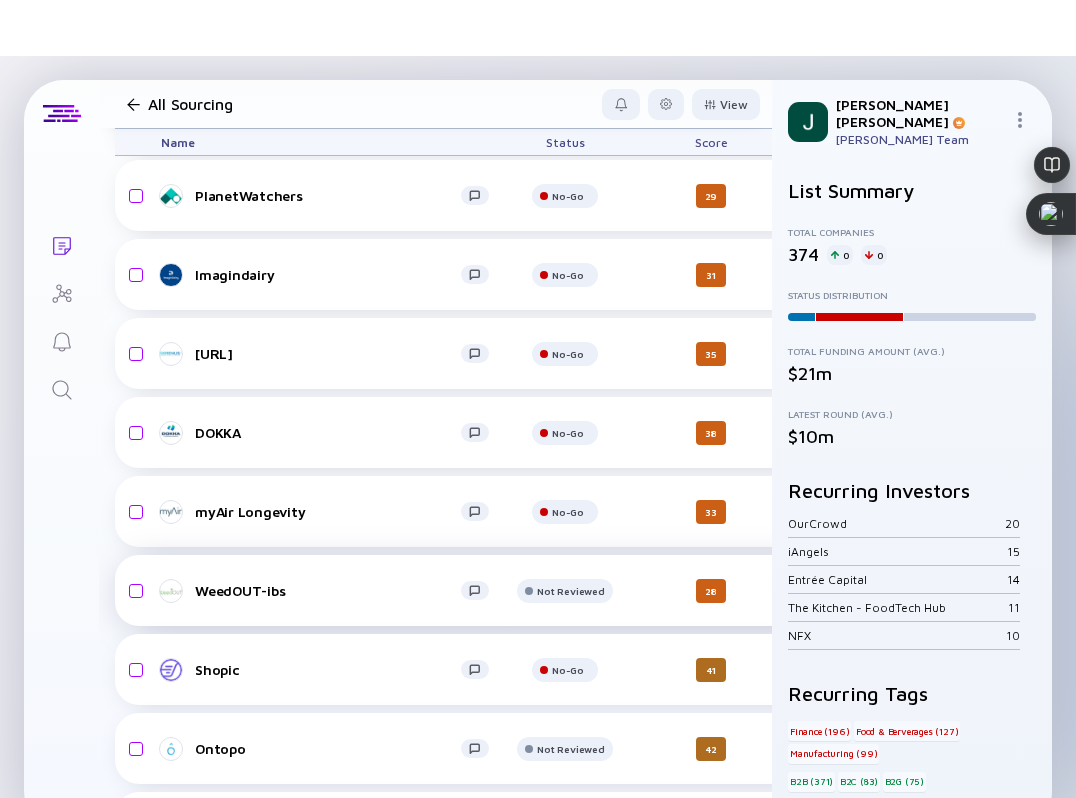 click on "WeedOUT-ibs" at bounding box center [328, 590] 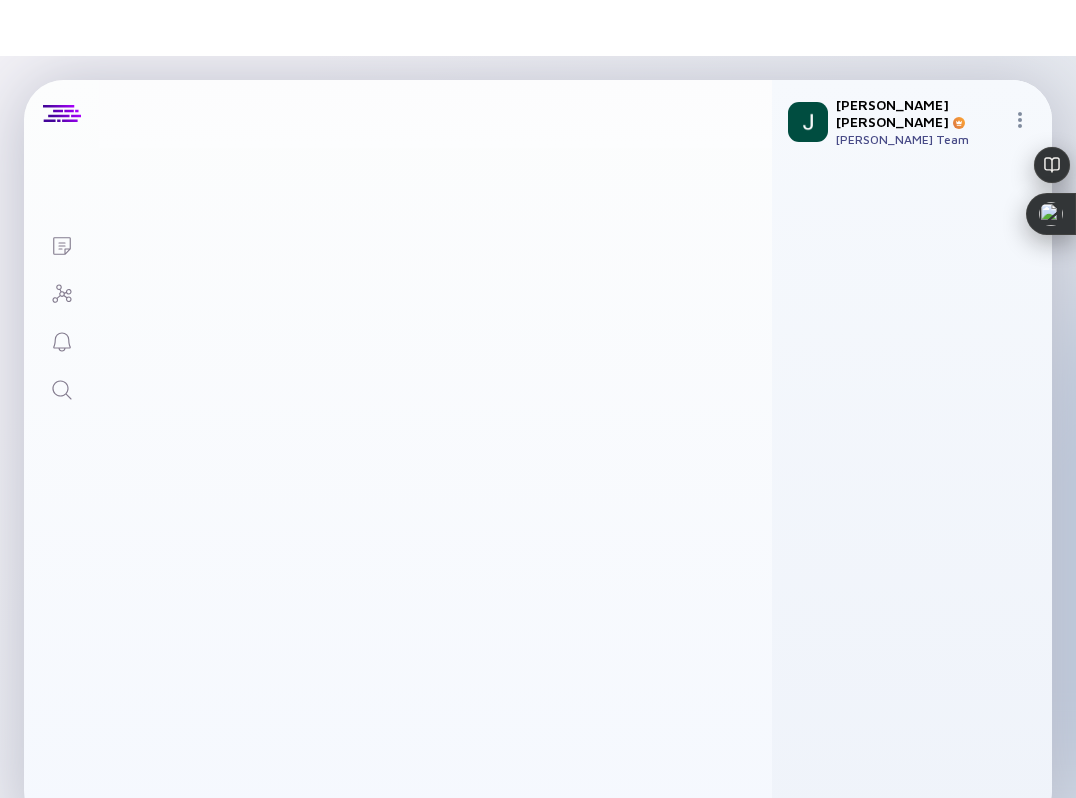 scroll, scrollTop: 0, scrollLeft: 0, axis: both 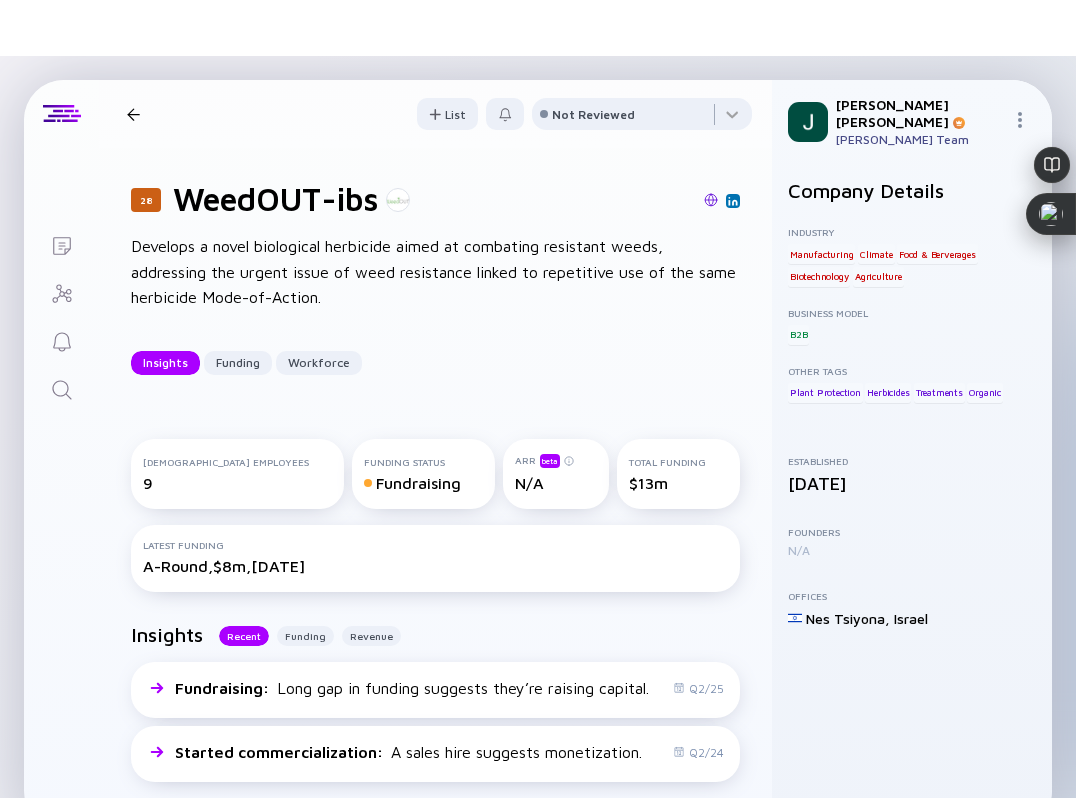 click on "28 WeedOUT-ibs Insights Funding Workforce List Not Reviewed" at bounding box center (435, 114) 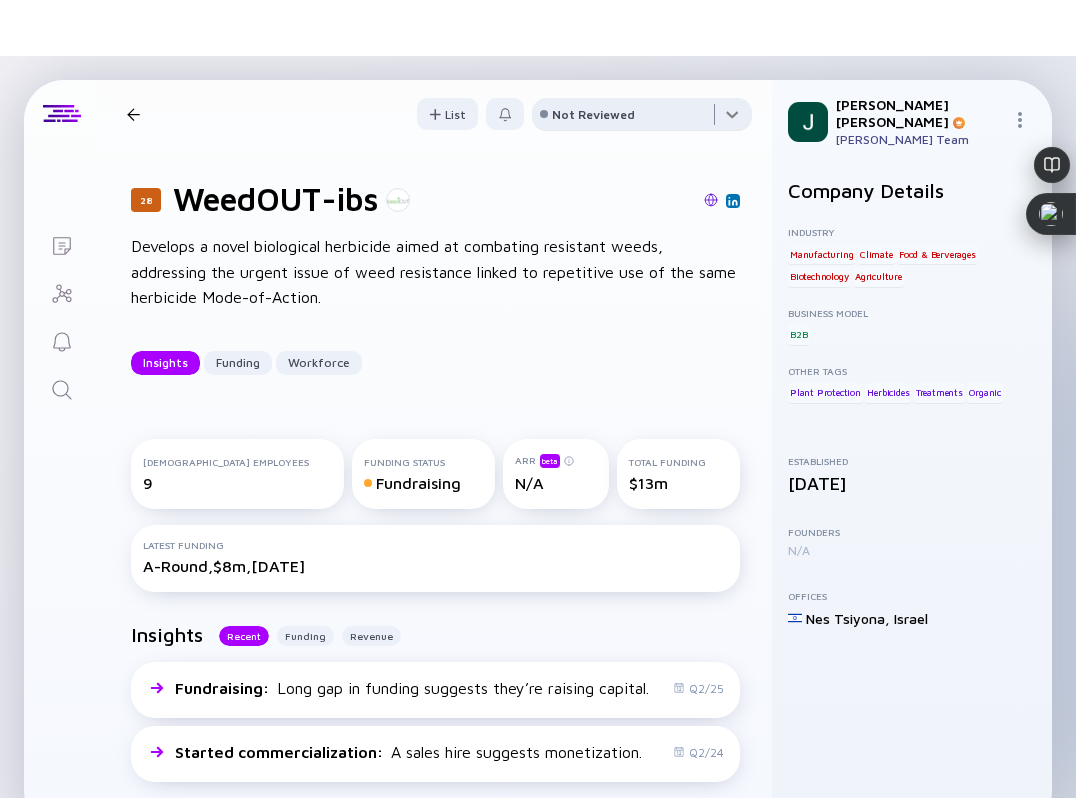 click at bounding box center [642, 118] 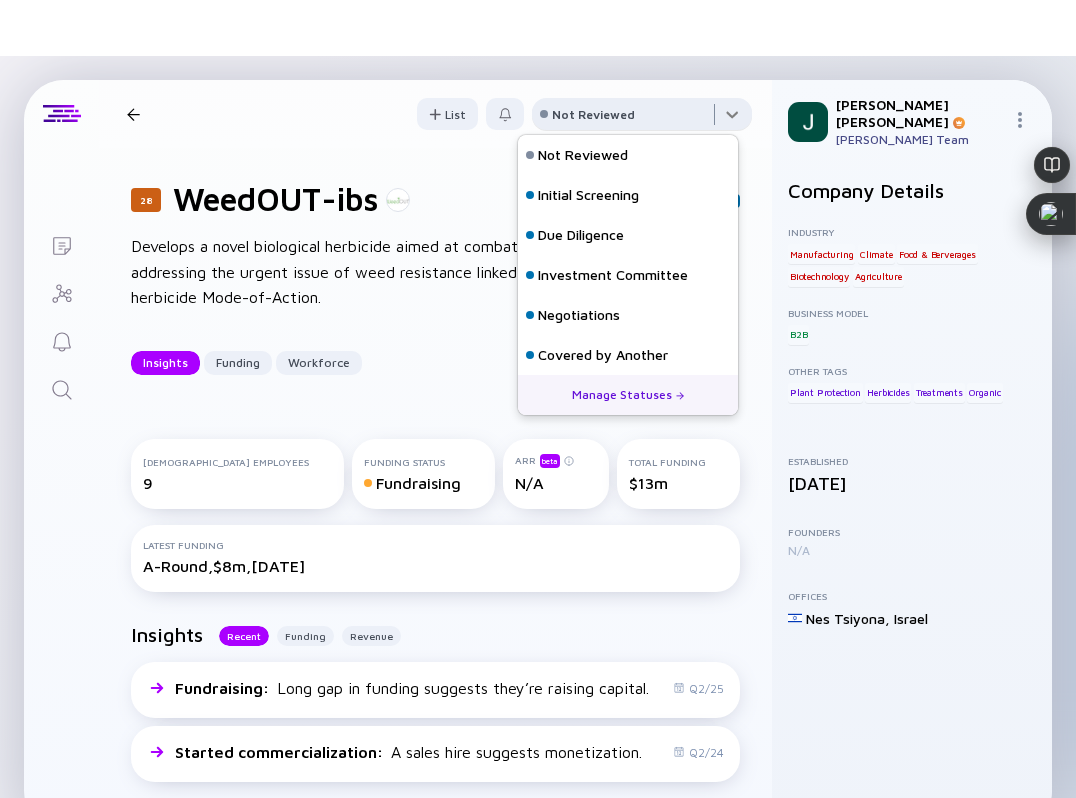 scroll, scrollTop: 128, scrollLeft: 0, axis: vertical 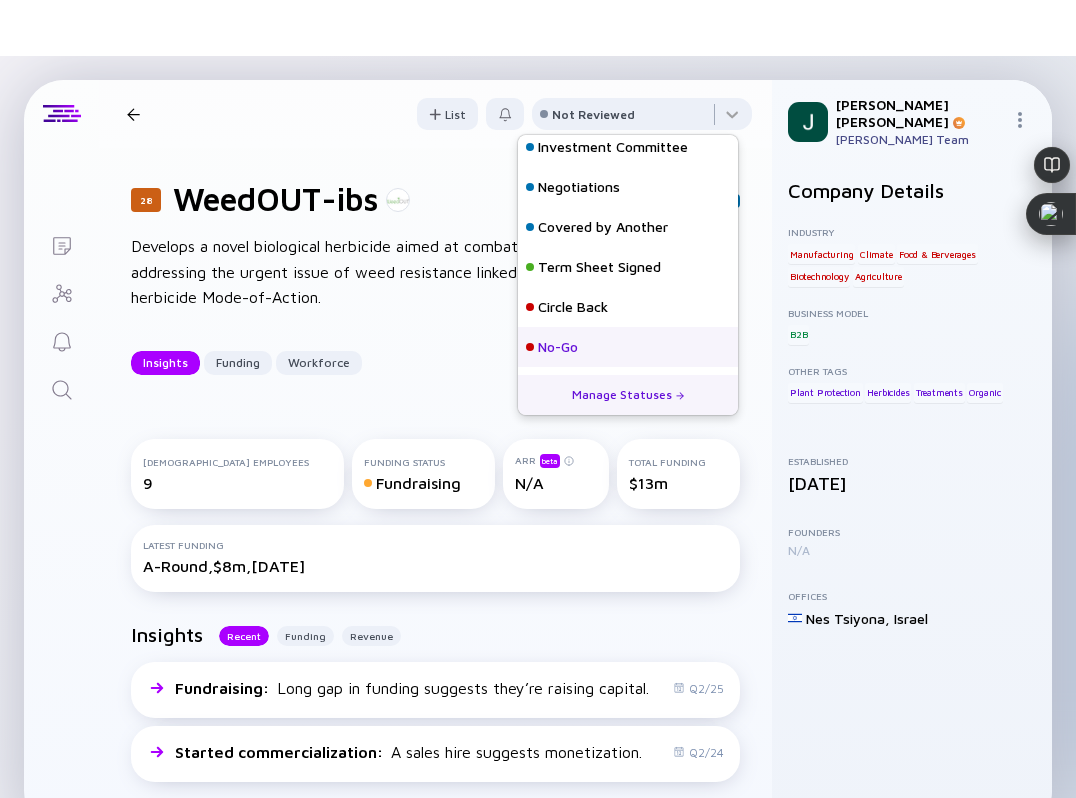 click on "No-Go" at bounding box center (558, 347) 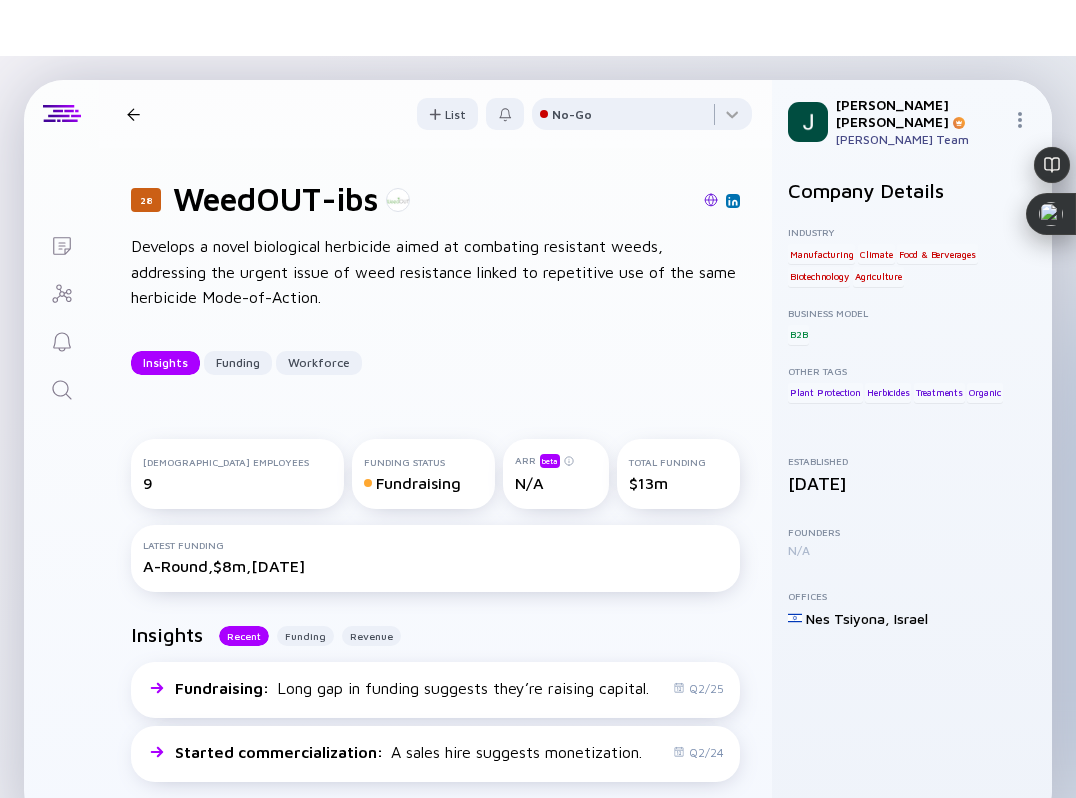 click at bounding box center [133, 114] 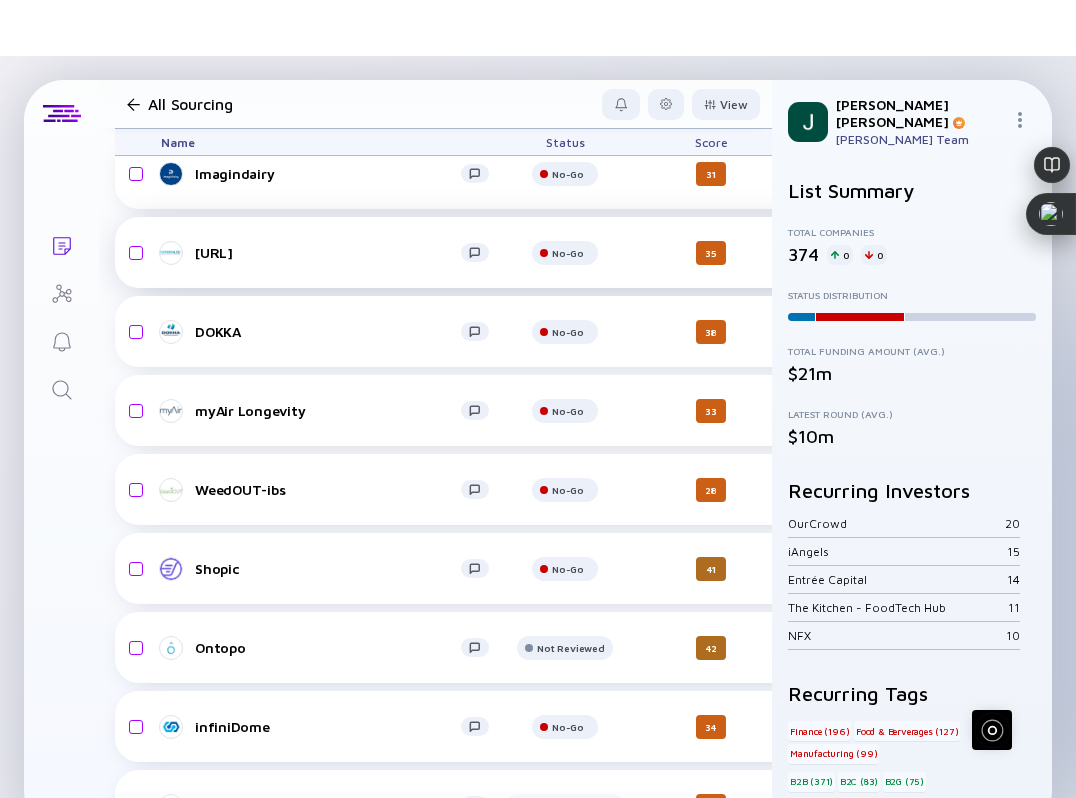 scroll, scrollTop: 12069, scrollLeft: 0, axis: vertical 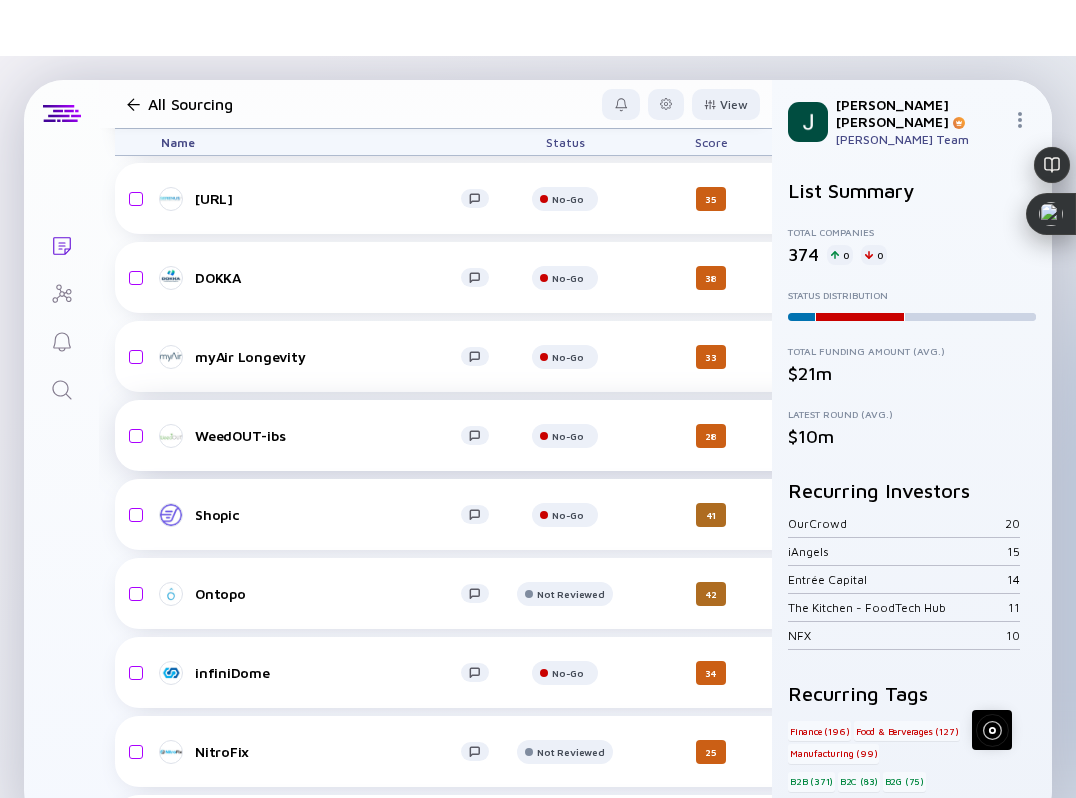 click on "WeedOUT-ibs" at bounding box center (328, 435) 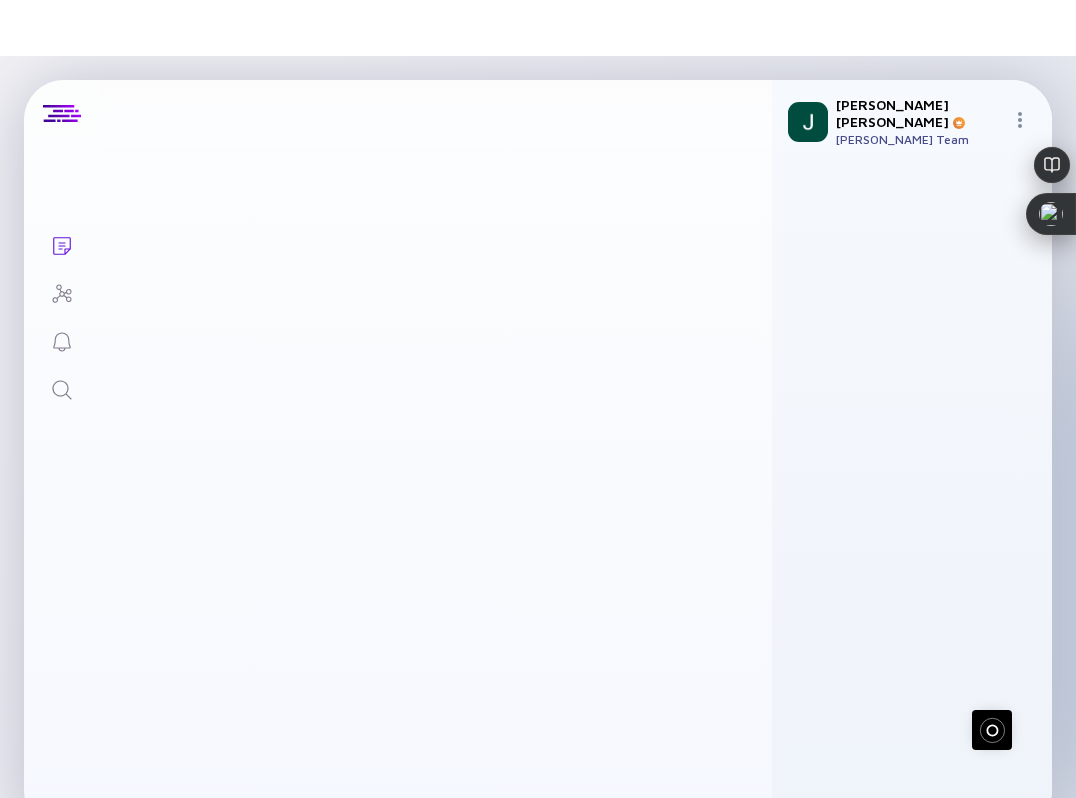 scroll, scrollTop: 0, scrollLeft: 0, axis: both 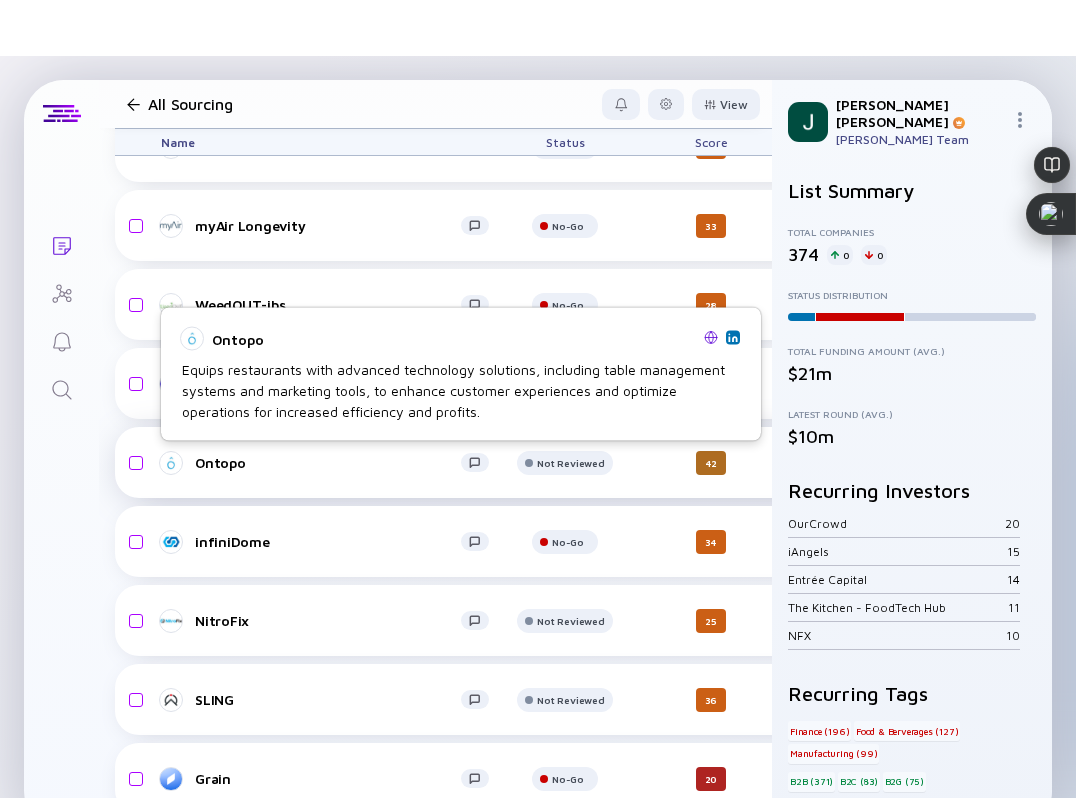 click on "Ontopo" at bounding box center [328, 462] 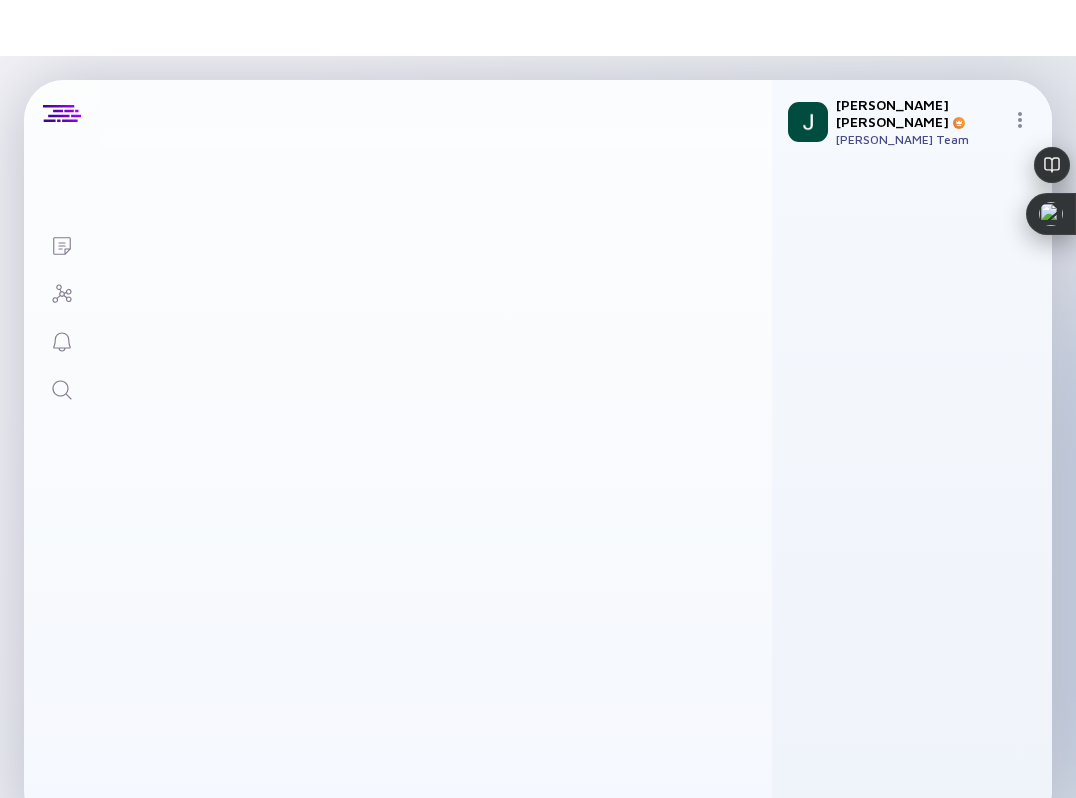 scroll, scrollTop: 0, scrollLeft: 0, axis: both 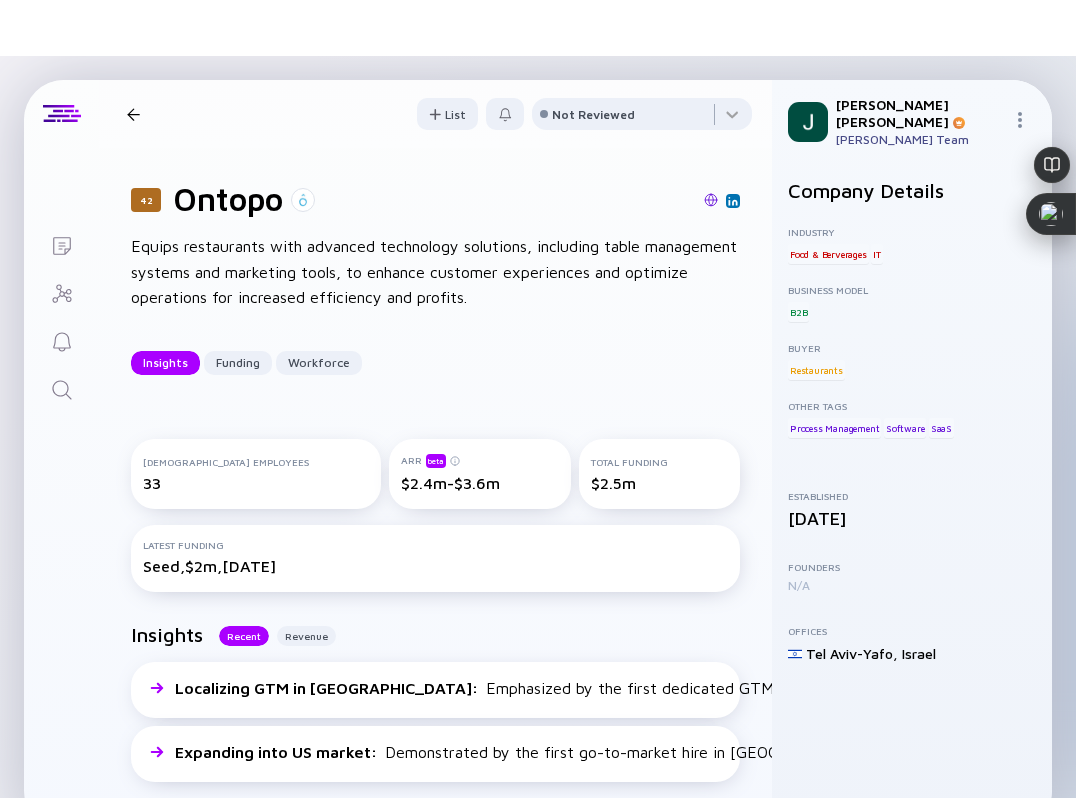 click at bounding box center (711, 200) 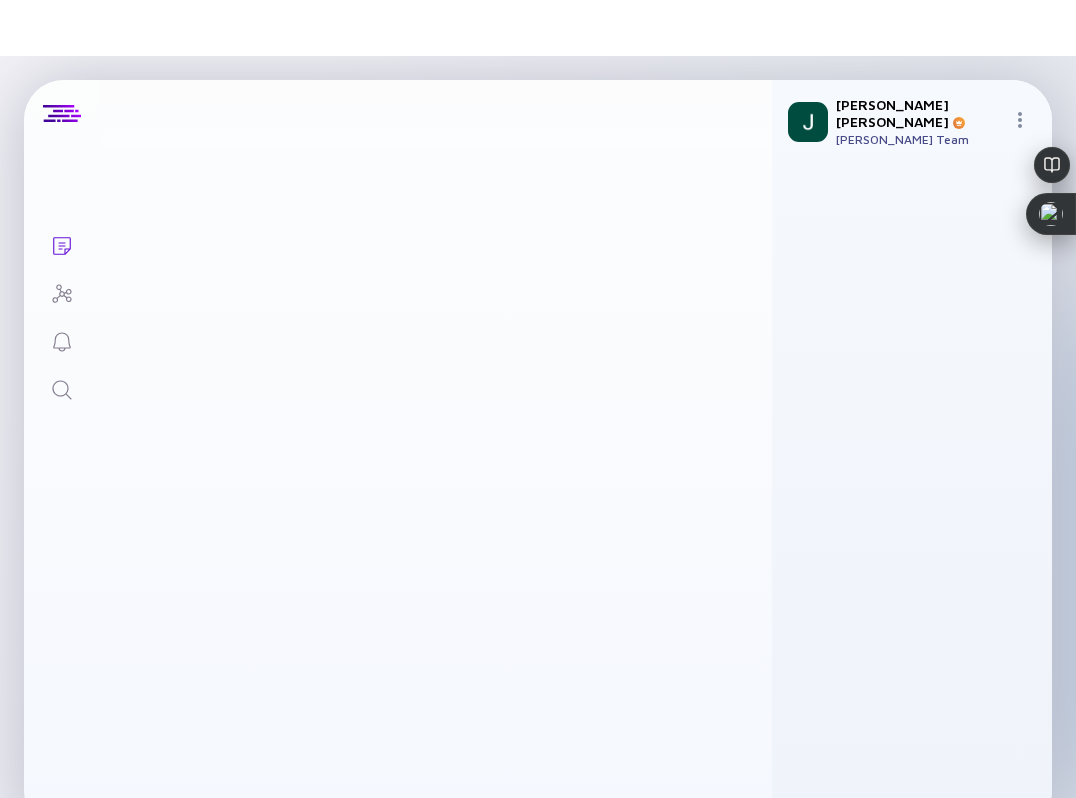 scroll, scrollTop: 12200, scrollLeft: 0, axis: vertical 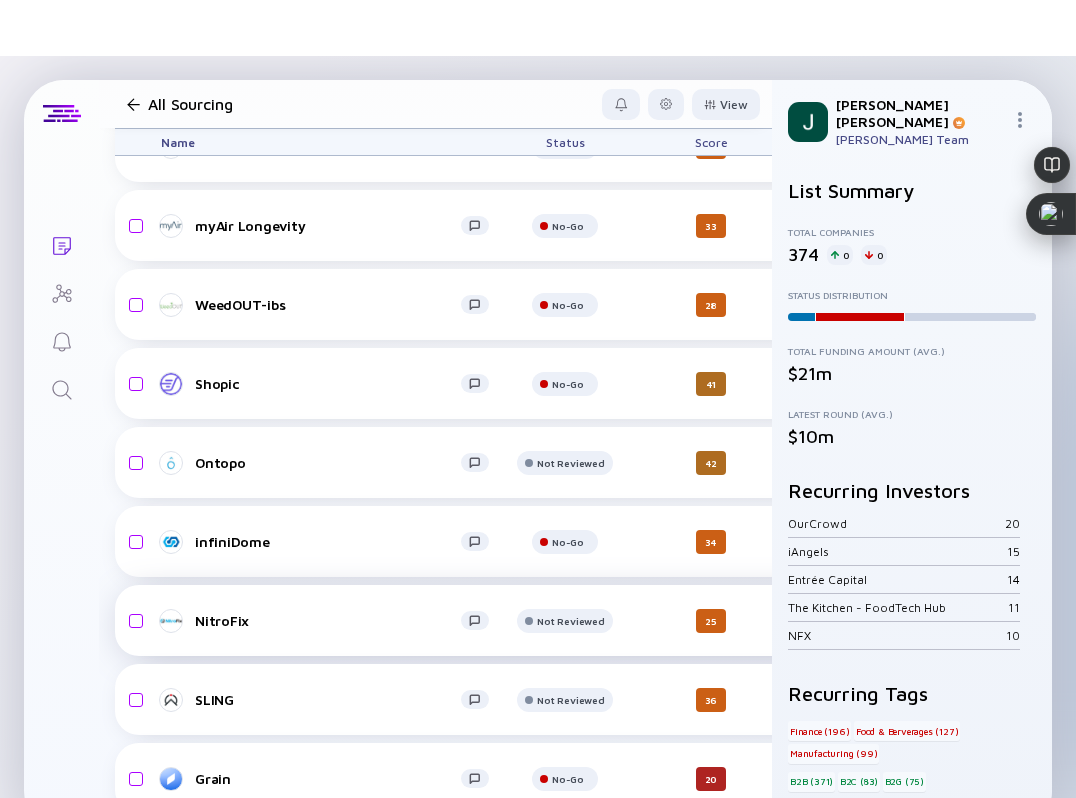 click on "NitroFix" at bounding box center [328, 620] 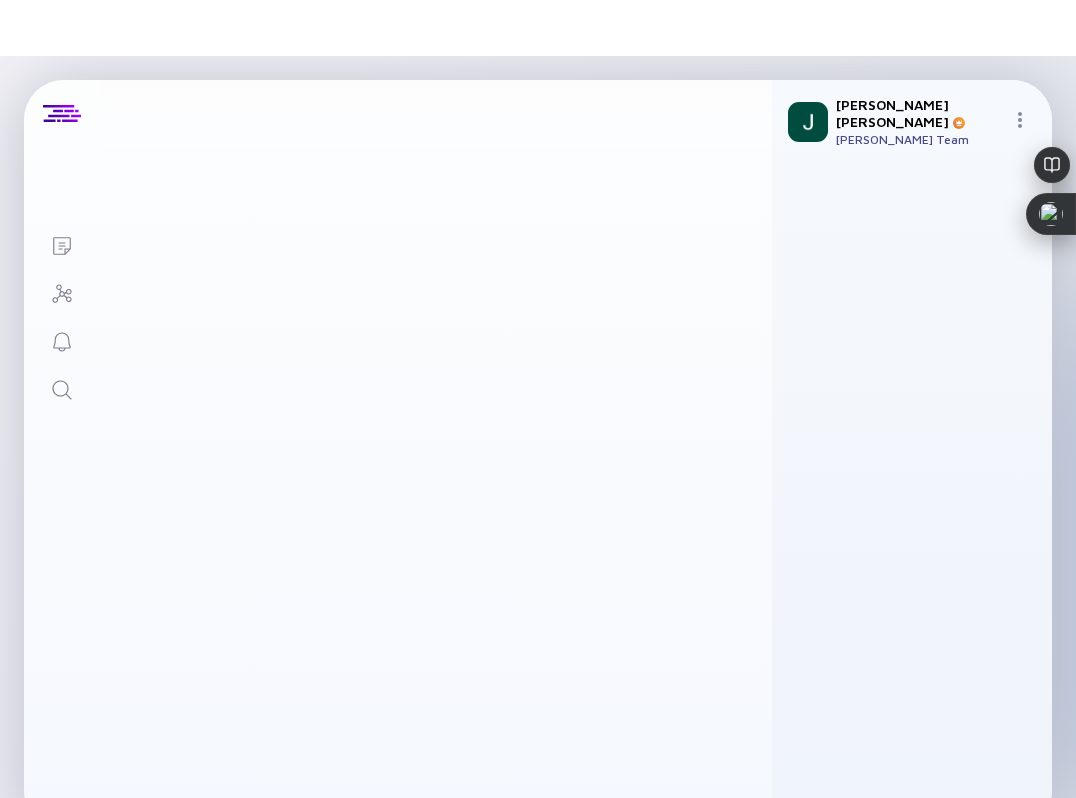scroll, scrollTop: 0, scrollLeft: 0, axis: both 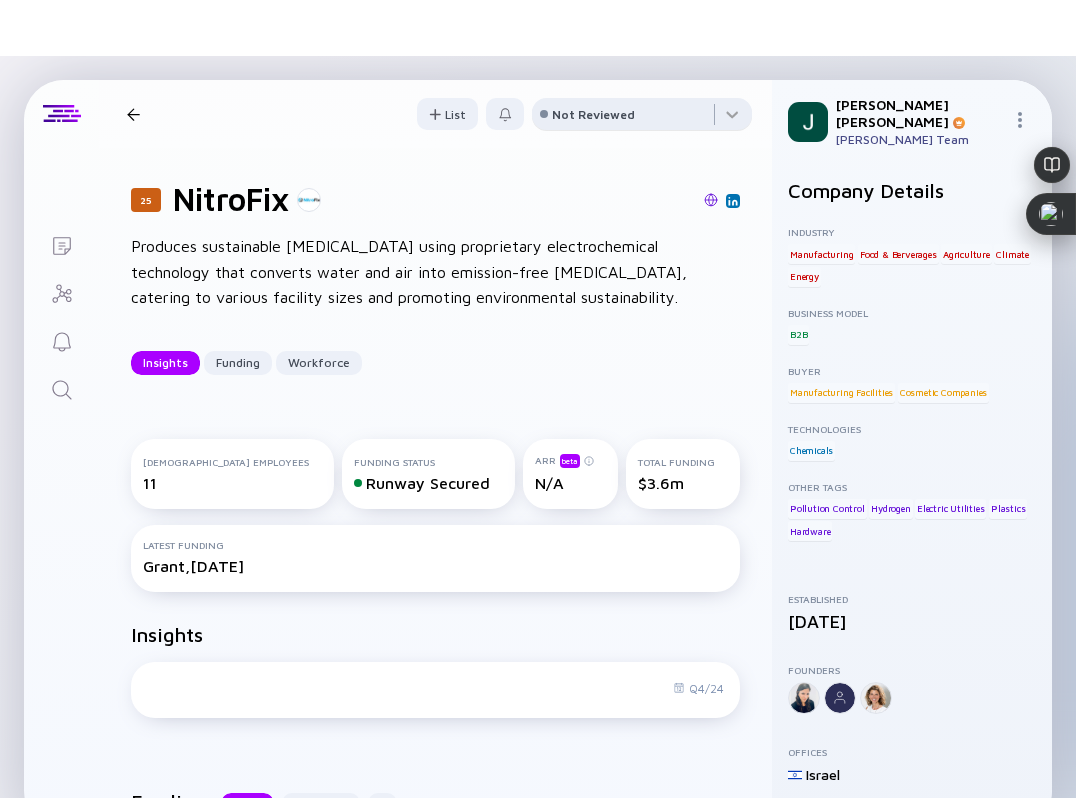 click on "Not Reviewed" at bounding box center [593, 114] 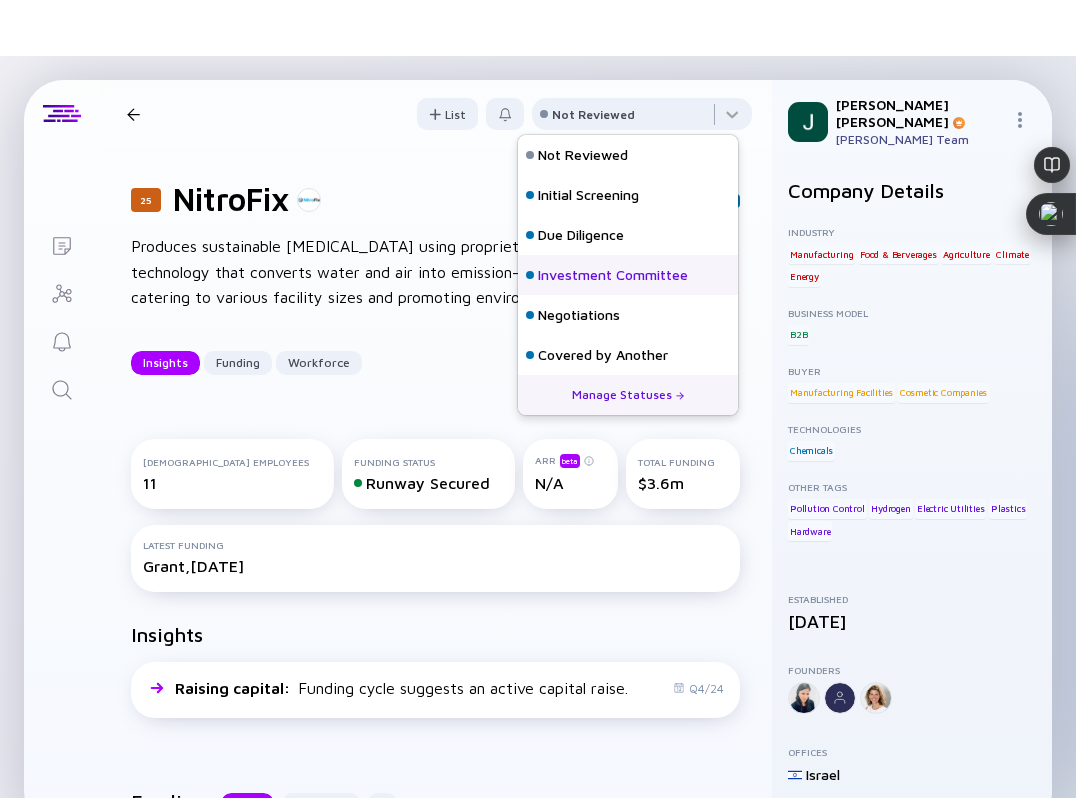 scroll, scrollTop: 128, scrollLeft: 0, axis: vertical 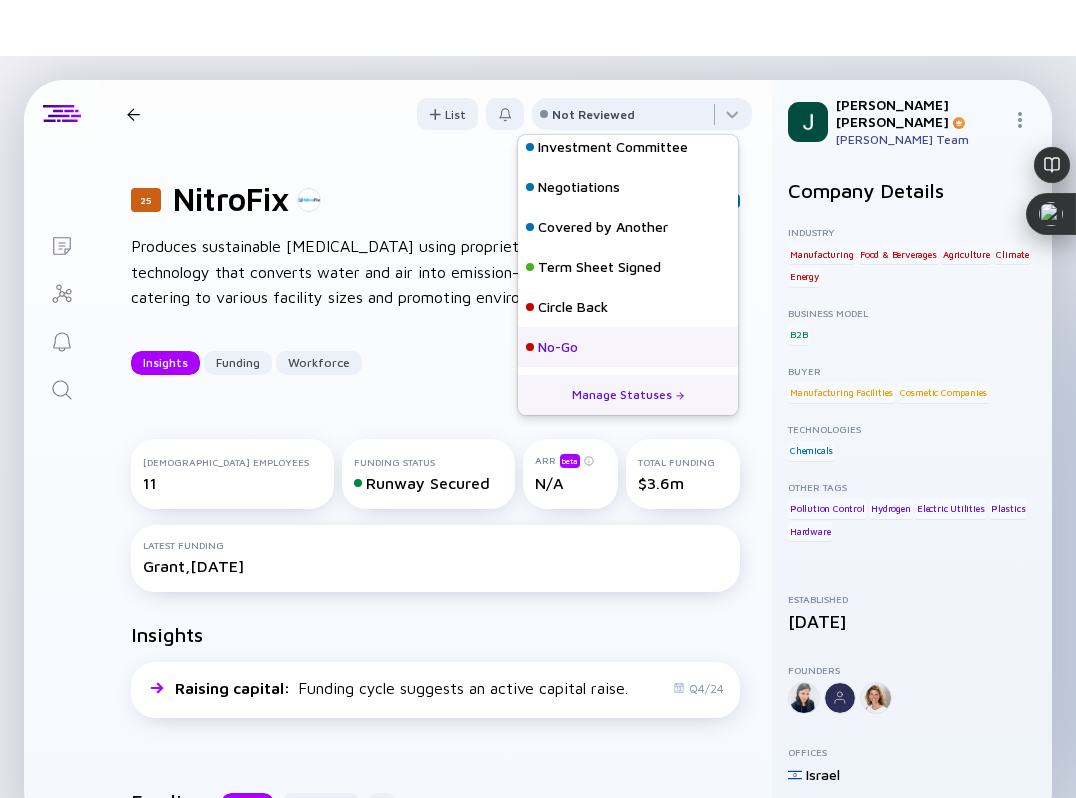 click on "No-Go" at bounding box center (558, 347) 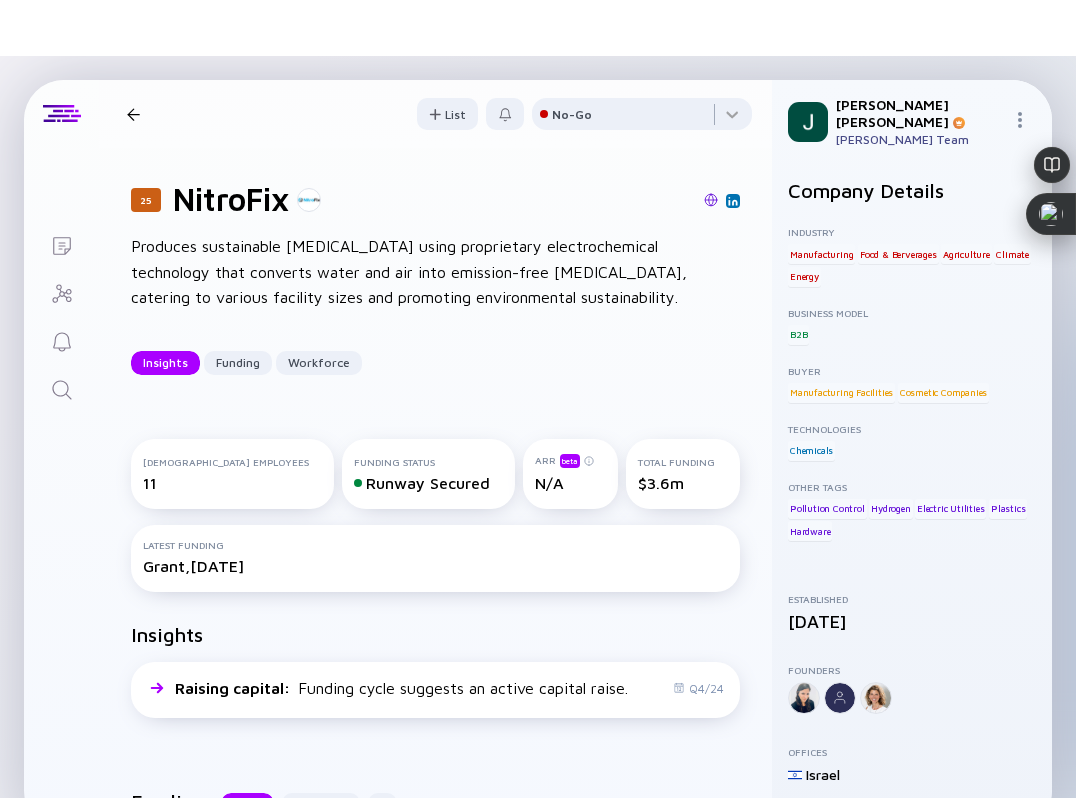 click at bounding box center (133, 114) 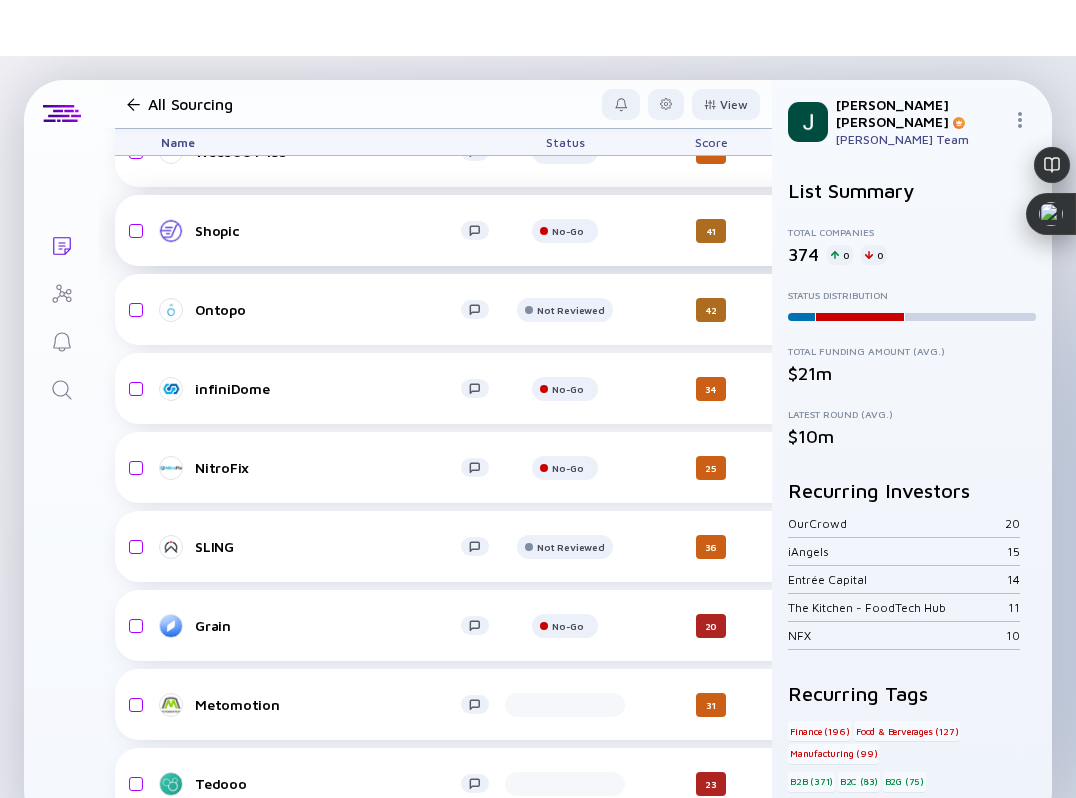 scroll, scrollTop: 12355, scrollLeft: 0, axis: vertical 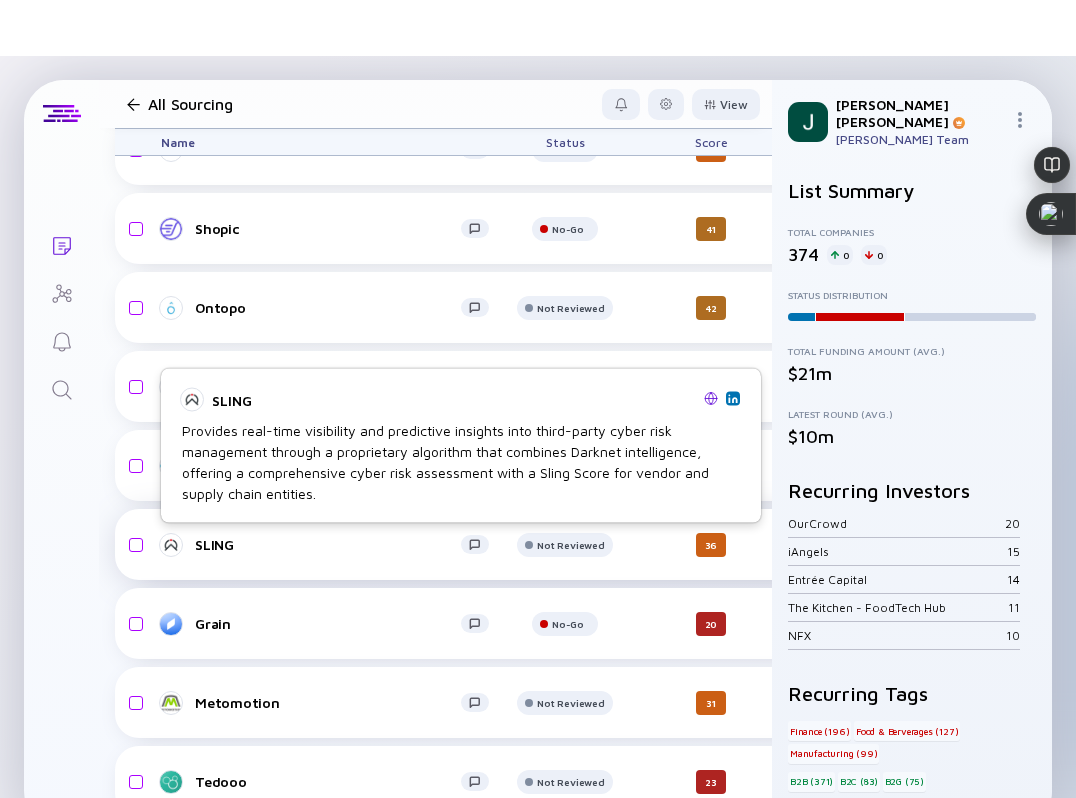 click on "SLING" at bounding box center (328, 544) 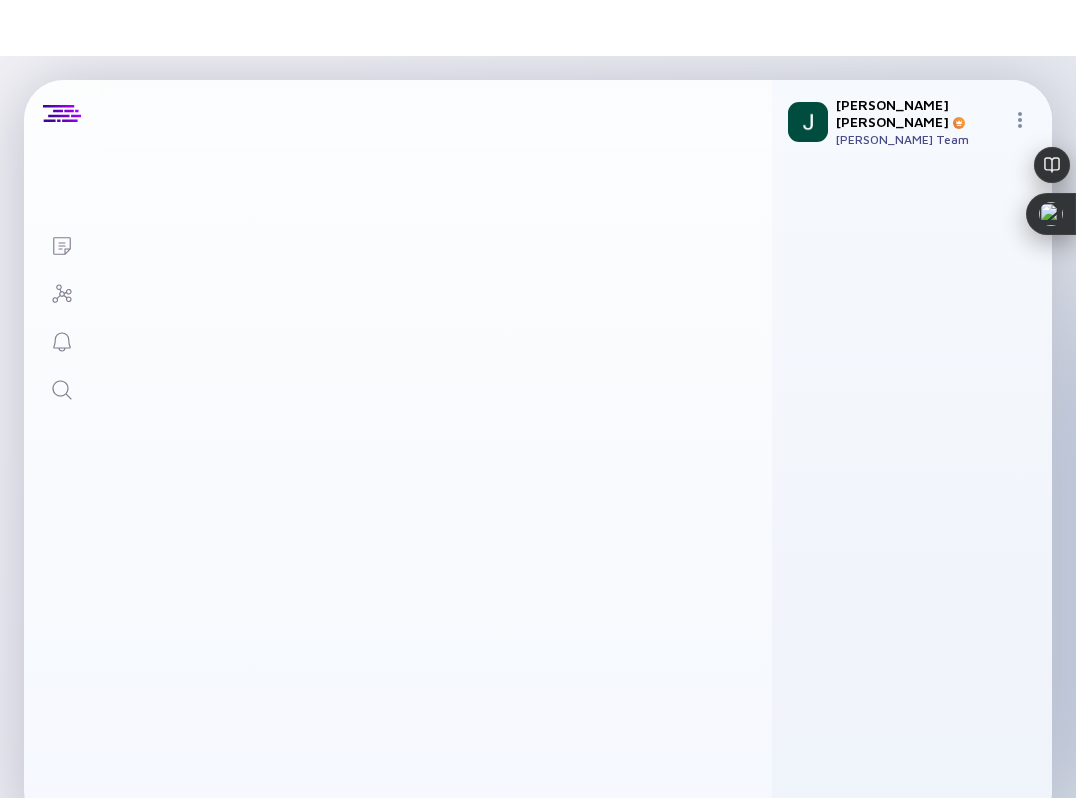 scroll, scrollTop: 0, scrollLeft: 0, axis: both 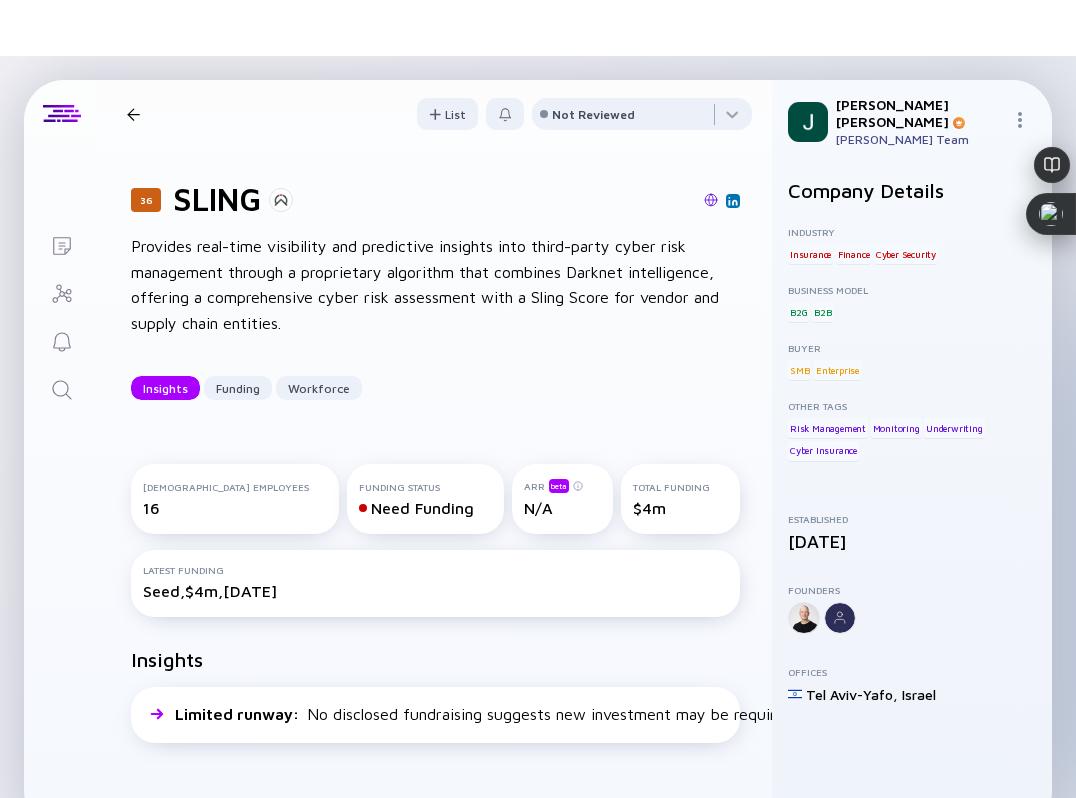 click at bounding box center (526, 201) 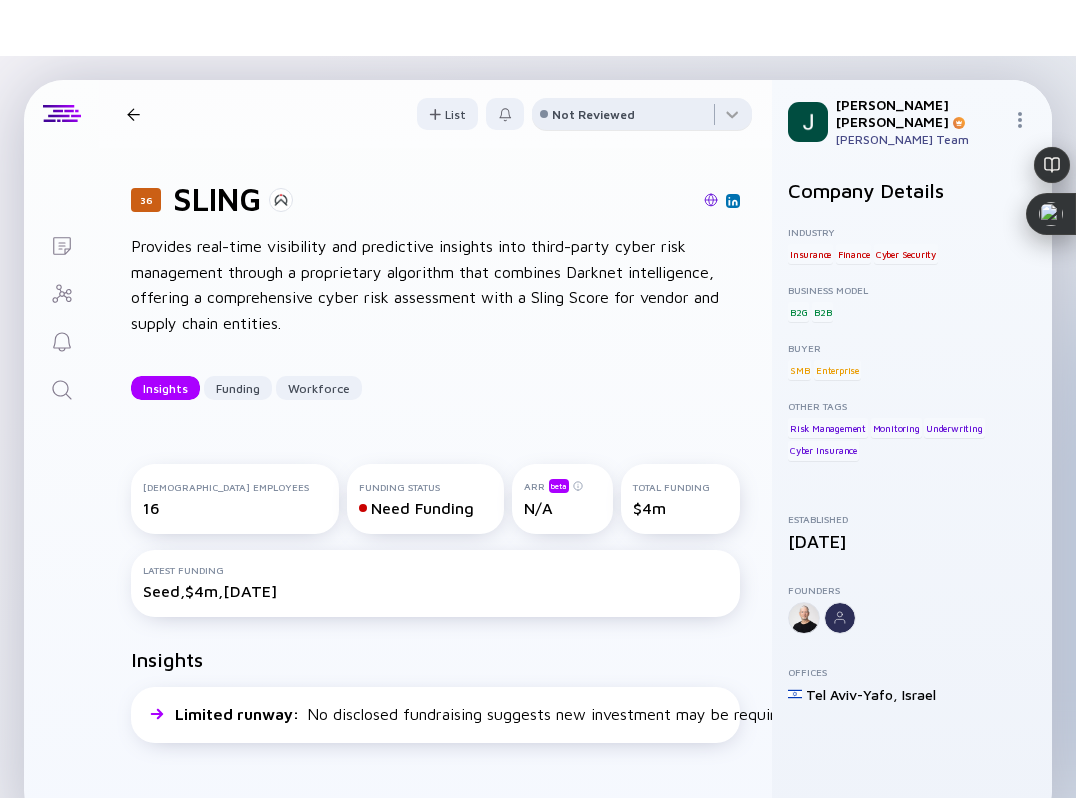 click on "Not Reviewed" at bounding box center [593, 114] 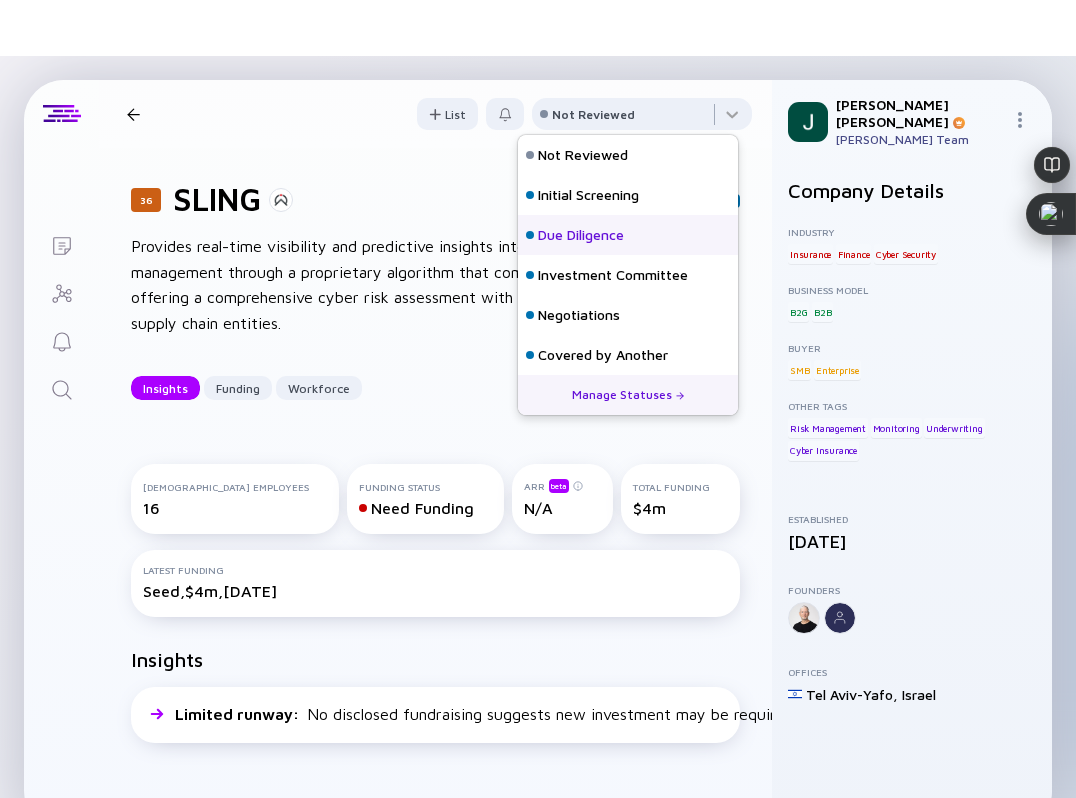 scroll, scrollTop: 128, scrollLeft: 0, axis: vertical 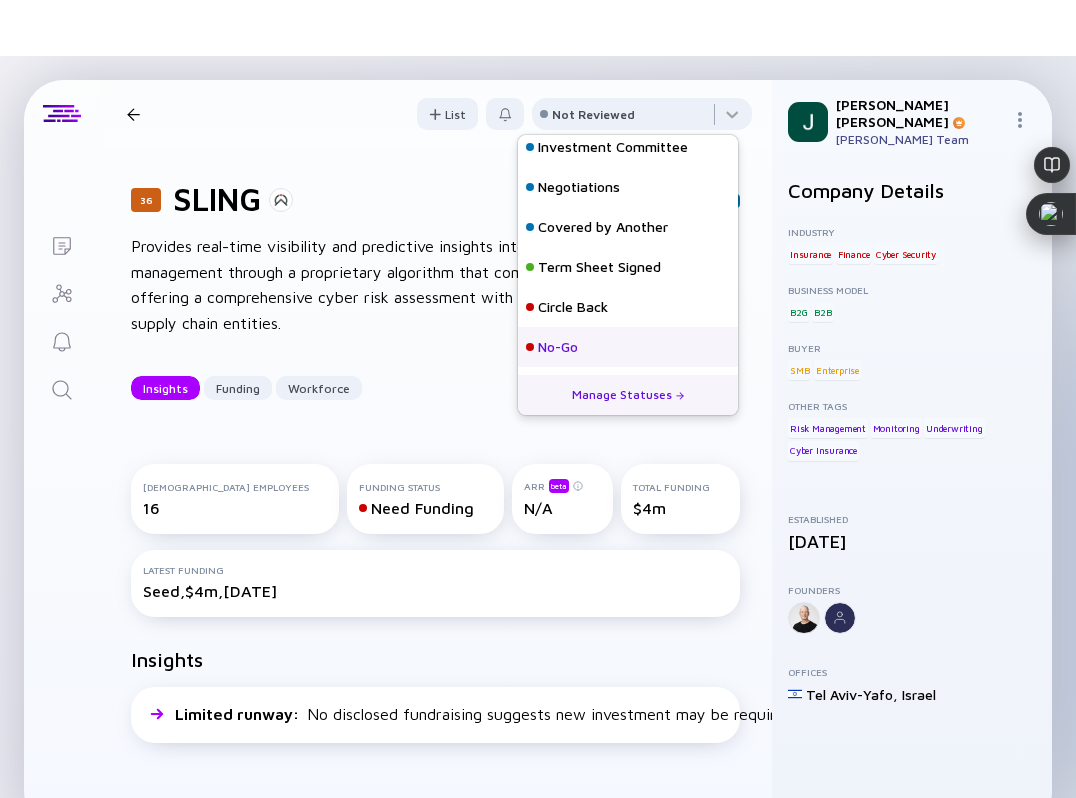 click on "No-Go" at bounding box center [558, 347] 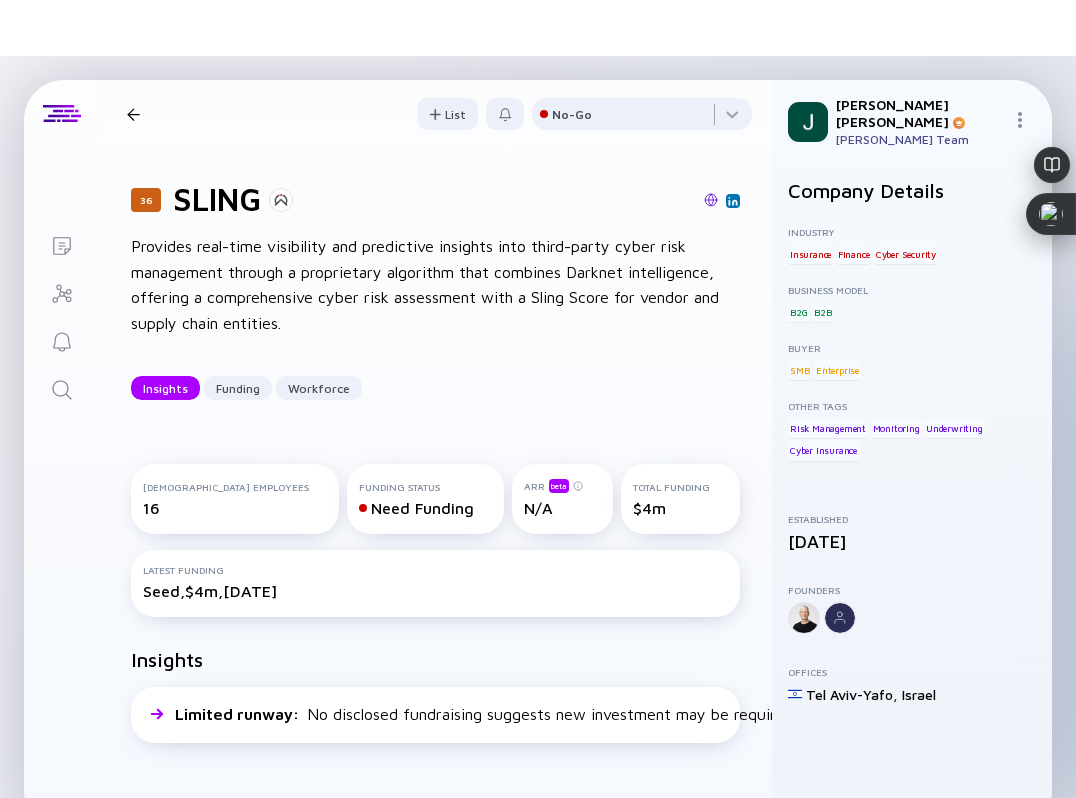 click at bounding box center (133, 114) 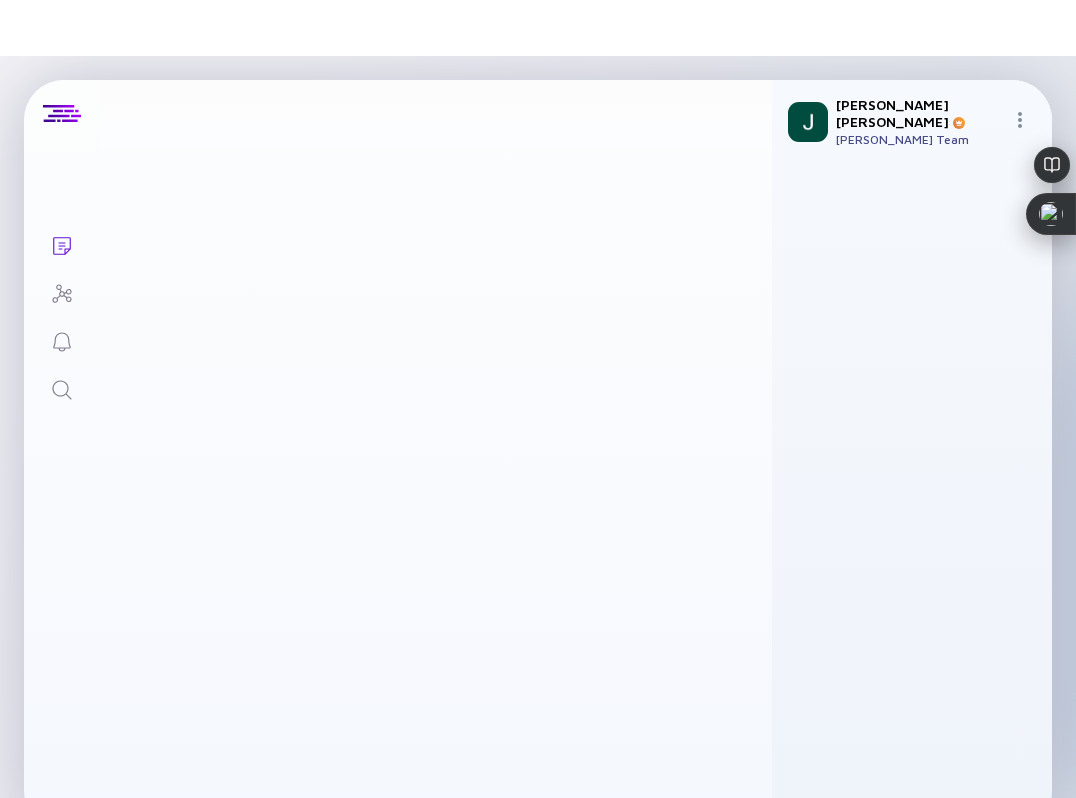 scroll, scrollTop: 12355, scrollLeft: 0, axis: vertical 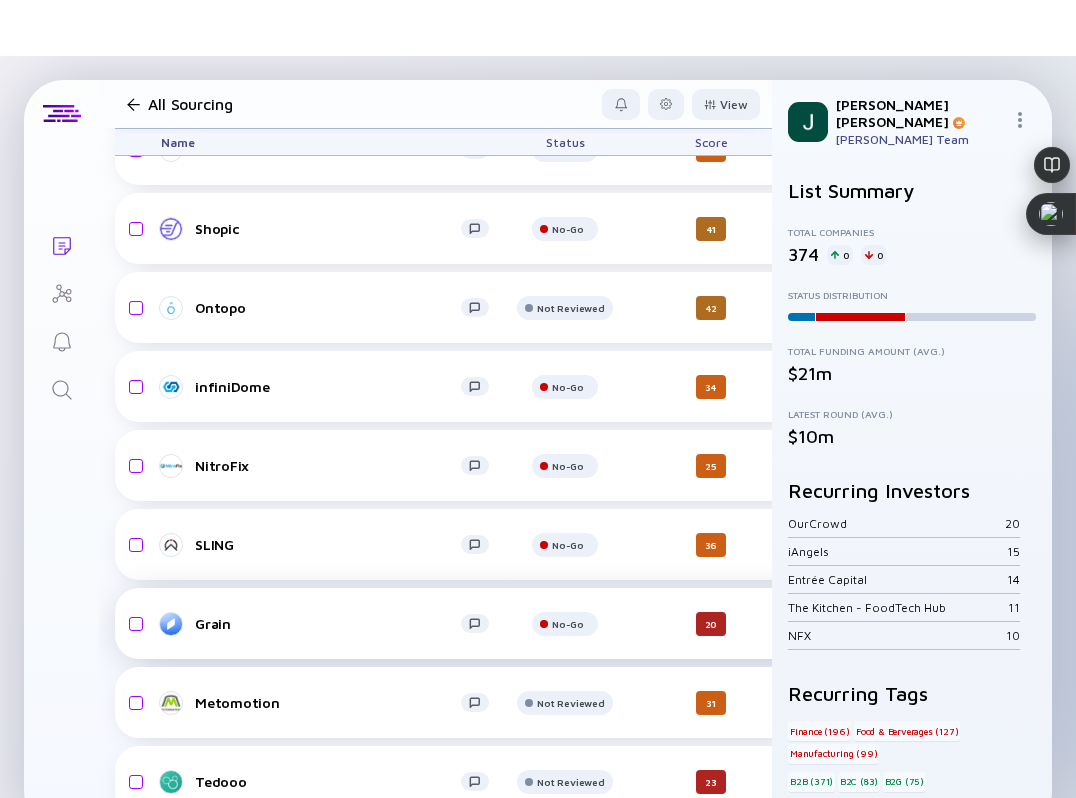 click on "Grain" at bounding box center (328, 623) 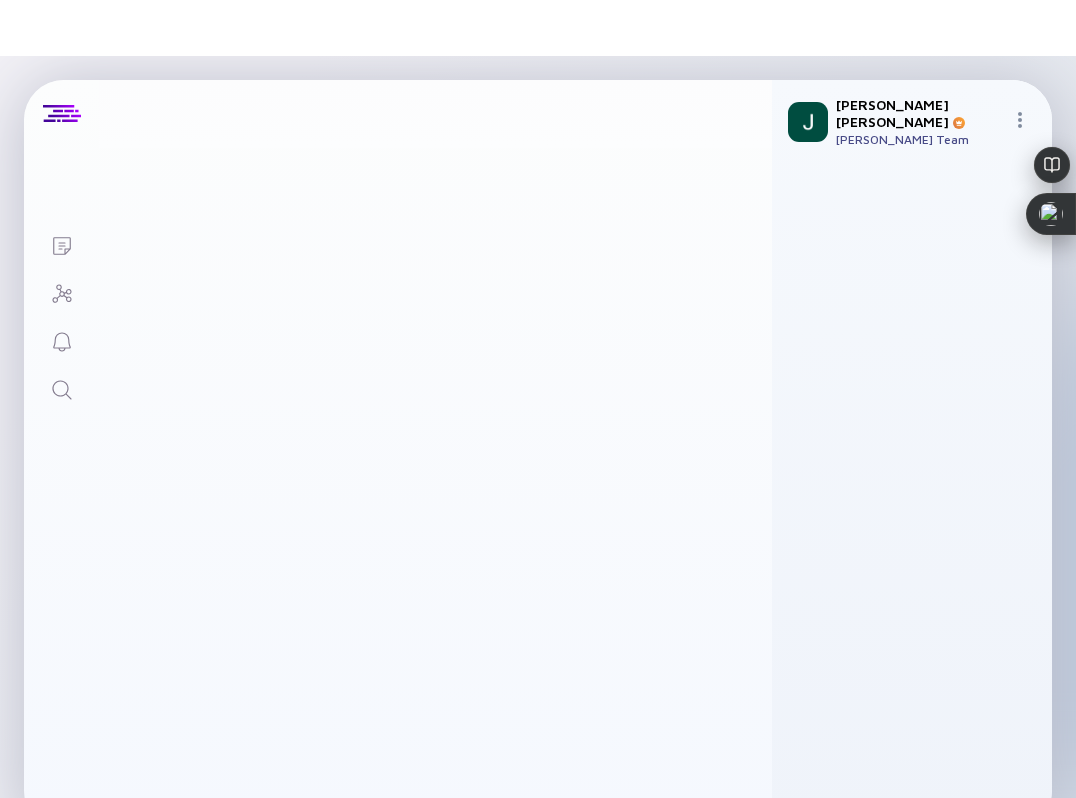 scroll, scrollTop: 0, scrollLeft: 0, axis: both 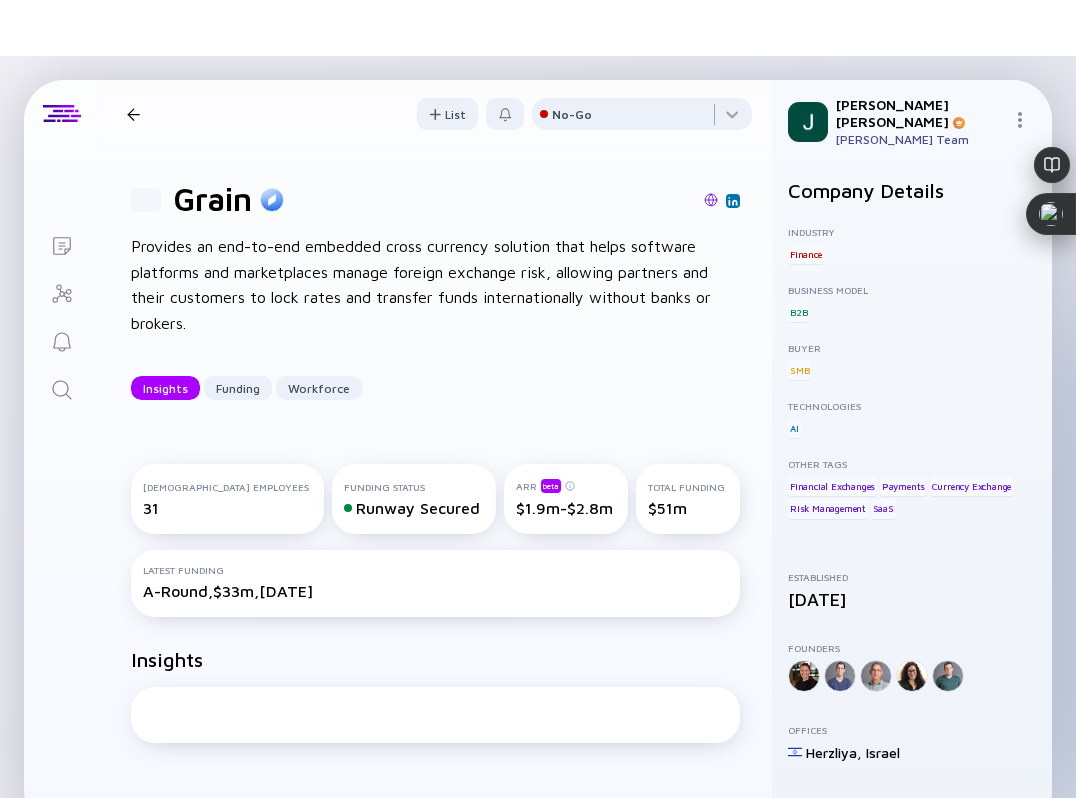 click at bounding box center (133, 114) 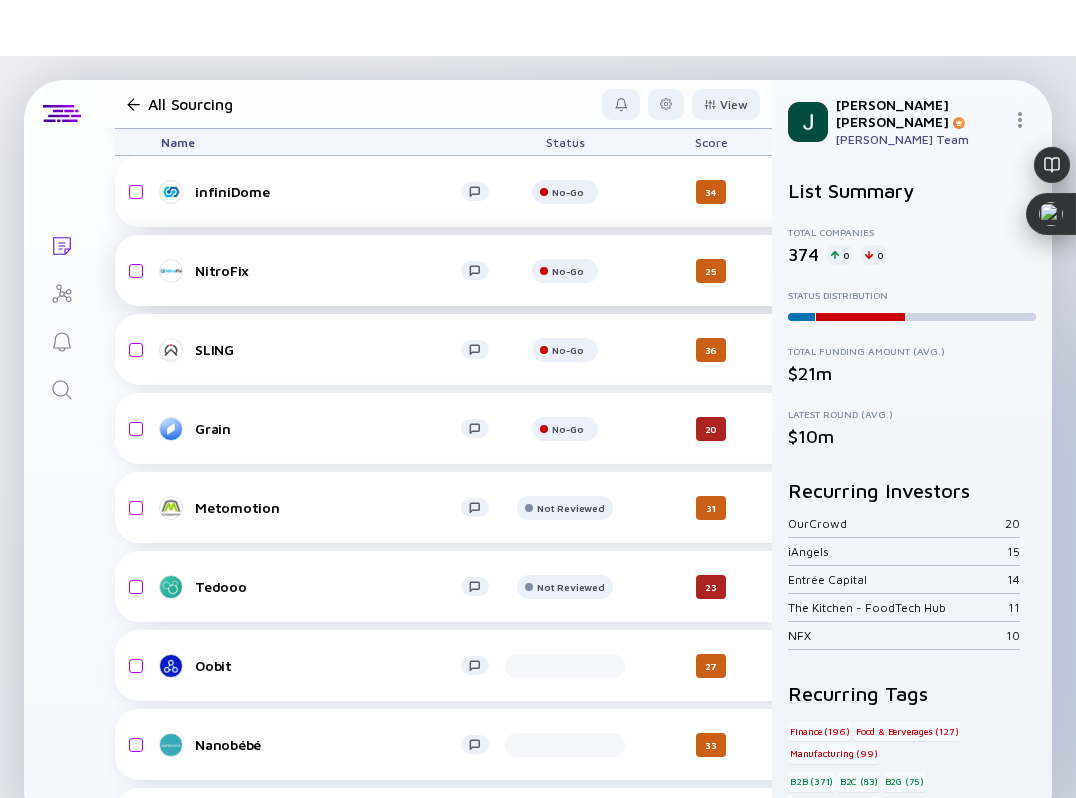 scroll, scrollTop: 12555, scrollLeft: 0, axis: vertical 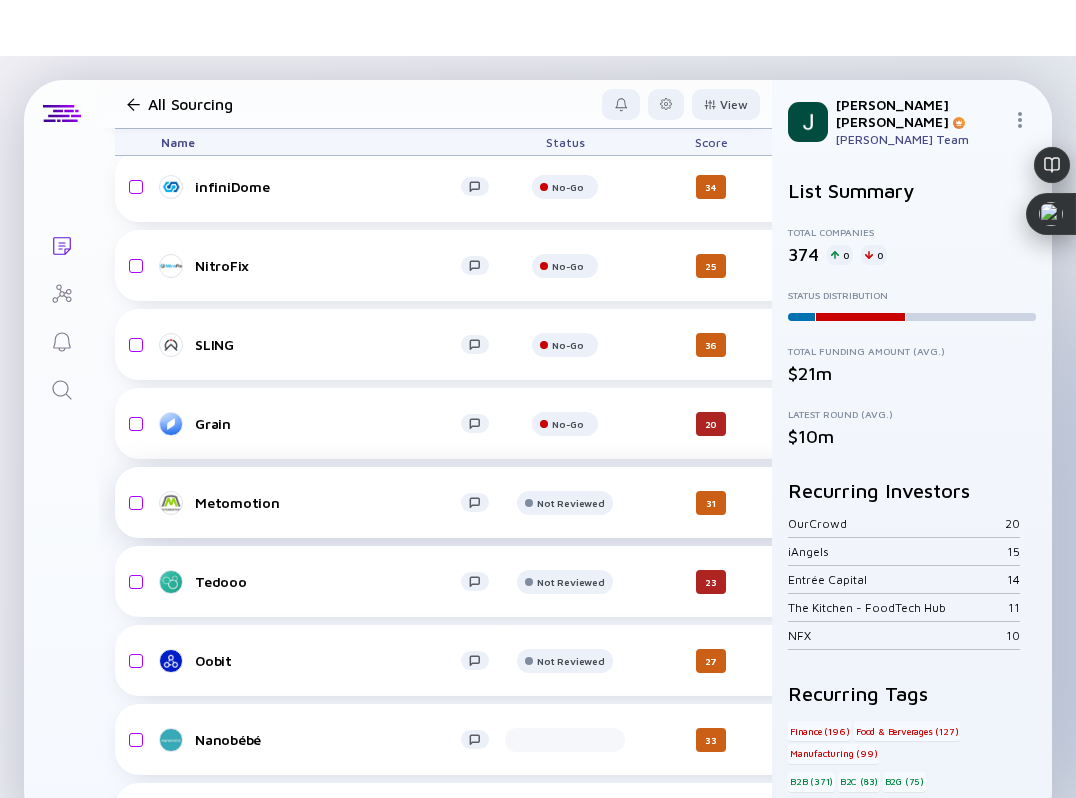 click on "Metomotion" at bounding box center [333, 503] 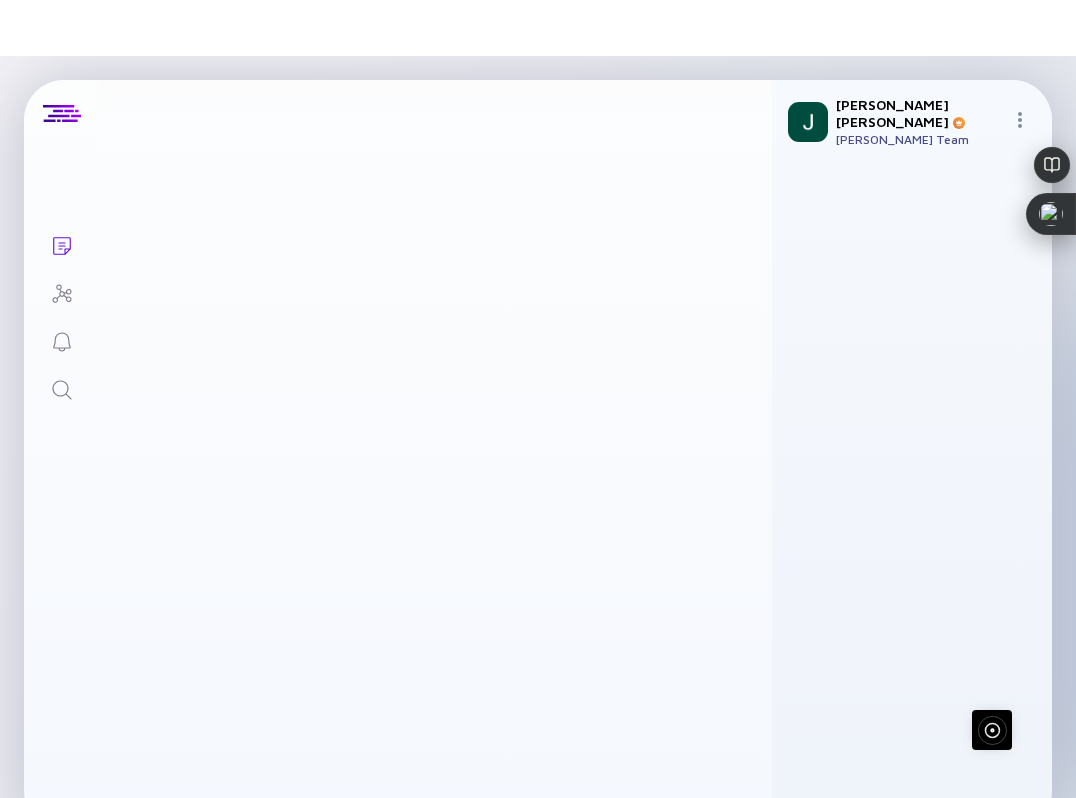 scroll, scrollTop: 0, scrollLeft: 0, axis: both 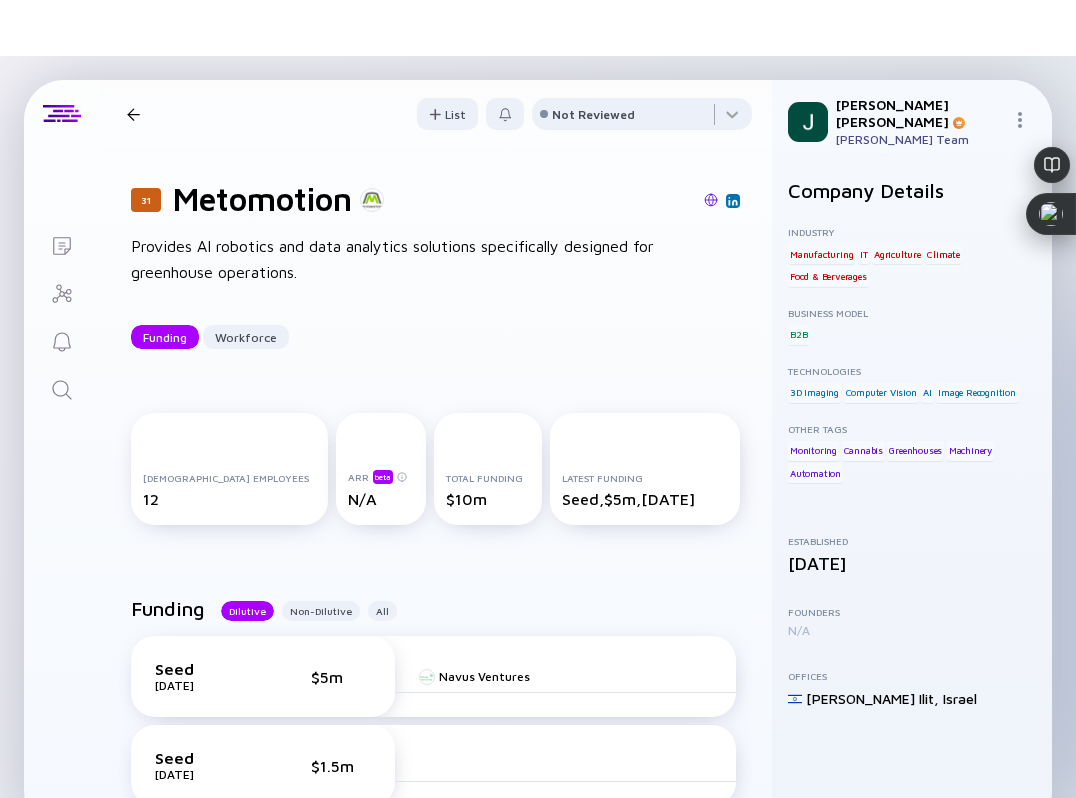 click on "31 Metomotion Funding Workforce List Not Reviewed" at bounding box center [435, 114] 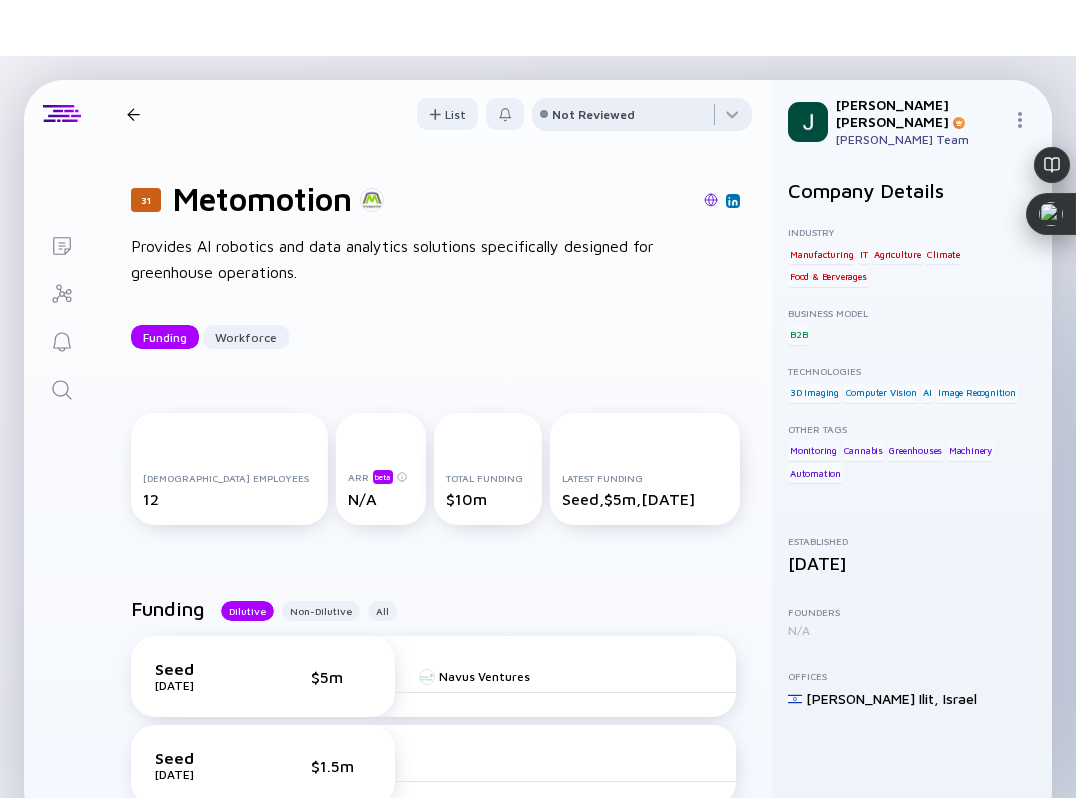 click on "Not Reviewed" at bounding box center [593, 114] 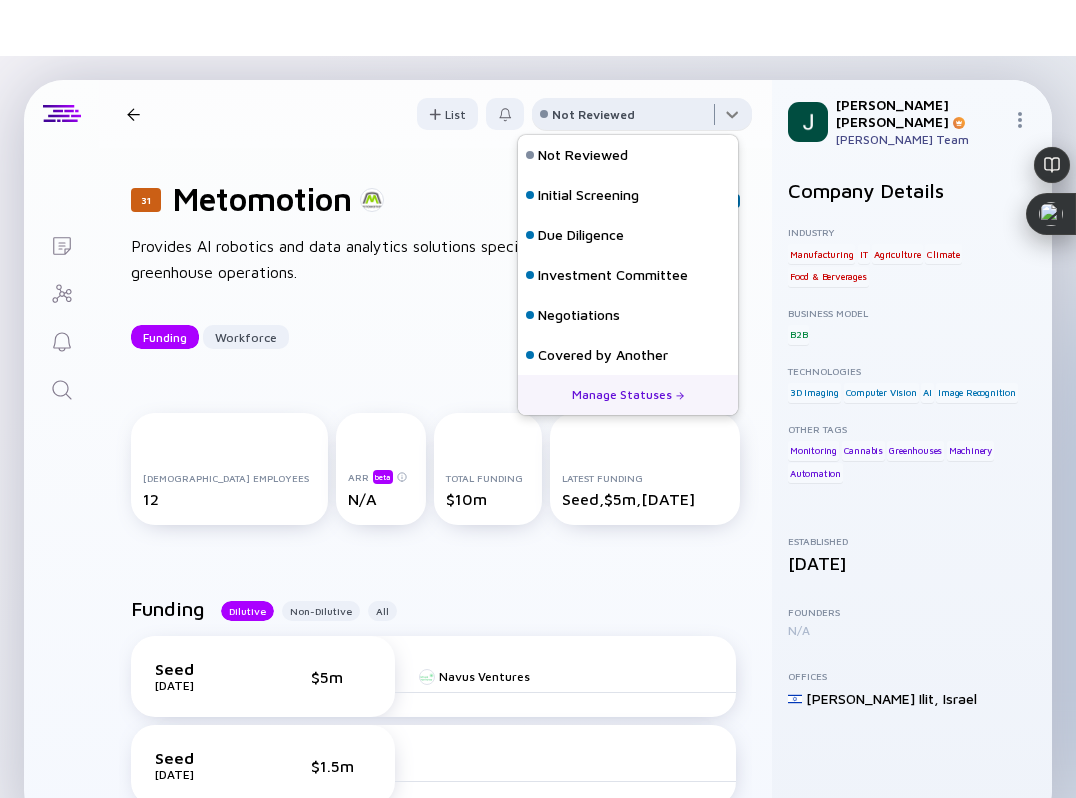 scroll, scrollTop: 128, scrollLeft: 0, axis: vertical 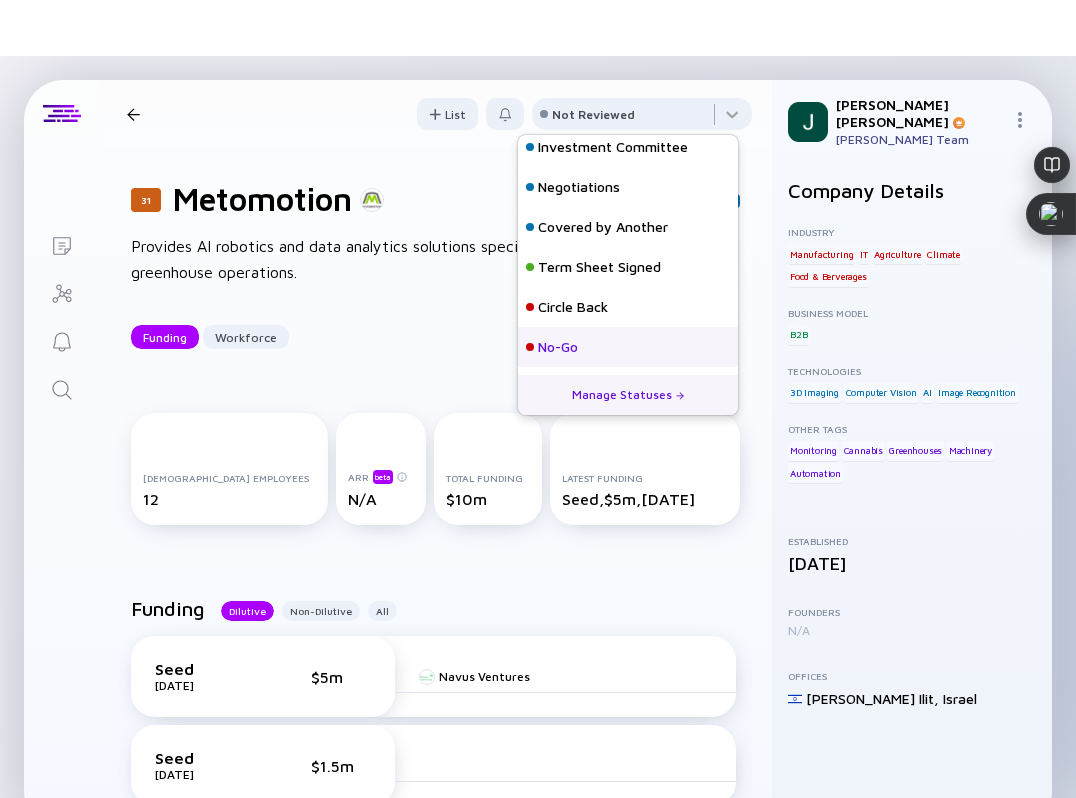 click on "No-Go" at bounding box center (628, 347) 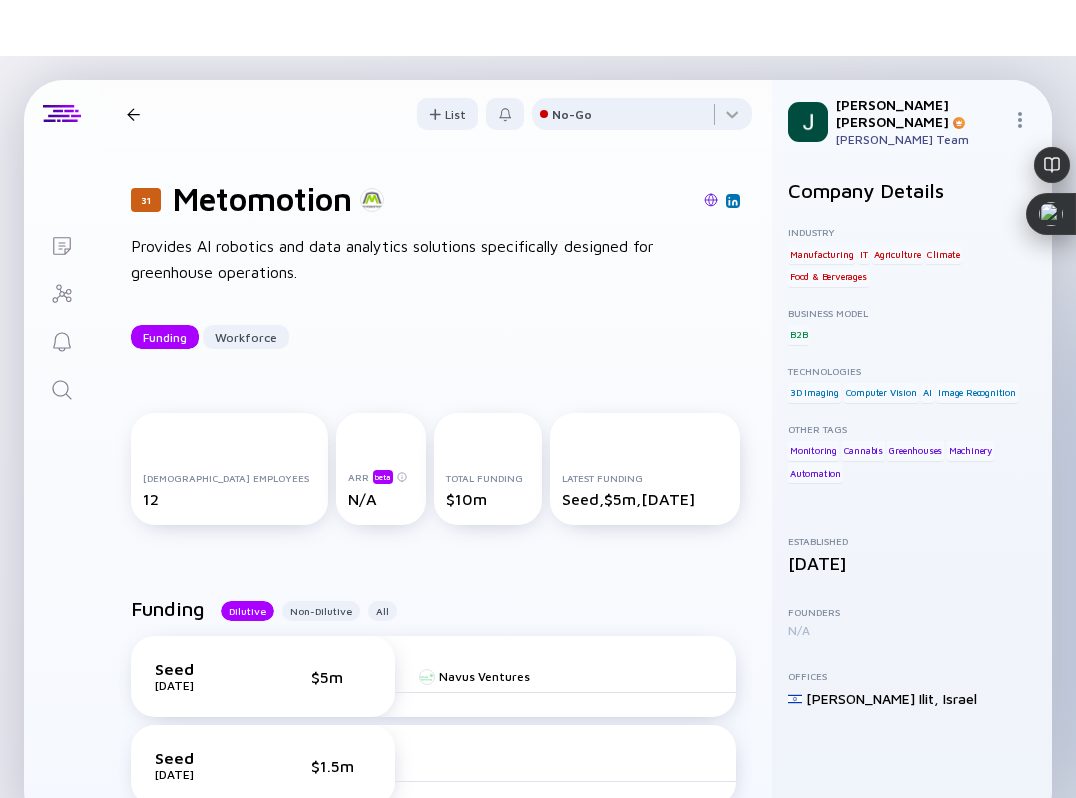 click at bounding box center [133, 114] 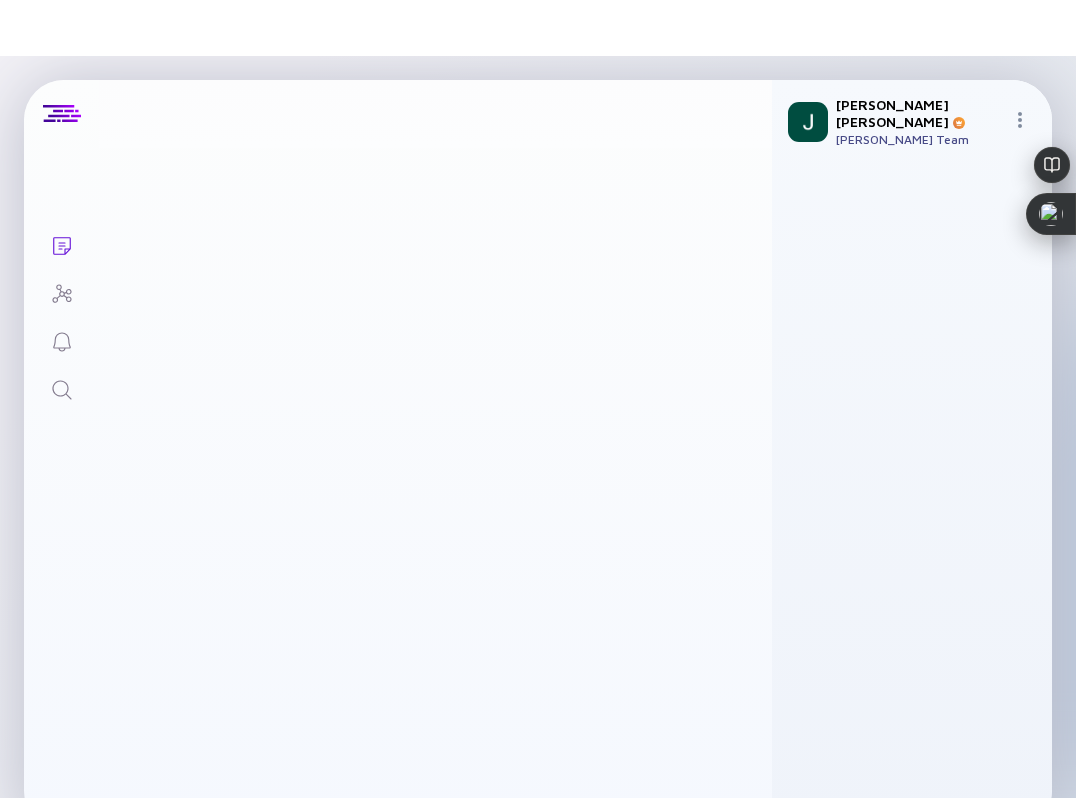 scroll, scrollTop: 12555, scrollLeft: 0, axis: vertical 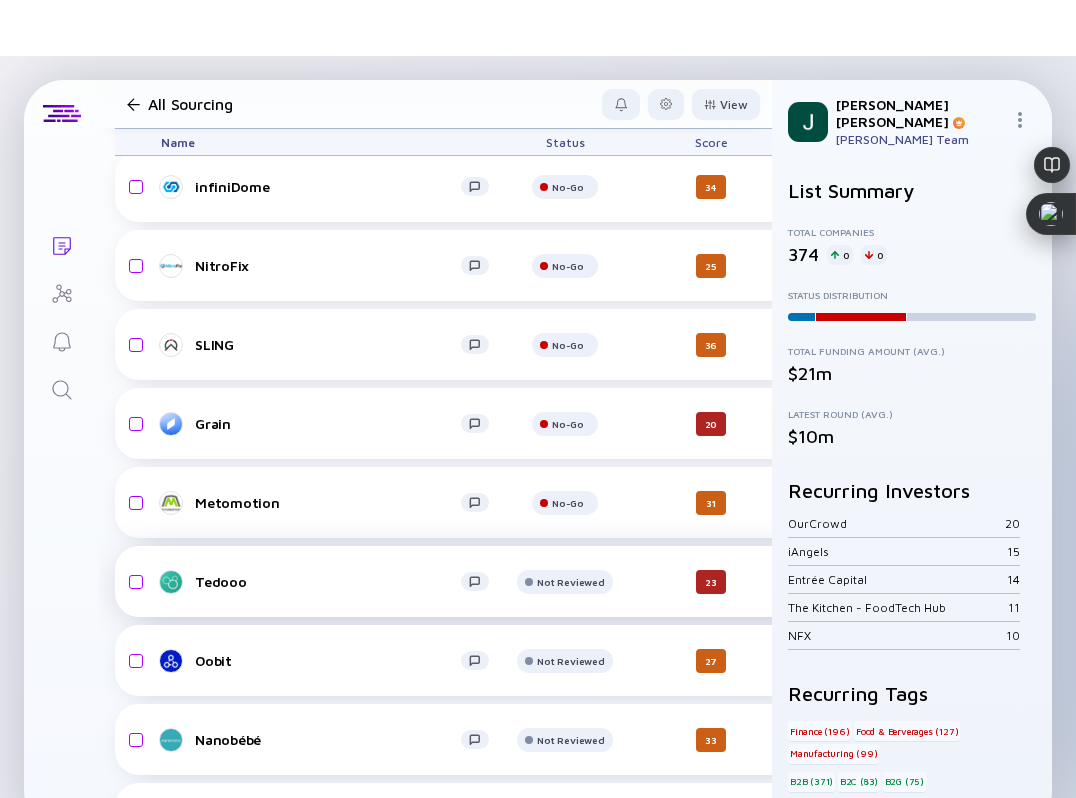 click on "Tedooo" at bounding box center (328, 581) 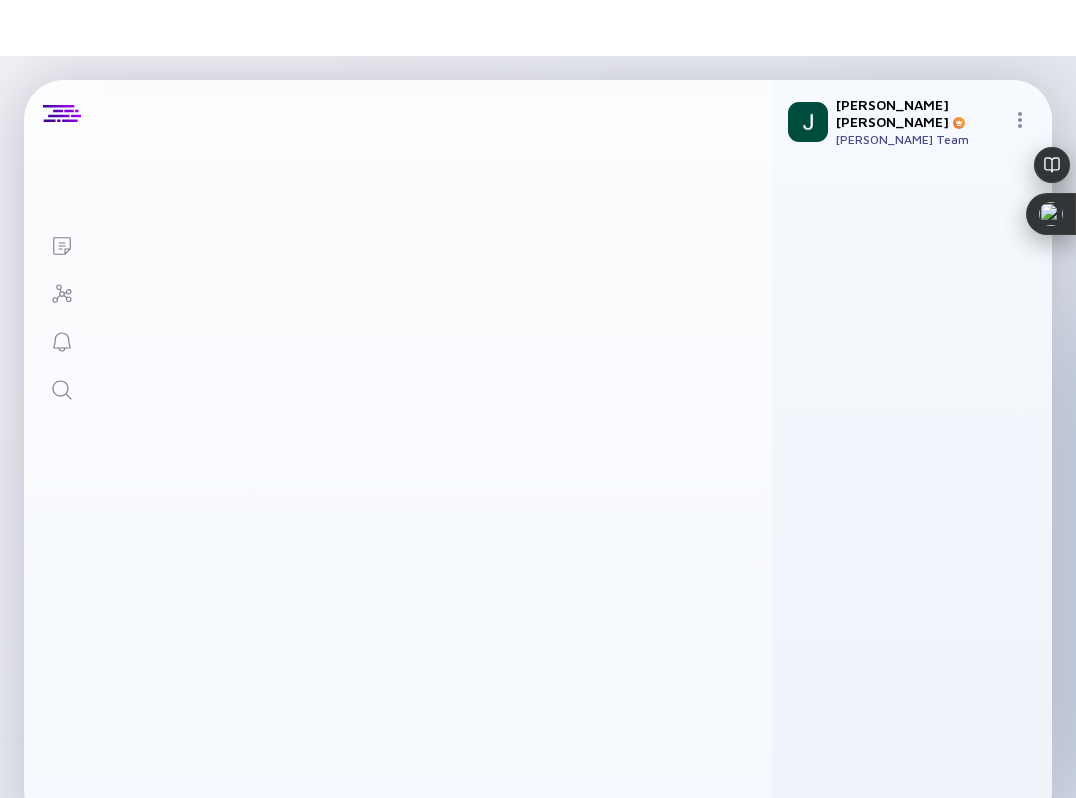 scroll, scrollTop: 0, scrollLeft: 0, axis: both 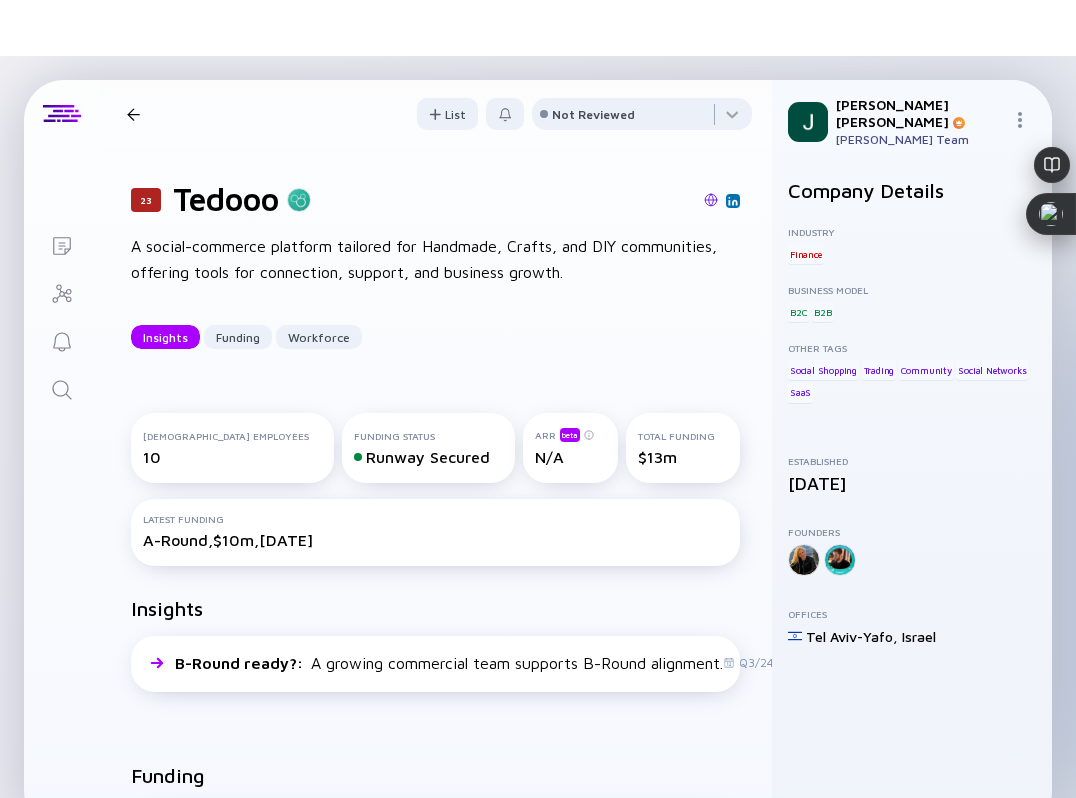 click at bounding box center (711, 200) 